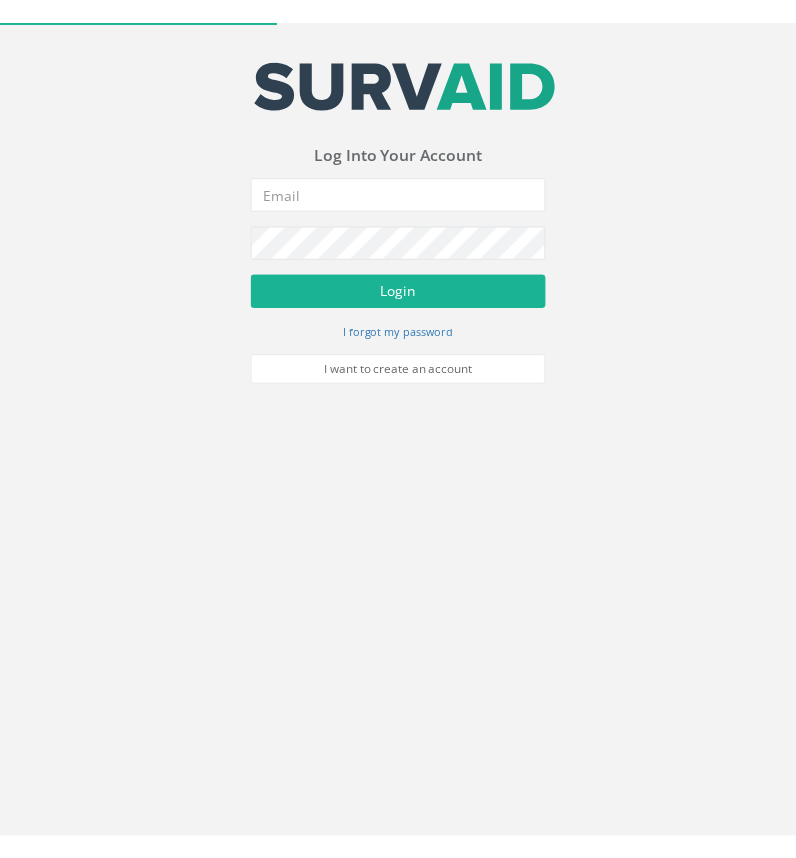 scroll, scrollTop: 0, scrollLeft: 0, axis: both 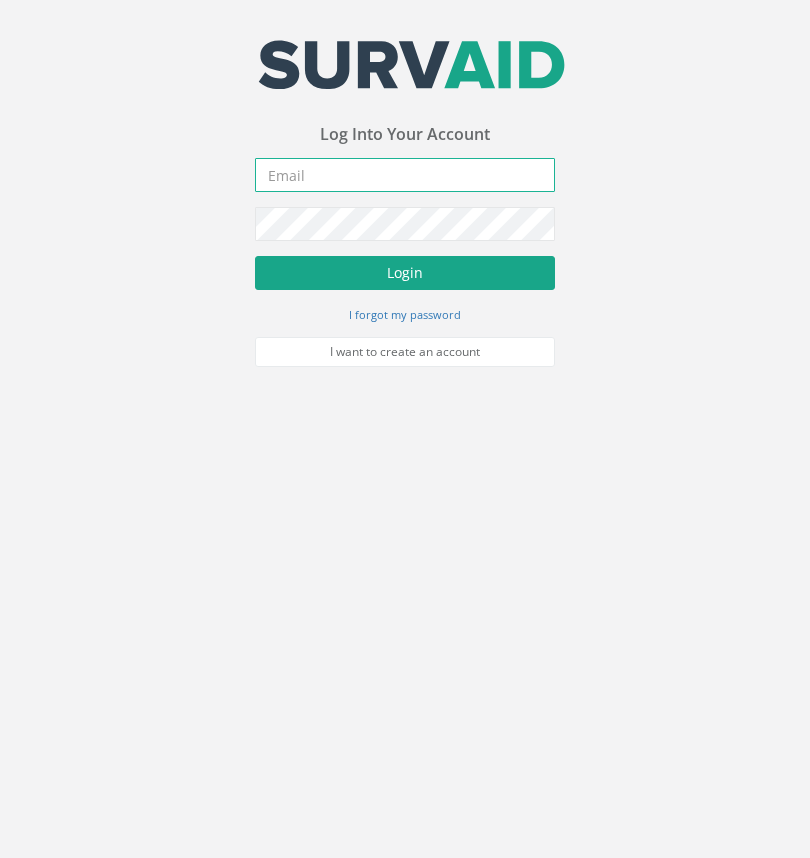 type on "[EMAIL_ADDRESS][DOMAIN_NAME]" 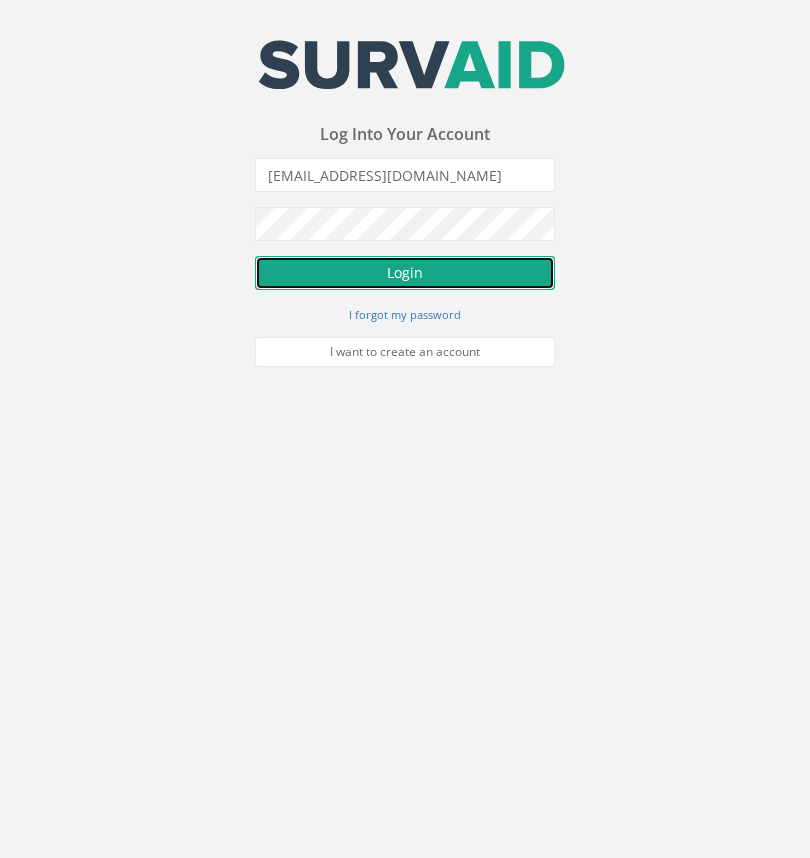 click on "Login" at bounding box center [405, 273] 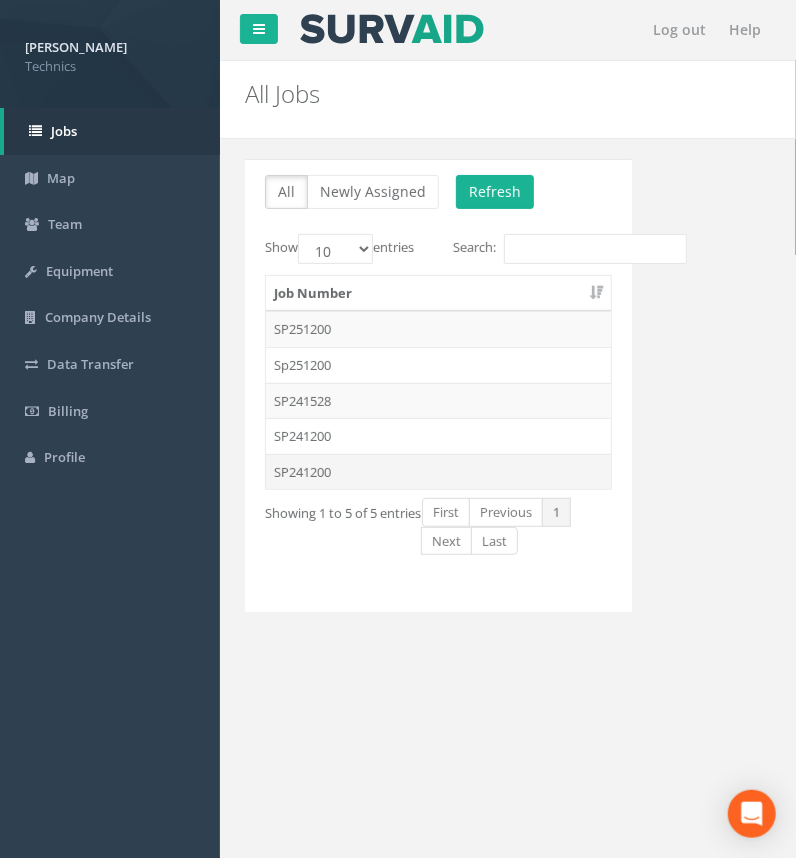click on "SP241200" at bounding box center (438, 472) 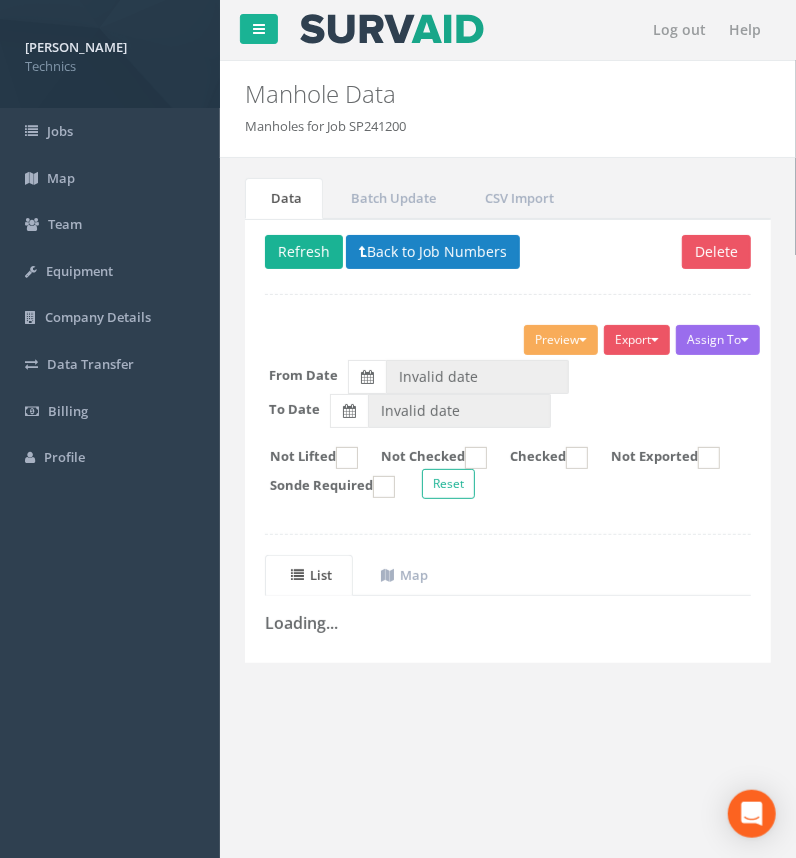 type on "[DATE]" 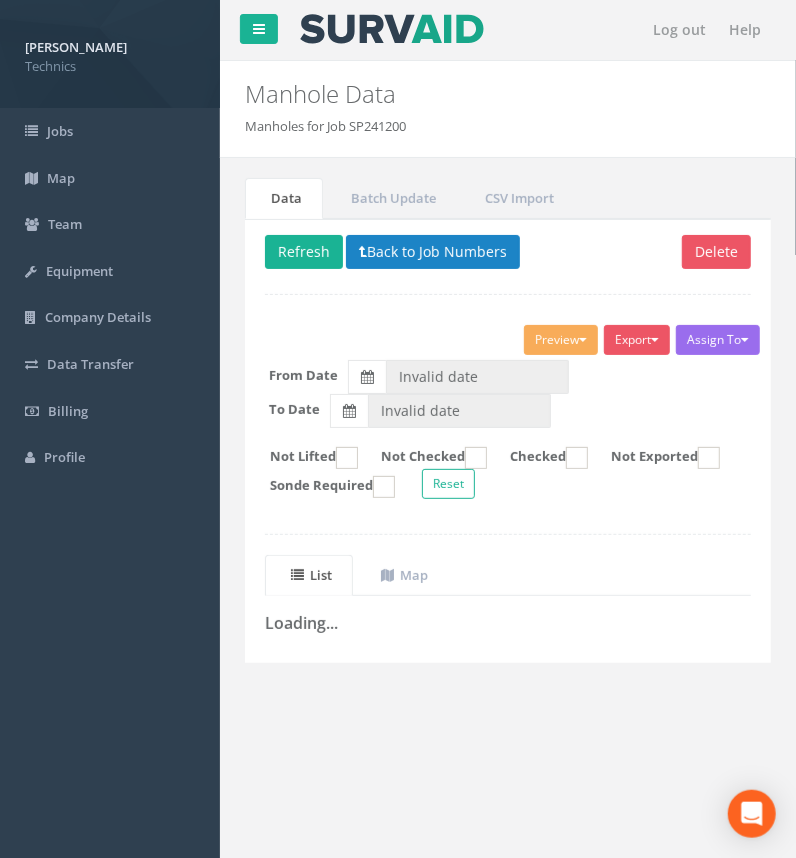 type on "[DATE]" 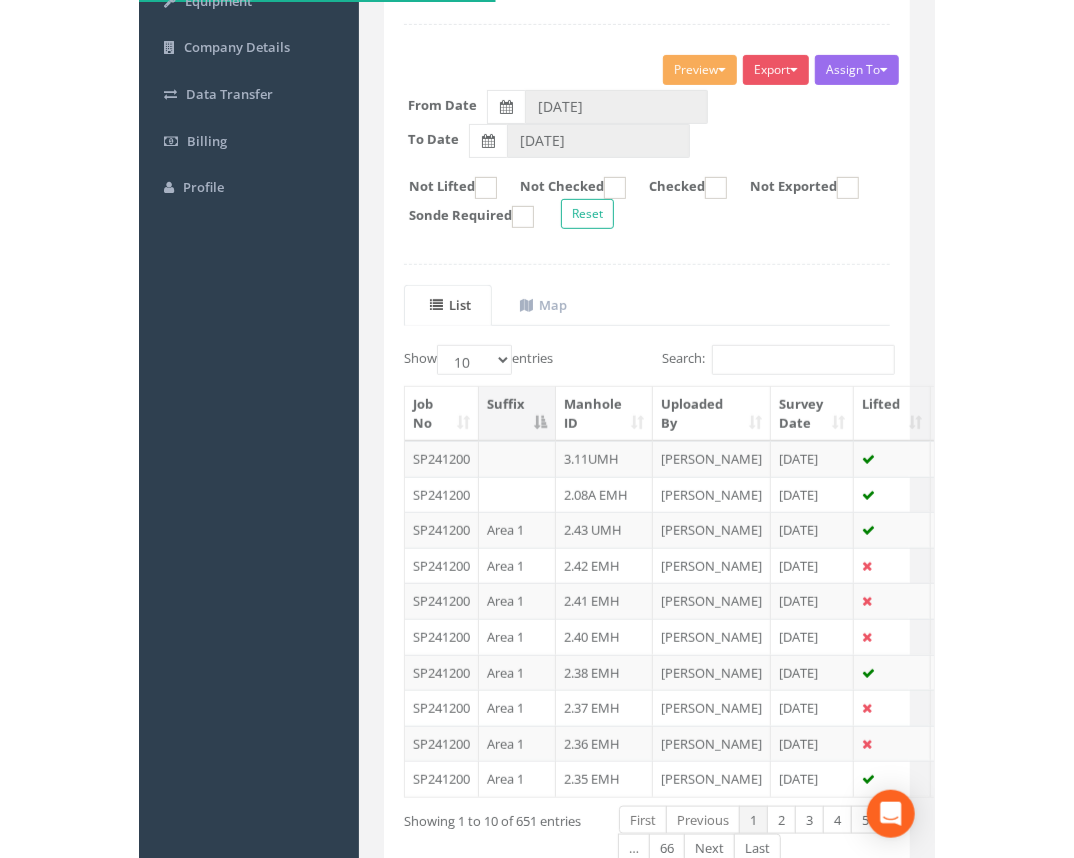 scroll, scrollTop: 272, scrollLeft: 0, axis: vertical 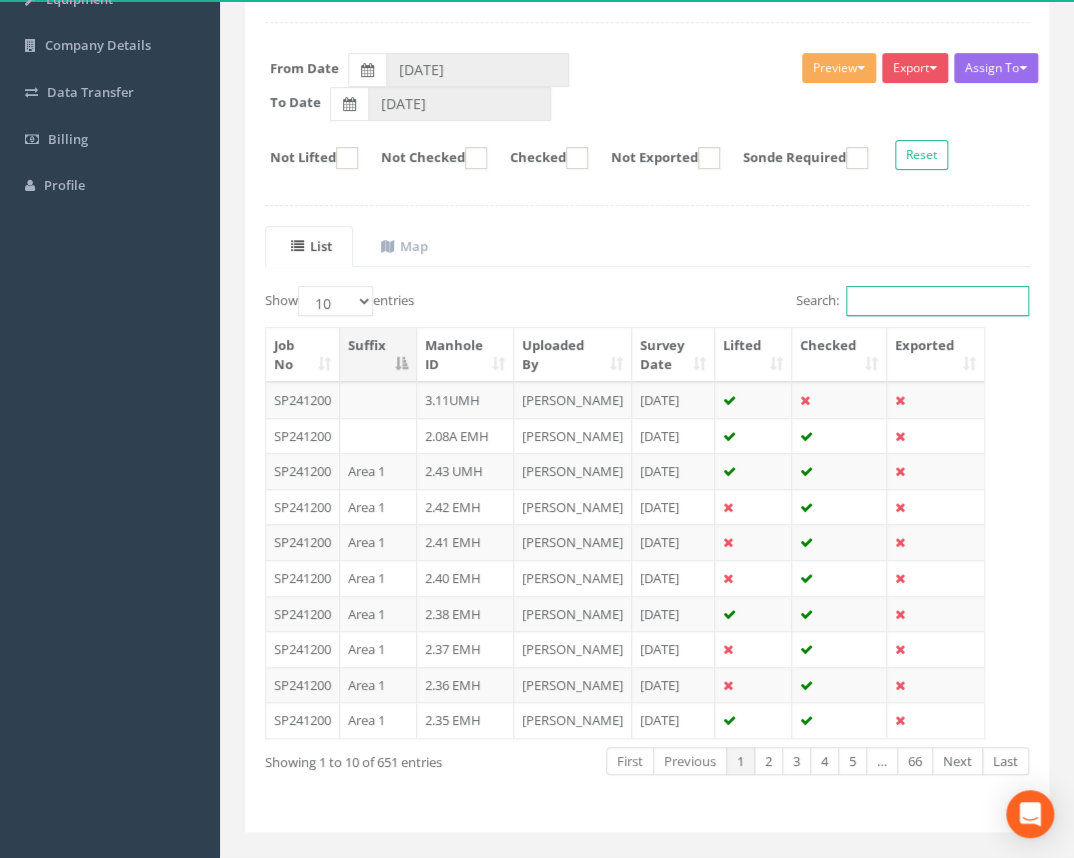 click on "Search:" at bounding box center (937, 301) 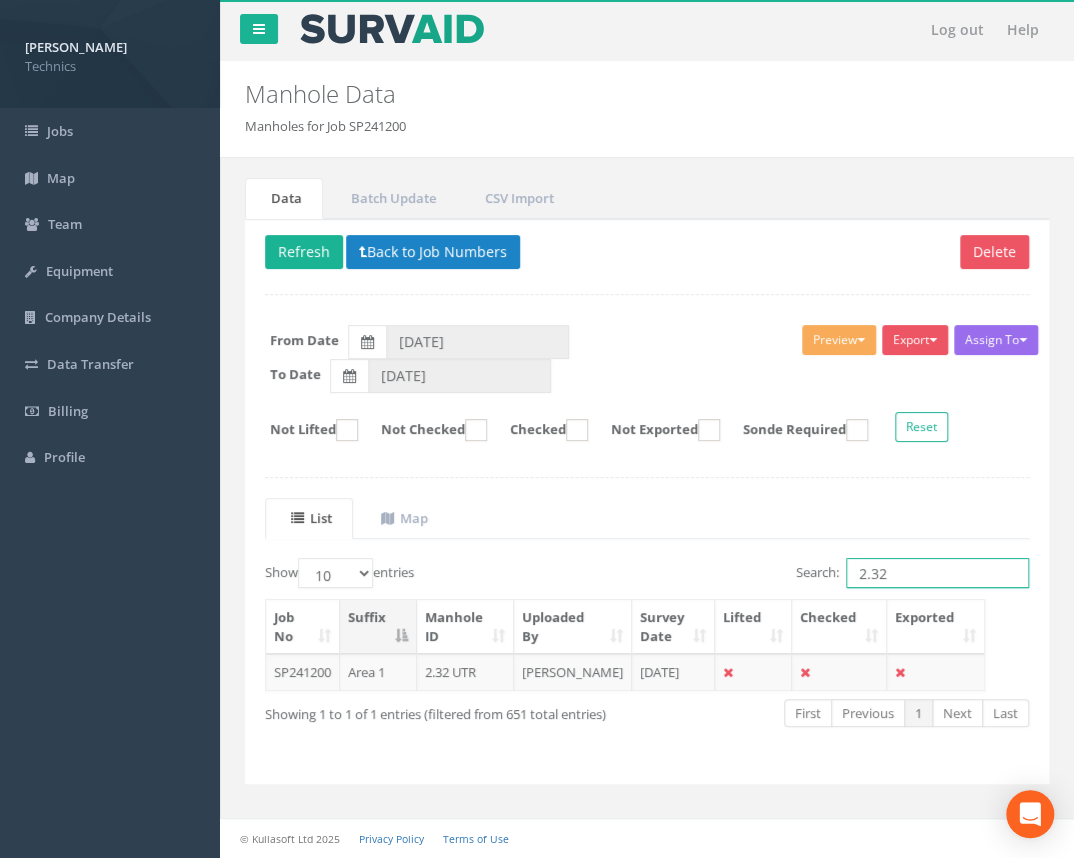 scroll, scrollTop: 8, scrollLeft: 0, axis: vertical 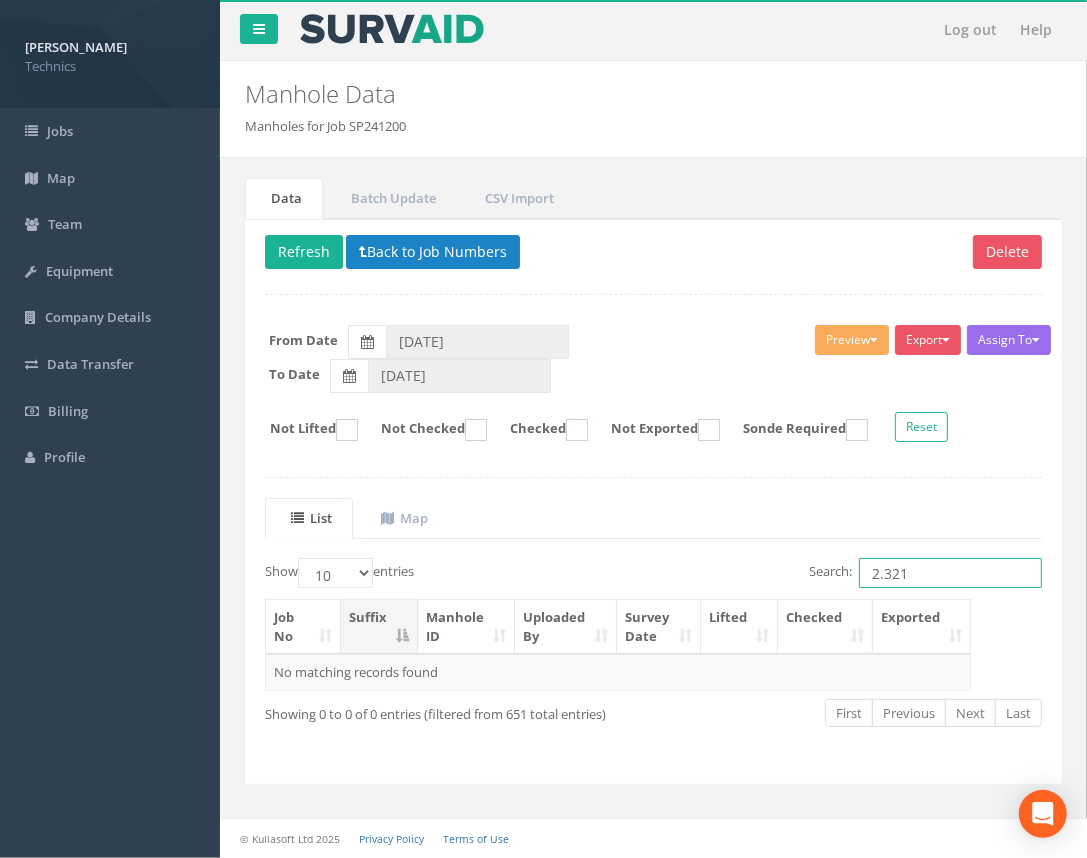 drag, startPoint x: 922, startPoint y: 571, endPoint x: 828, endPoint y: 571, distance: 94 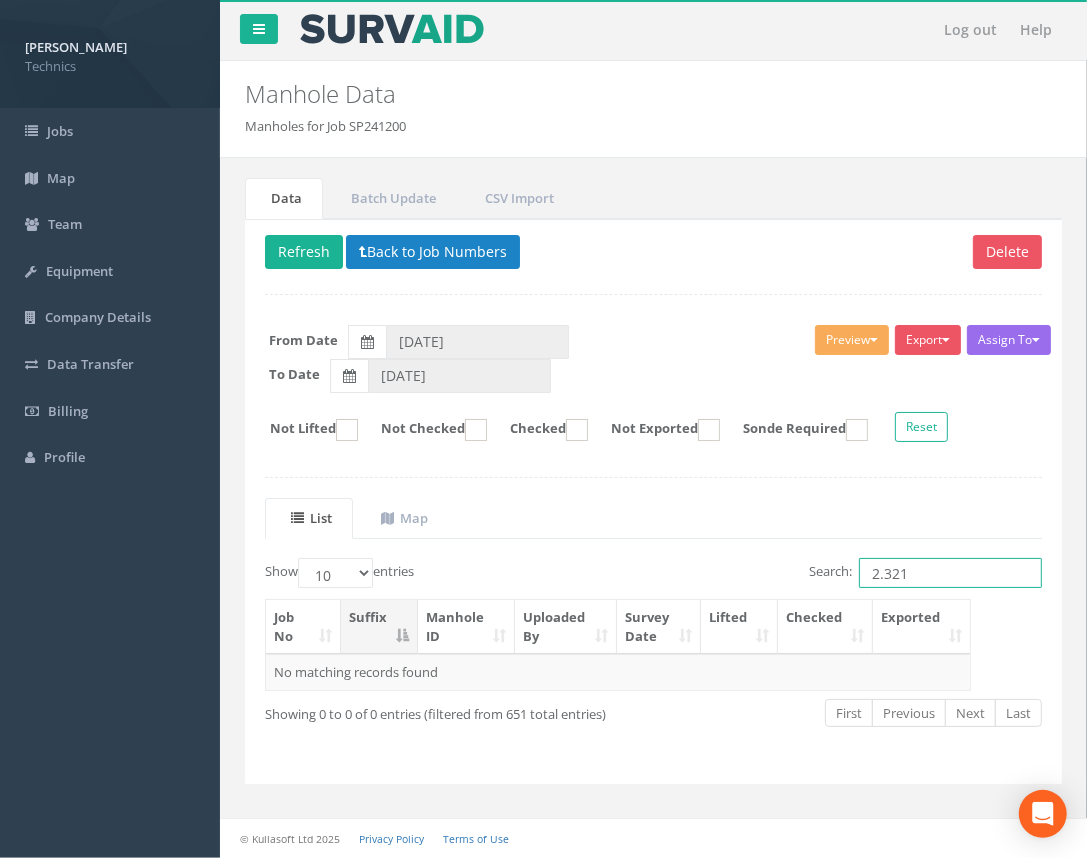 type 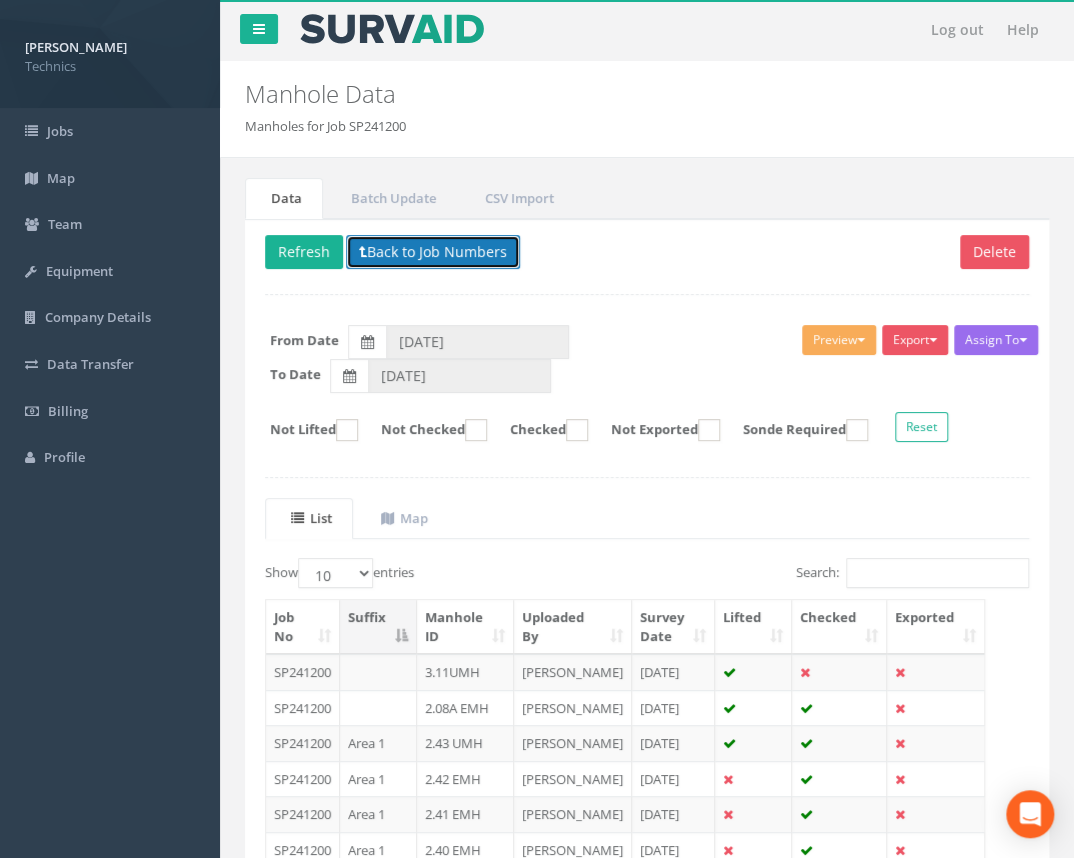 click on "Back to Job Numbers" at bounding box center (433, 252) 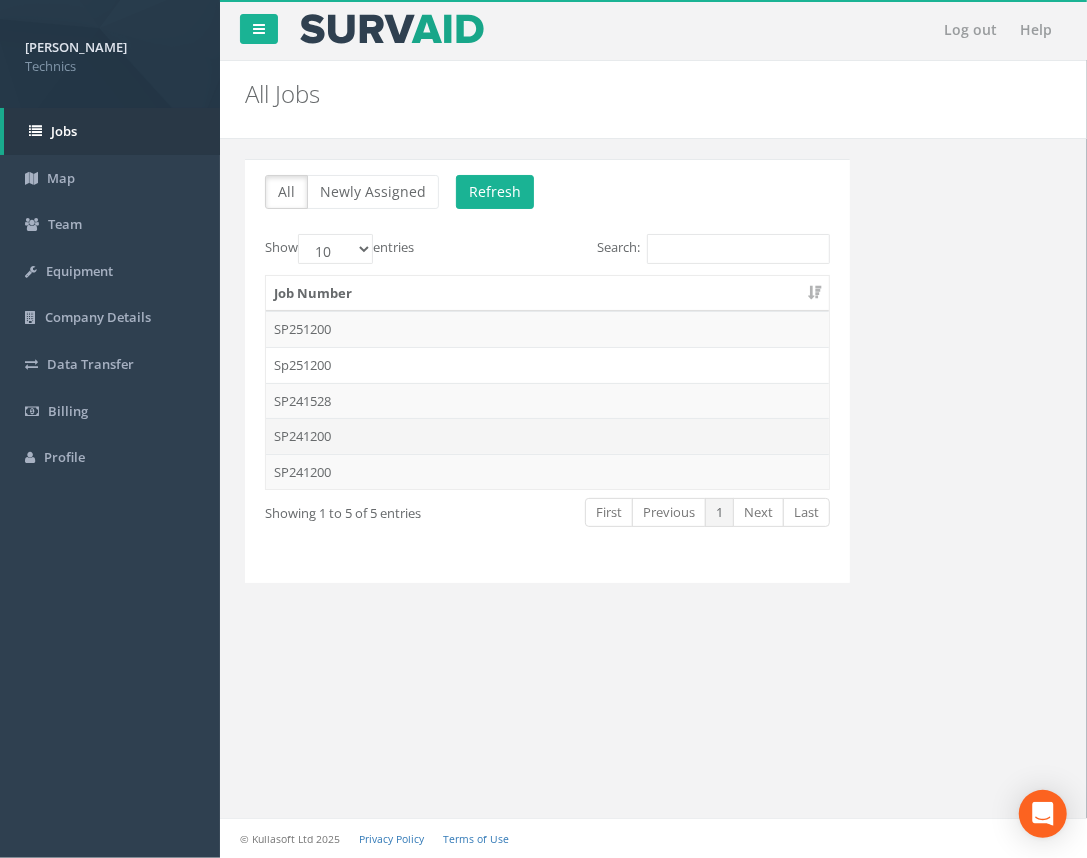 click on "SP241200" at bounding box center (547, 436) 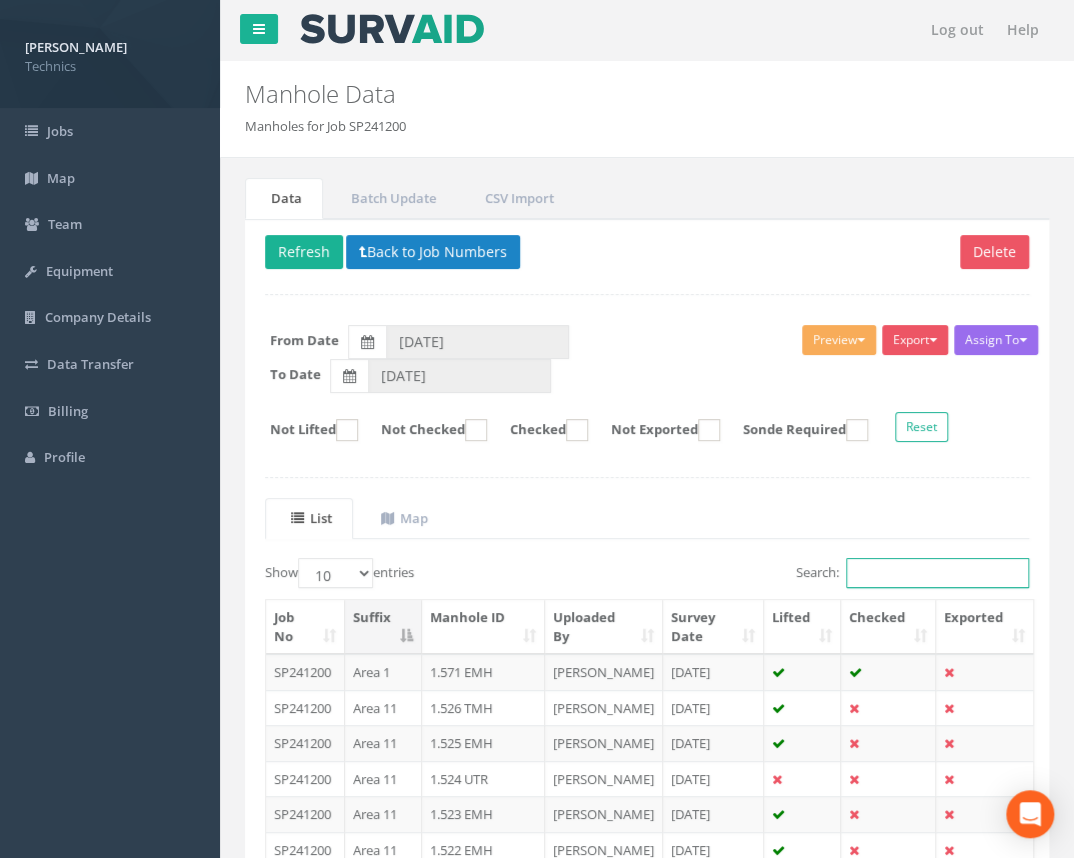 click on "Search:" at bounding box center (937, 573) 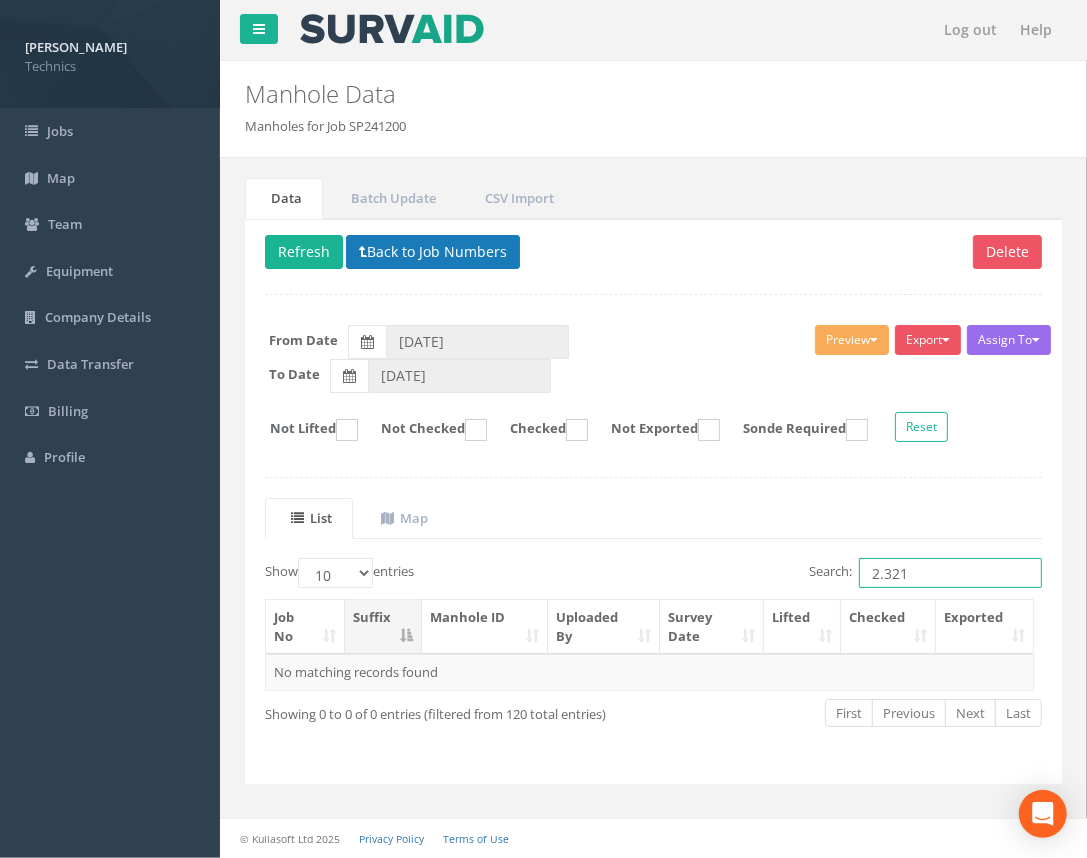 type on "2.321" 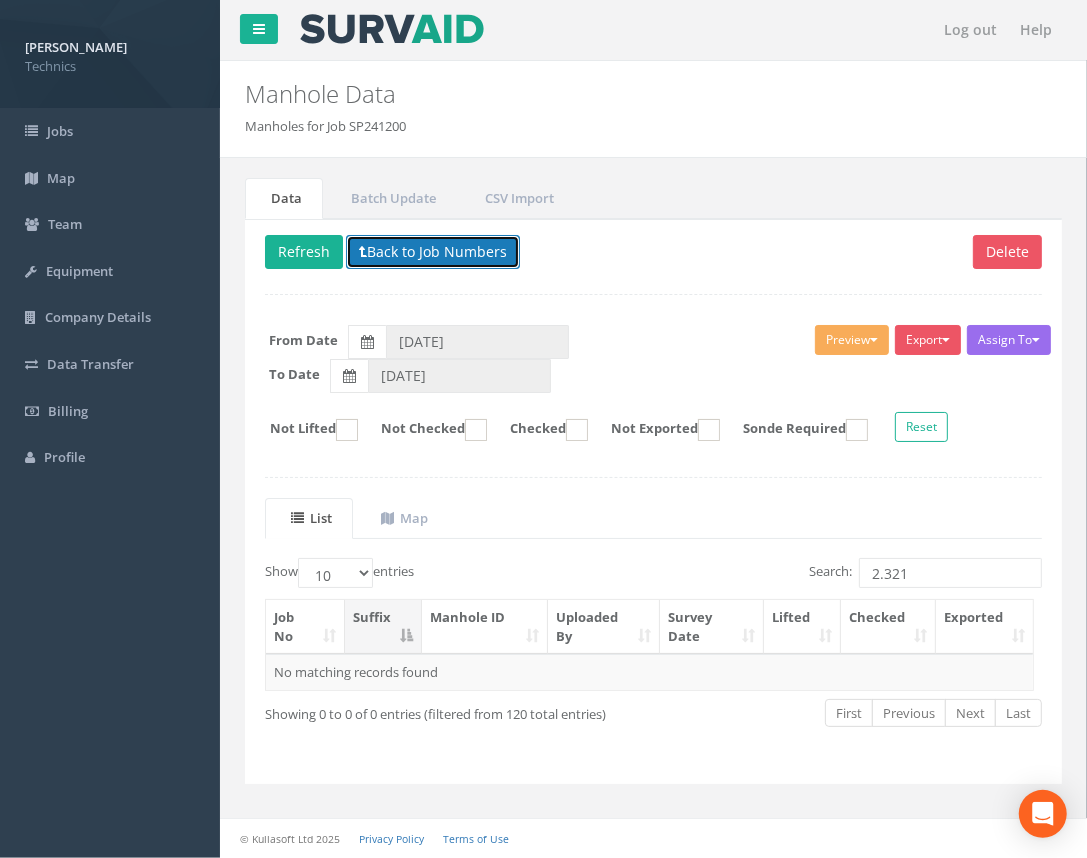 click on "Back to Job Numbers" at bounding box center (433, 252) 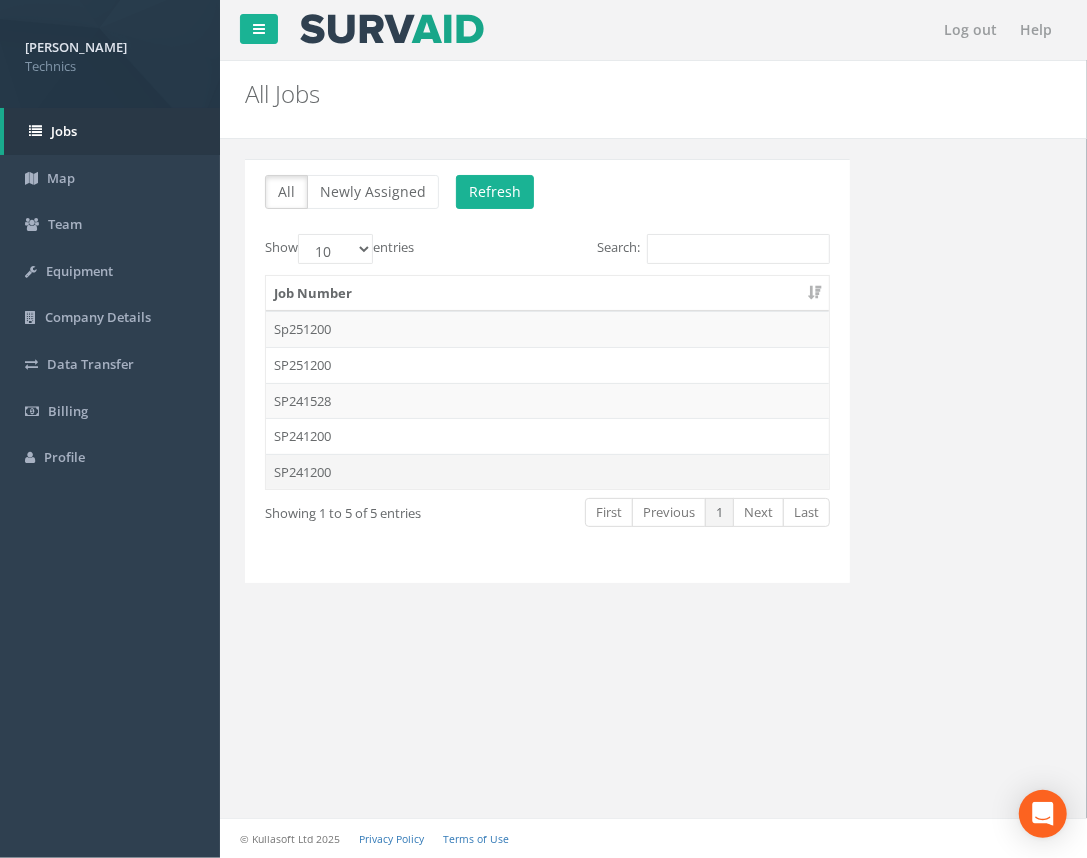 click on "SP241200" at bounding box center (547, 472) 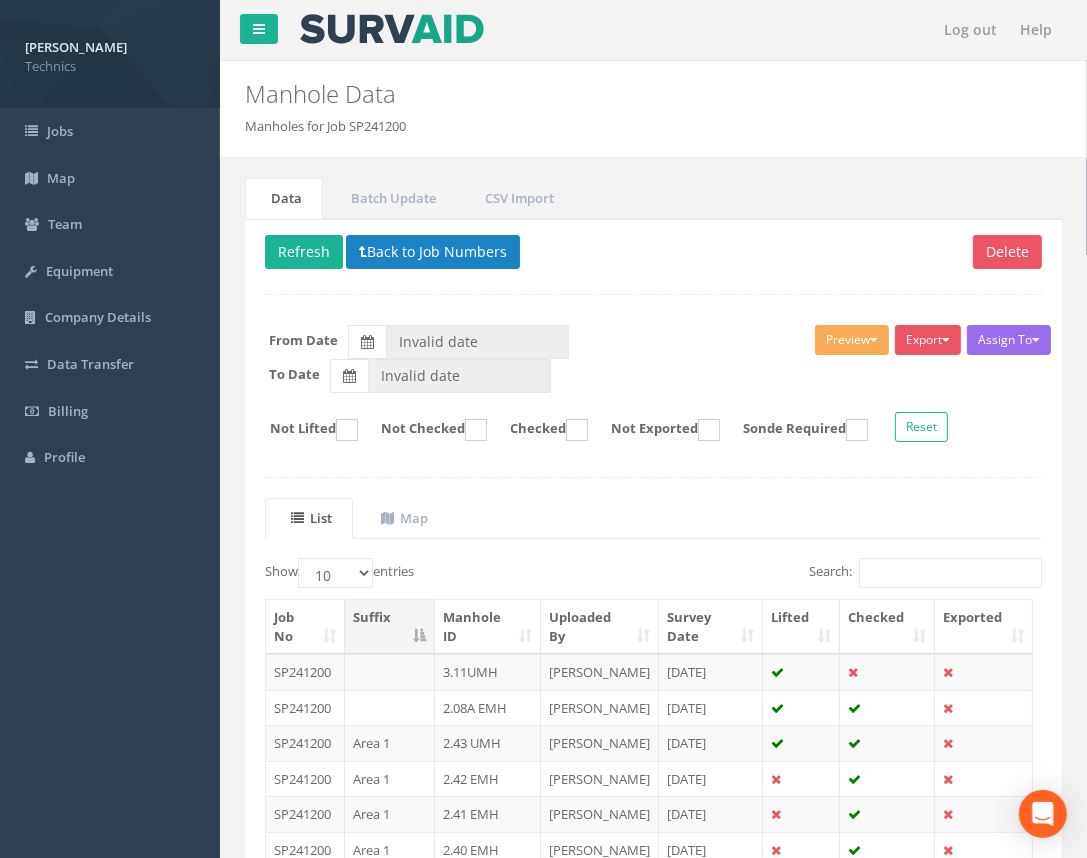 type on "[DATE]" 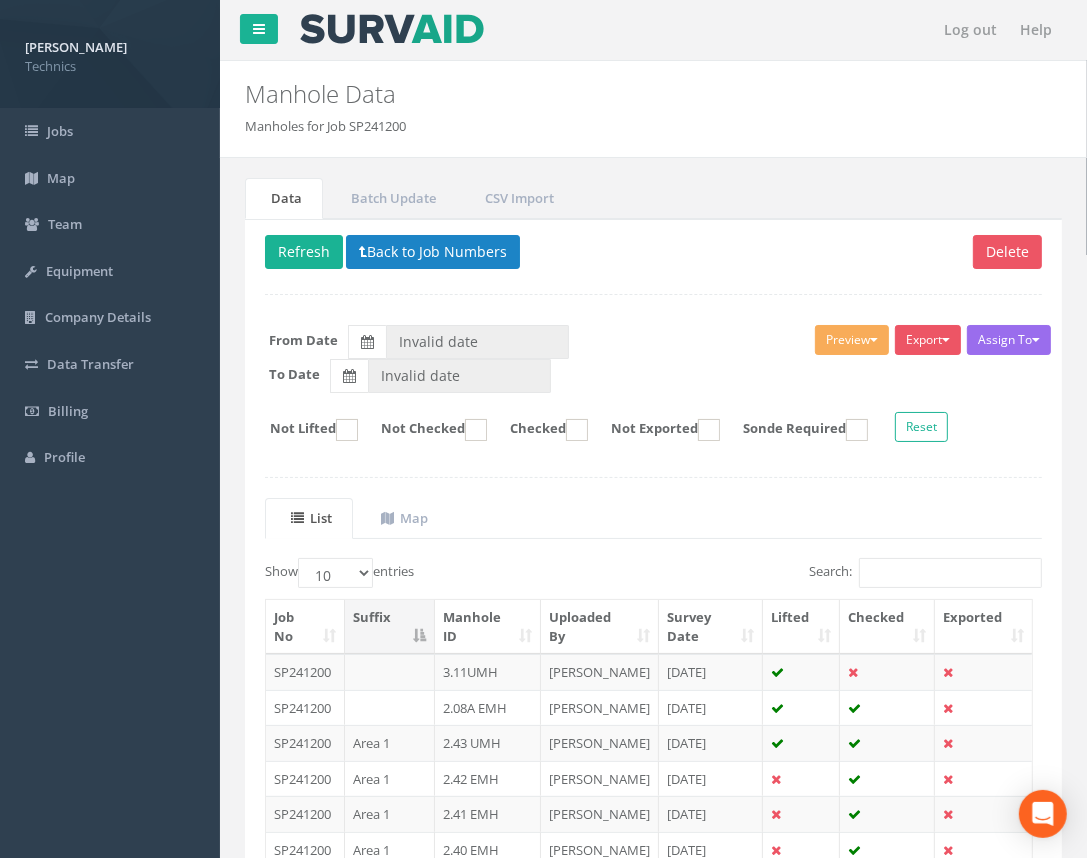 type on "[DATE]" 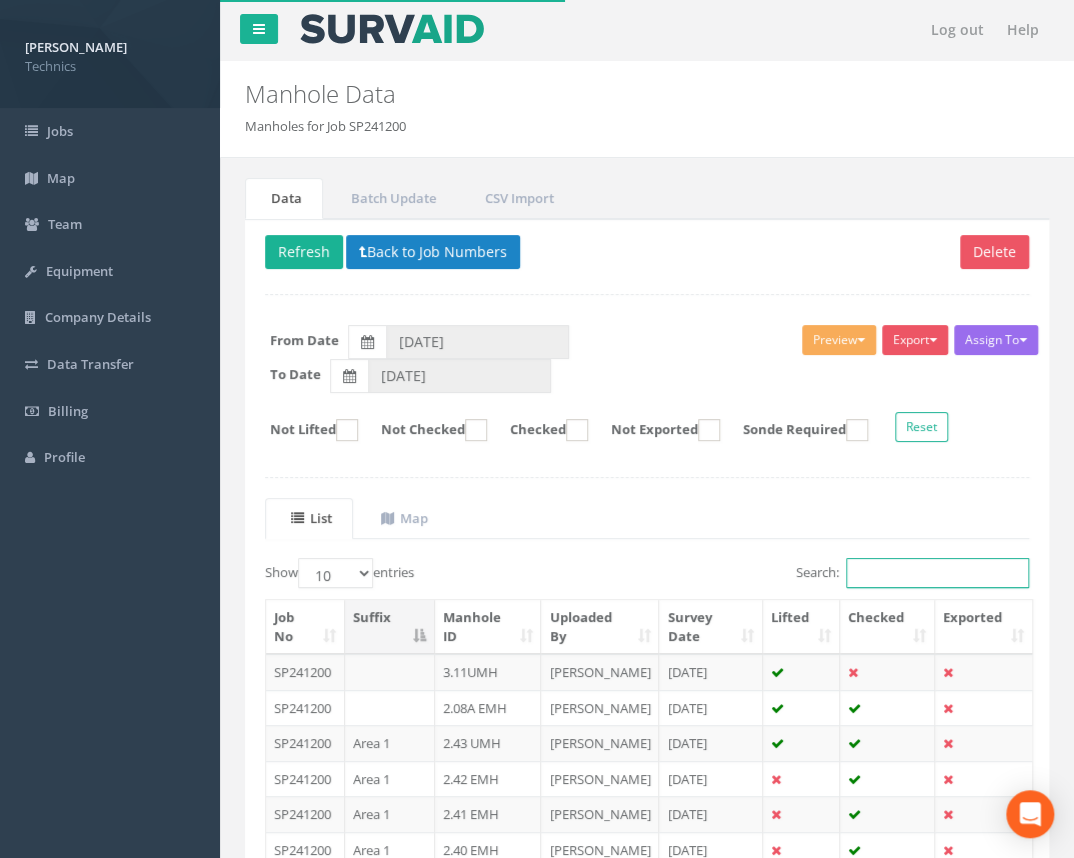 click on "Search:" at bounding box center [937, 573] 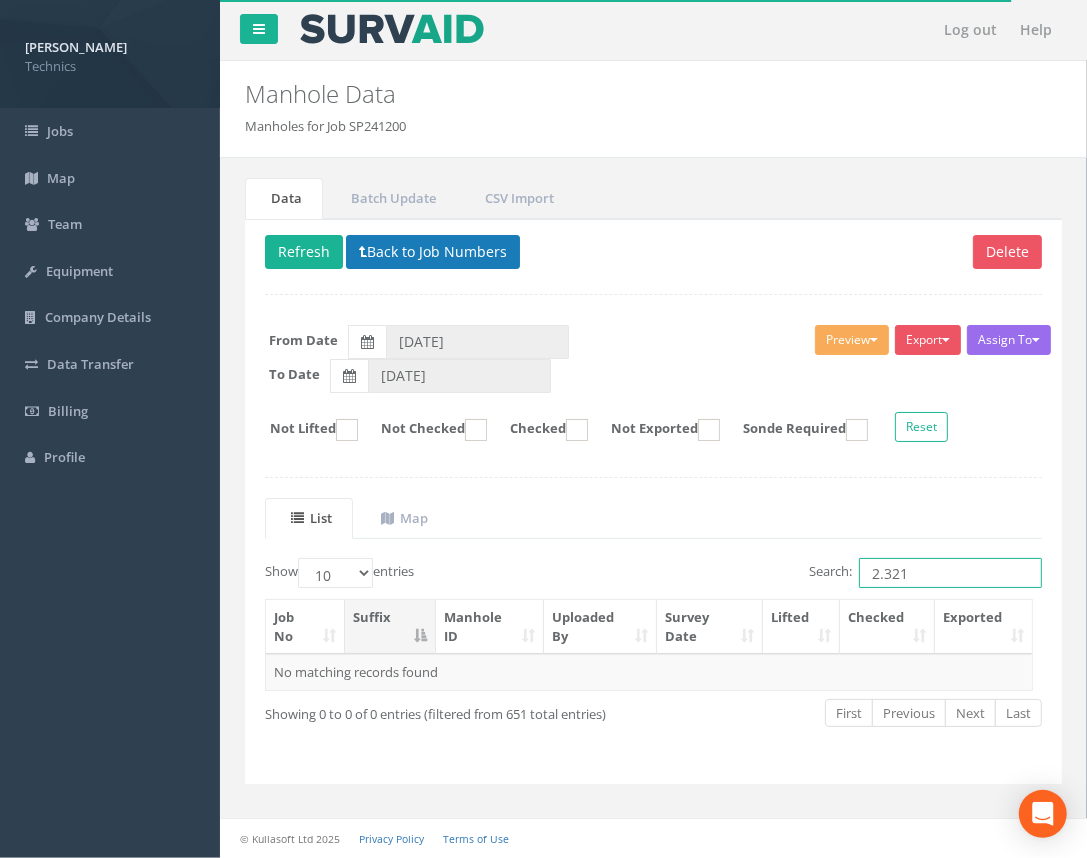 type on "2.321" 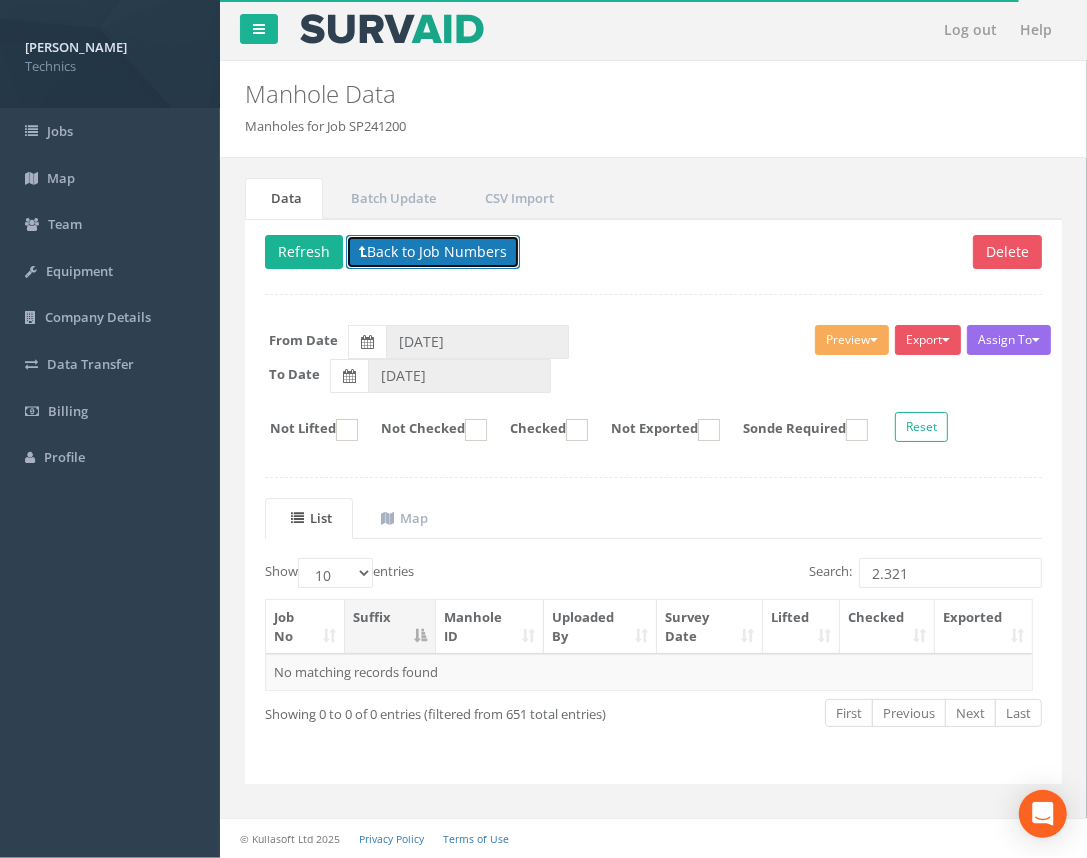 click on "Back to Job Numbers" at bounding box center [433, 252] 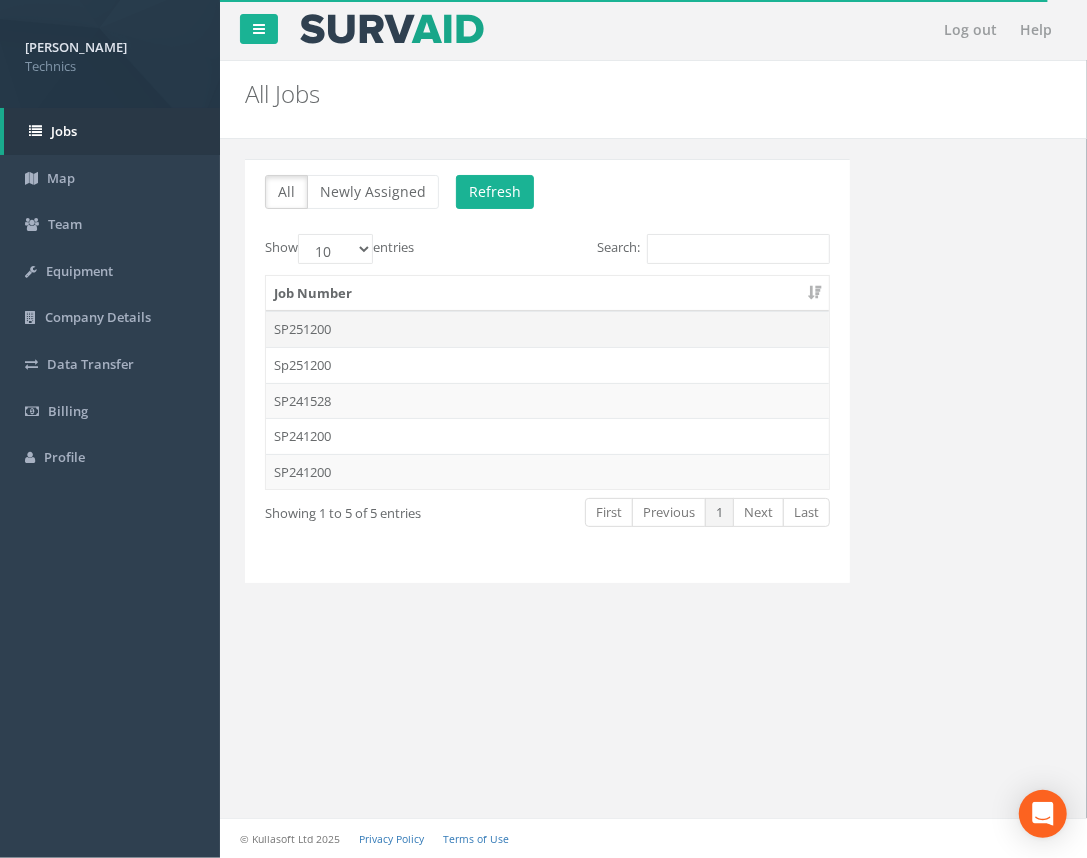 click on "SP251200" at bounding box center (547, 329) 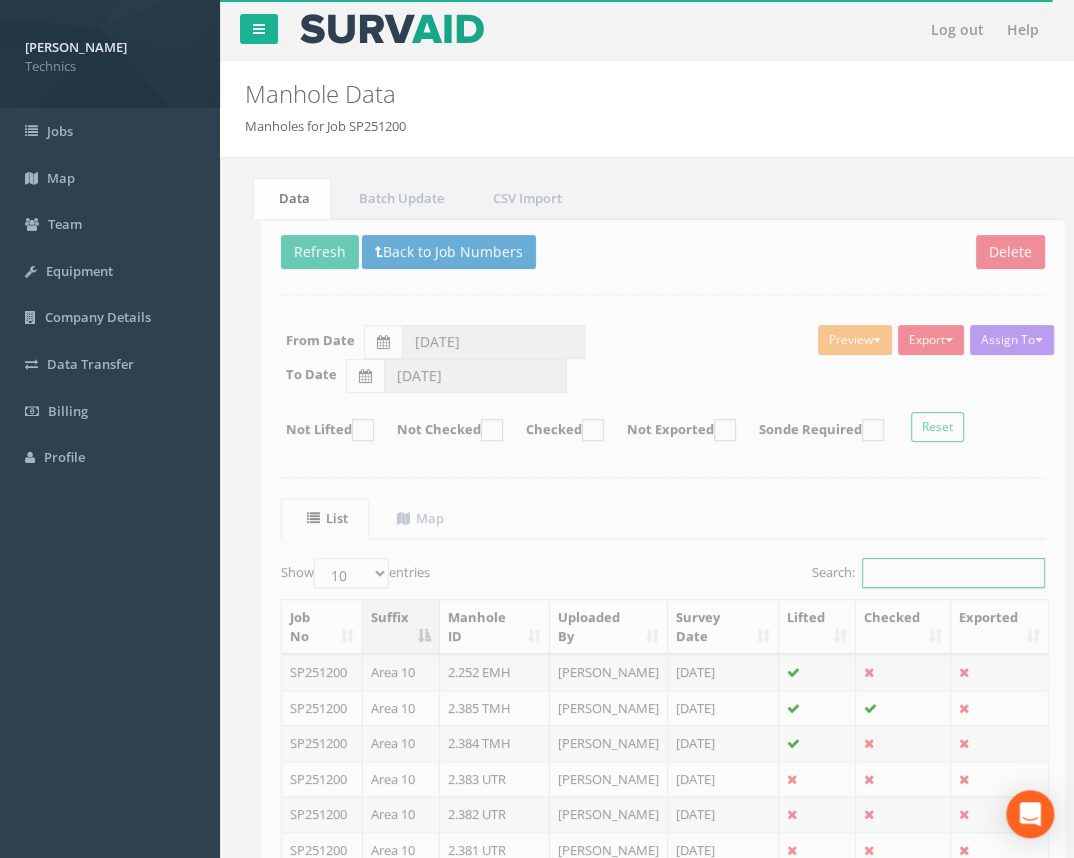 click on "Search:" at bounding box center (937, 573) 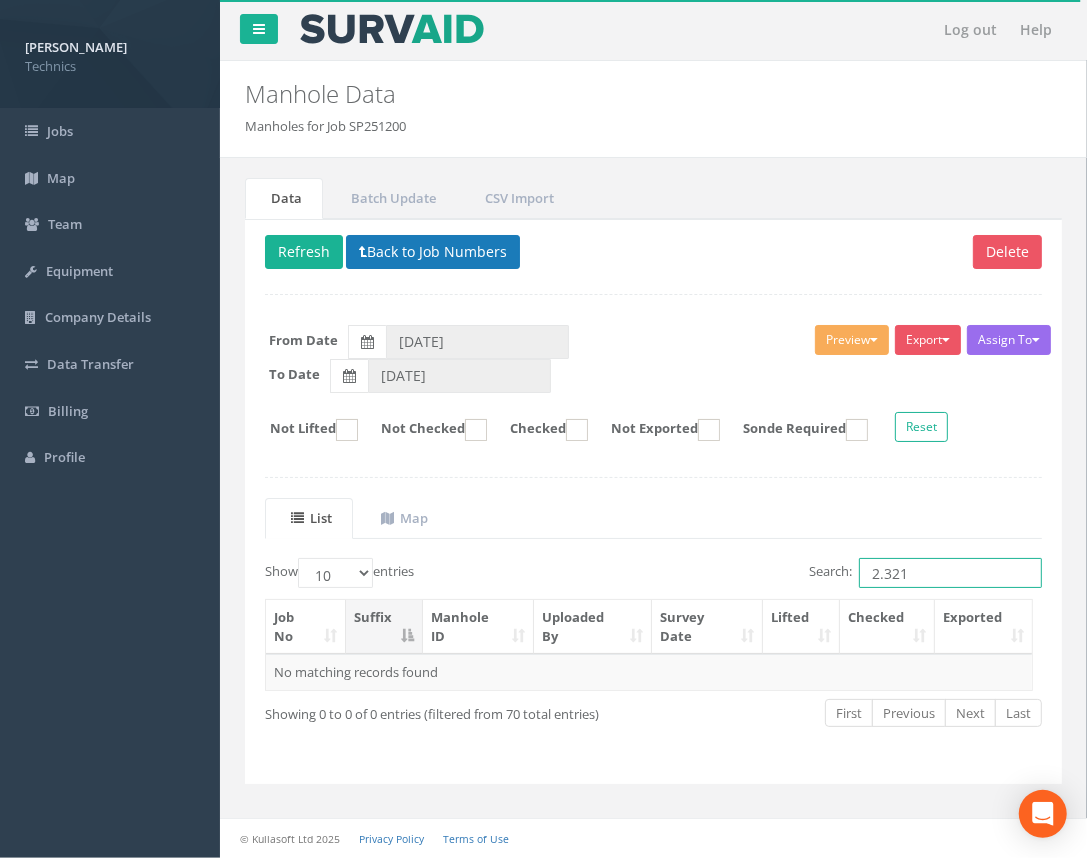 type on "2.321" 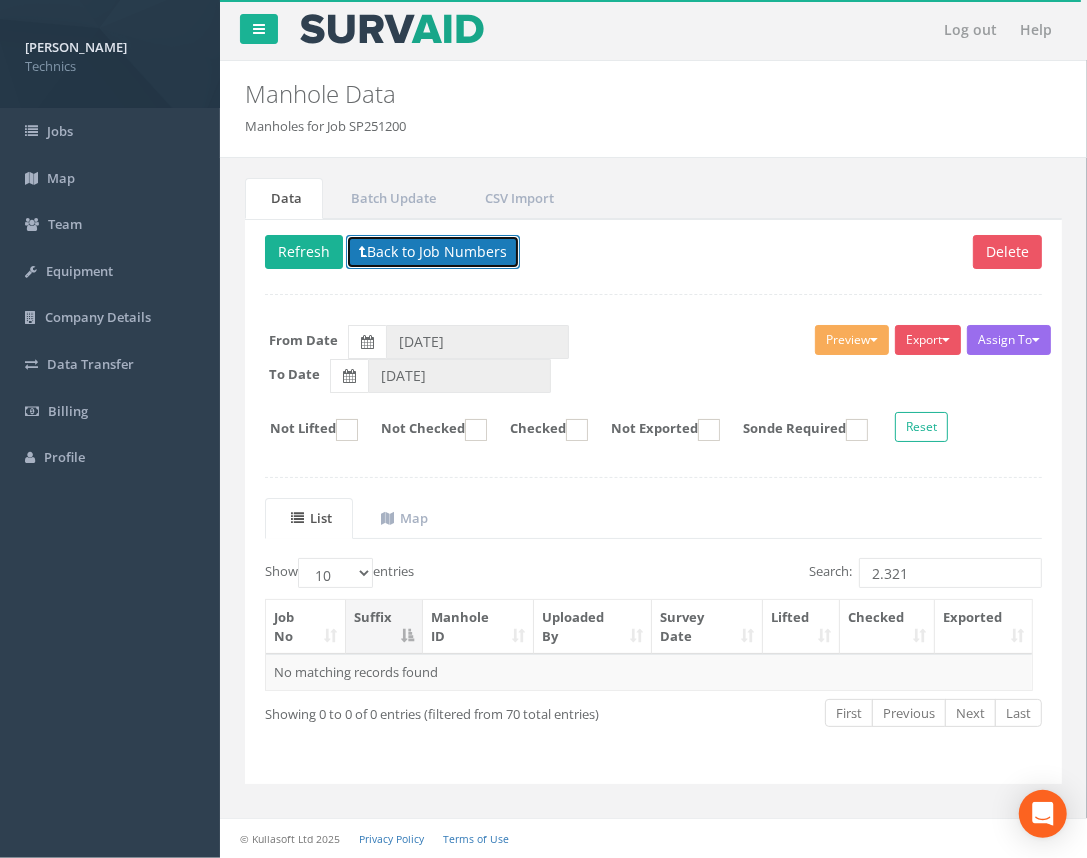 click on "Back to Job Numbers" at bounding box center [433, 252] 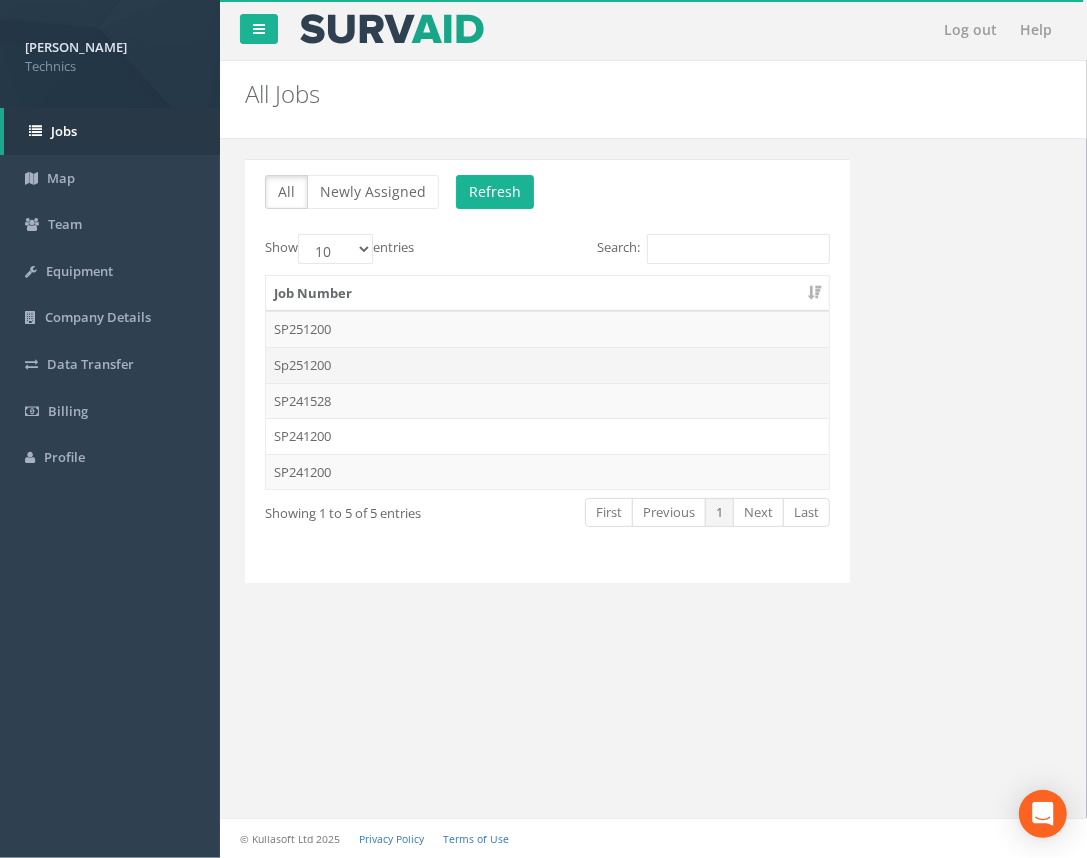 click on "Sp251200" at bounding box center (547, 365) 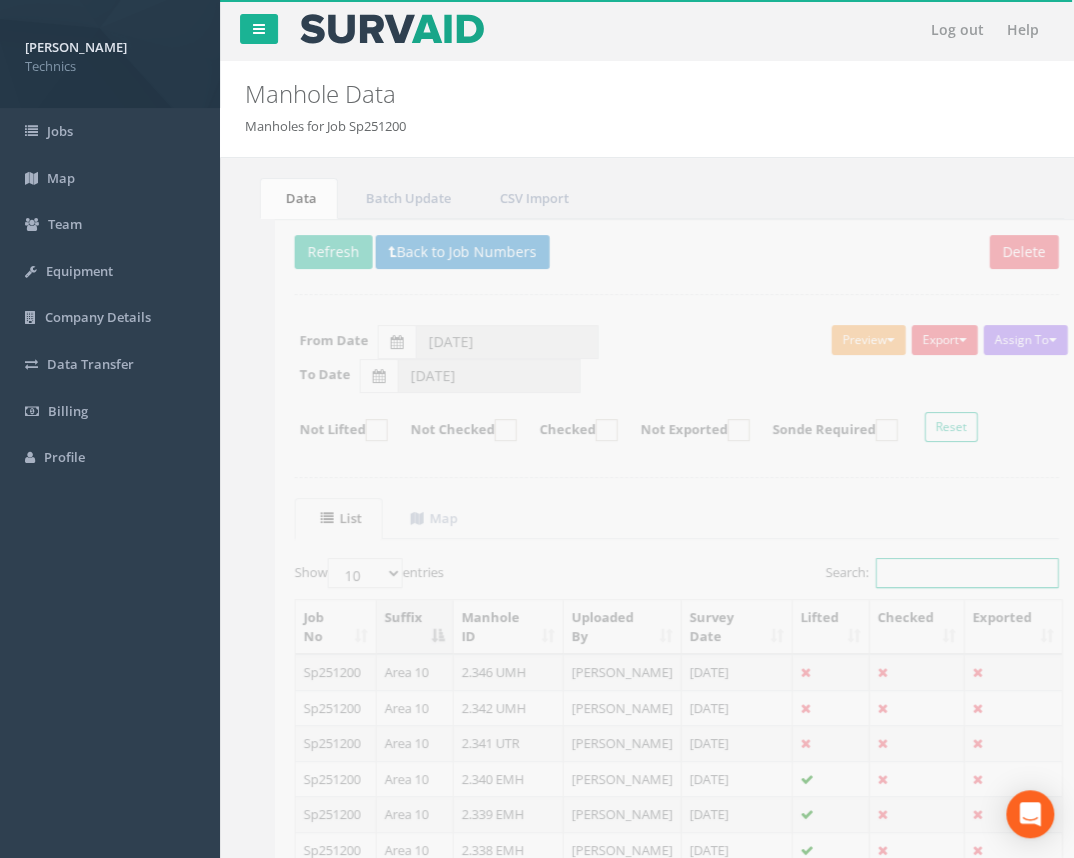 click on "Search:" at bounding box center (937, 573) 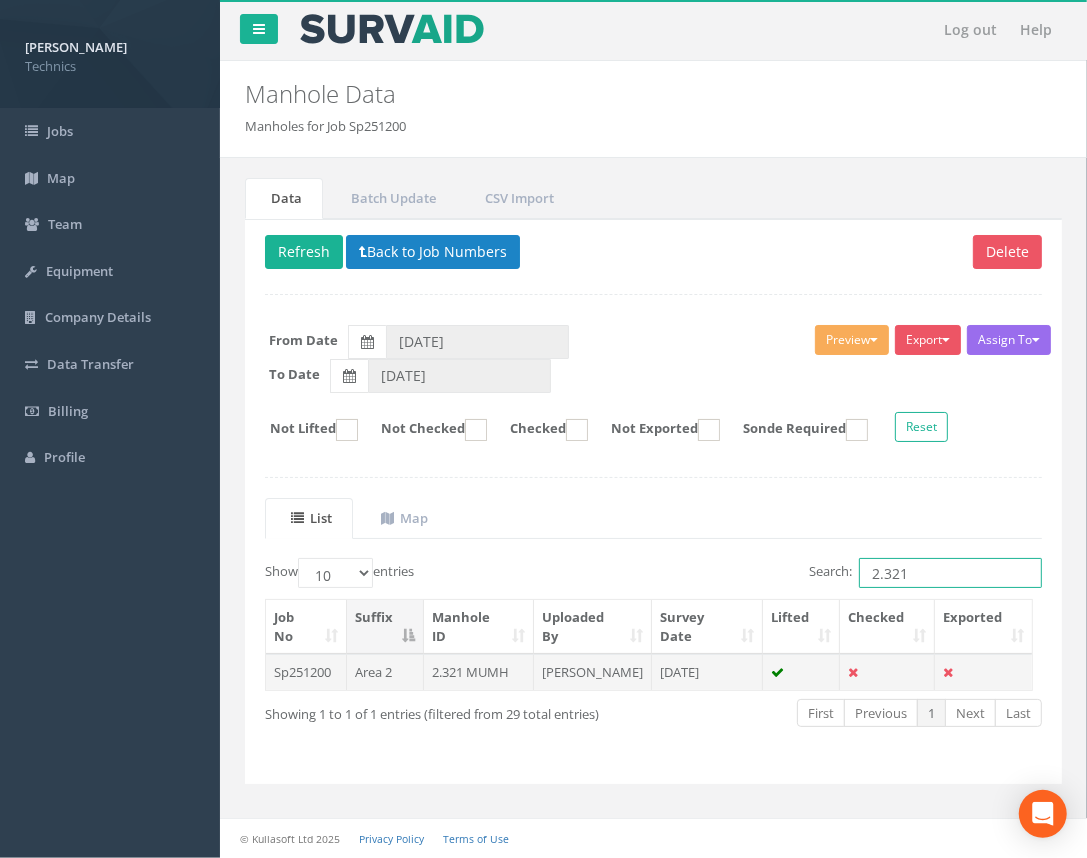 type on "2.321" 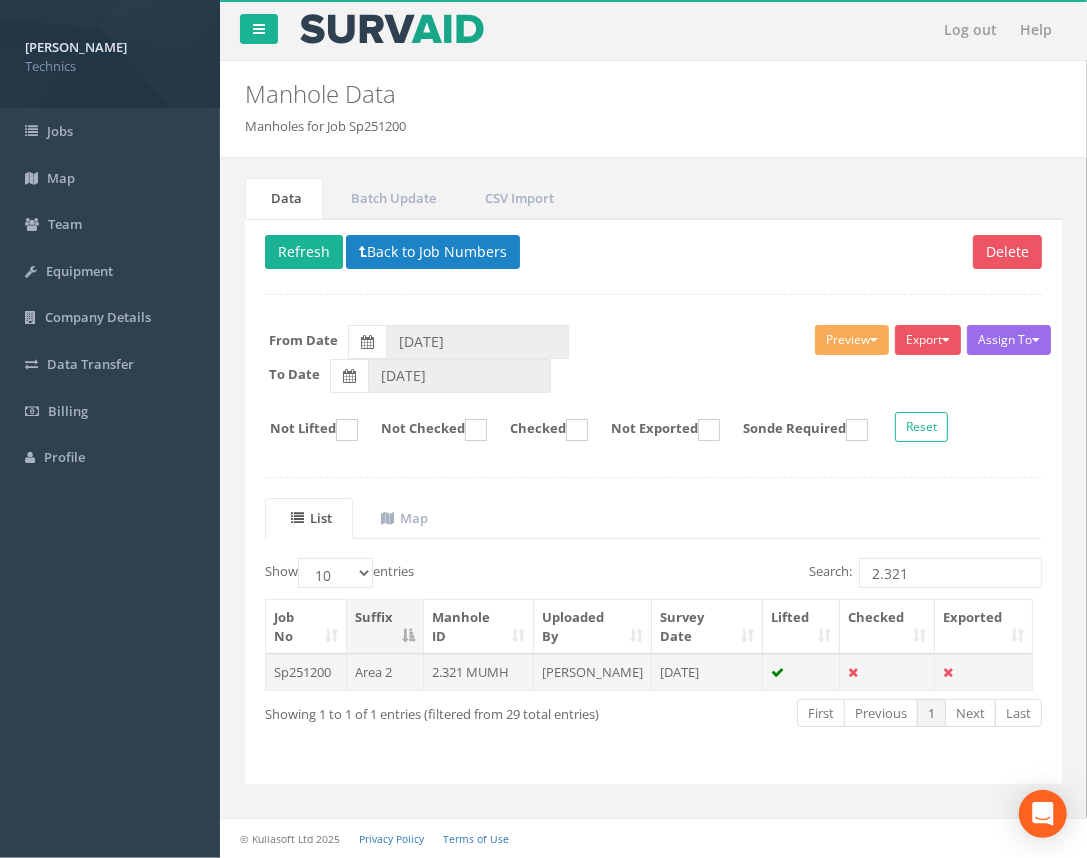 click on "2.321 MUMH" at bounding box center [479, 672] 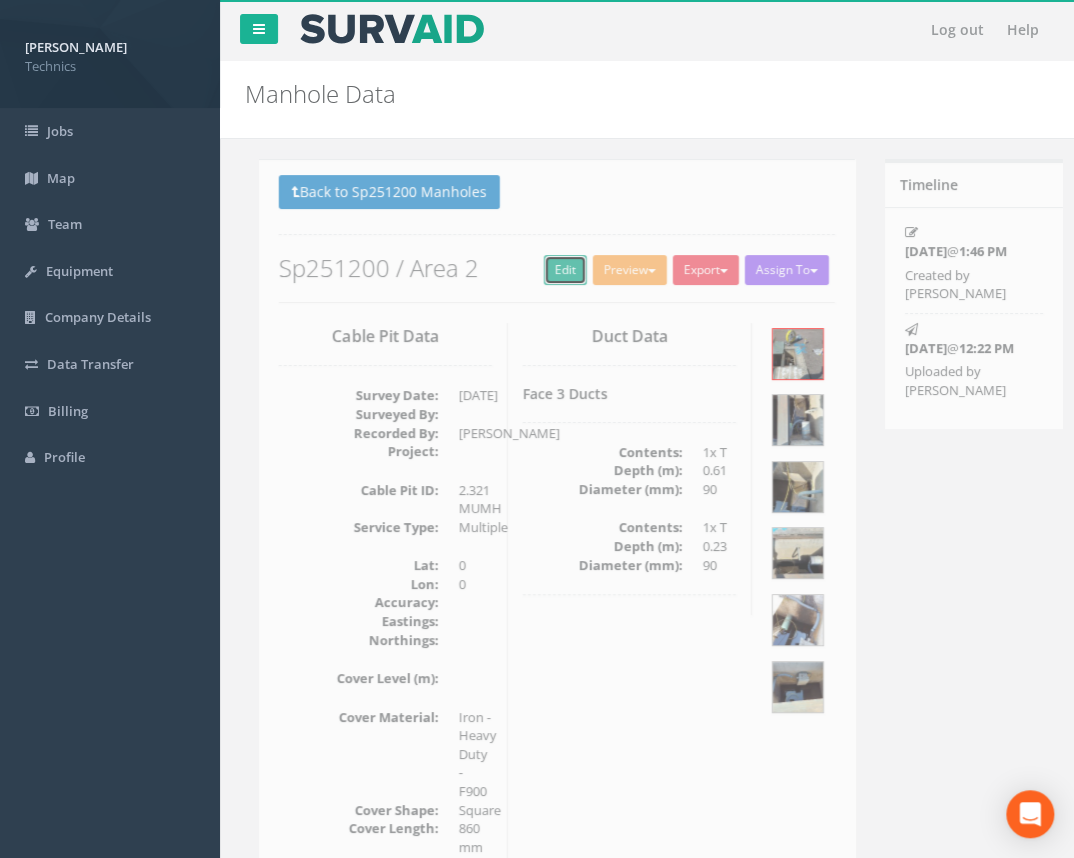 click on "Edit" at bounding box center [551, 270] 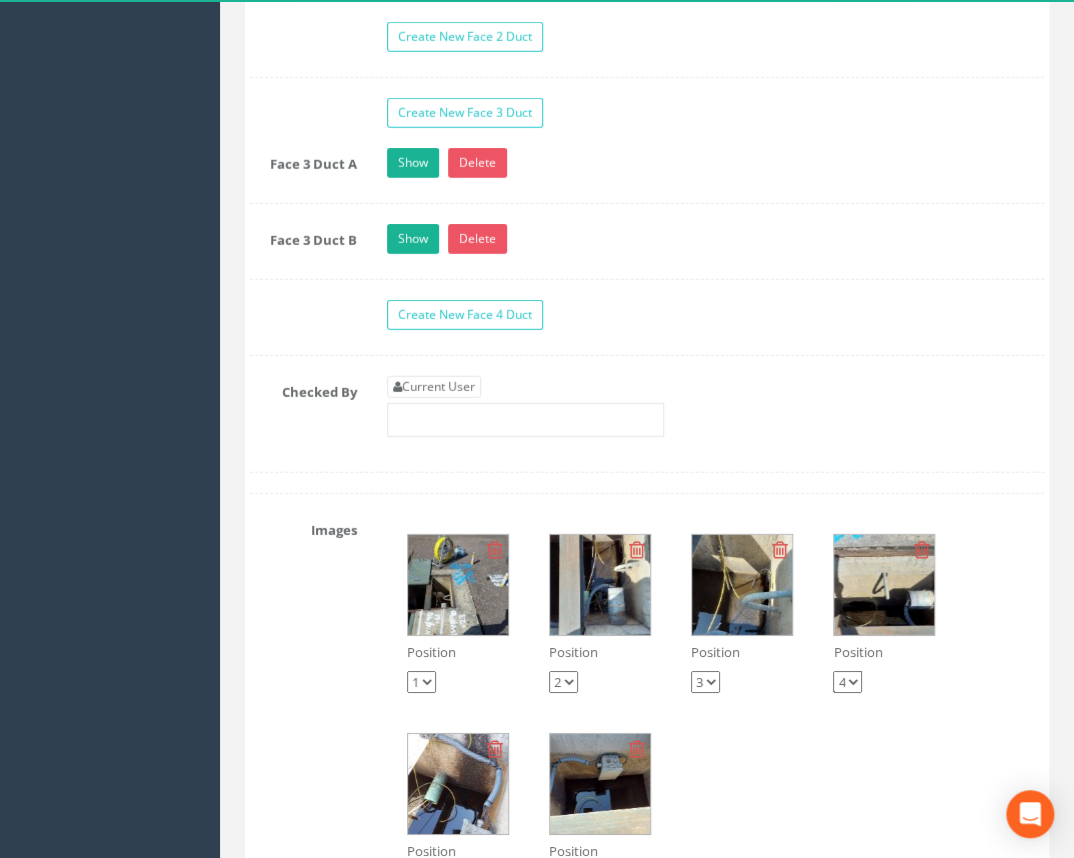 scroll, scrollTop: 2000, scrollLeft: 0, axis: vertical 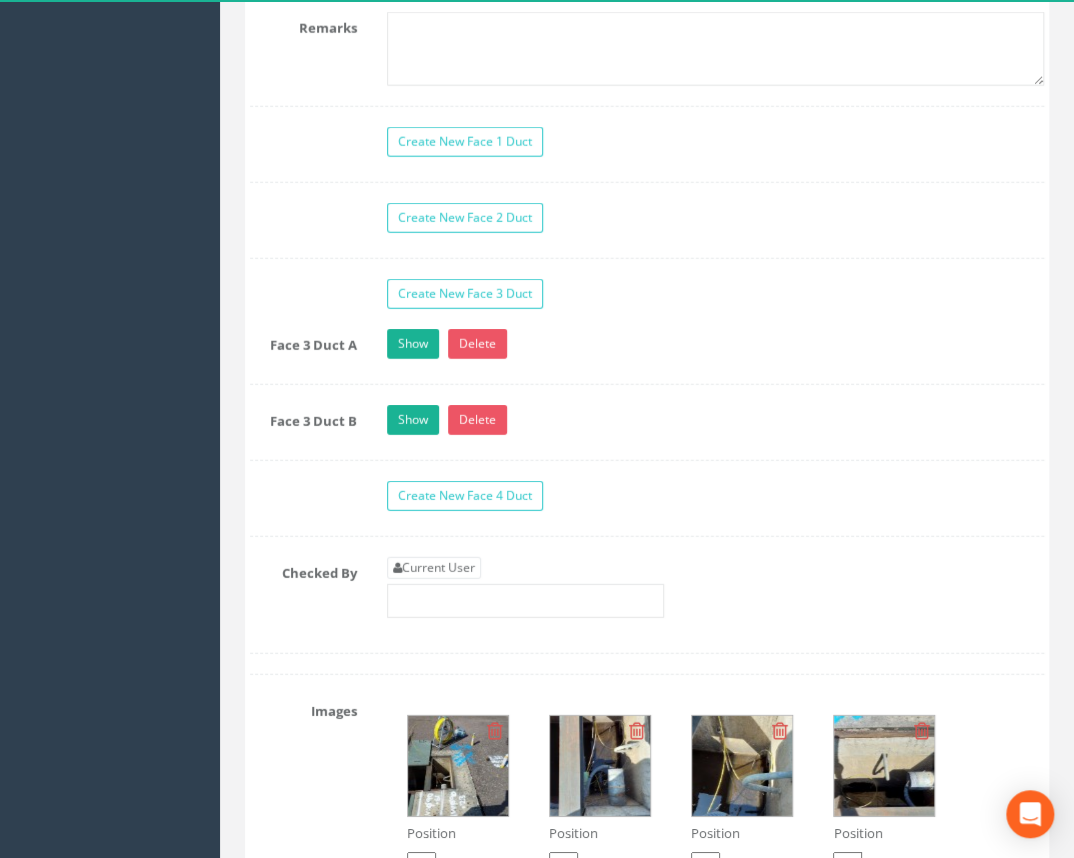 click at bounding box center [458, 766] 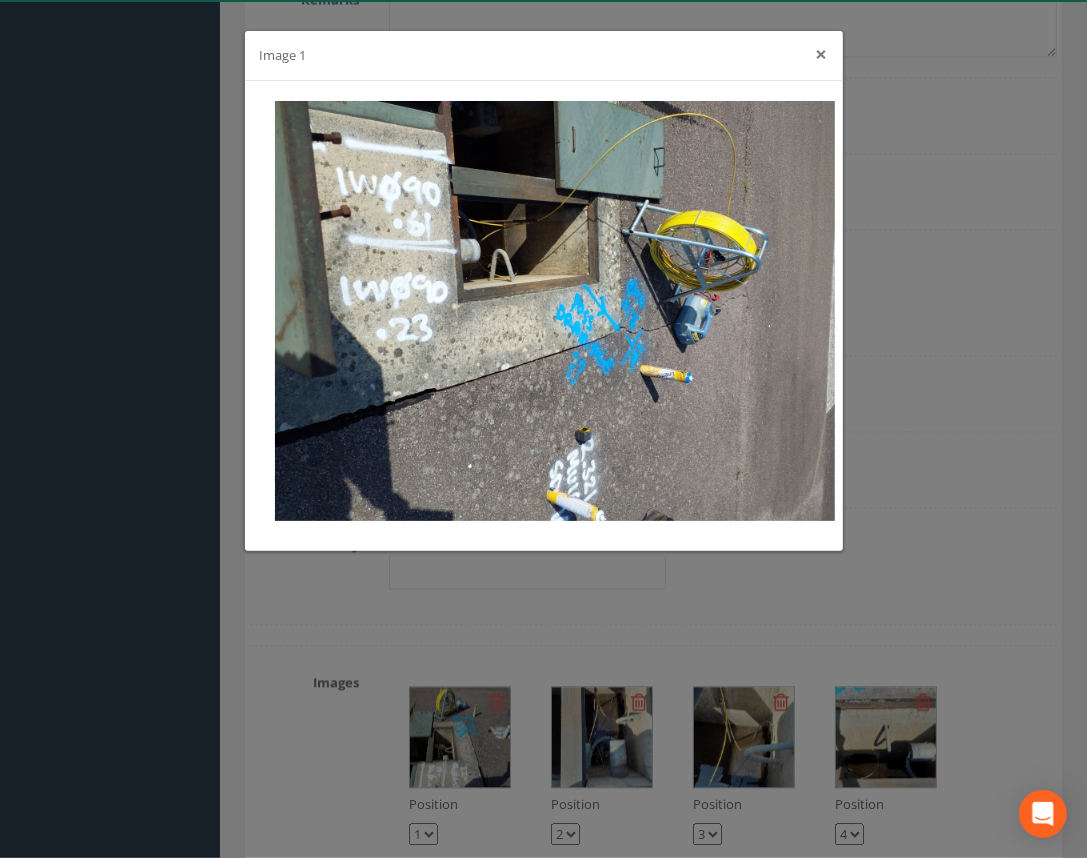 click on "×" at bounding box center [822, 54] 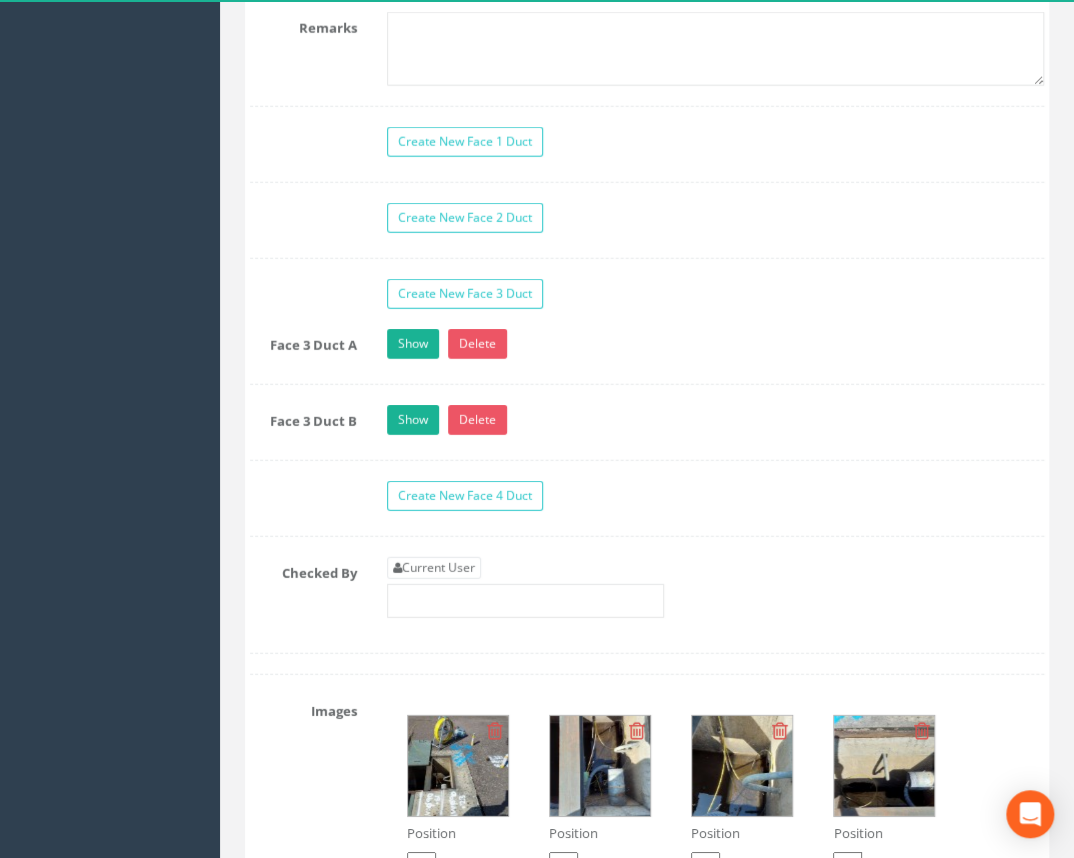 click at bounding box center (458, 766) 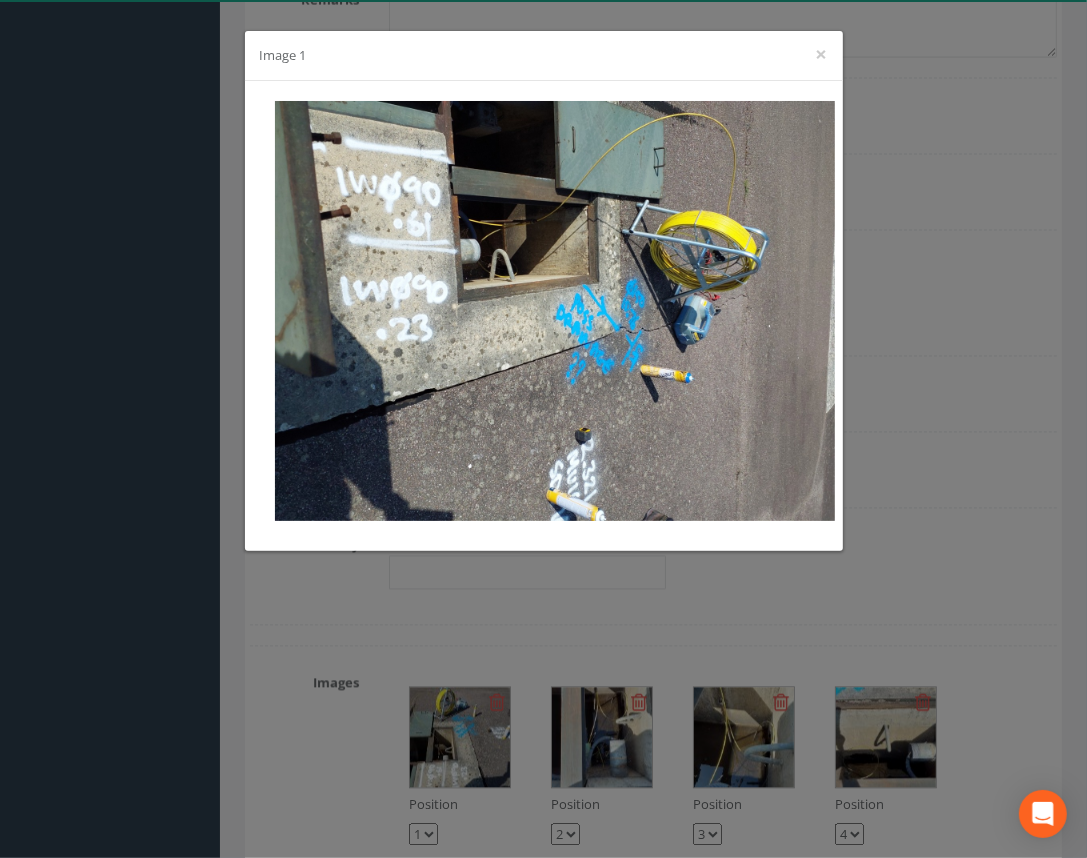 click on "Image 1  ×" at bounding box center [544, 56] 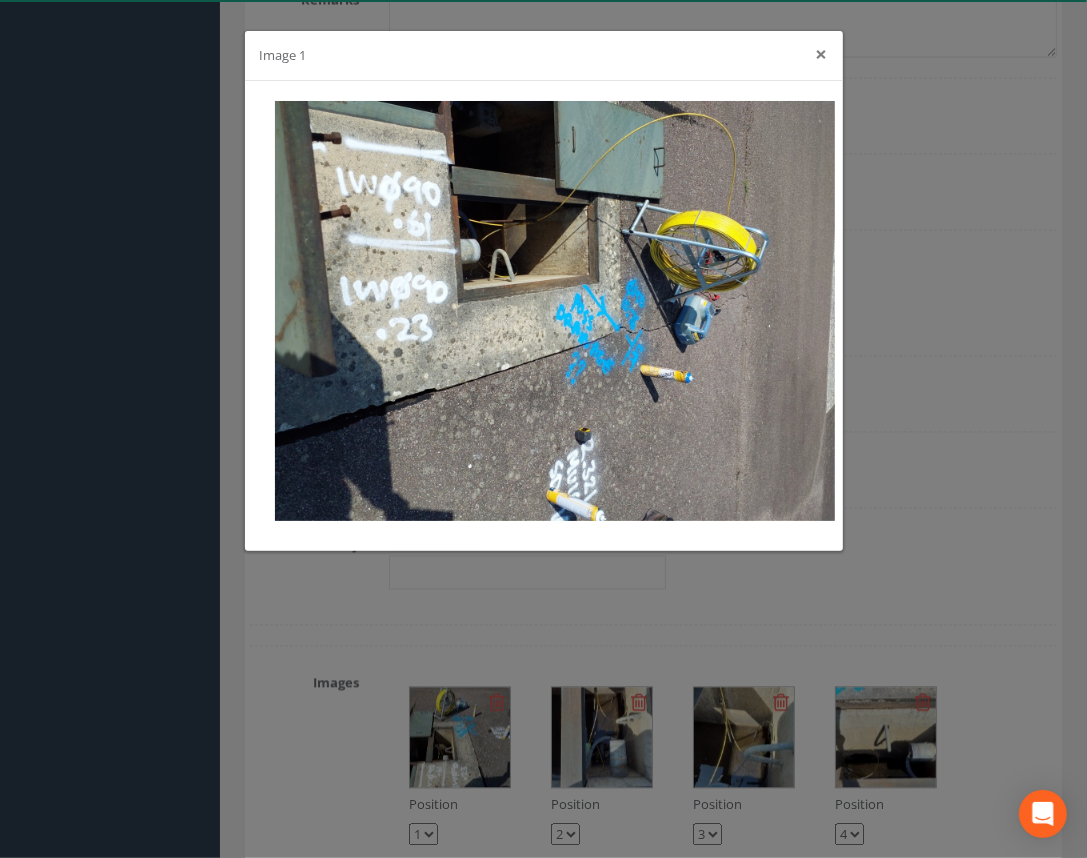 click on "×" at bounding box center (822, 54) 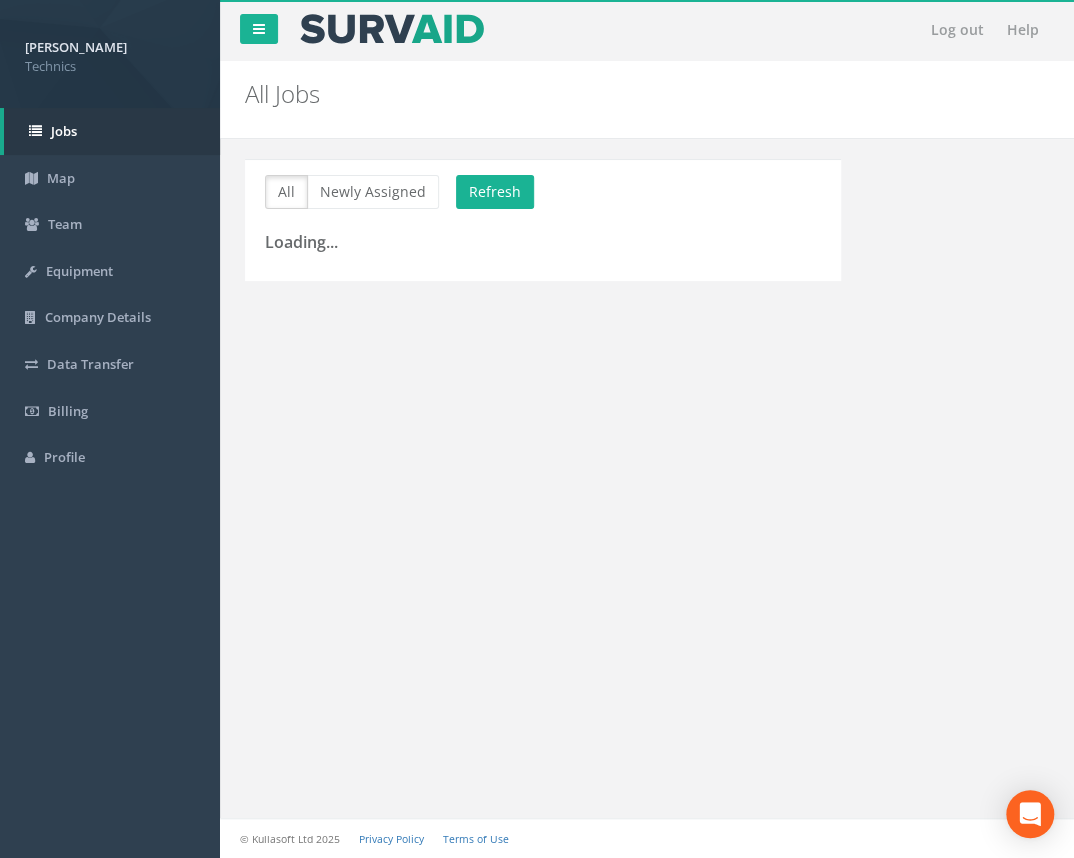 scroll, scrollTop: 0, scrollLeft: 0, axis: both 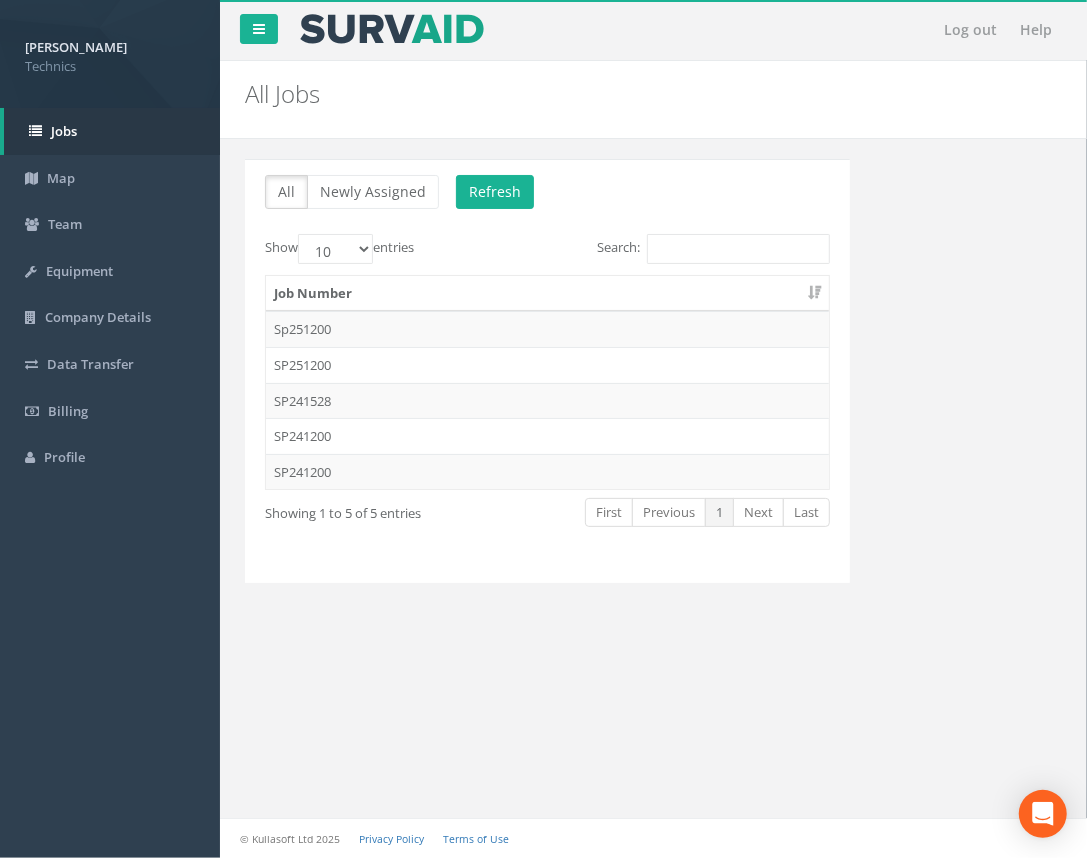 drag, startPoint x: 910, startPoint y: 189, endPoint x: 895, endPoint y: 202, distance: 19.849434 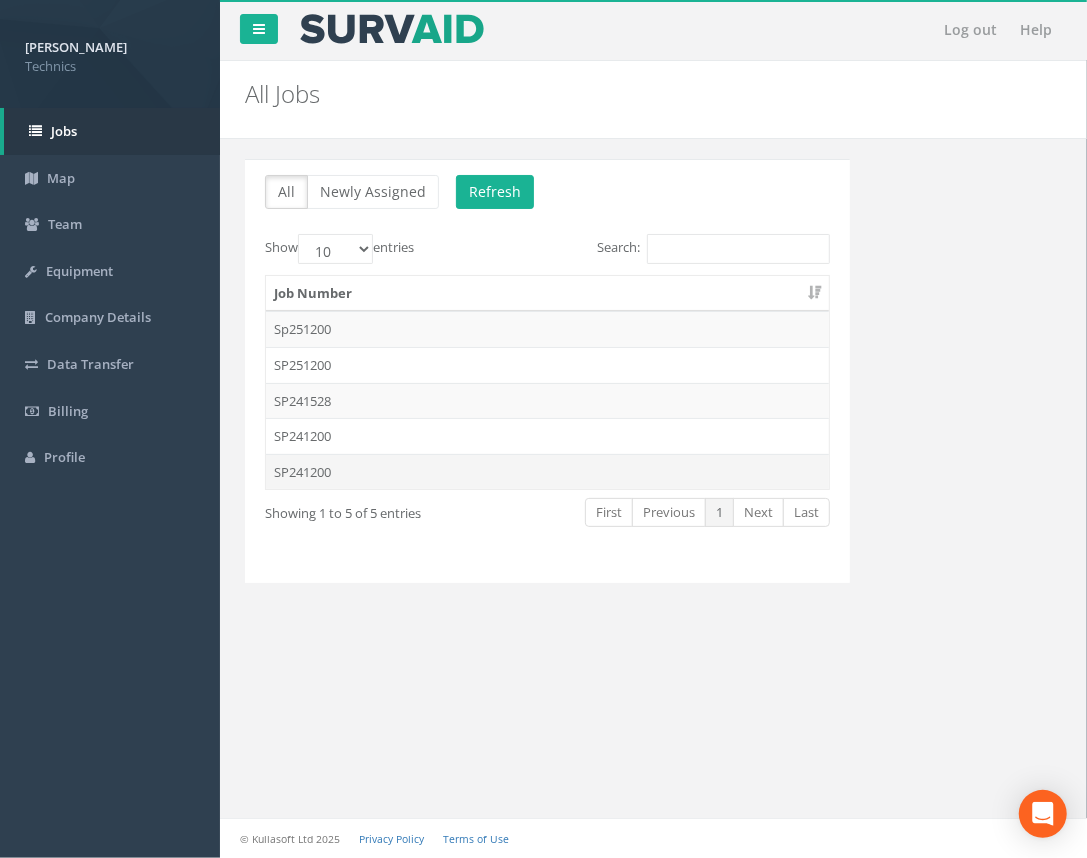 click on "SP241200" at bounding box center (547, 472) 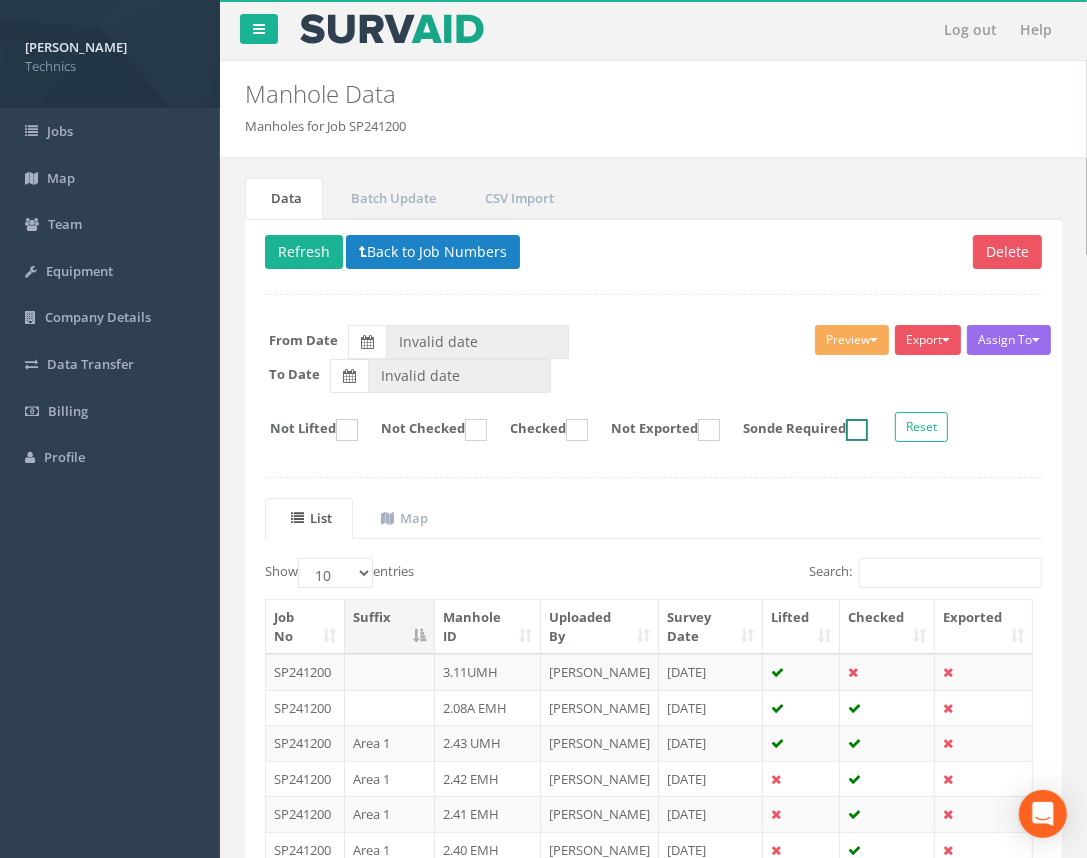 type on "[DATE]" 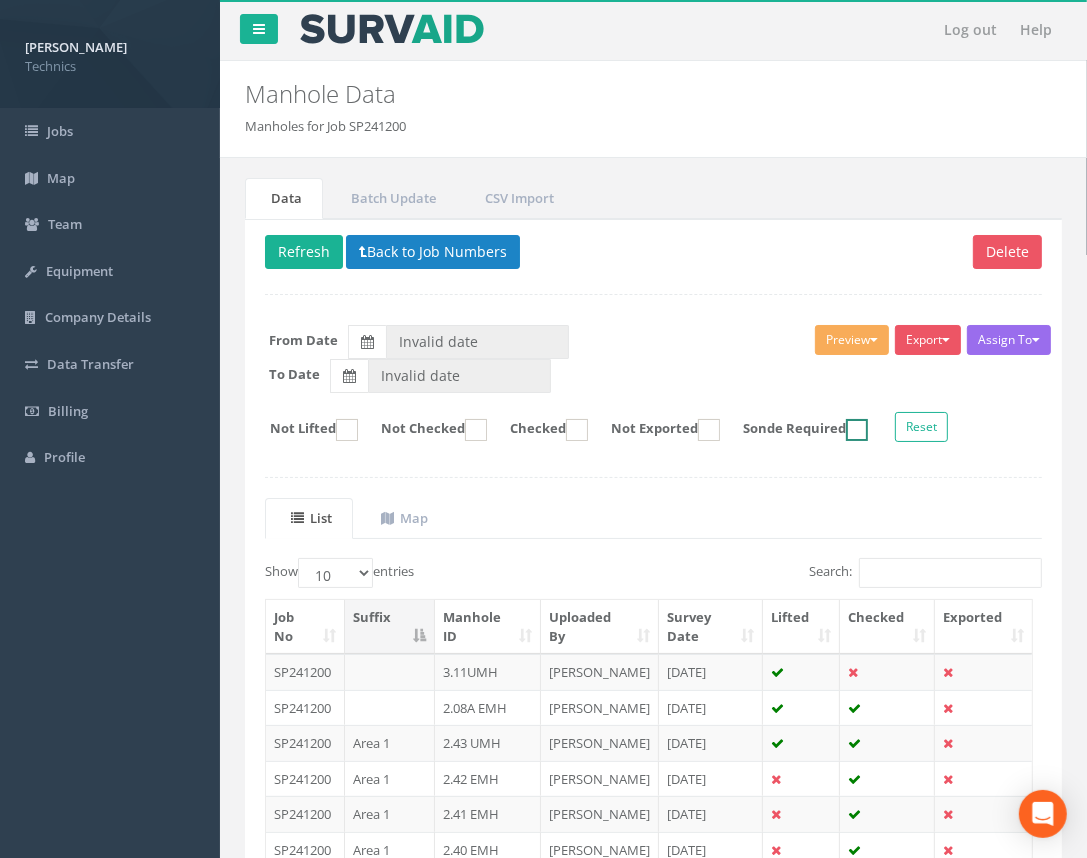type on "[DATE]" 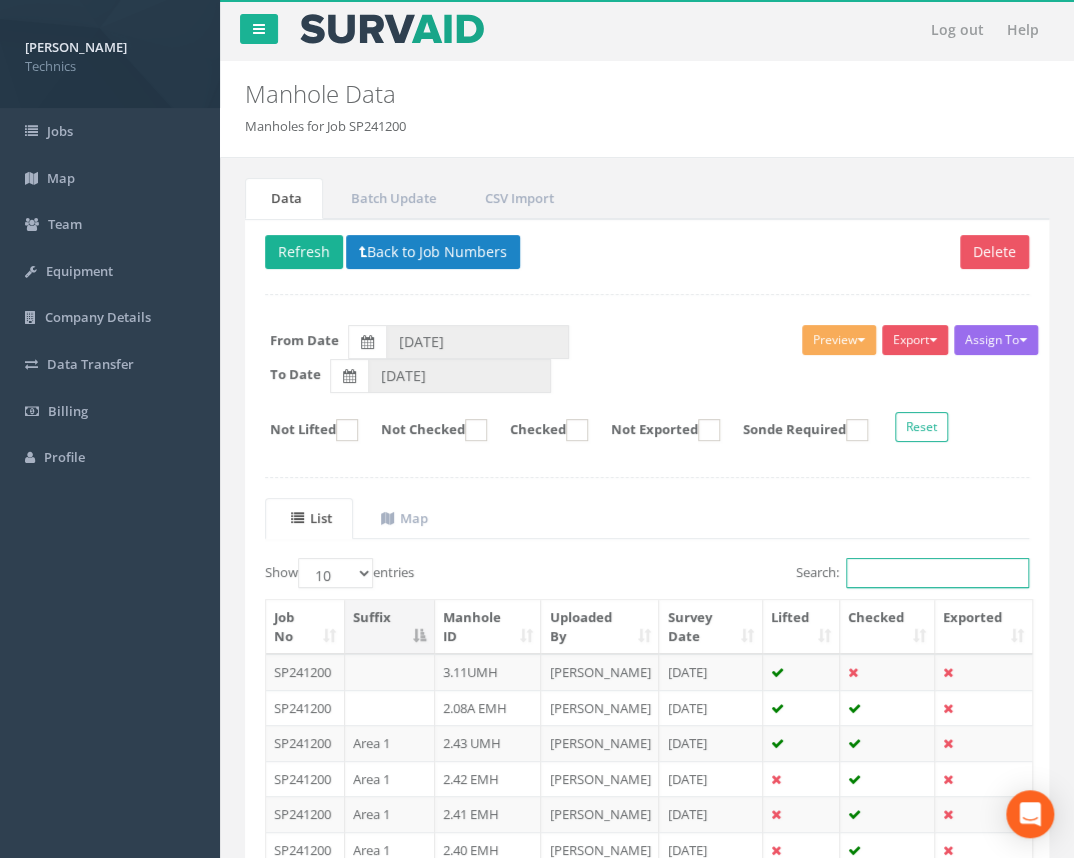 click on "Search:" at bounding box center [937, 573] 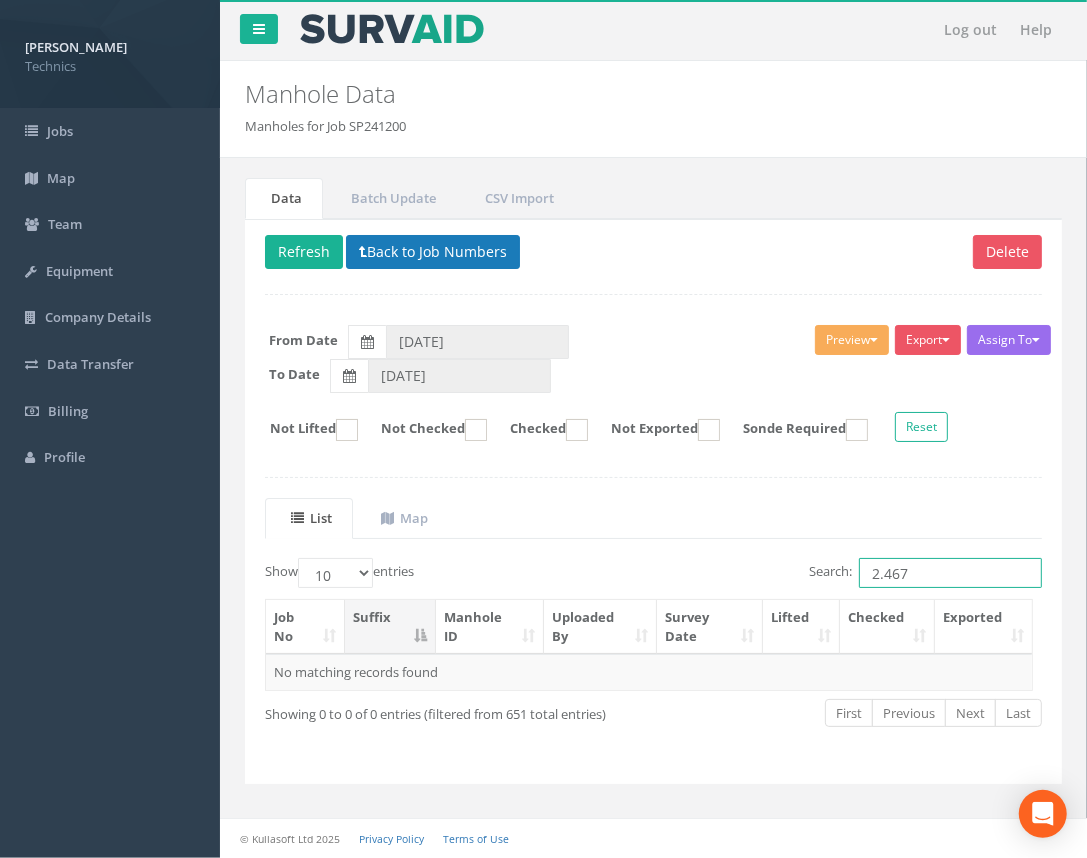 type on "2.467" 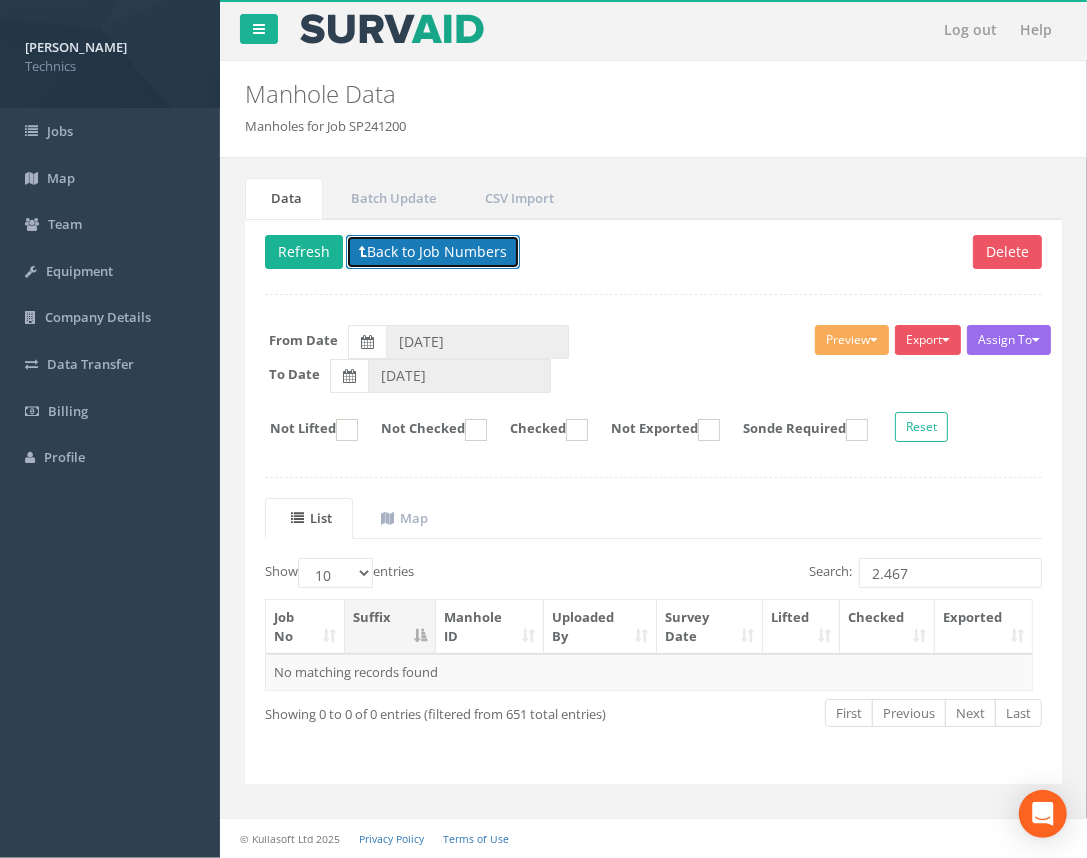 click on "Back to Job Numbers" at bounding box center [433, 252] 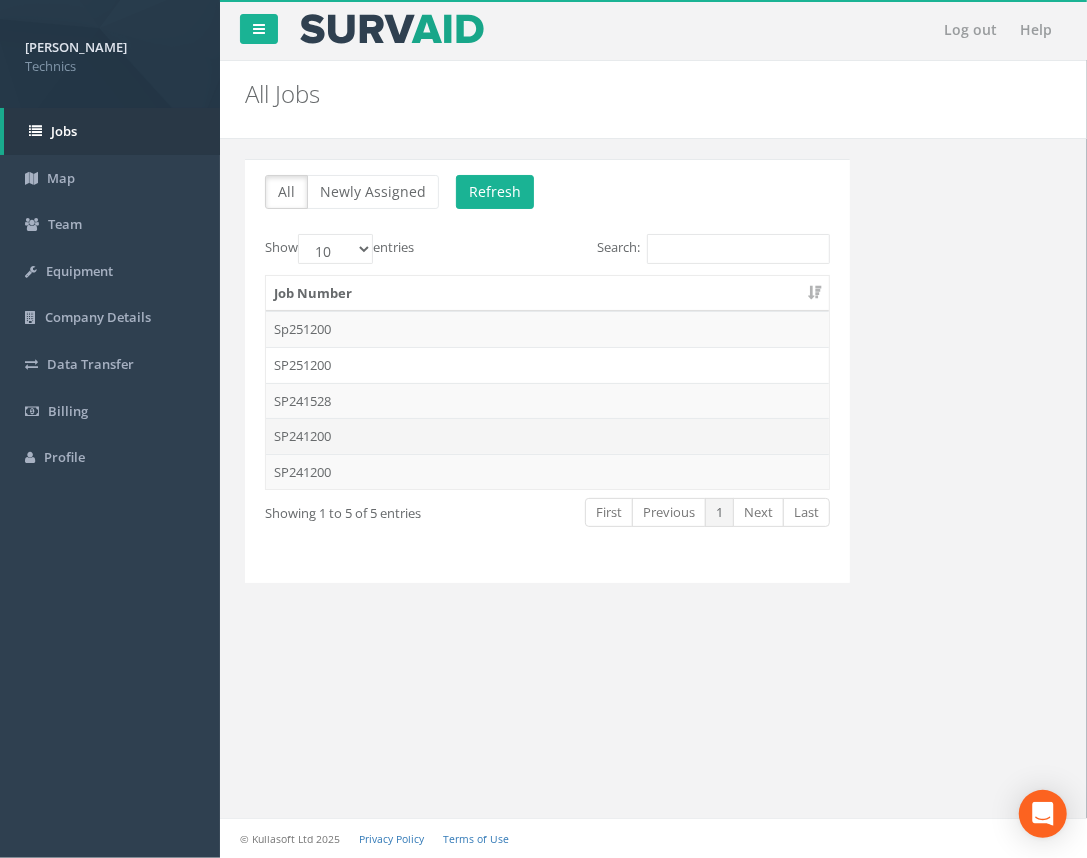 click on "SP241200" at bounding box center [547, 436] 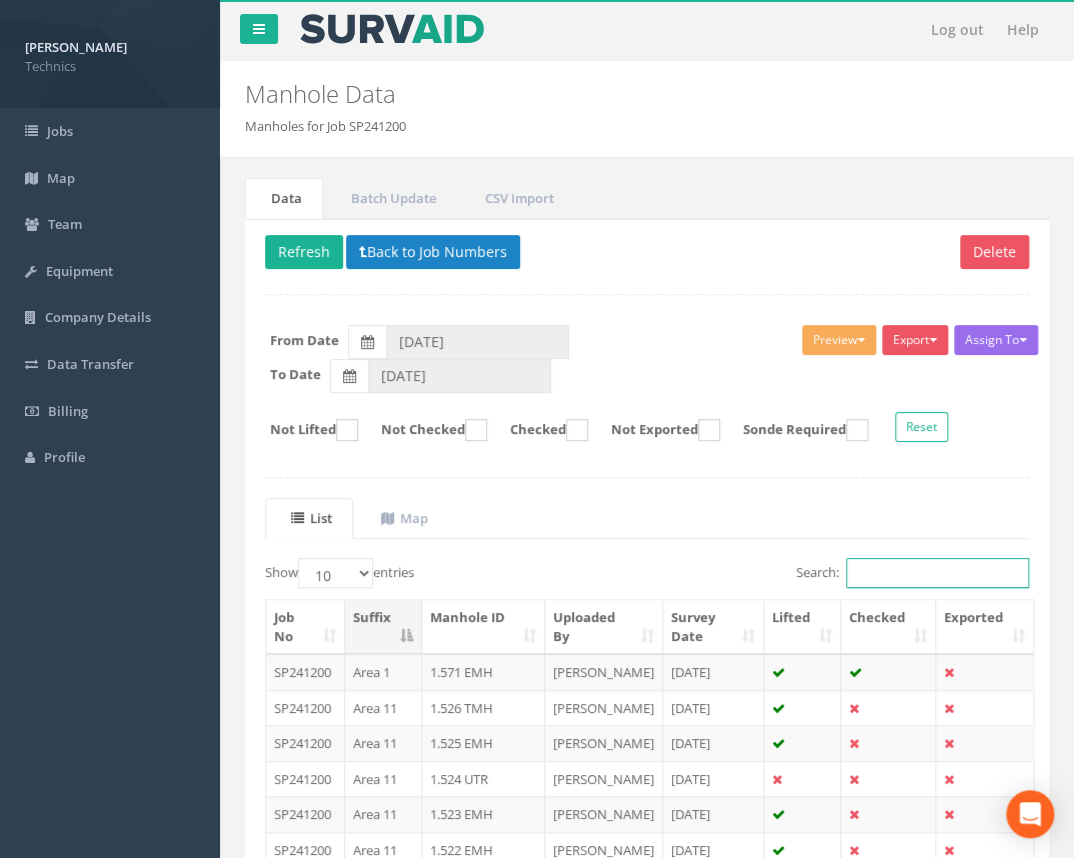 click on "Search:" at bounding box center (937, 573) 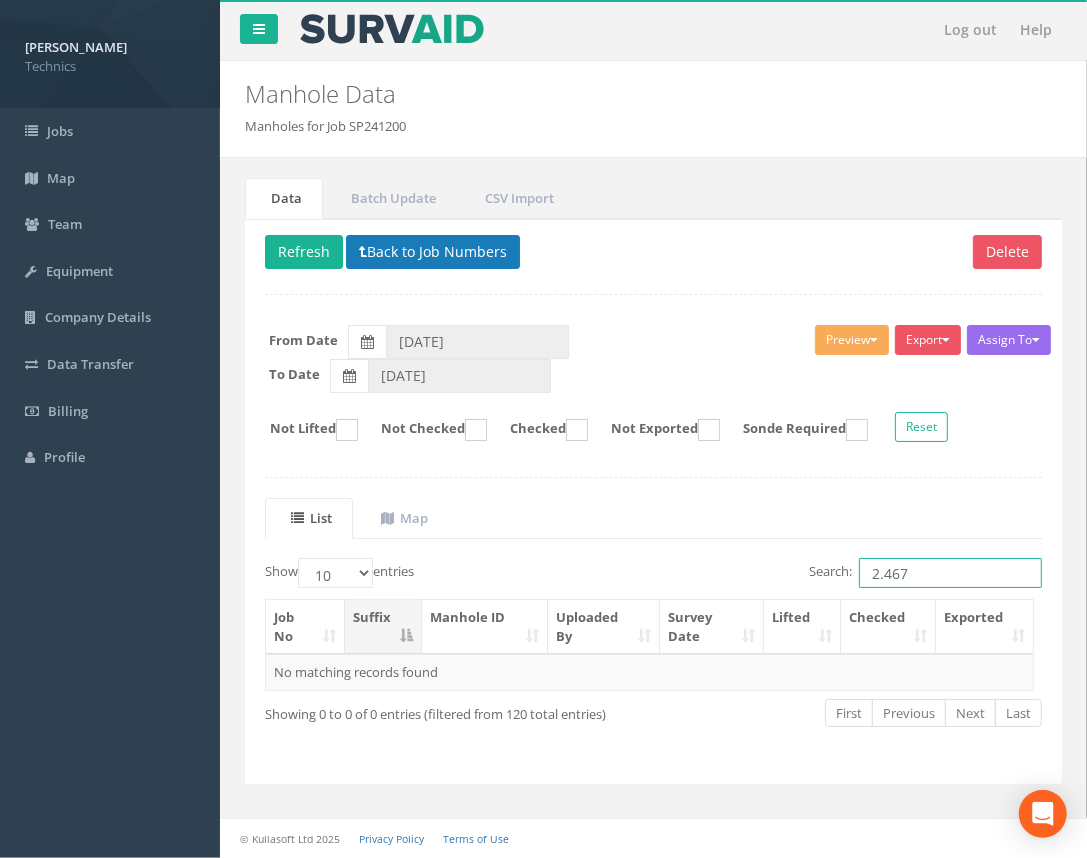 type on "2.467" 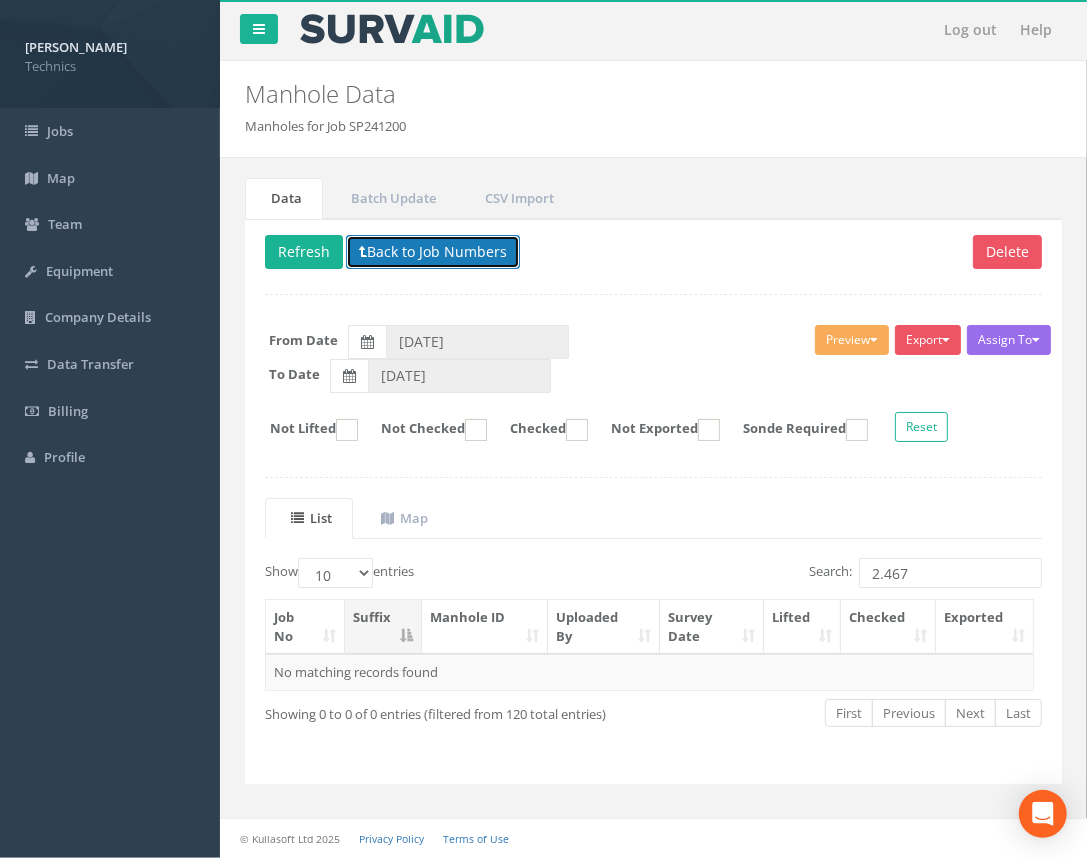 click on "Back to Job Numbers" at bounding box center (433, 252) 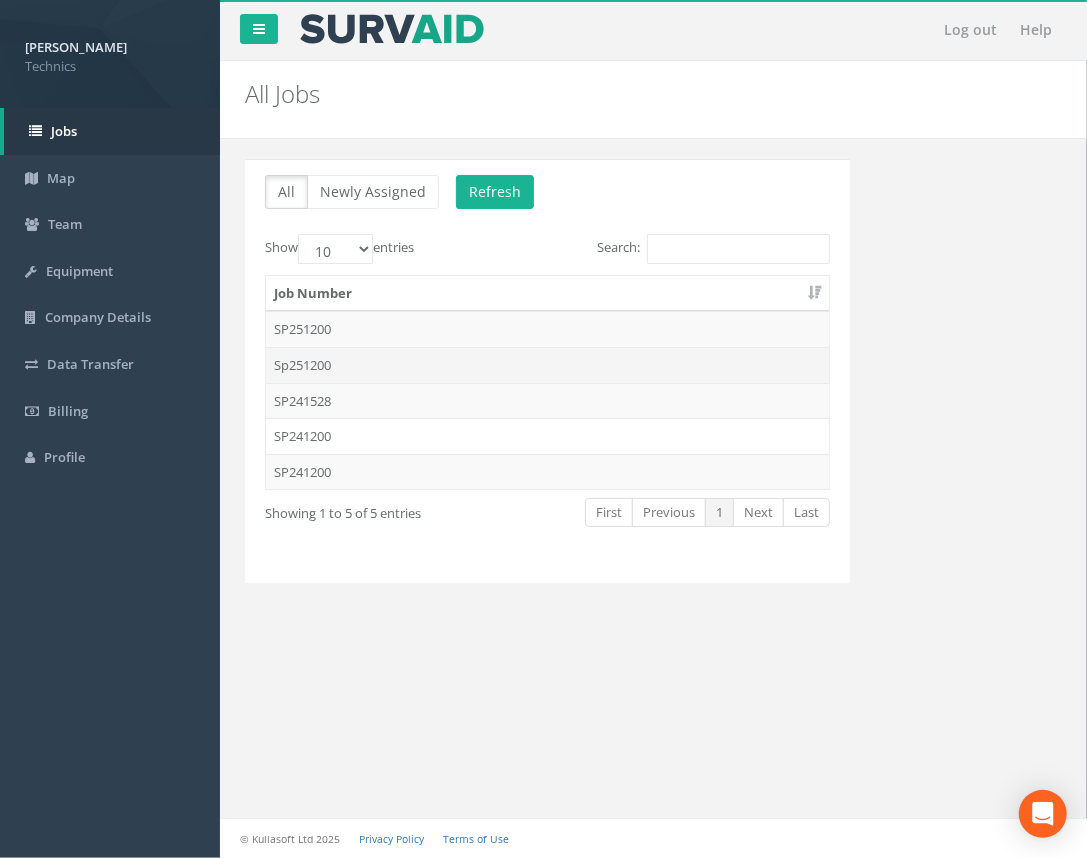 click on "Sp251200" at bounding box center (547, 365) 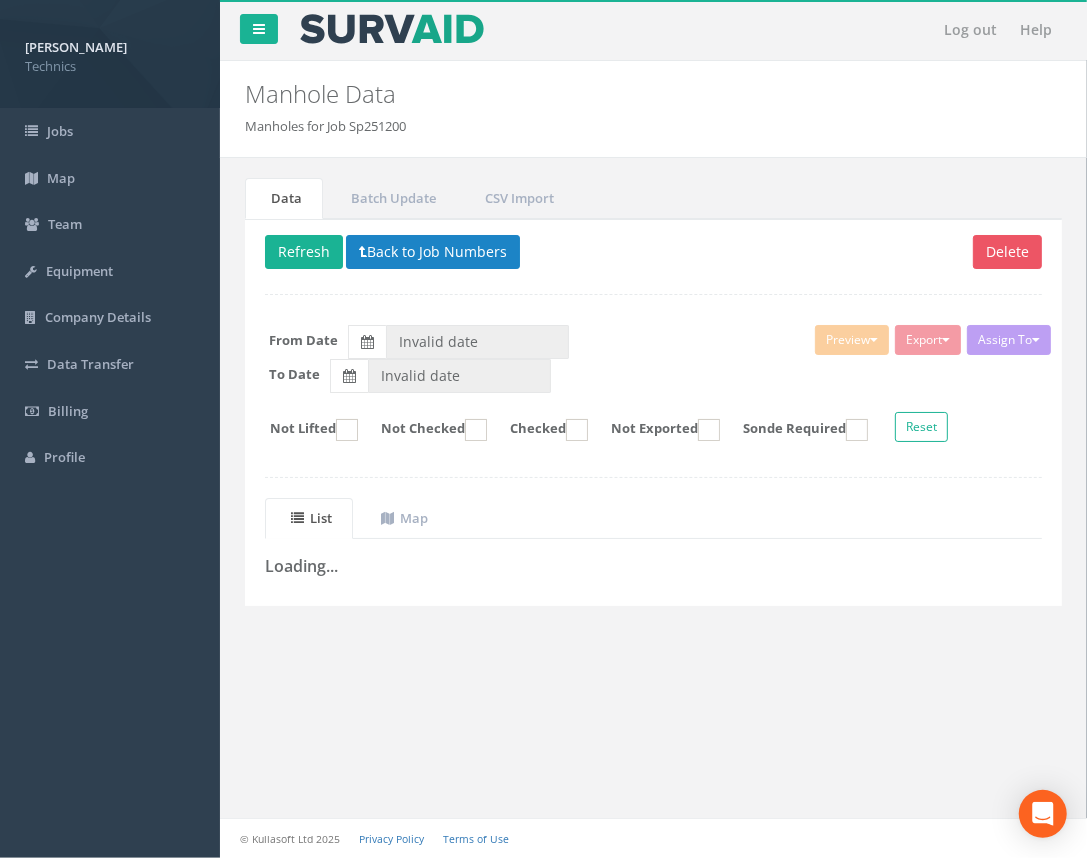 type on "[DATE]" 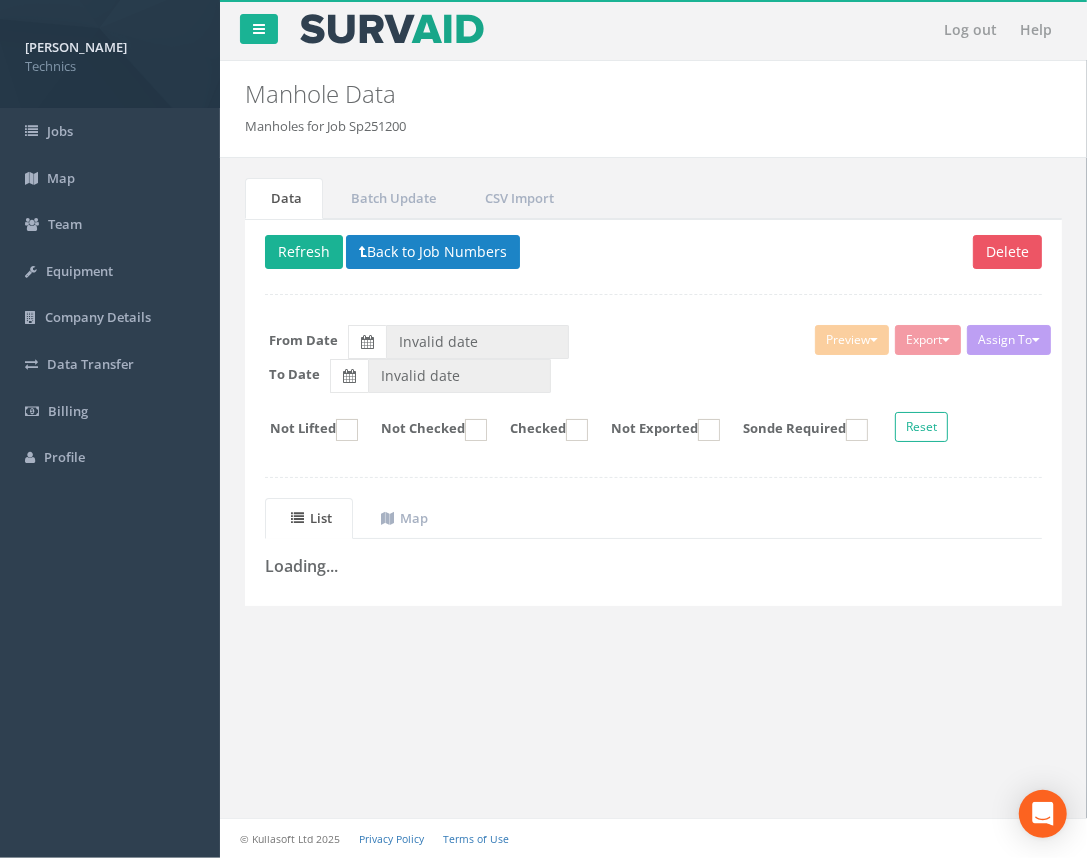 type on "[DATE]" 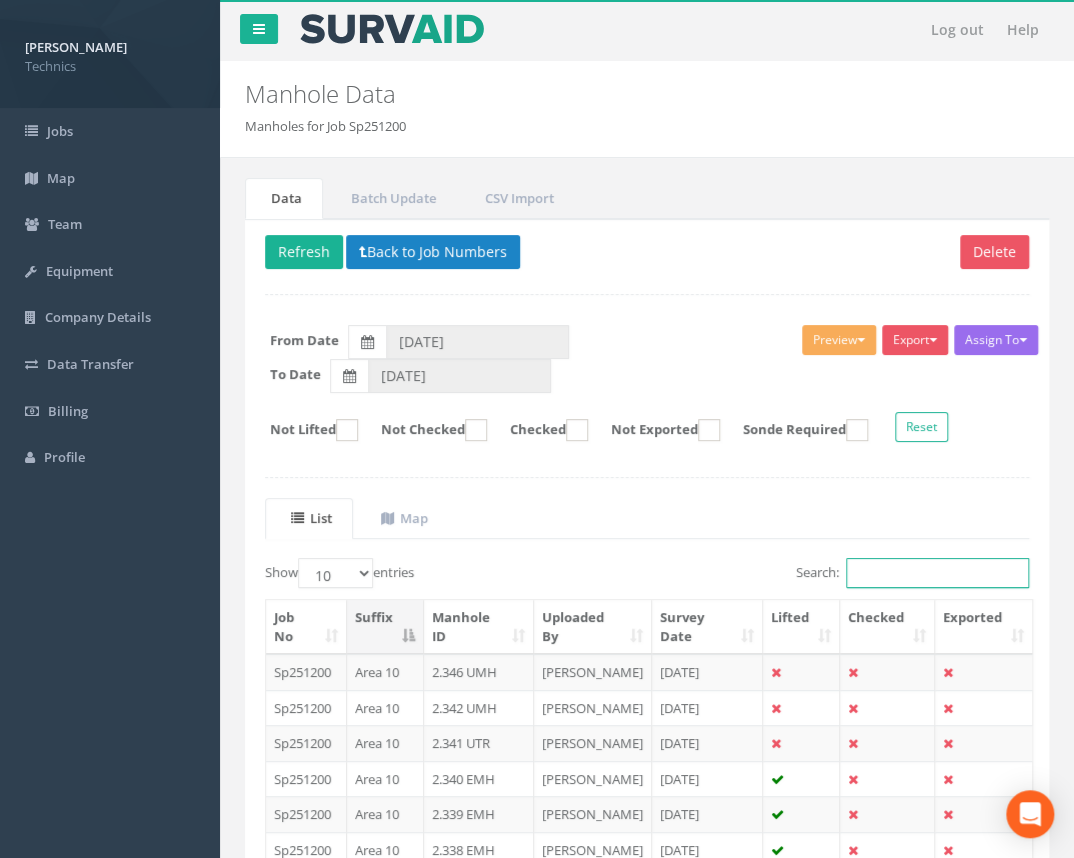 click on "Search:" at bounding box center (937, 573) 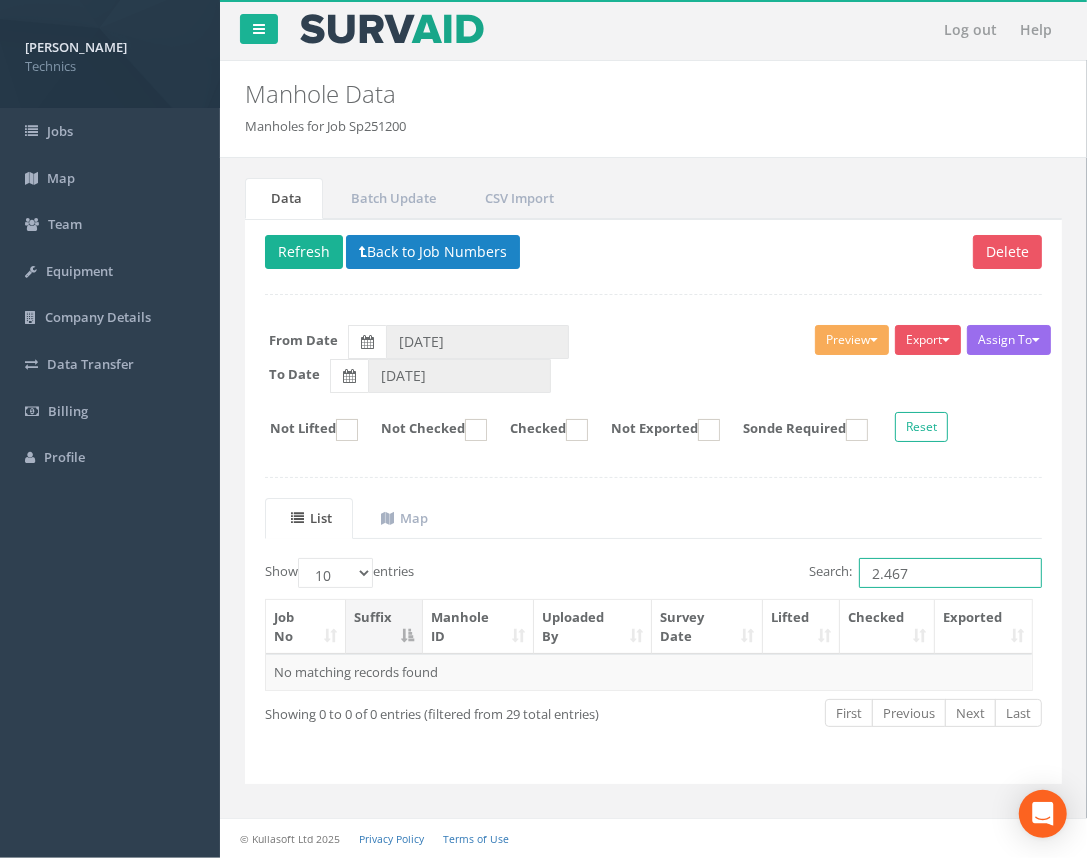 drag, startPoint x: 907, startPoint y: 576, endPoint x: 810, endPoint y: 574, distance: 97.020615 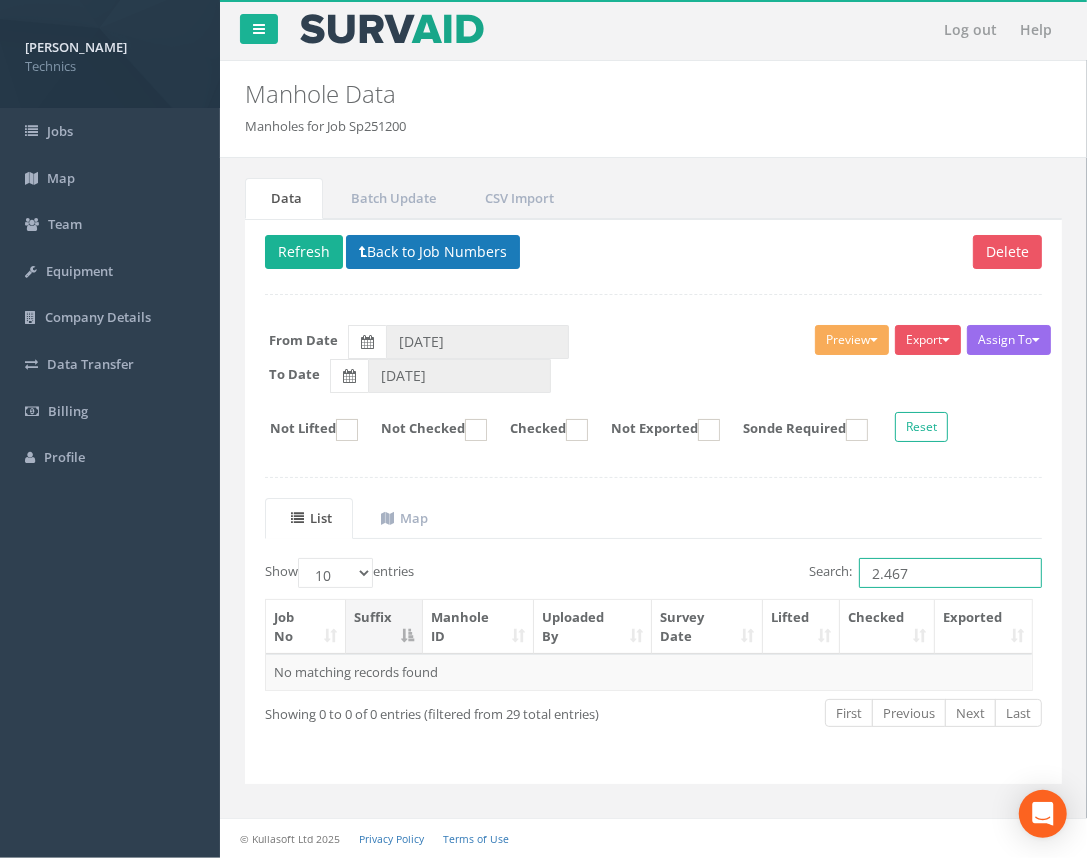 type on "2.467" 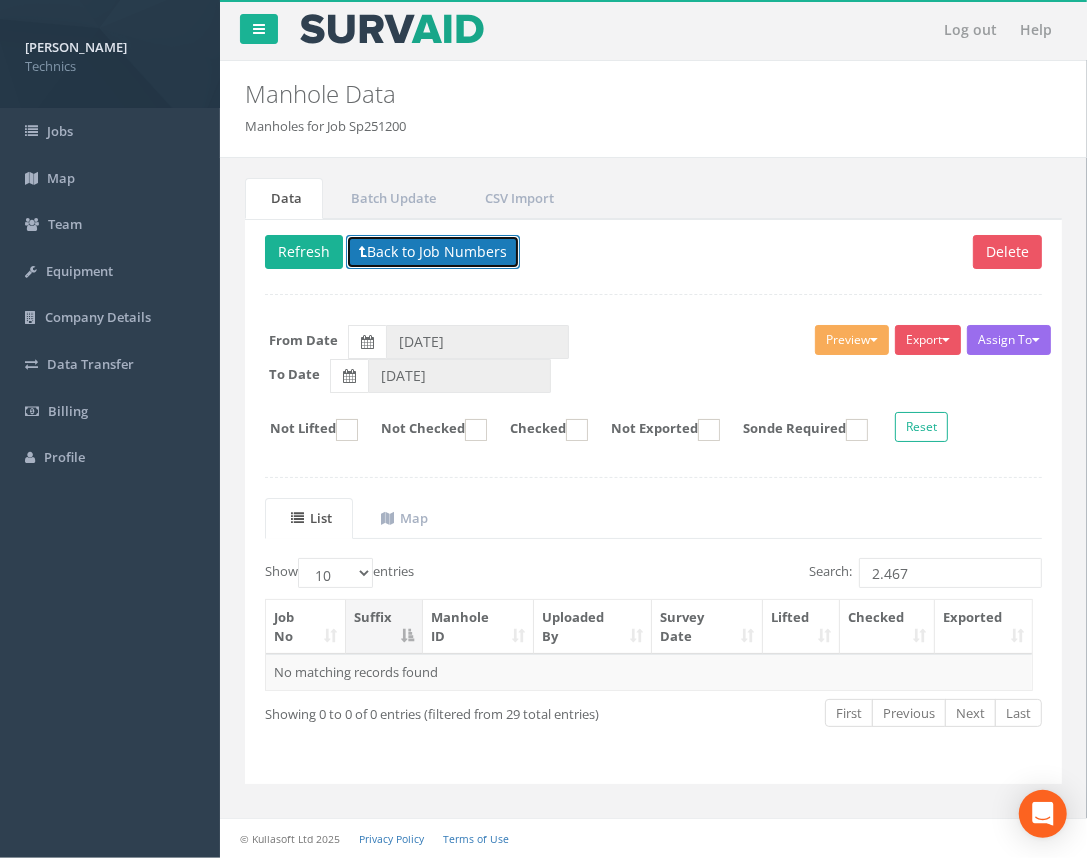 click on "Back to Job Numbers" at bounding box center [433, 252] 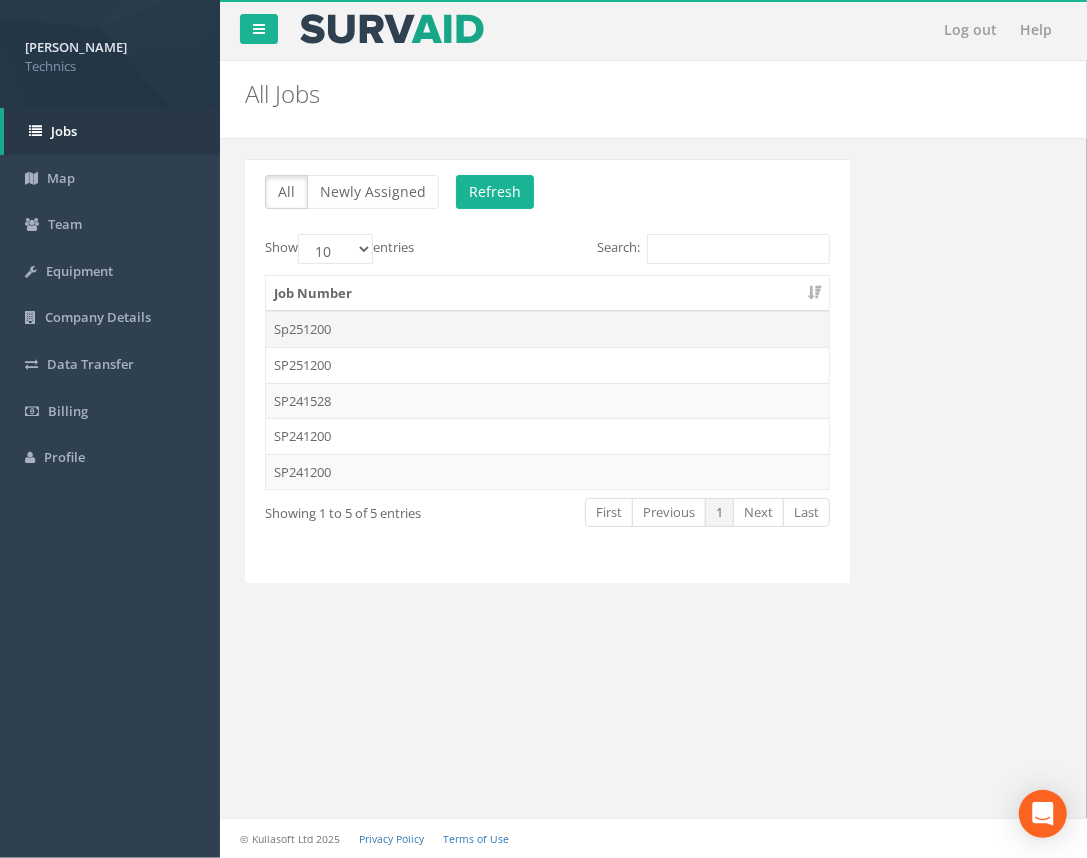 click on "Sp251200" at bounding box center [547, 329] 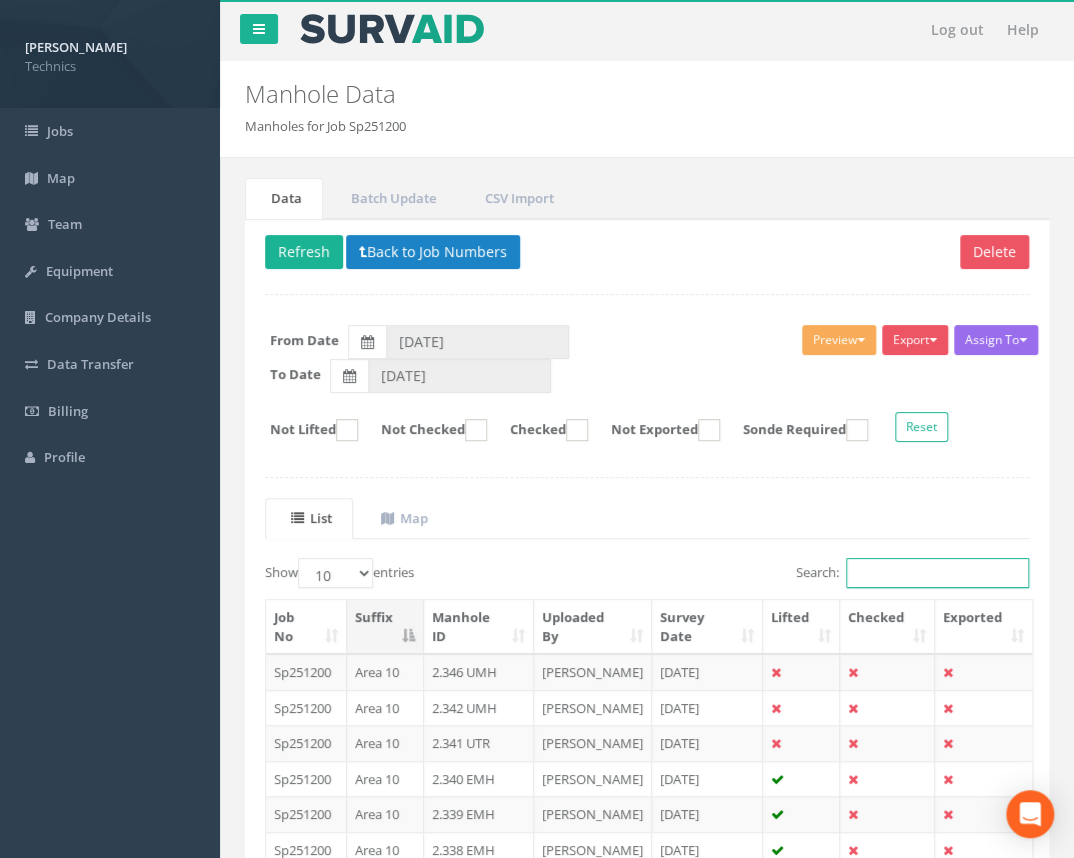 click on "Search:" at bounding box center [937, 573] 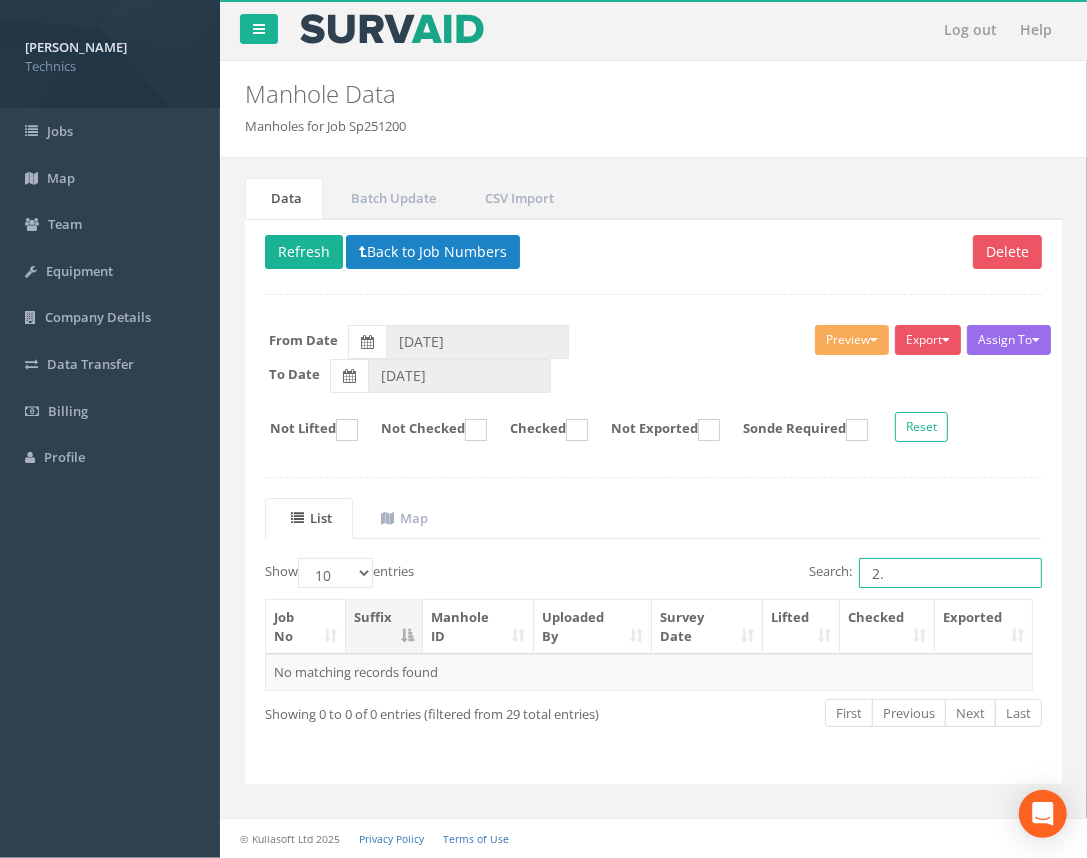 type on "2" 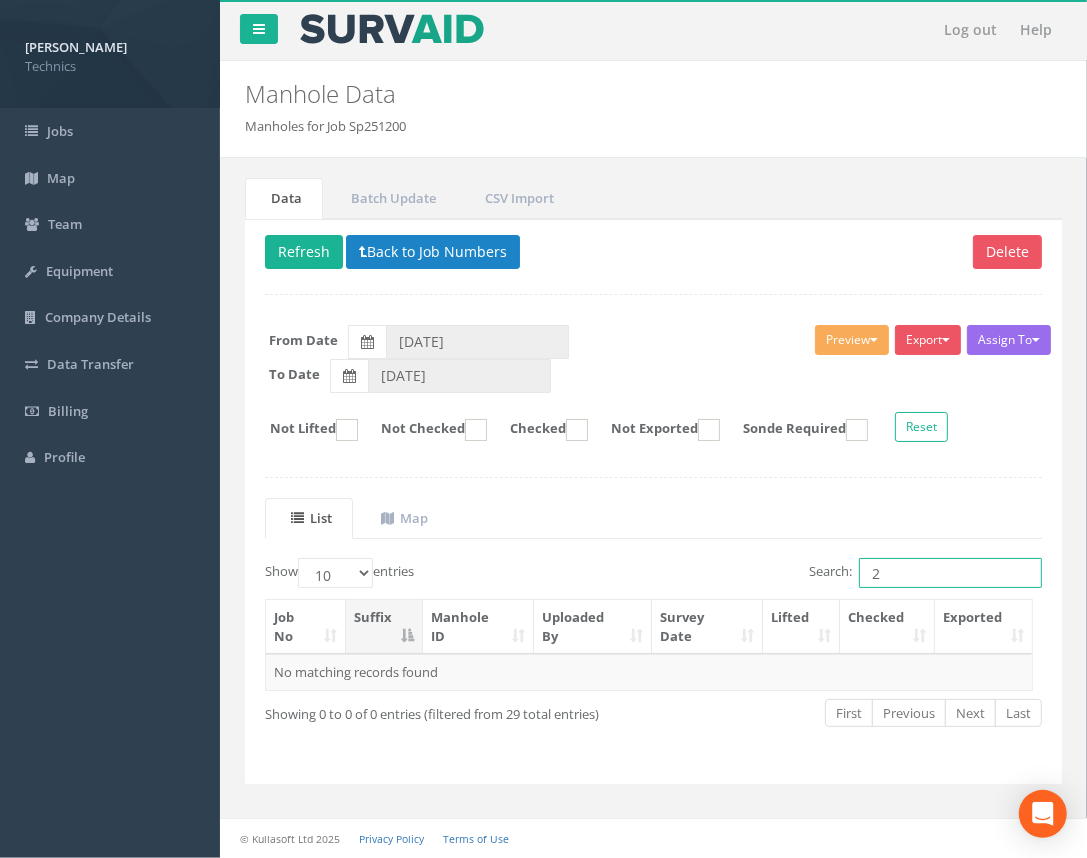 type 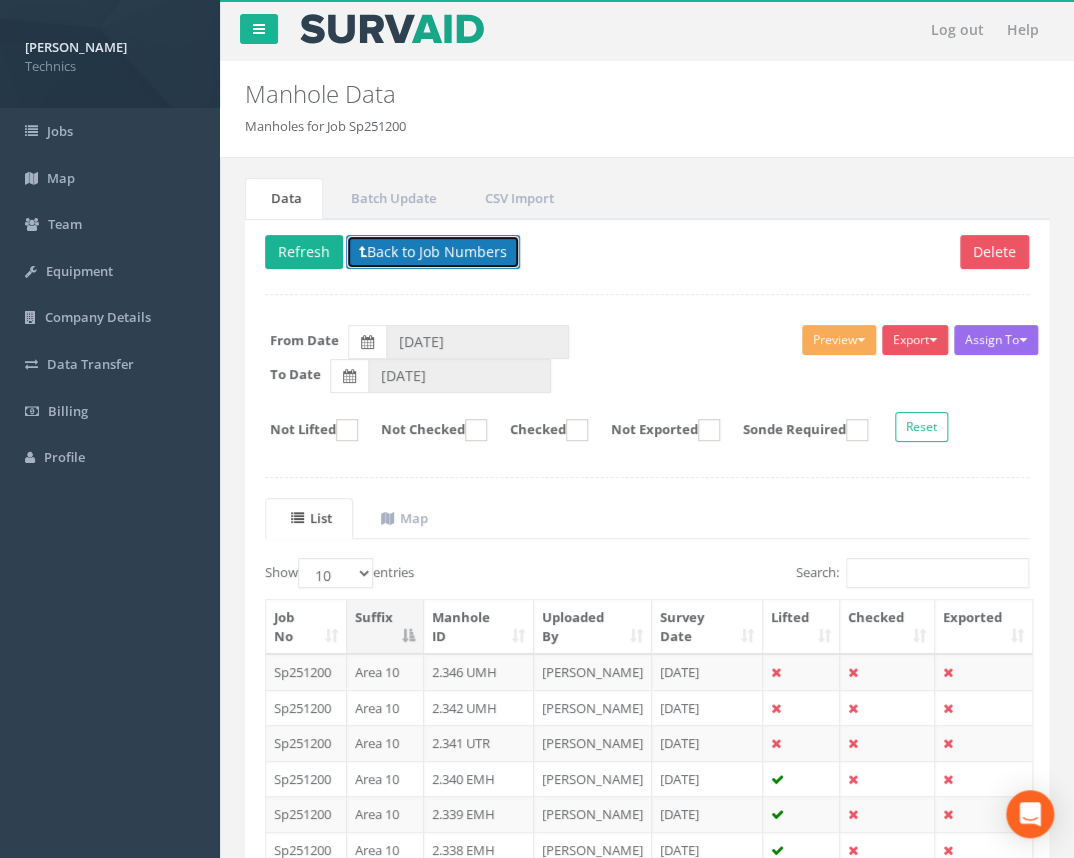 click on "Back to Job Numbers" at bounding box center (433, 252) 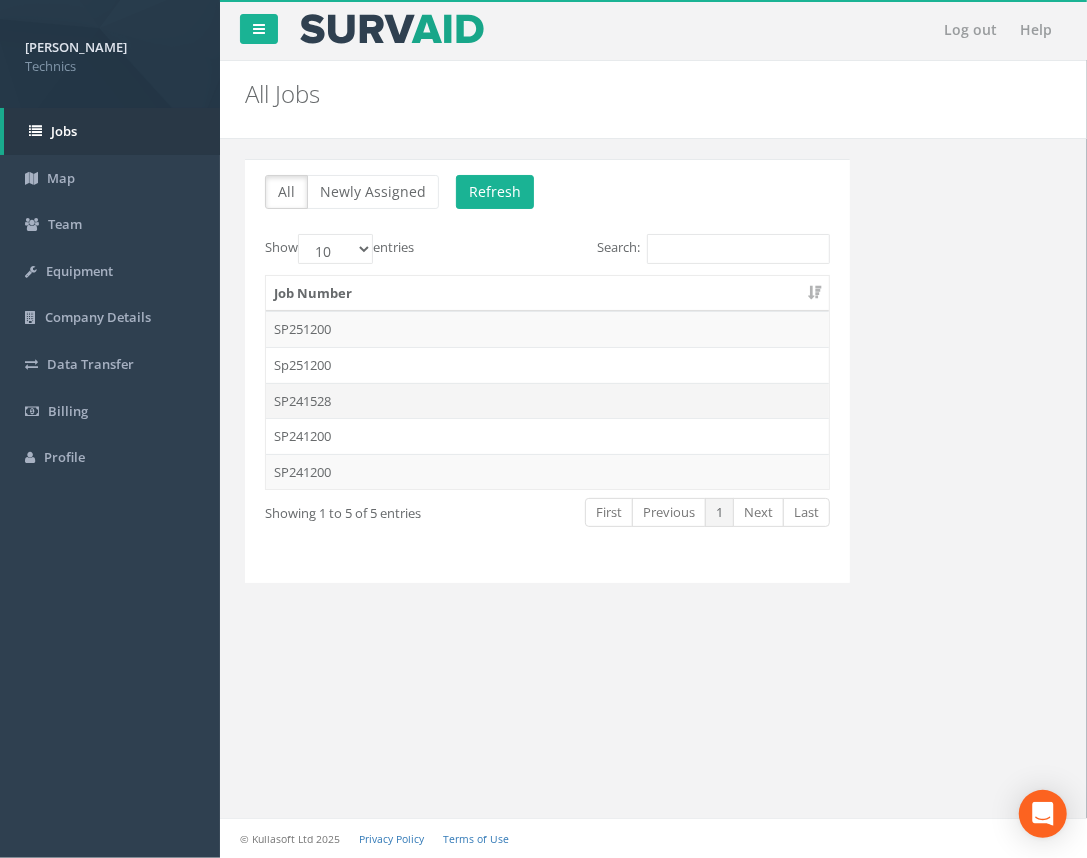 click on "SP241528" at bounding box center (547, 401) 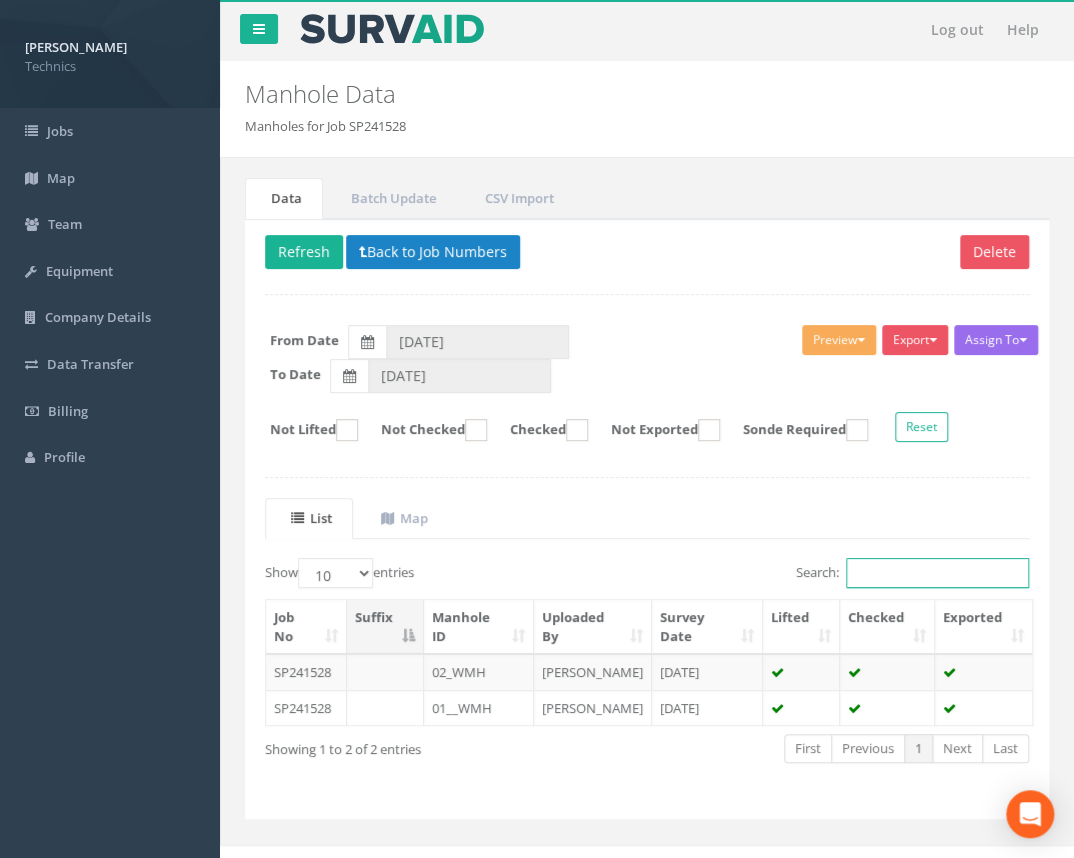 click on "Search:" at bounding box center (937, 573) 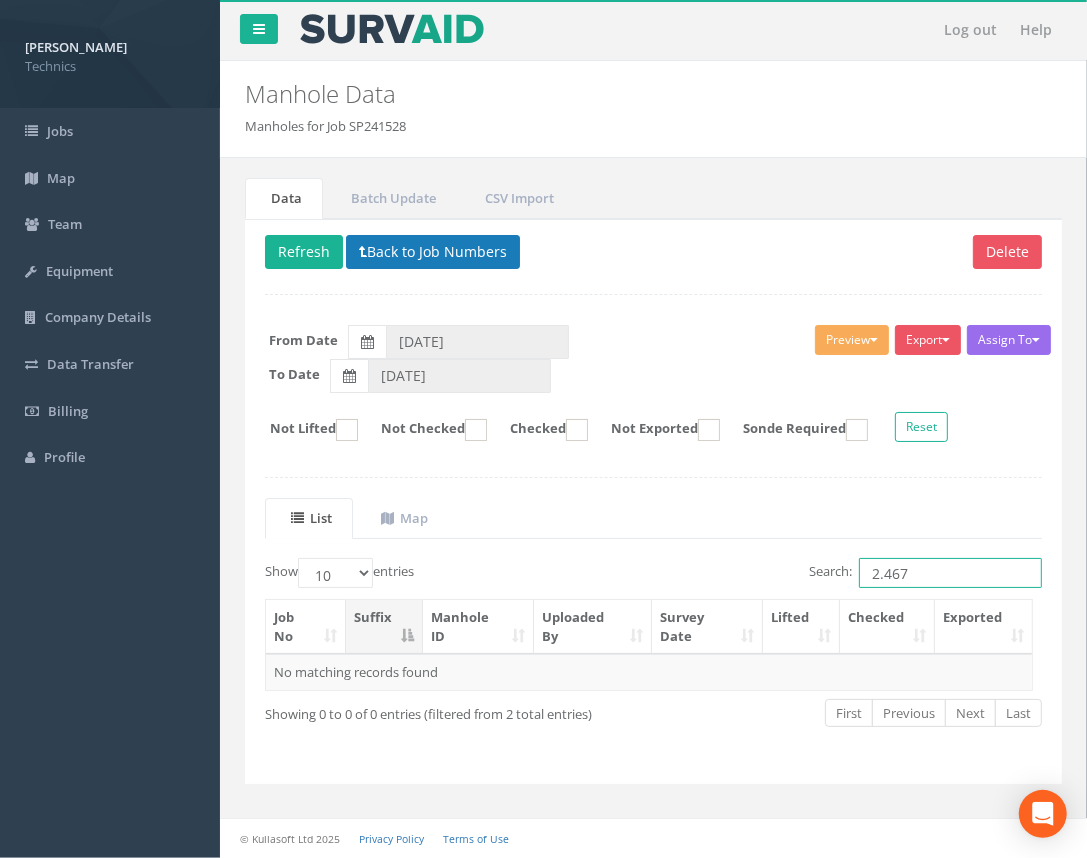 type on "2.467" 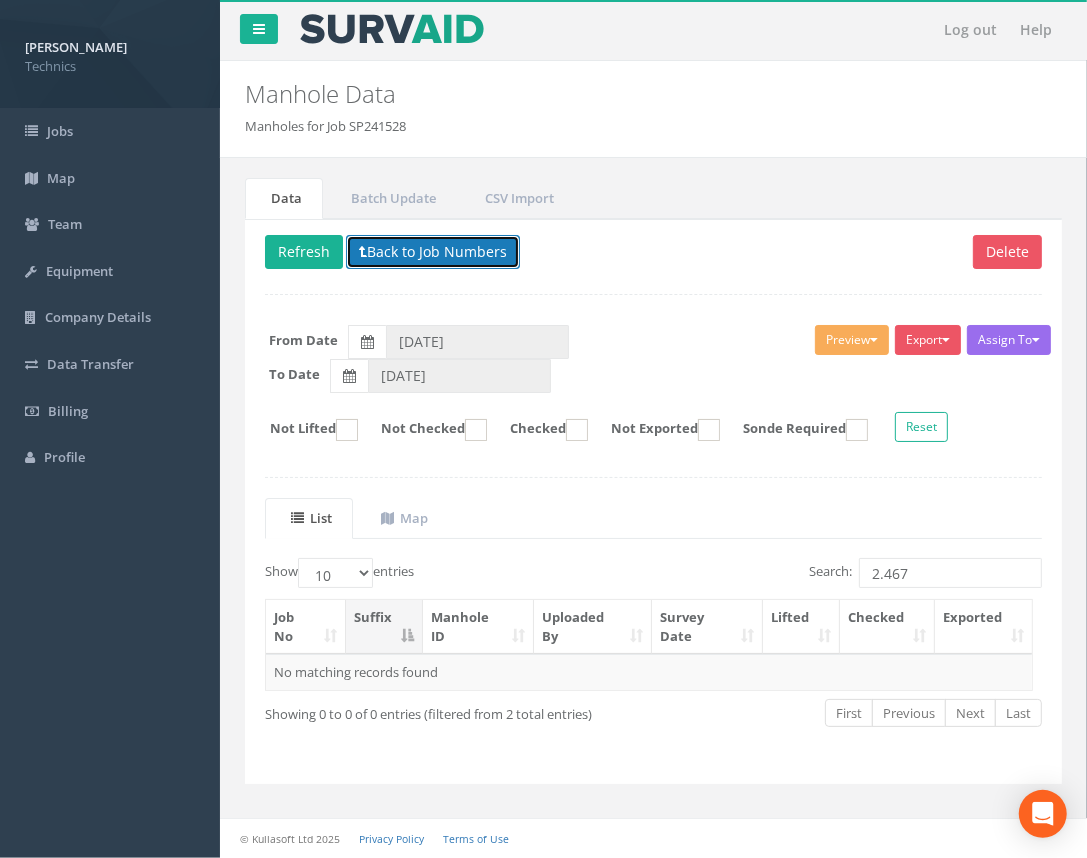 click on "Back to Job Numbers" at bounding box center (433, 252) 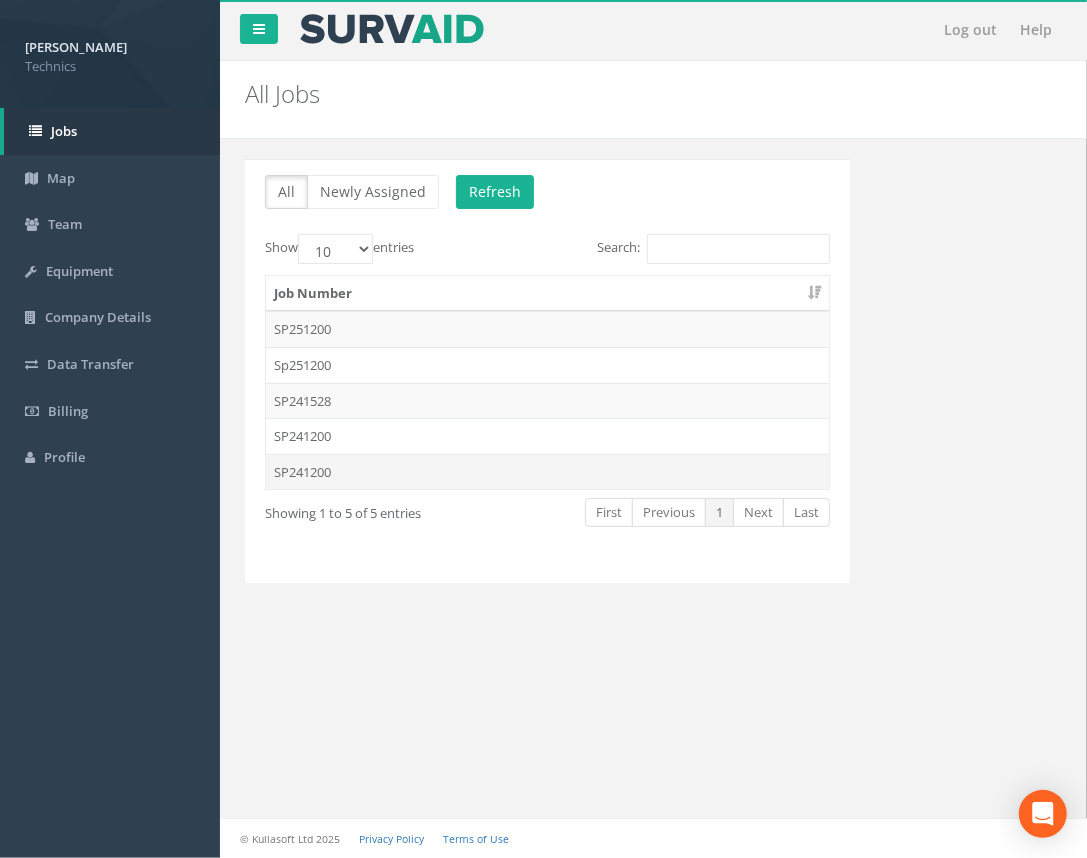 click on "SP241200" at bounding box center [547, 472] 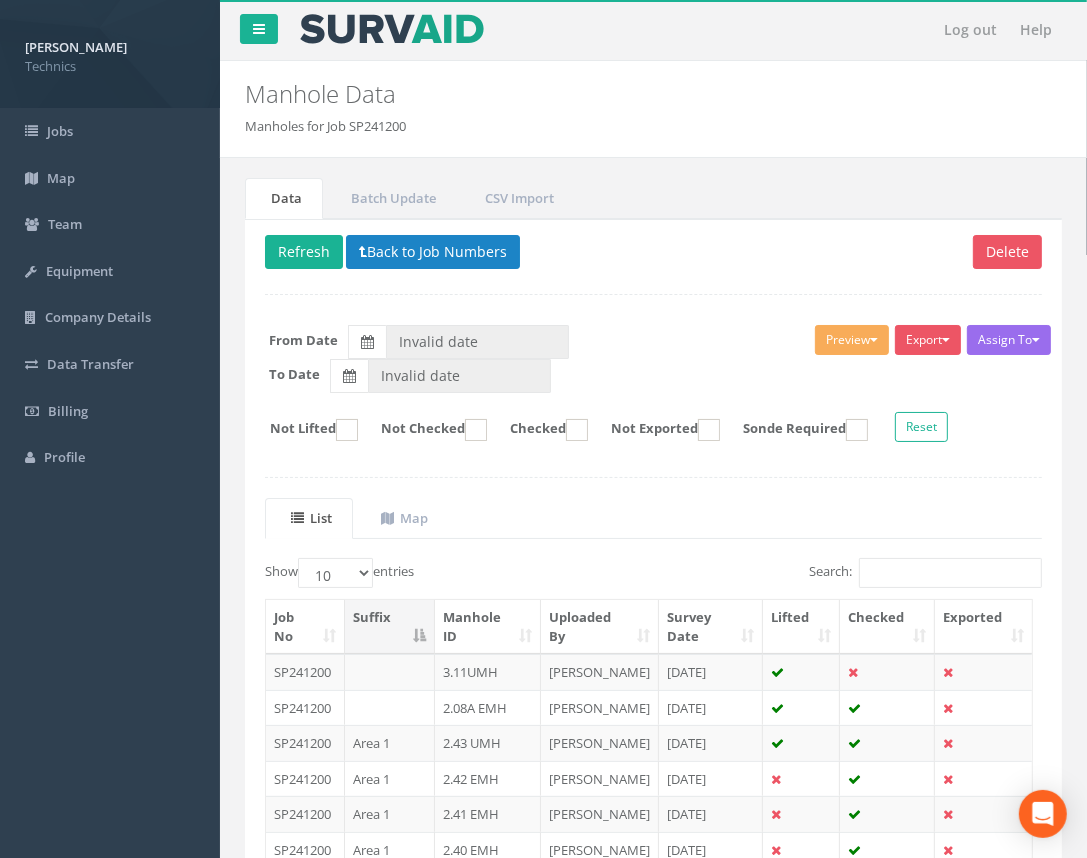 type on "[DATE]" 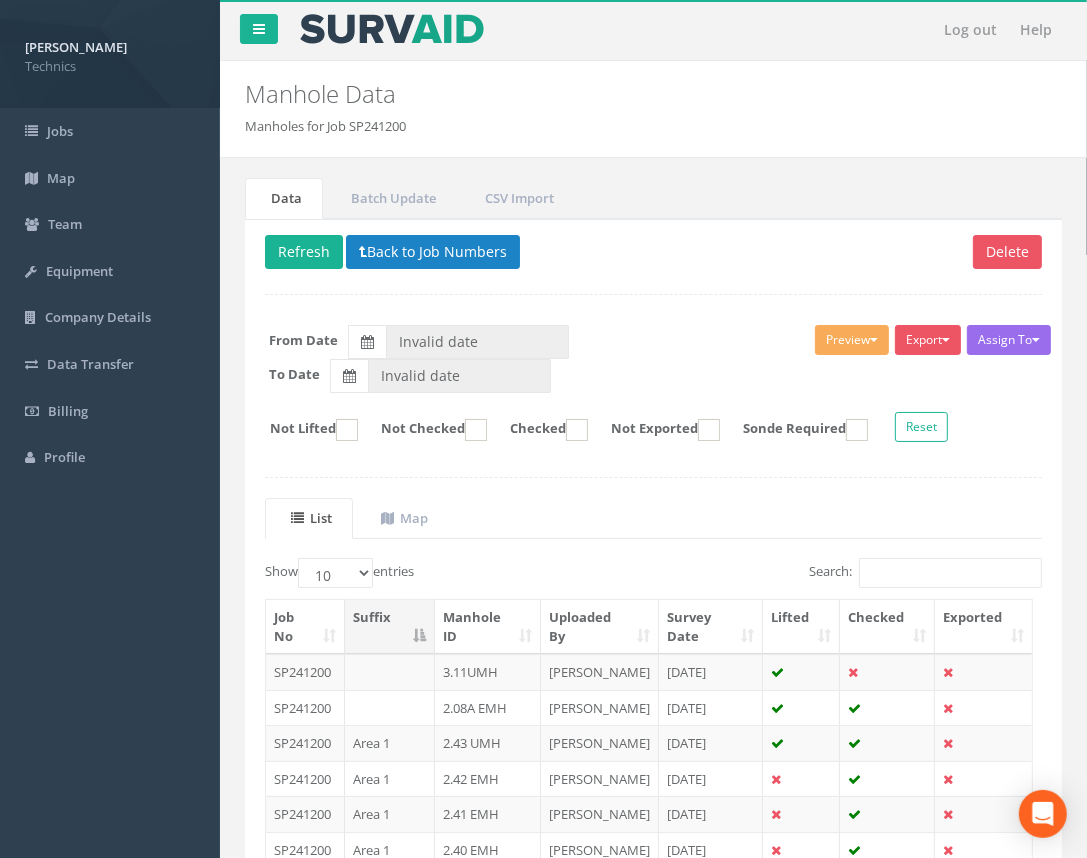 type on "[DATE]" 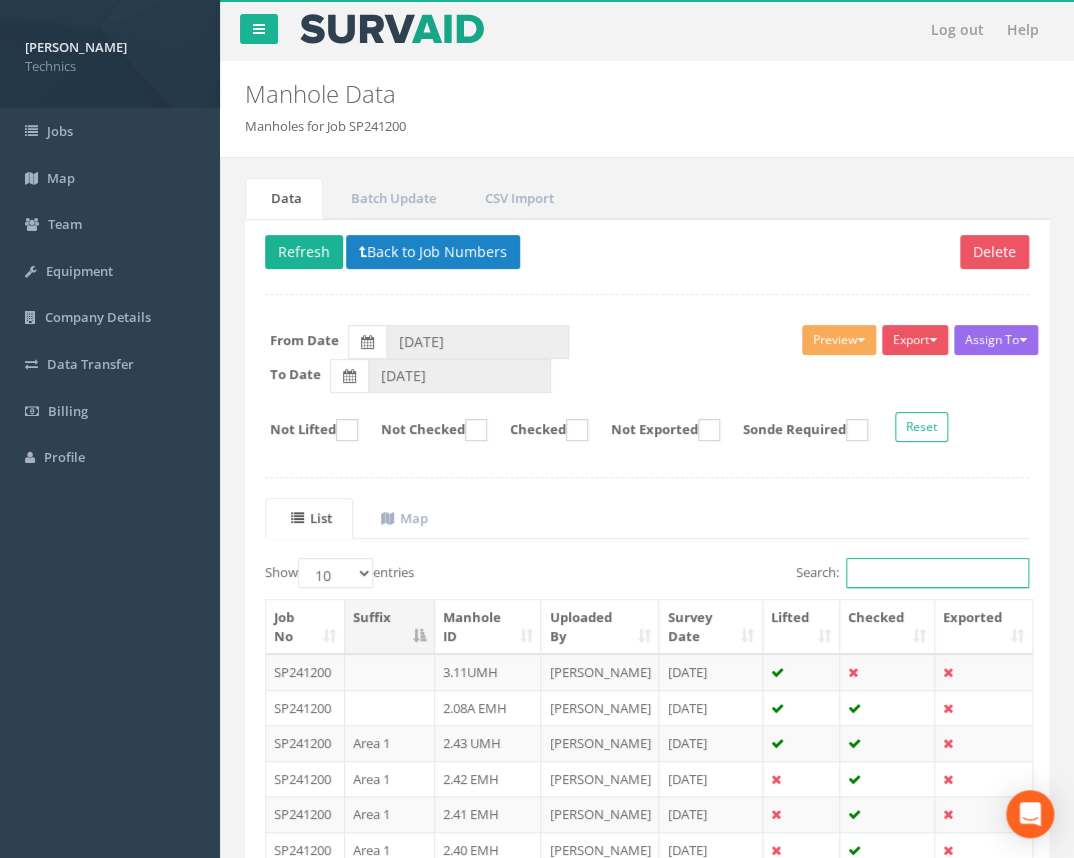 click on "Search:" at bounding box center [937, 573] 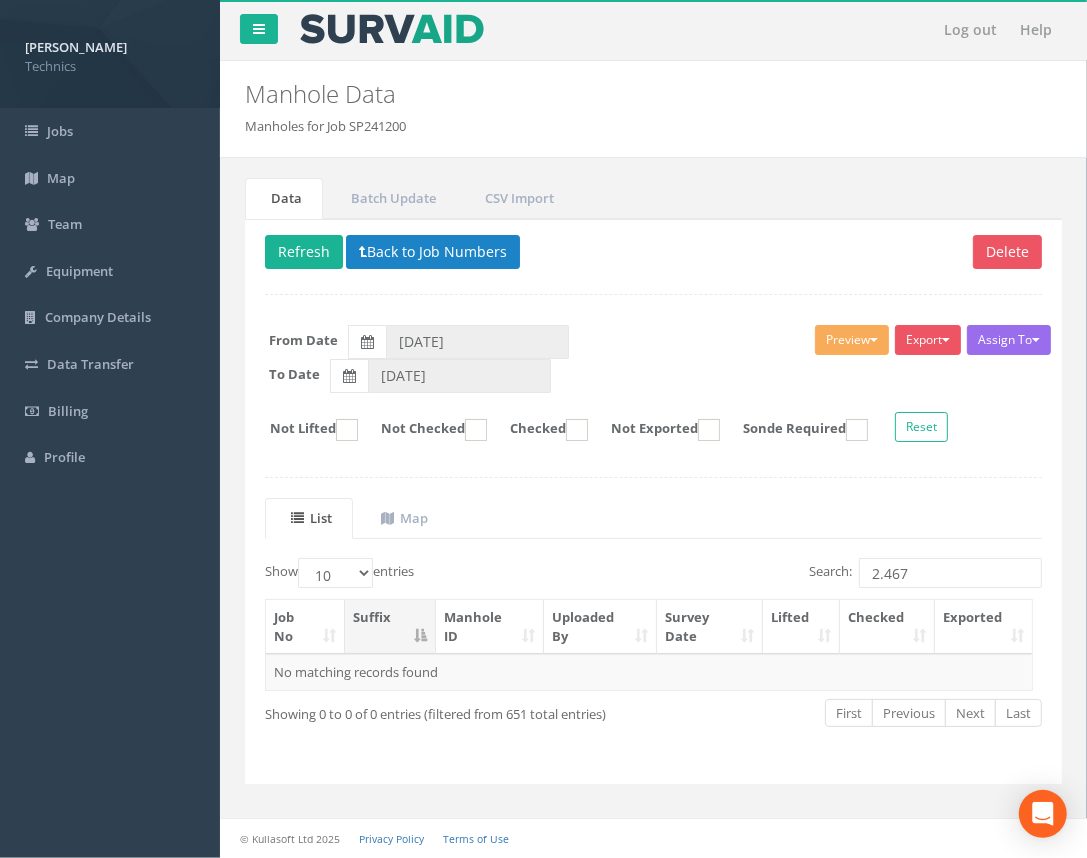 click on "Delete     Refresh         Back to Job Numbers               Assign To            No Companies Added          Export        Technics Brize Norton   Technics Heathrow   Technics IC   Technics Manhole   Technics Unbranded       Heathrow   United Utilities       SurvAid IC   SurvAid Manhole       All Images             CSV File: MH + IC CSV File: MH Only CSV File: IC Only CSV File: Chamber Only             Manhole Shapefile            Preview        Technics Brize Norton   Technics Heathrow   Technics IC   Technics Manhole   Technics Unbranded       Heathrow   United Utilities       SurvAid IC   SurvAid Manhole               Manhole Shapefile               From Date       [DATE]         To Date       [DATE]              Not Lifted             Not Checked             Checked             Not Exported             Sonde Required             Reset
List
Map
Show  10 25 50 100  entries Search: 2.467   Job No Suffix" at bounding box center (653, 501) 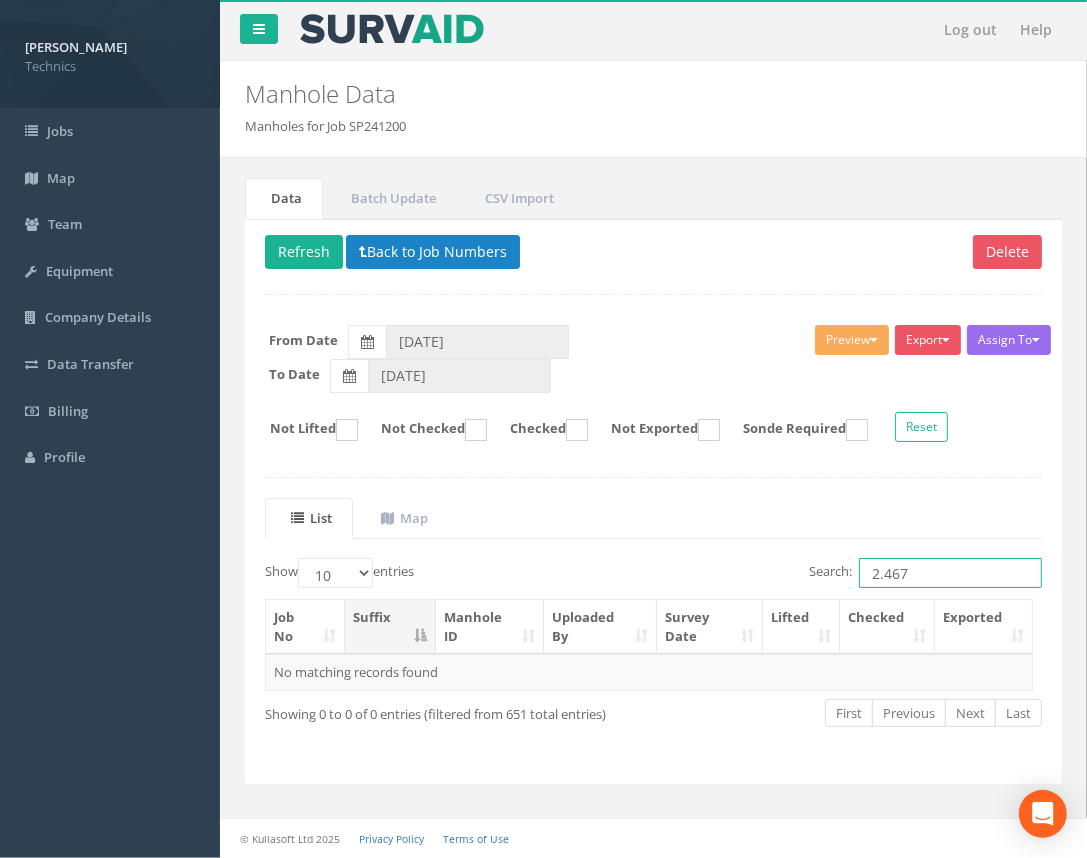 click on "2.467" at bounding box center (950, 573) 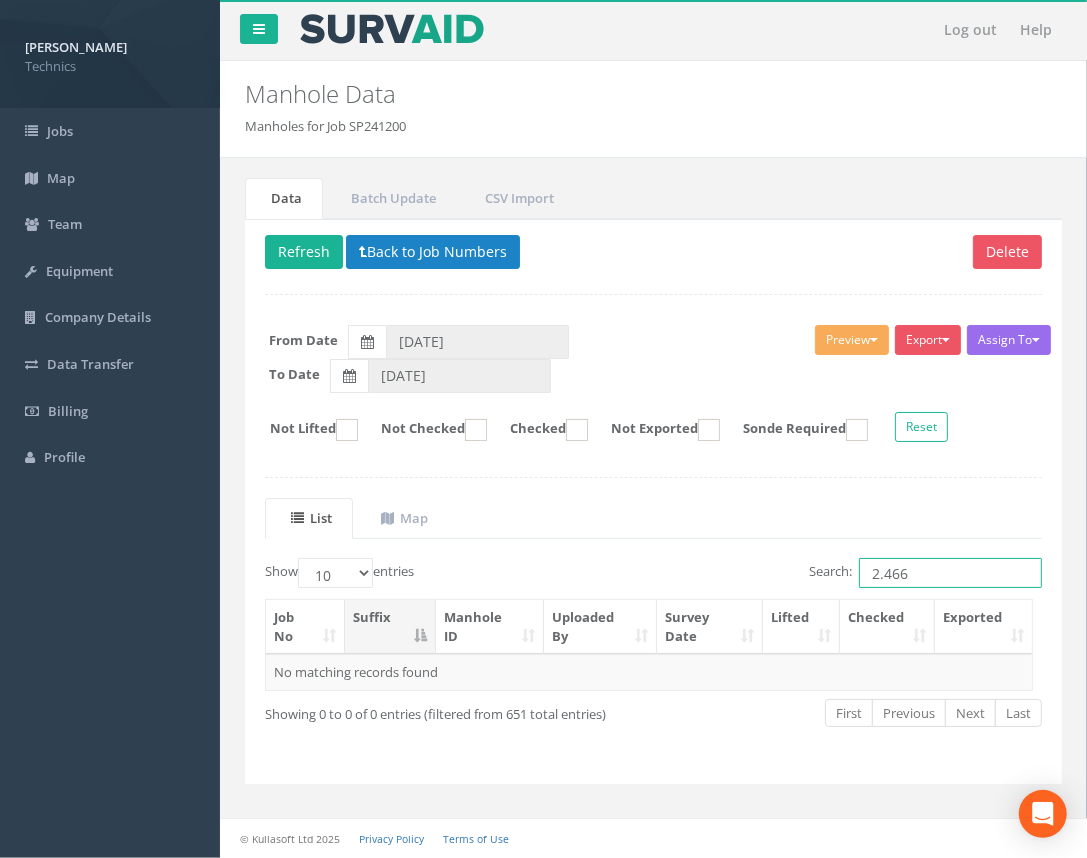 drag, startPoint x: 922, startPoint y: 580, endPoint x: 799, endPoint y: 580, distance: 123 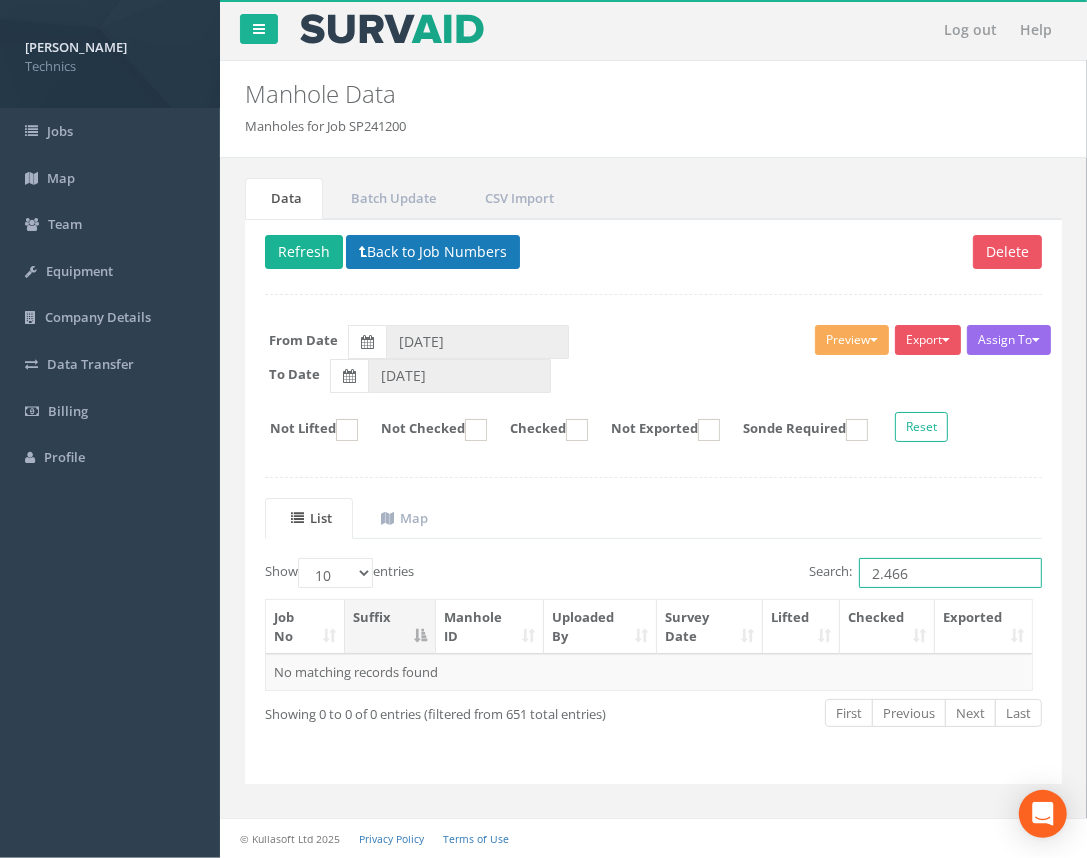 type on "2.466" 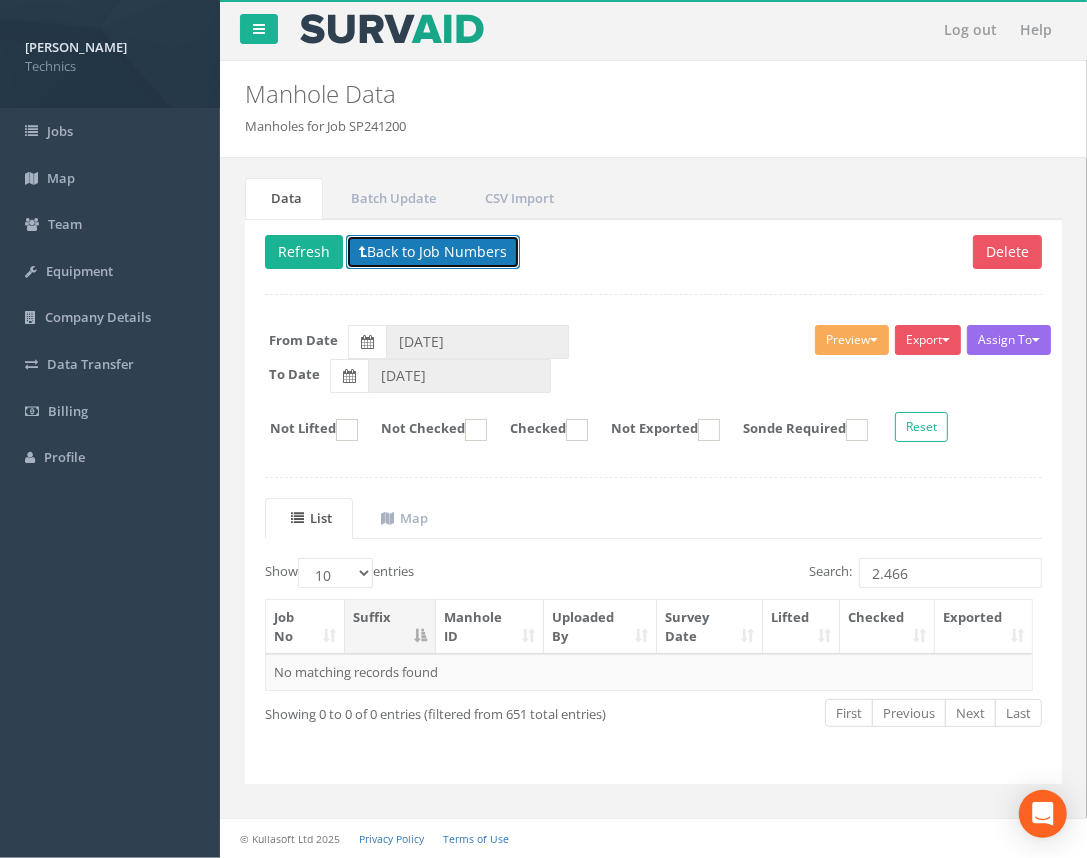 click on "Back to Job Numbers" at bounding box center (433, 252) 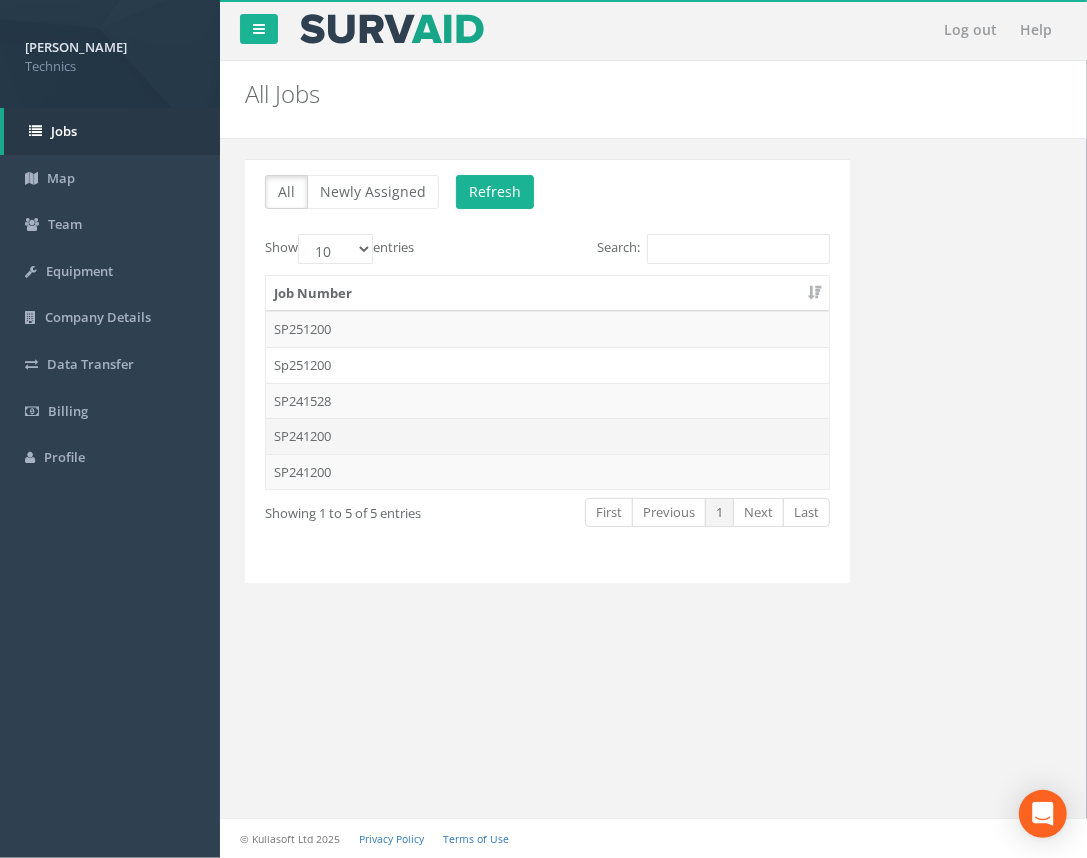click on "SP241200" at bounding box center [547, 436] 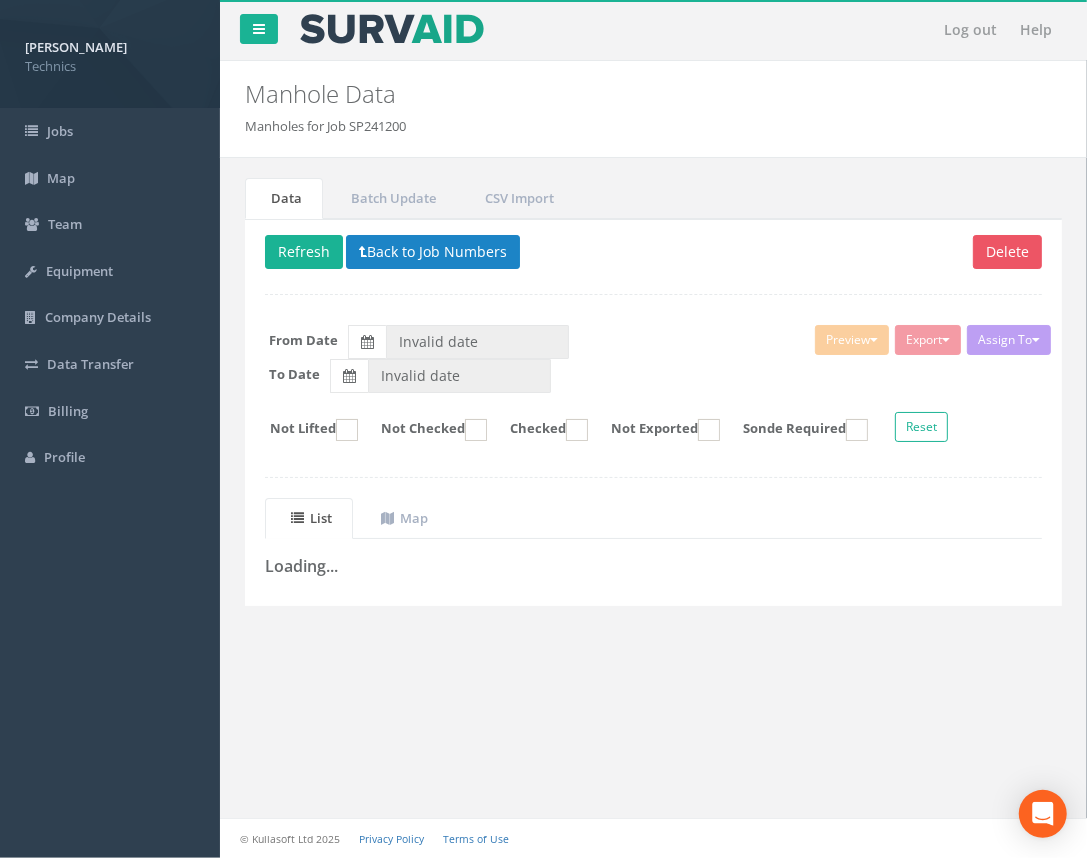type on "[DATE]" 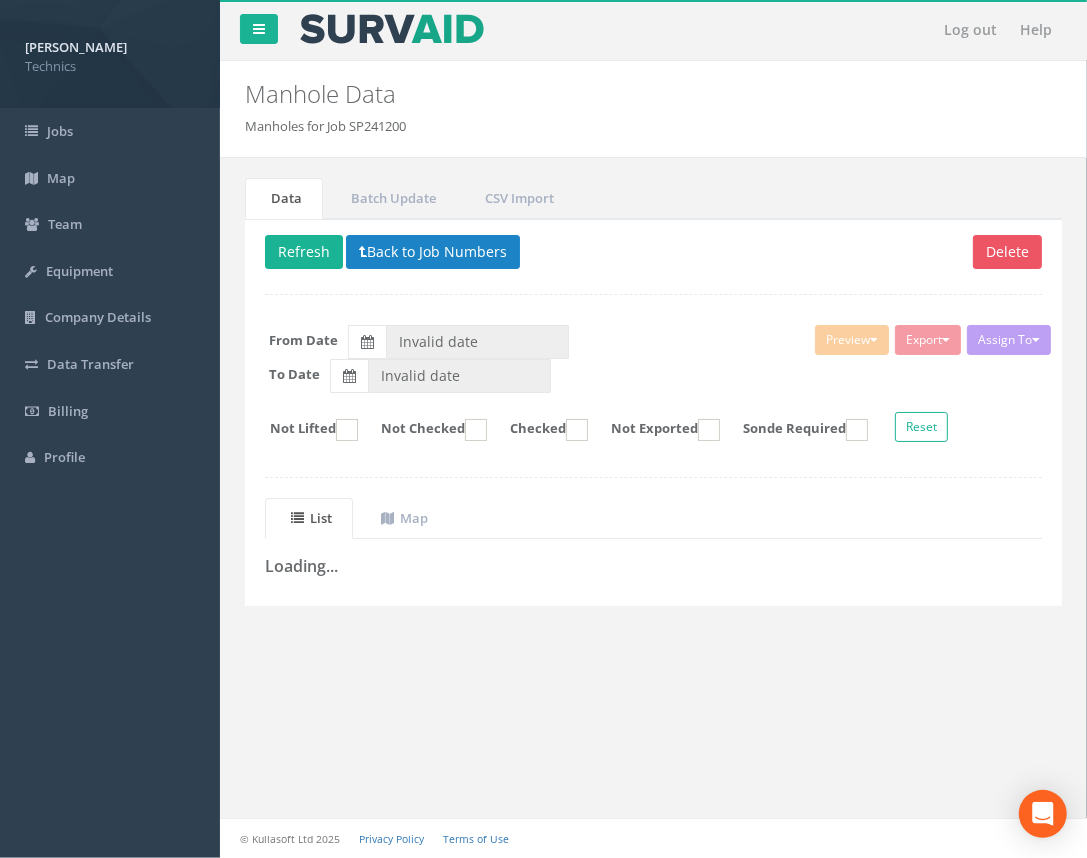 type on "[DATE]" 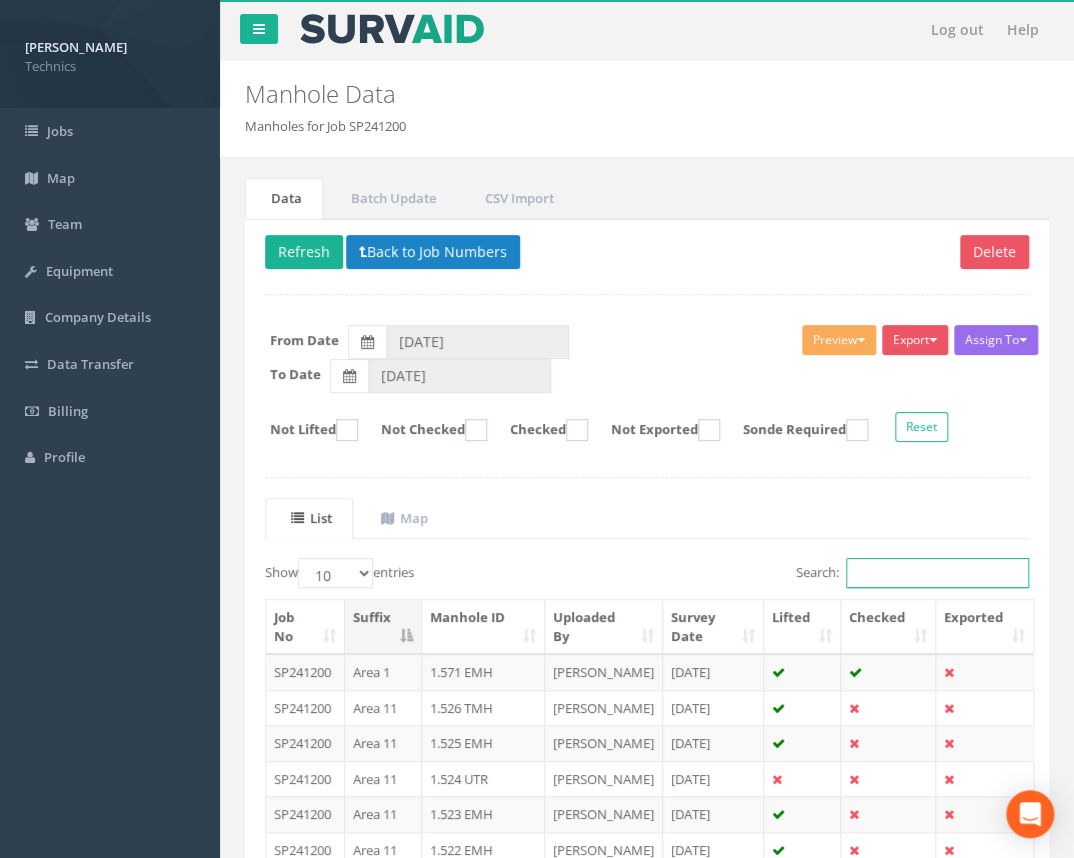 click on "Search:" at bounding box center (937, 573) 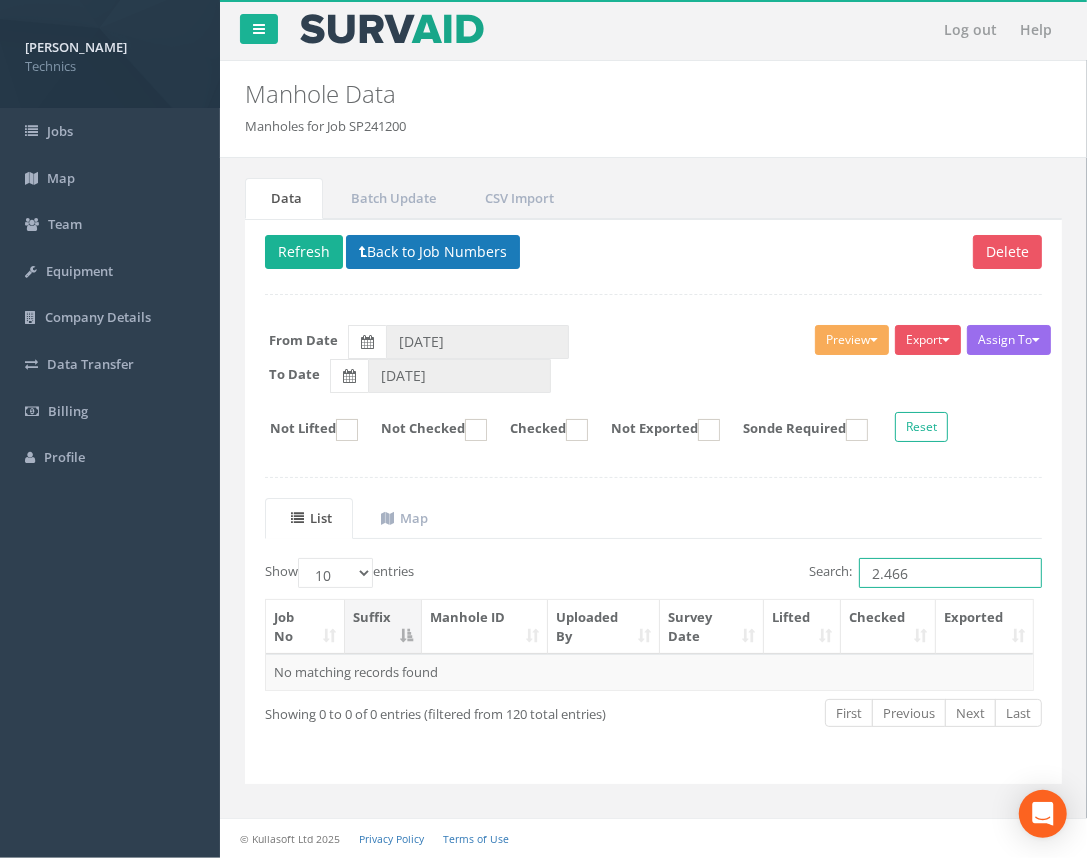 type on "2.466" 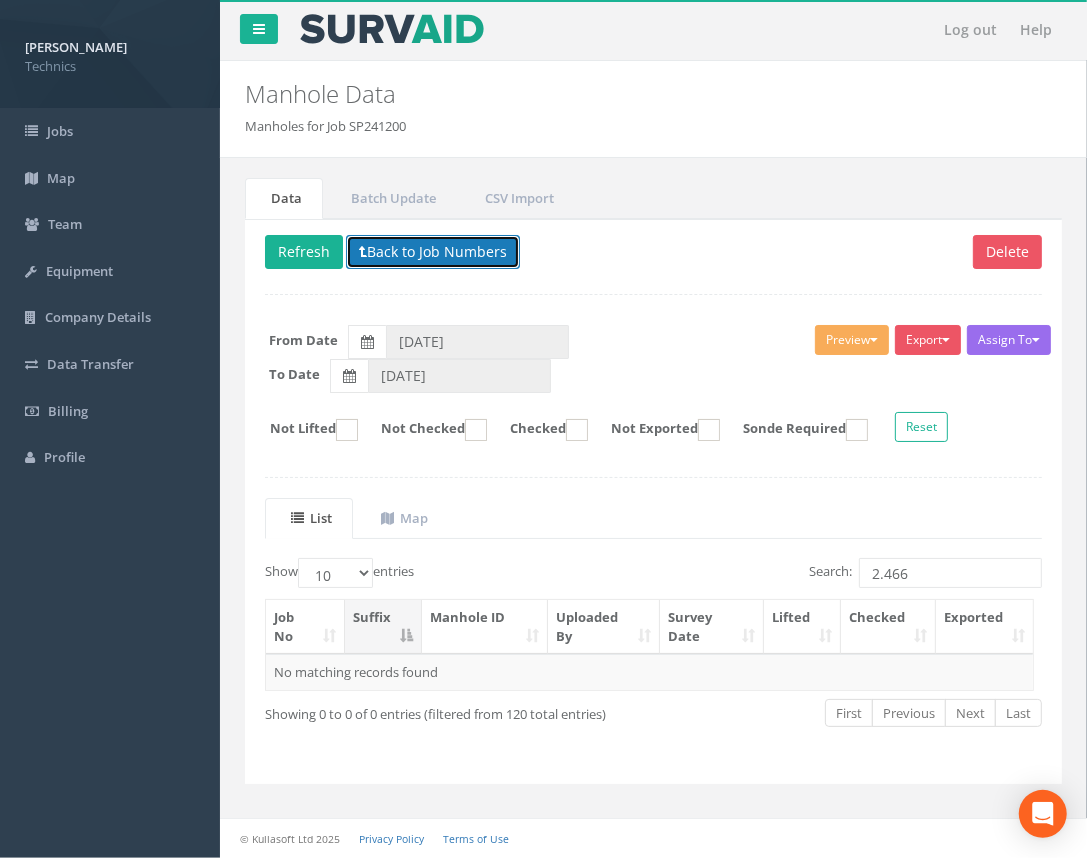 click on "Back to Job Numbers" at bounding box center [433, 252] 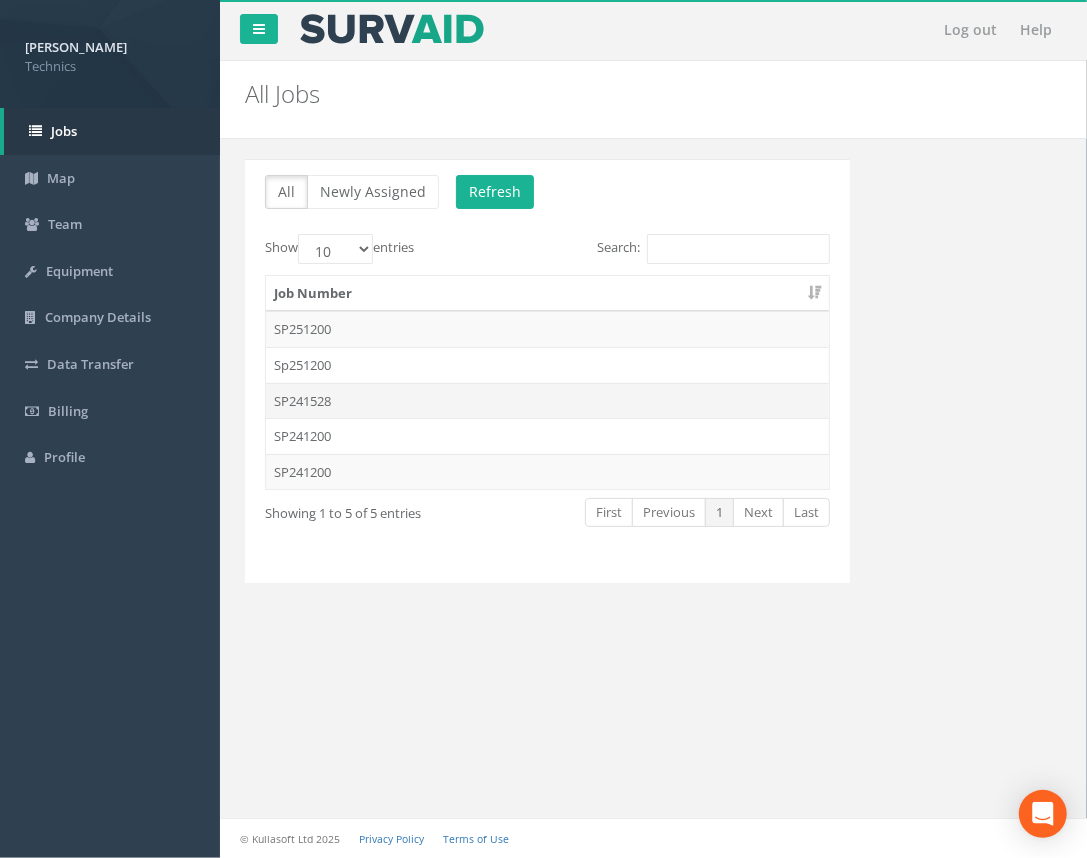 click on "SP241528" at bounding box center [547, 401] 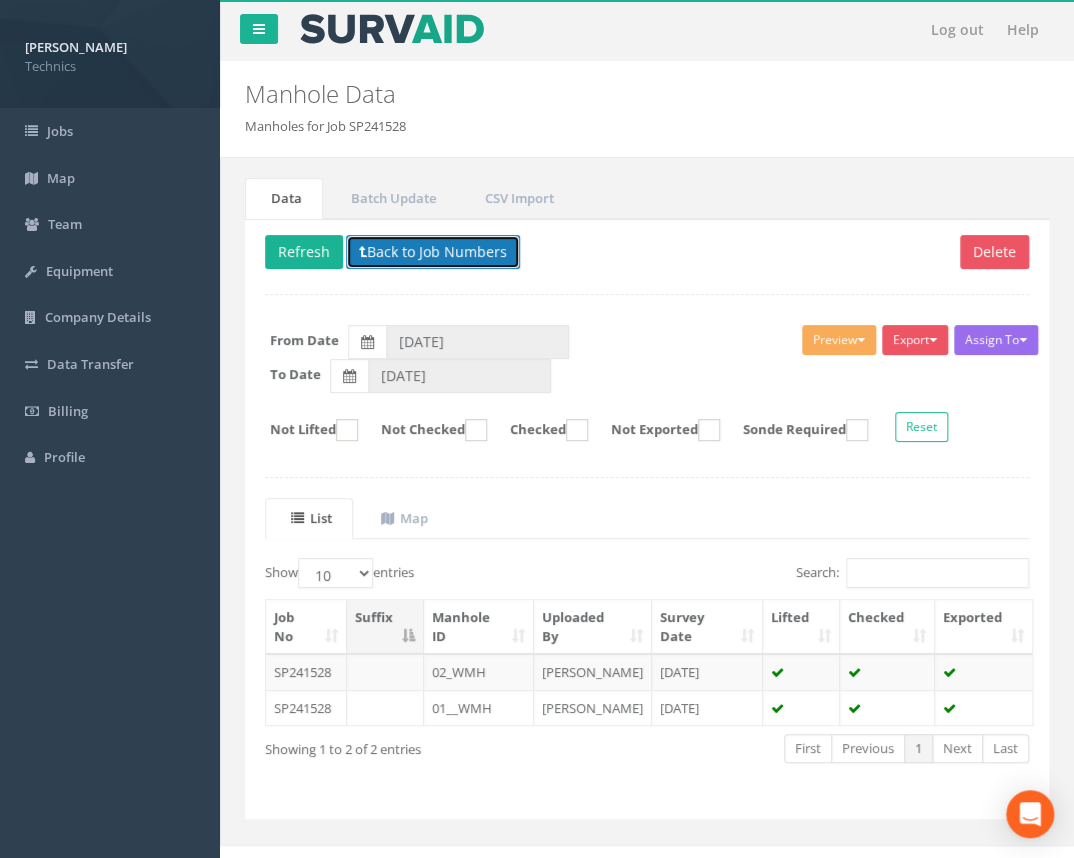 click on "Back to Job Numbers" at bounding box center (433, 252) 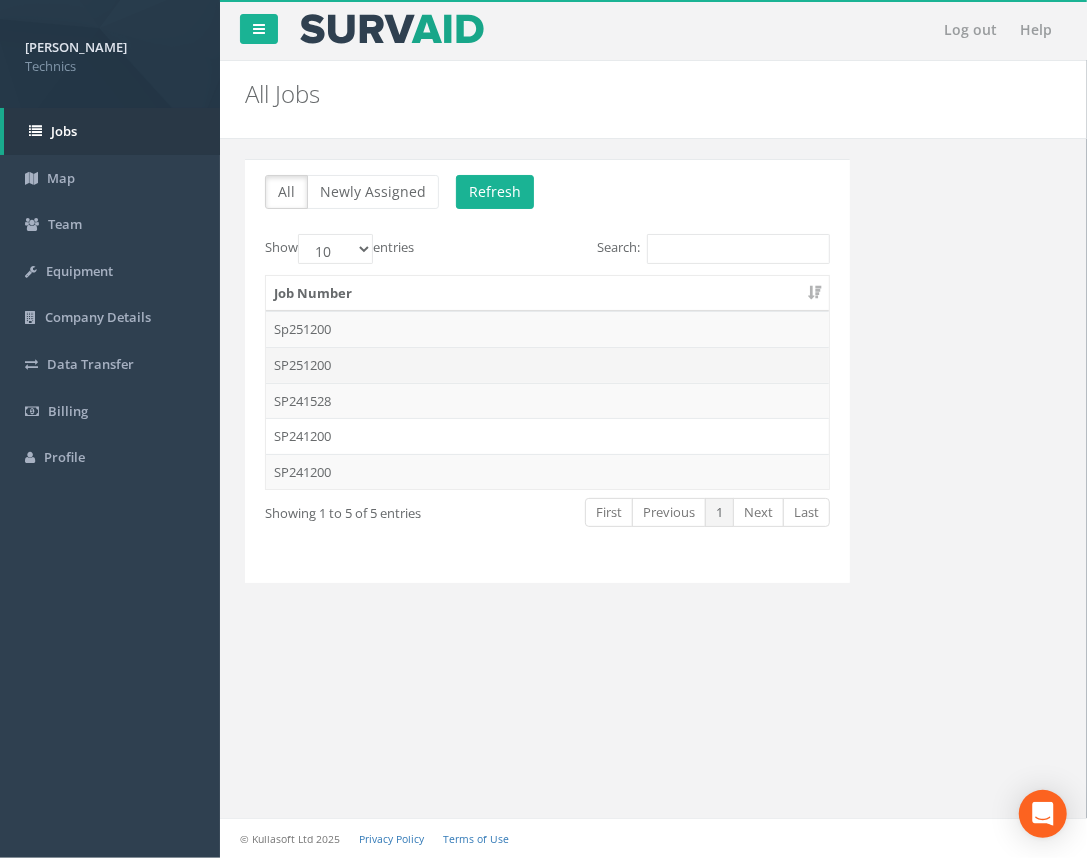 click on "SP251200" at bounding box center [547, 365] 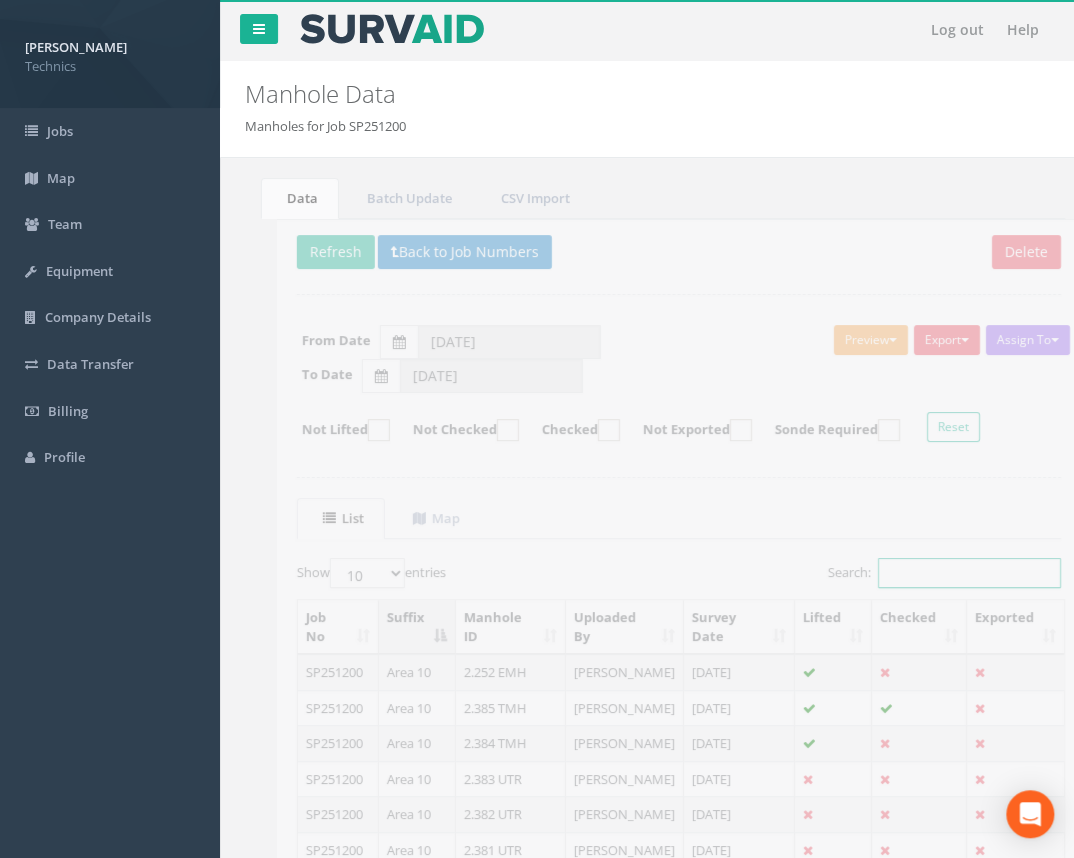 click on "Search:" at bounding box center (937, 573) 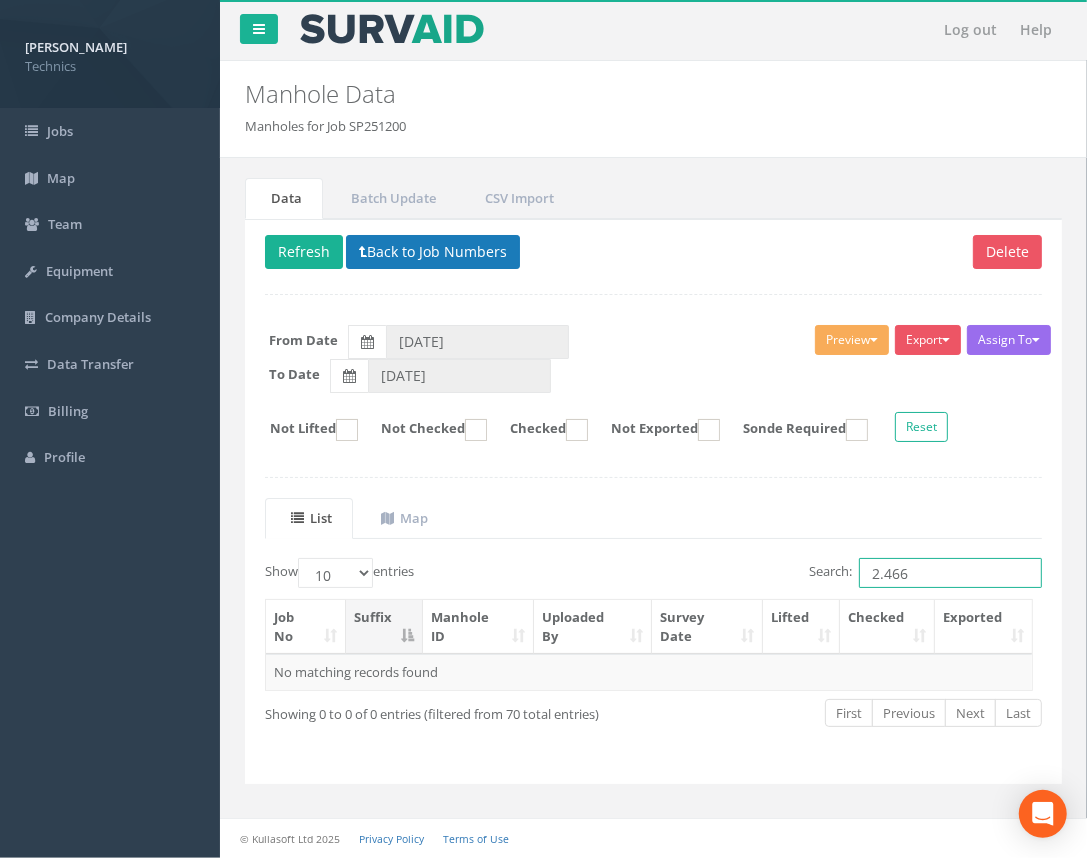 type on "2.466" 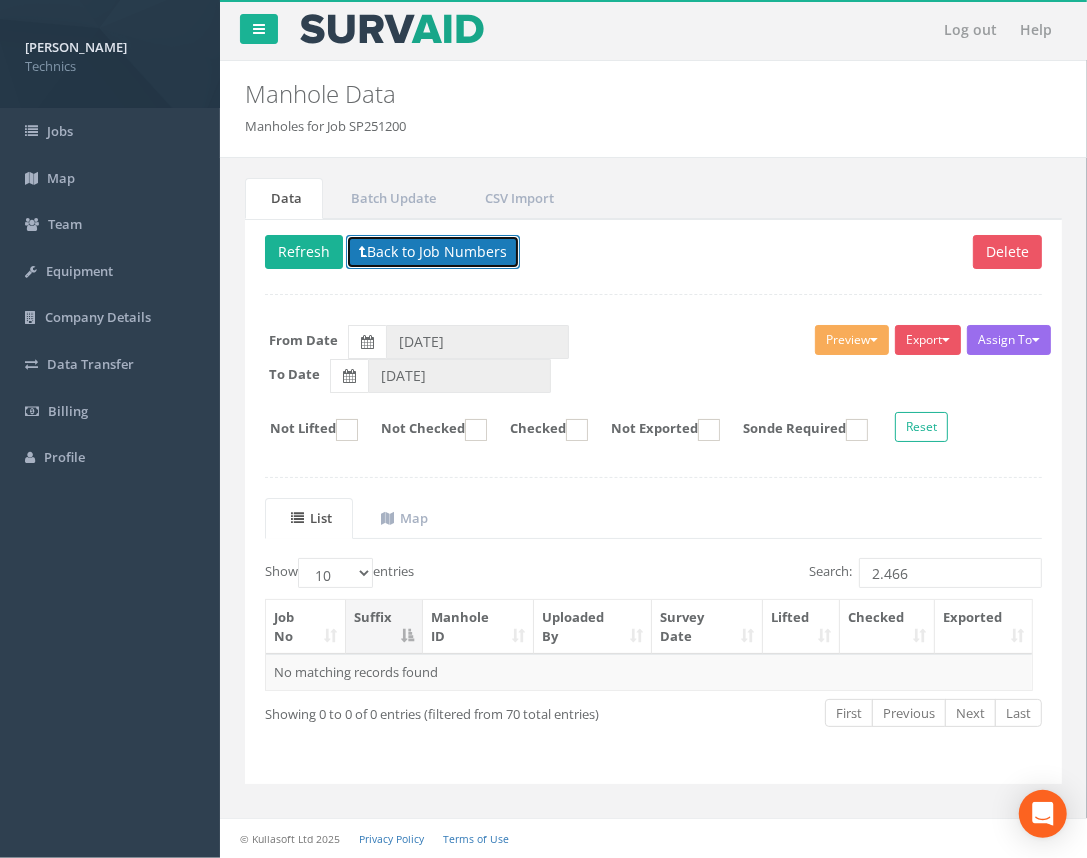 click on "Back to Job Numbers" at bounding box center (433, 252) 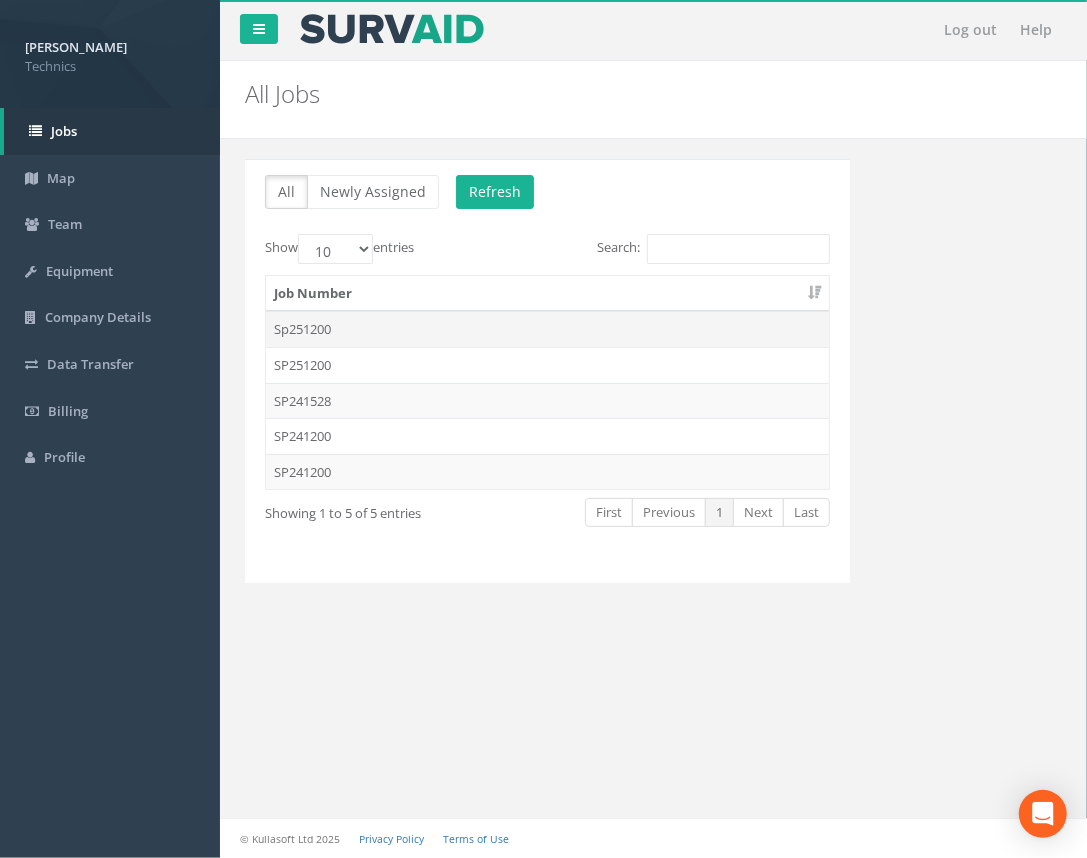 click on "Sp251200" at bounding box center [547, 329] 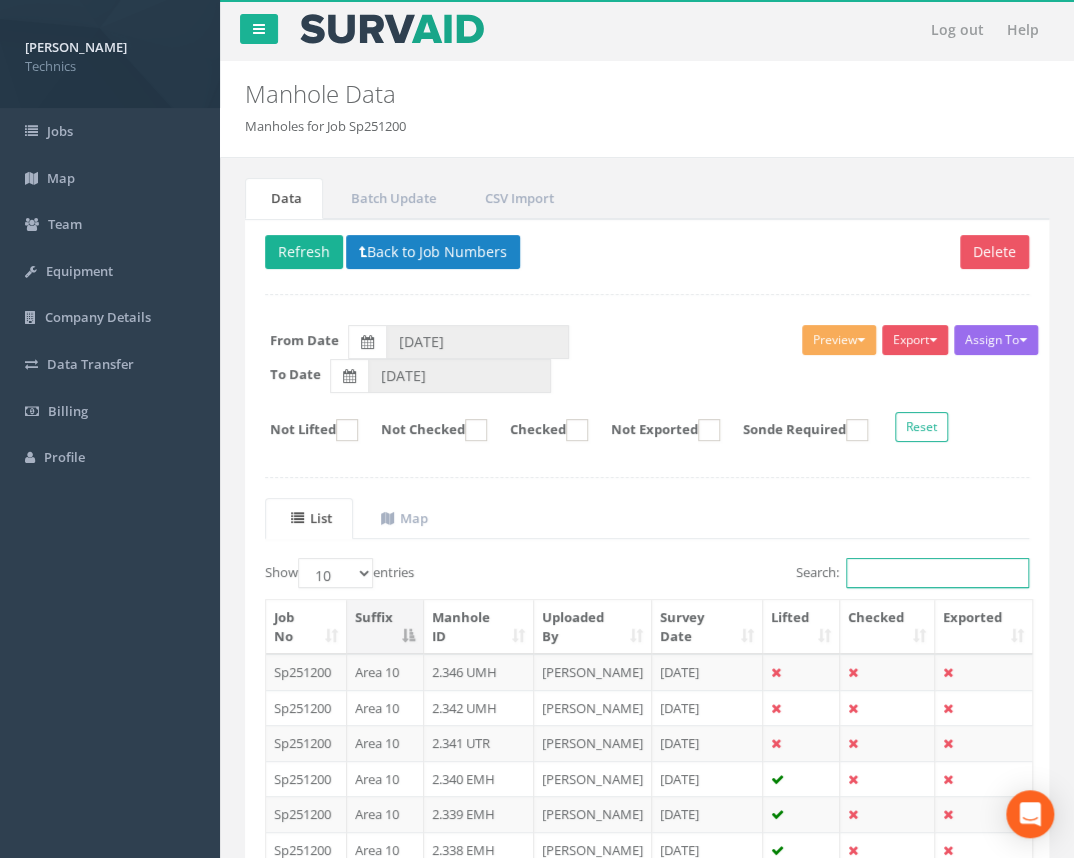 click on "Search:" at bounding box center [937, 573] 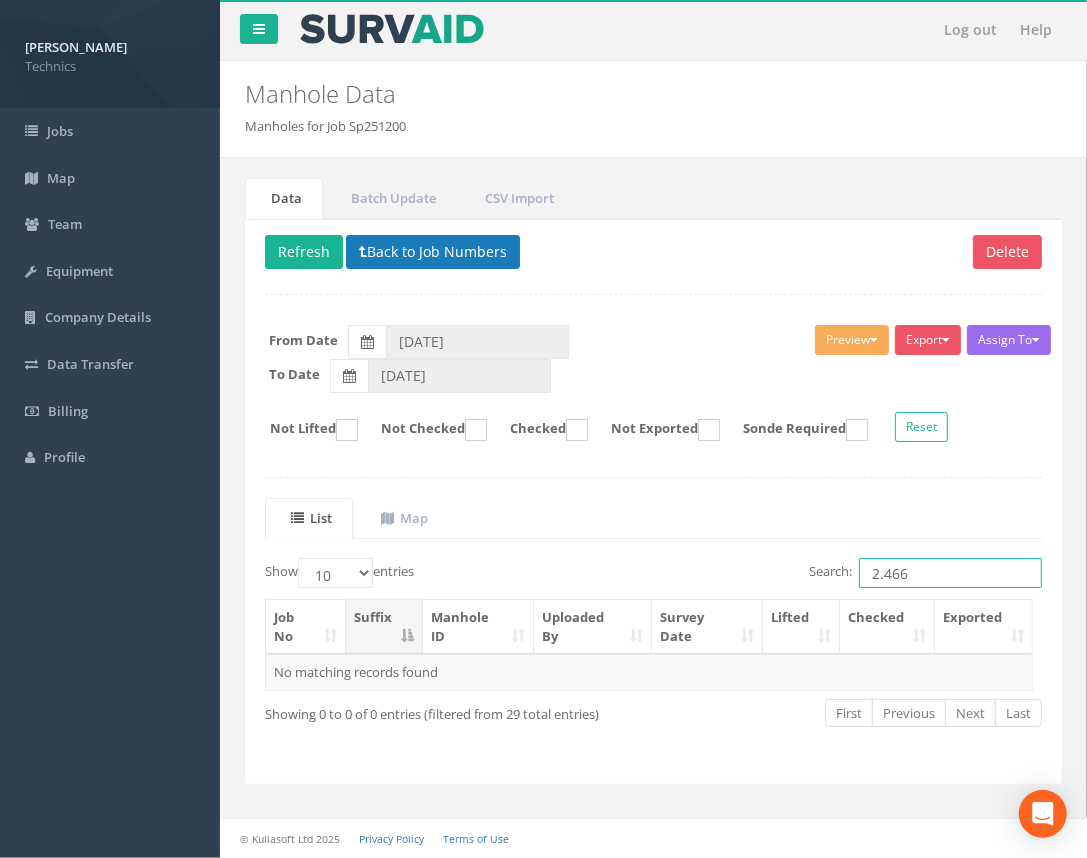type on "2.466" 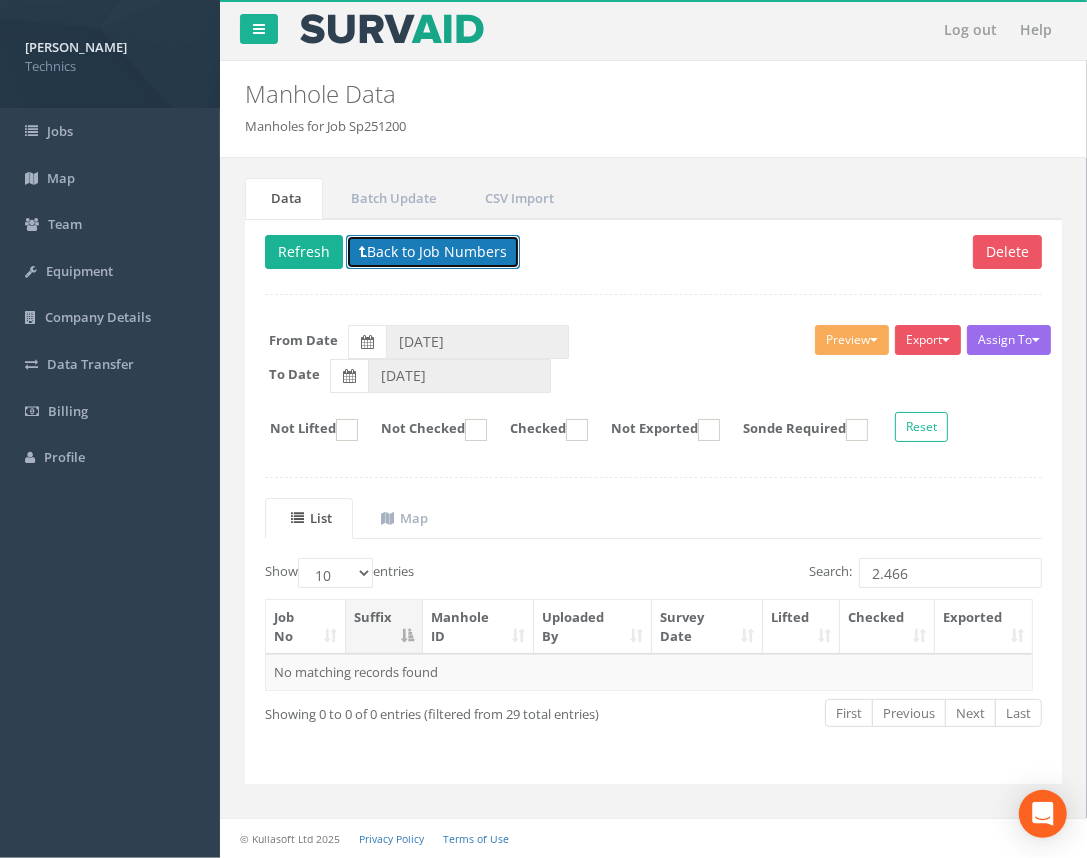 click on "Back to Job Numbers" at bounding box center [433, 252] 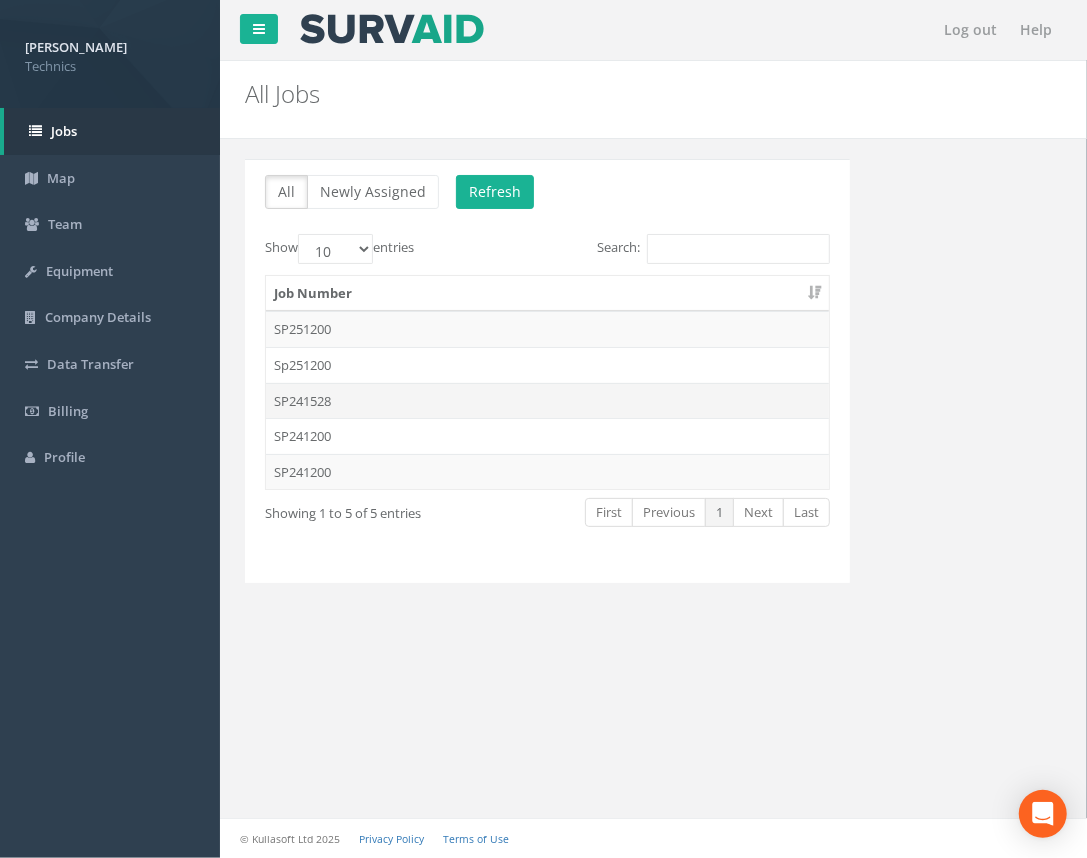 click on "SP241528" at bounding box center [547, 401] 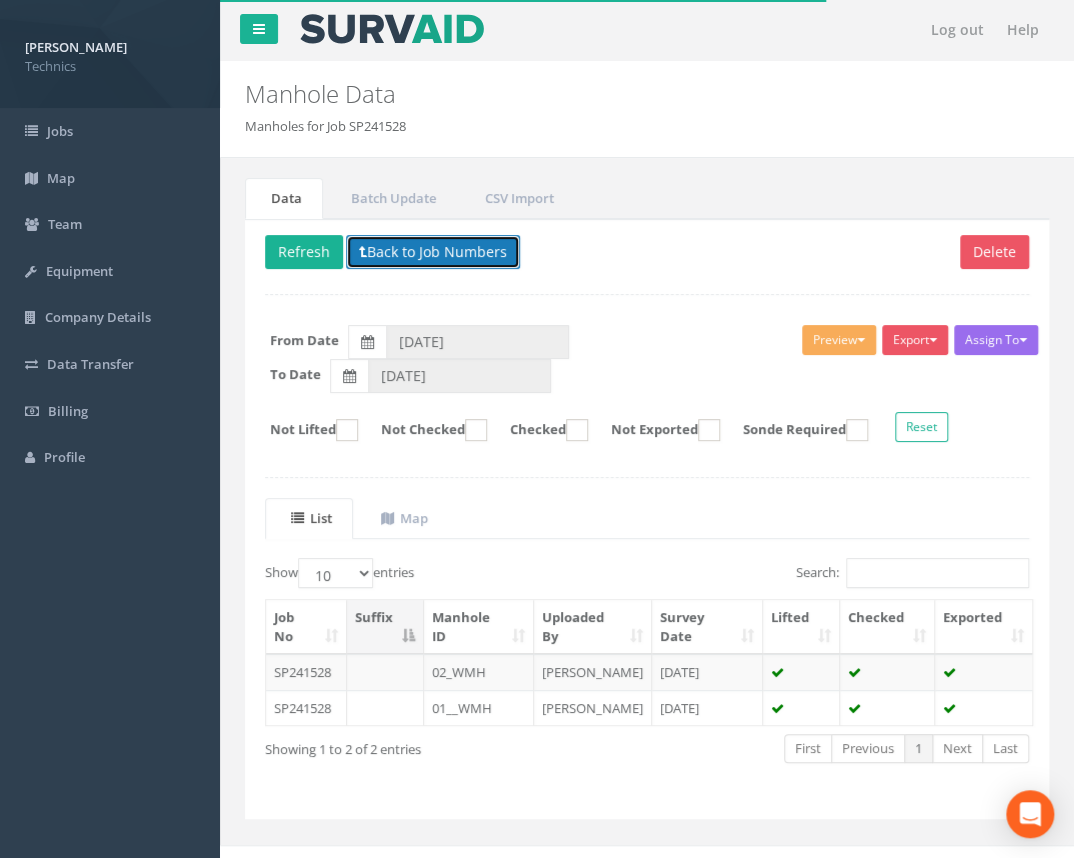 click on "Back to Job Numbers" at bounding box center (433, 252) 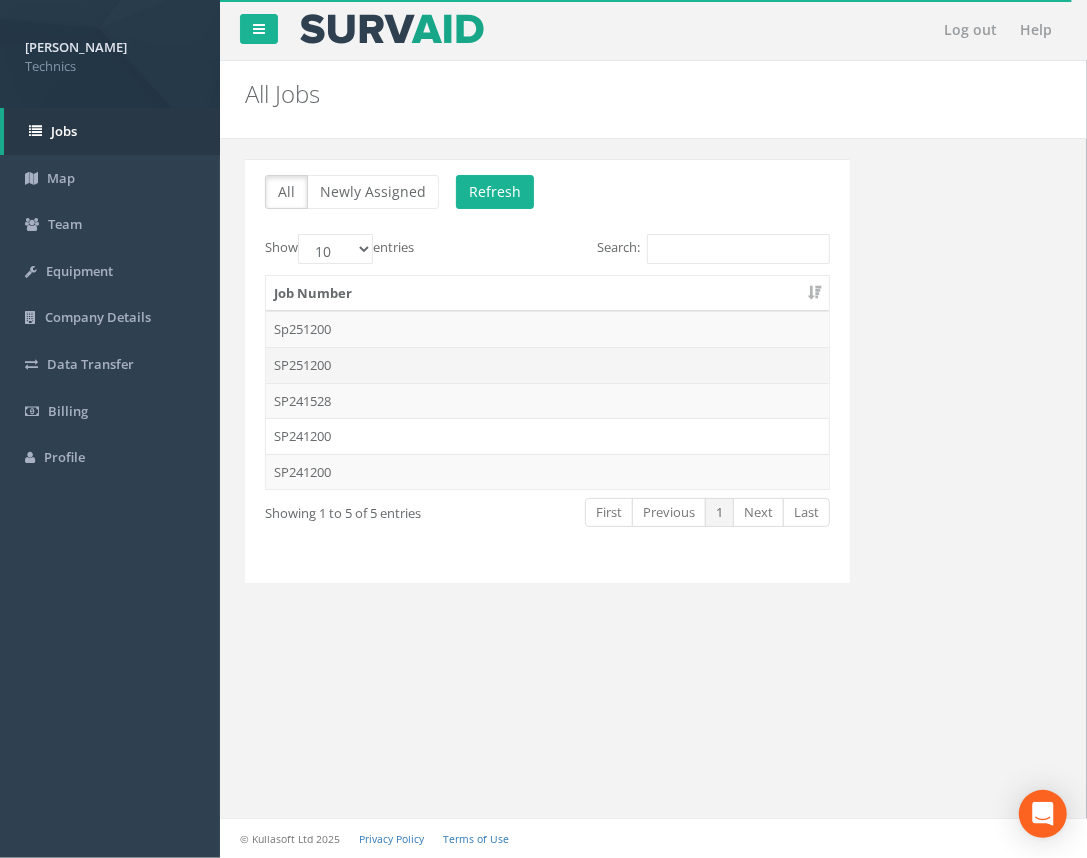 click on "SP251200" at bounding box center (547, 365) 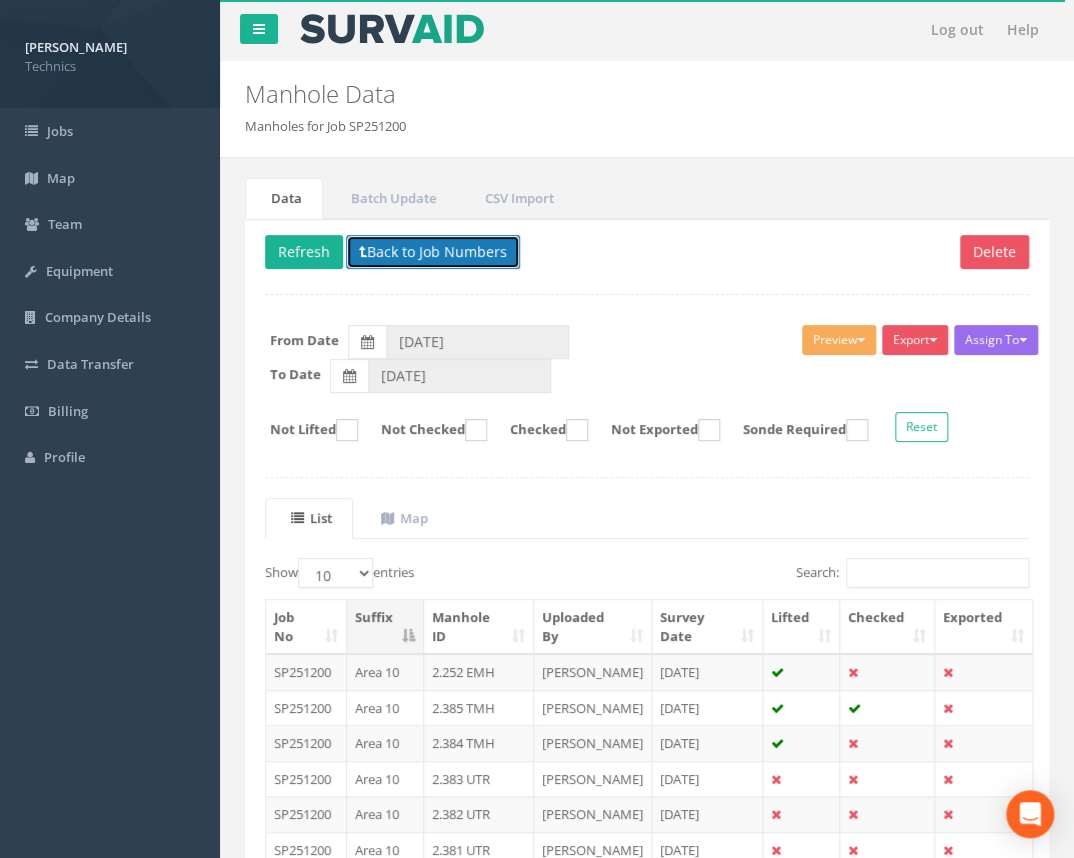 click on "Back to Job Numbers" at bounding box center [433, 252] 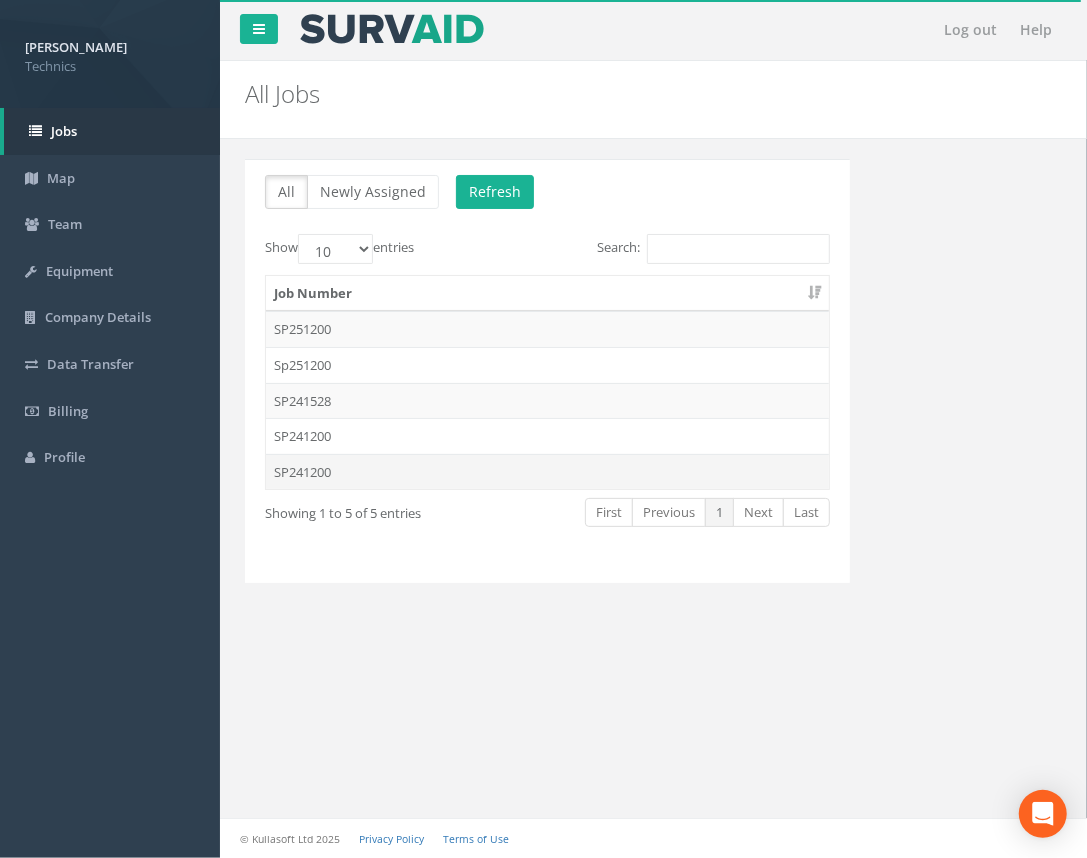 click on "SP241200" at bounding box center [547, 472] 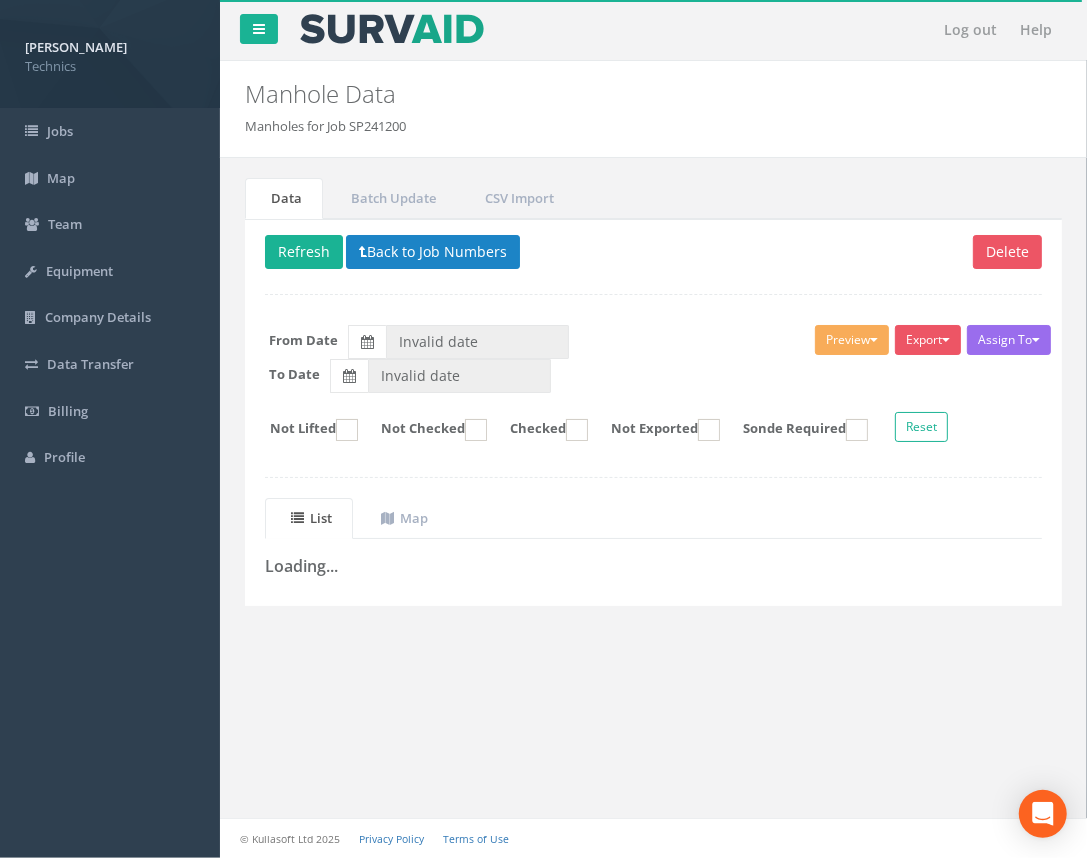 type on "[DATE]" 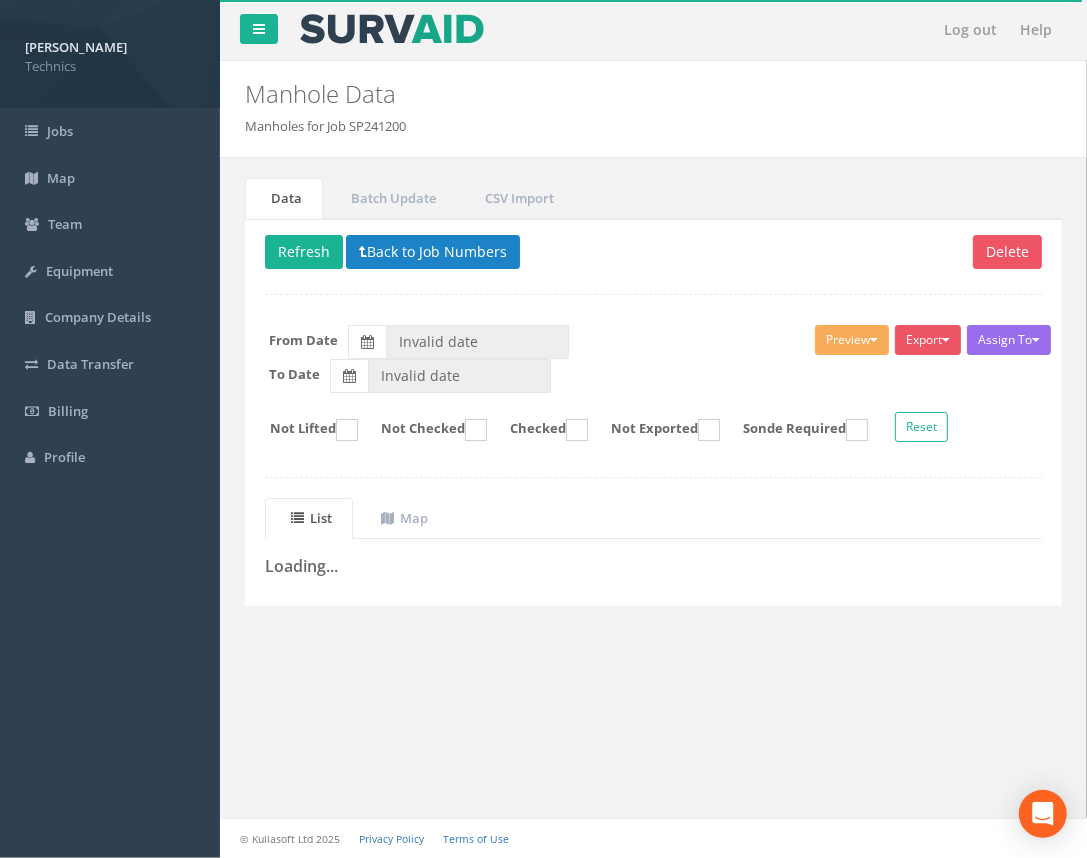 type on "[DATE]" 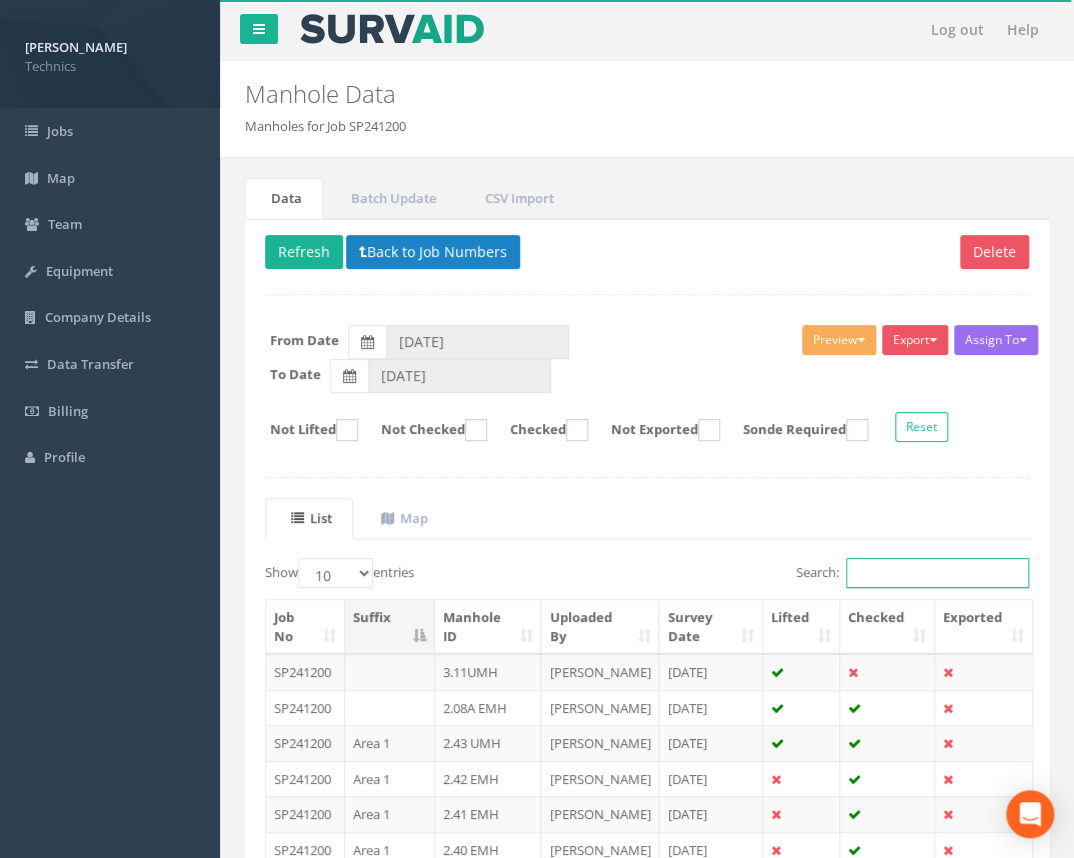 click on "Search:" at bounding box center (937, 573) 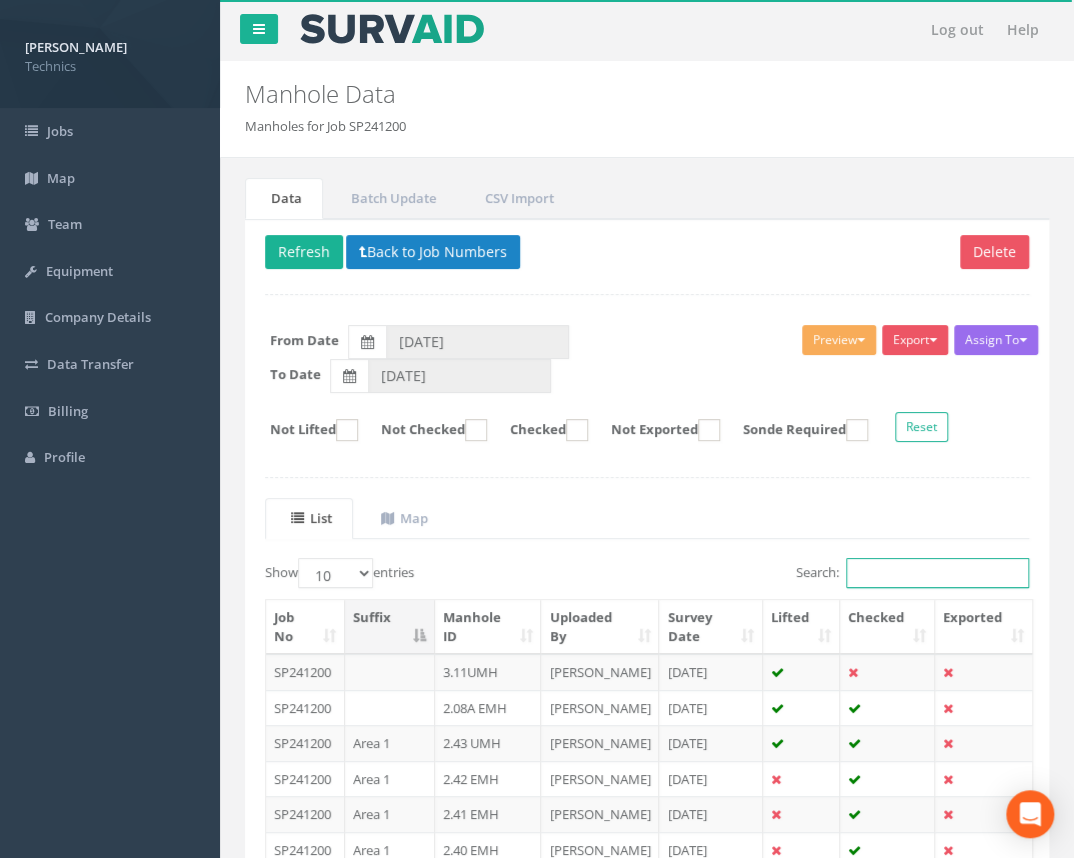 paste on "2.466" 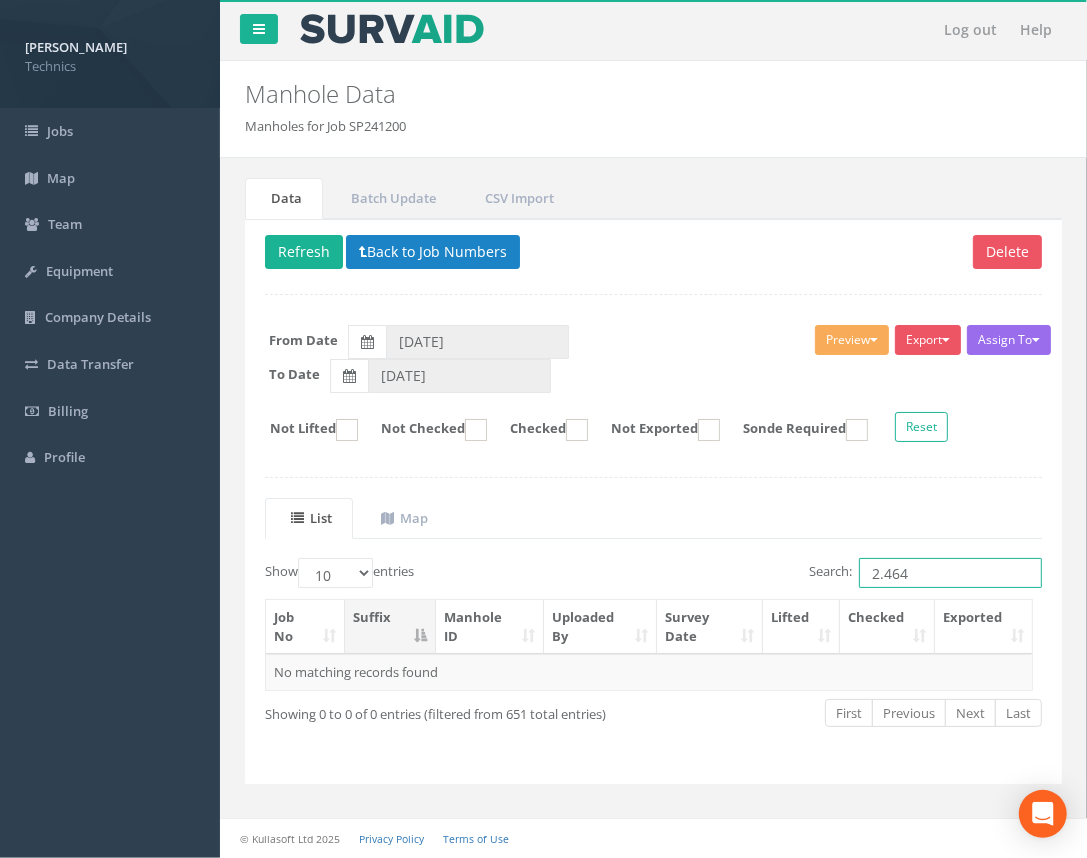 drag, startPoint x: 951, startPoint y: 577, endPoint x: 794, endPoint y: 569, distance: 157.20369 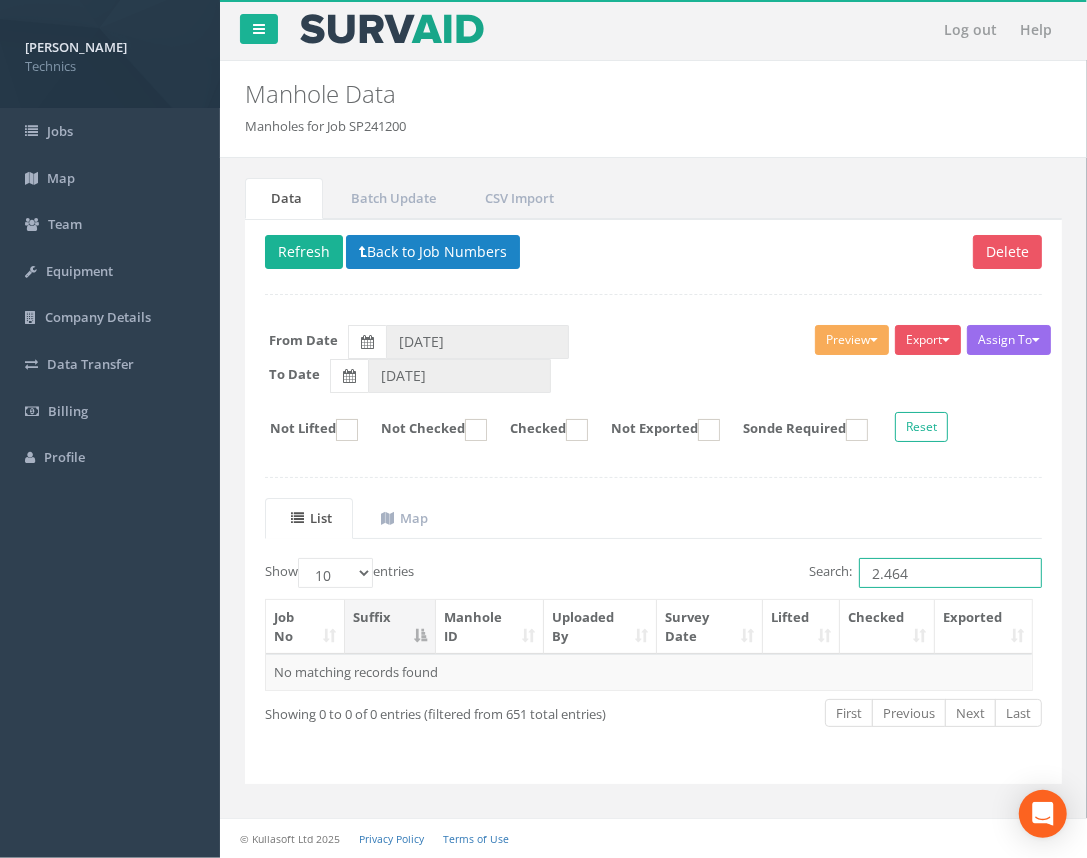 click on "Search: 2.464" at bounding box center [856, 575] 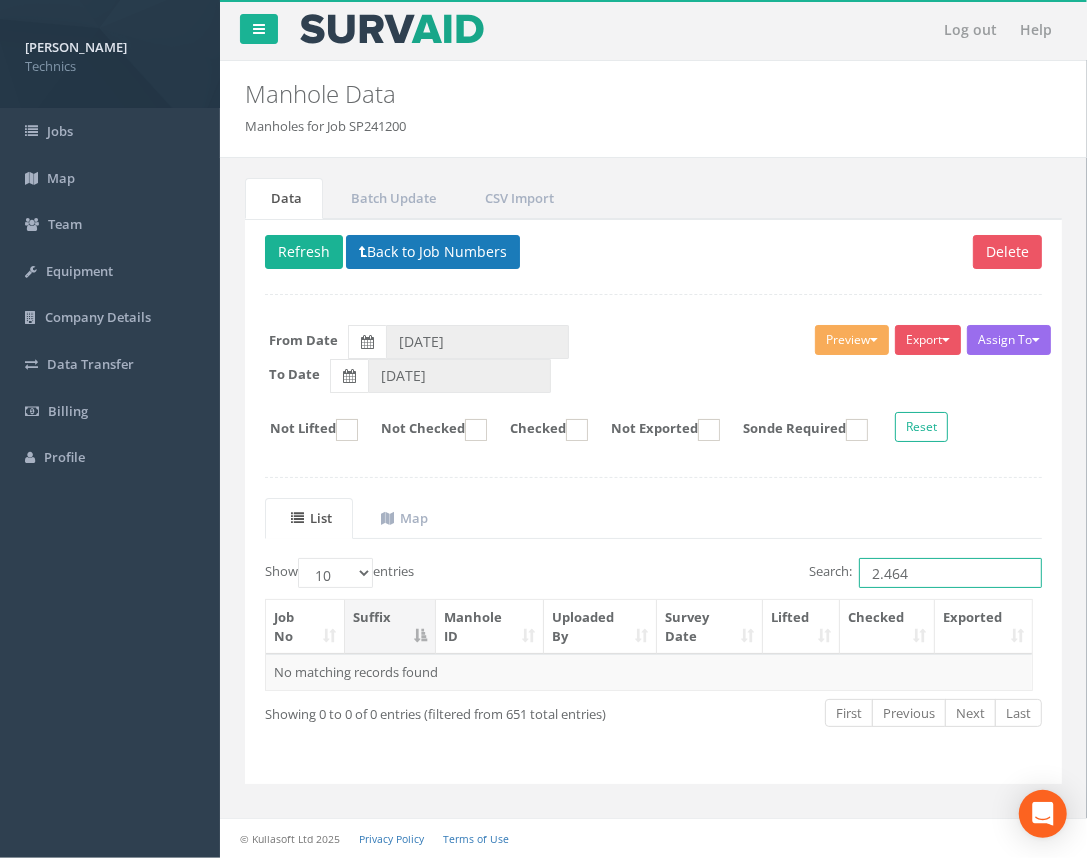 type on "2.464" 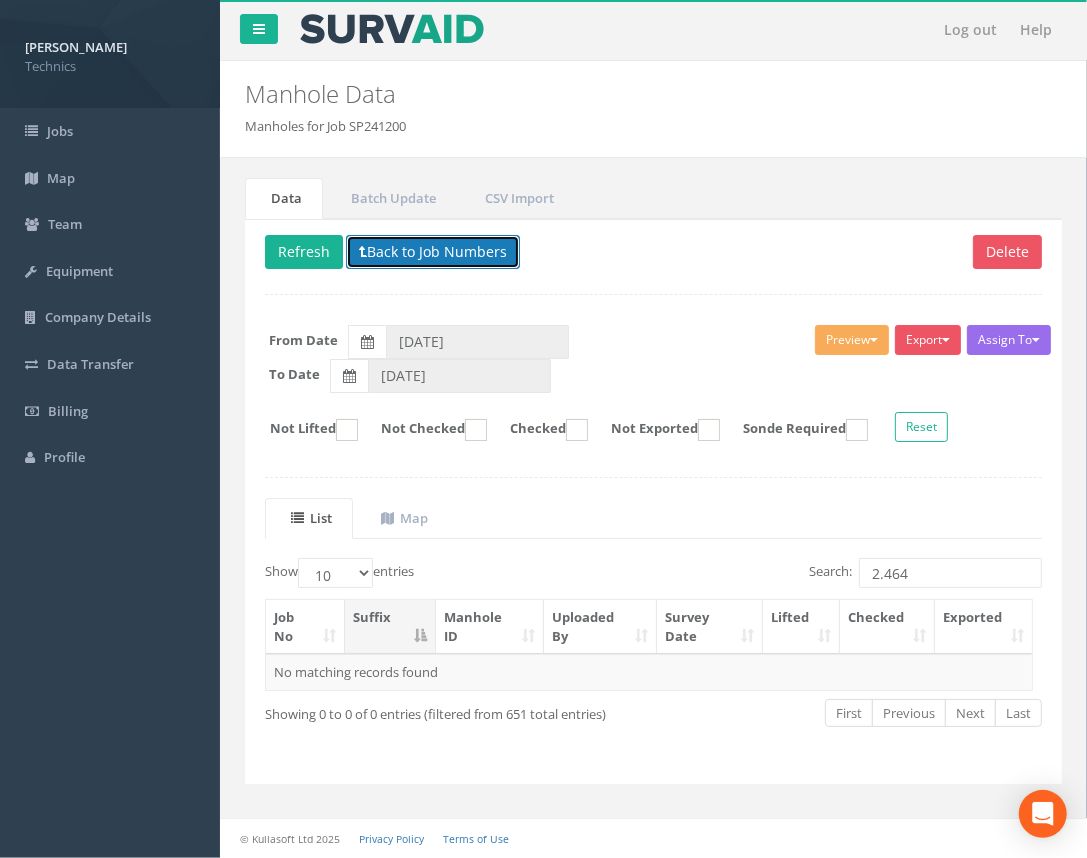 click on "Back to Job Numbers" at bounding box center [433, 252] 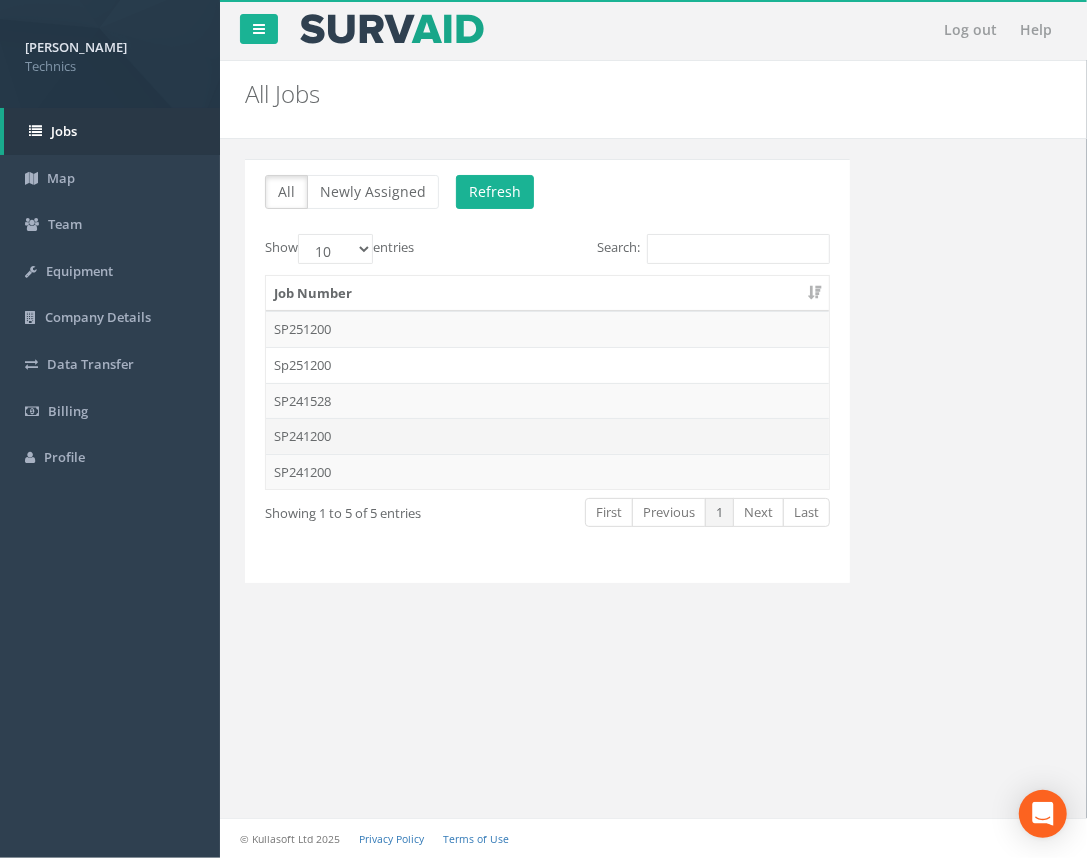 click on "SP241200" at bounding box center (547, 436) 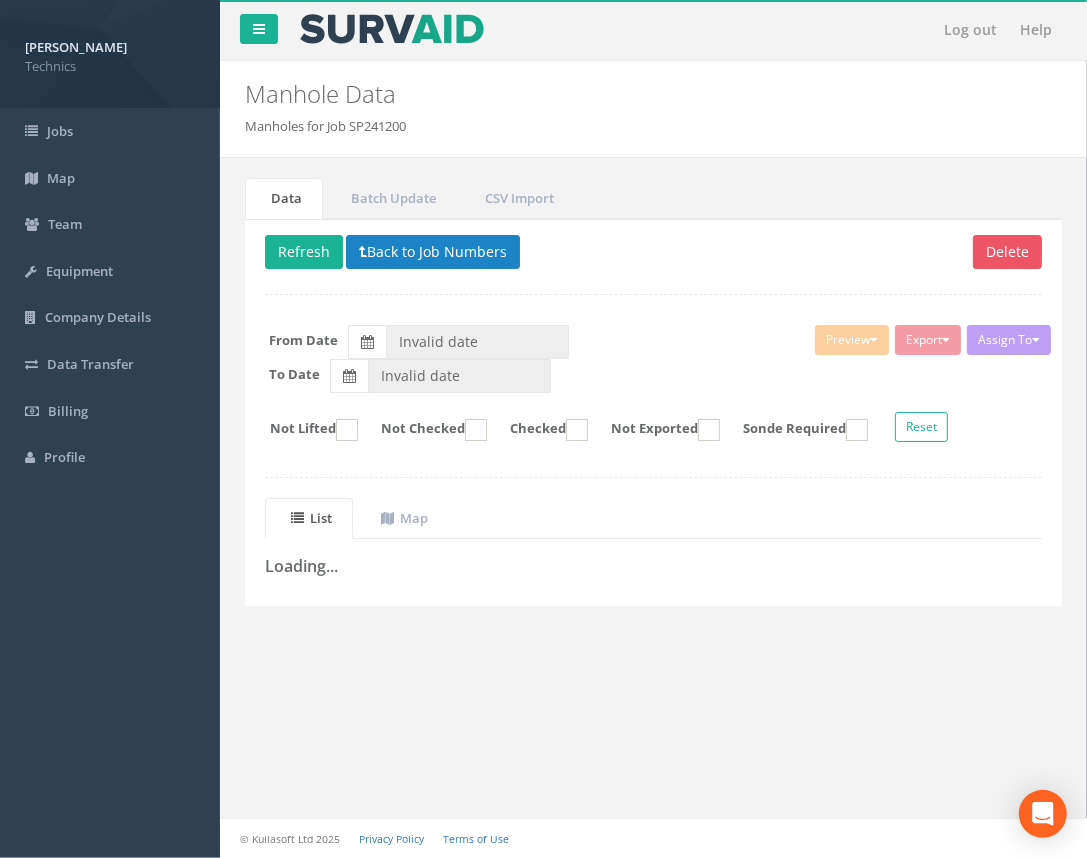 type on "[DATE]" 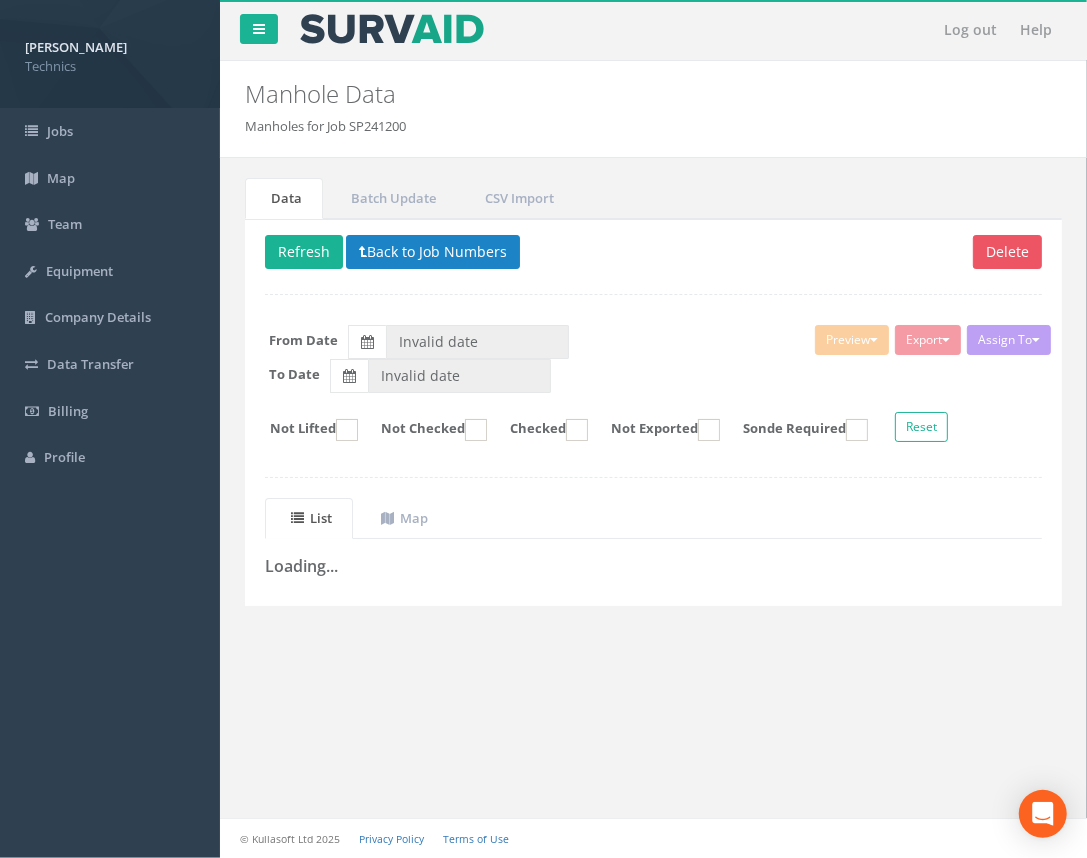 type on "[DATE]" 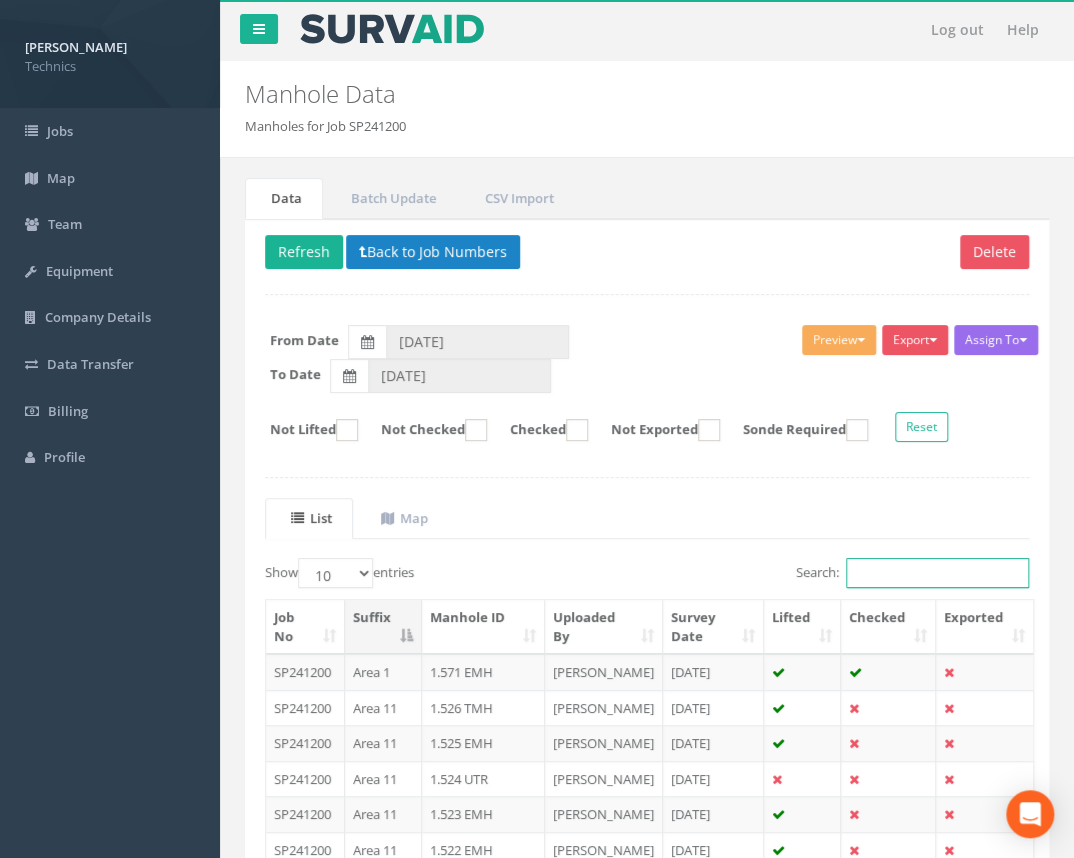 click on "Search:" at bounding box center [937, 573] 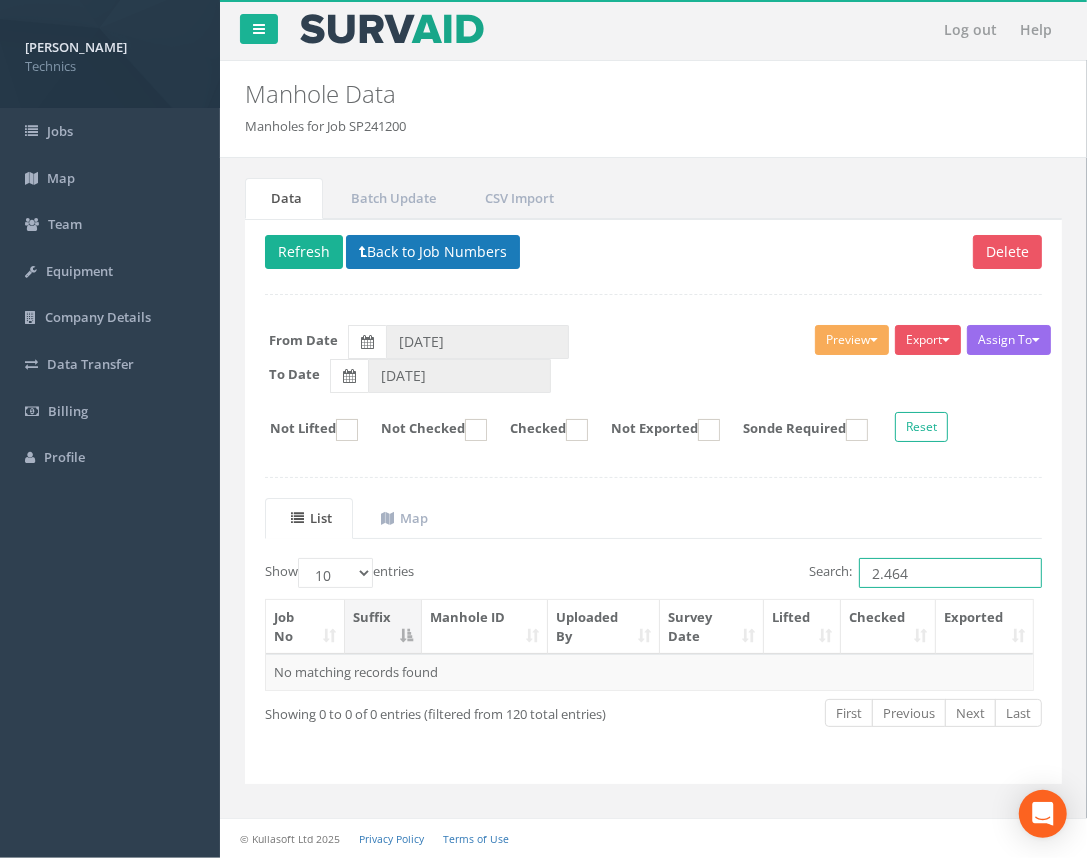 type on "2.464" 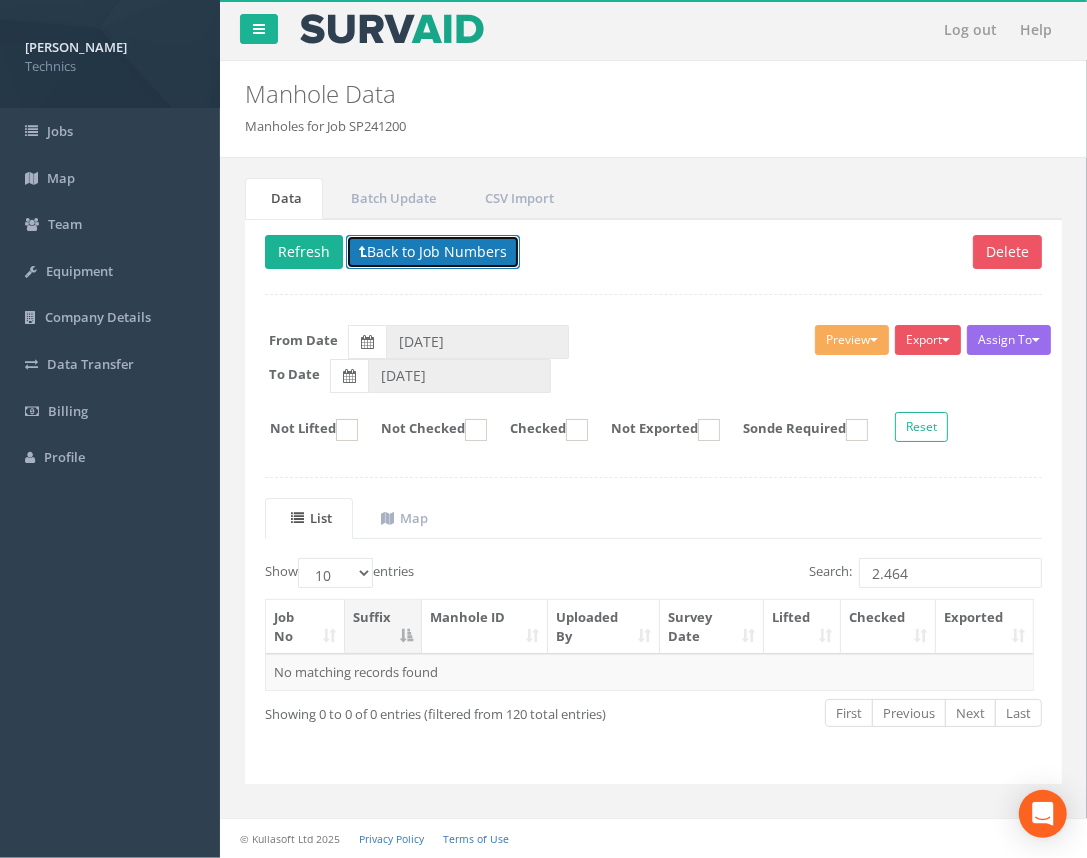 click on "Back to Job Numbers" at bounding box center (433, 252) 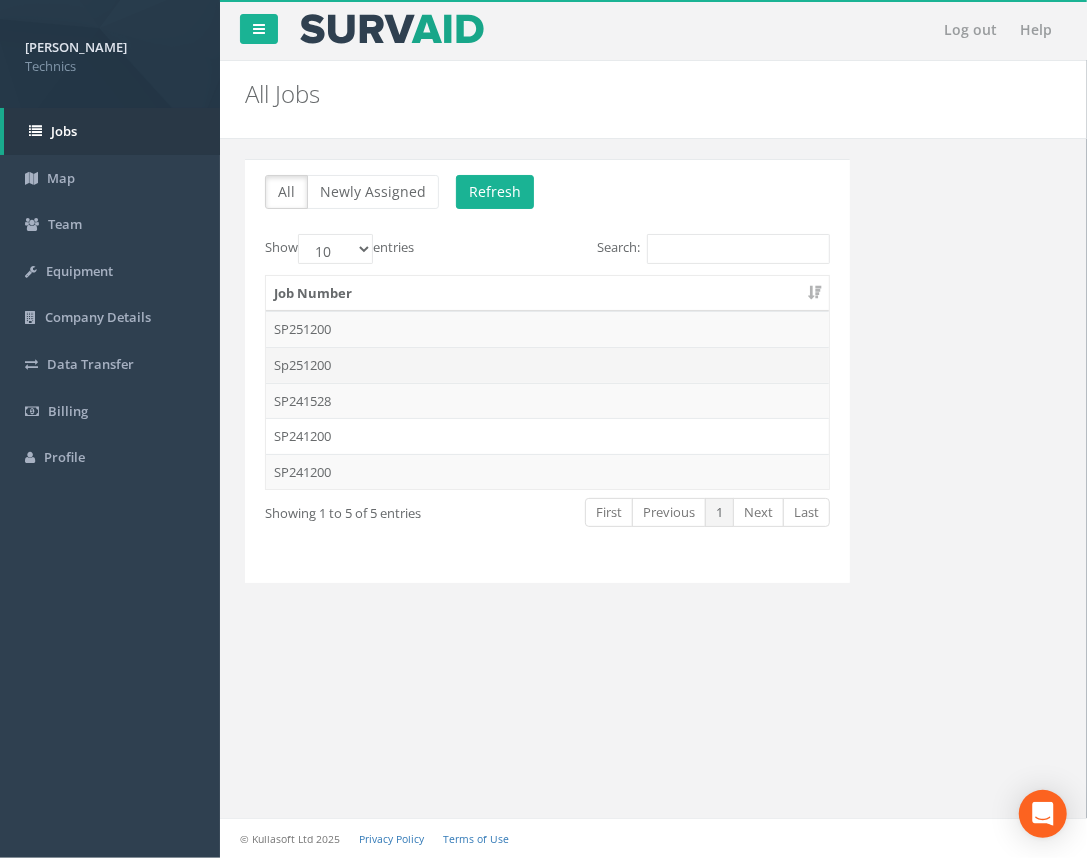 click on "Sp251200" at bounding box center [547, 365] 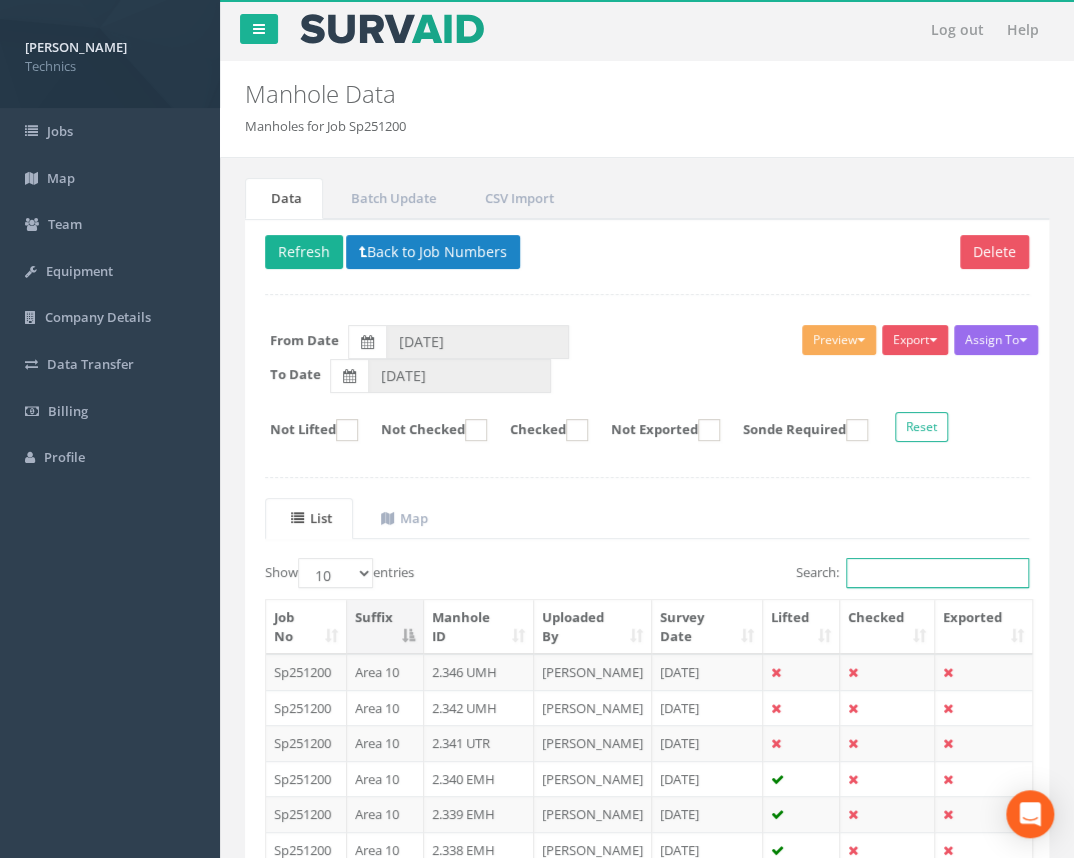 click on "Search:" at bounding box center [937, 573] 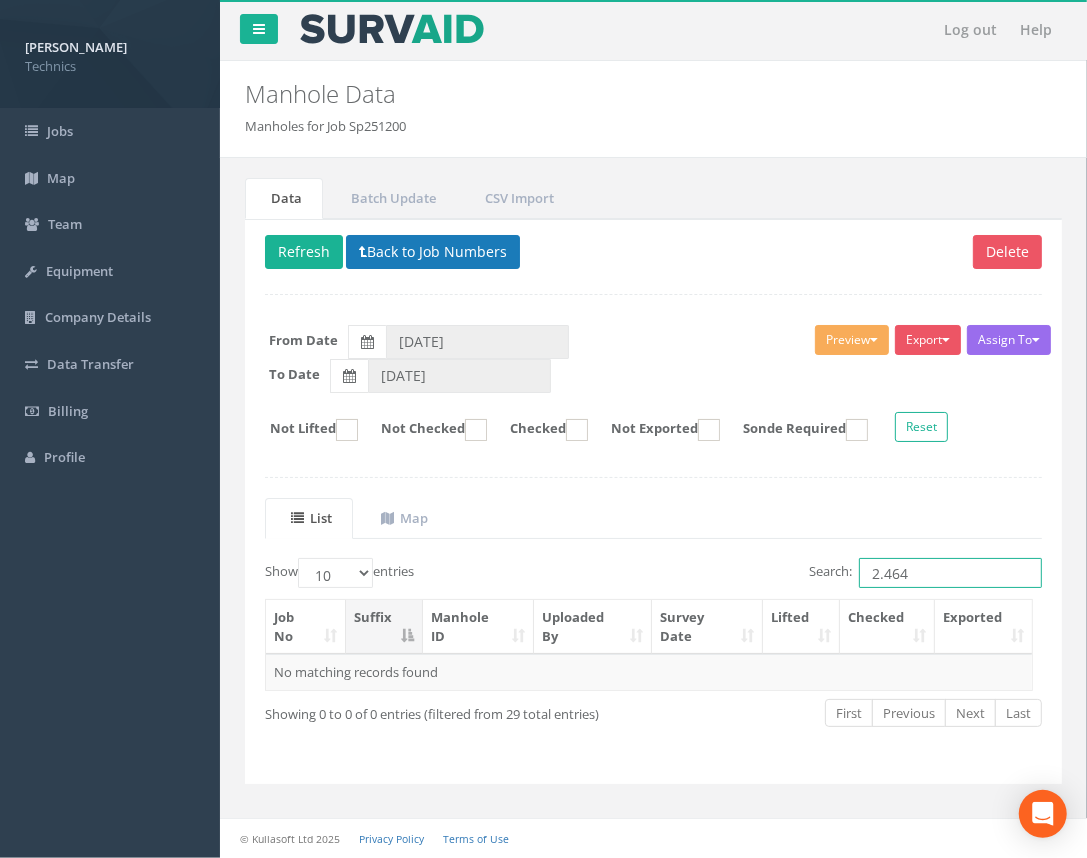 type on "2.464" 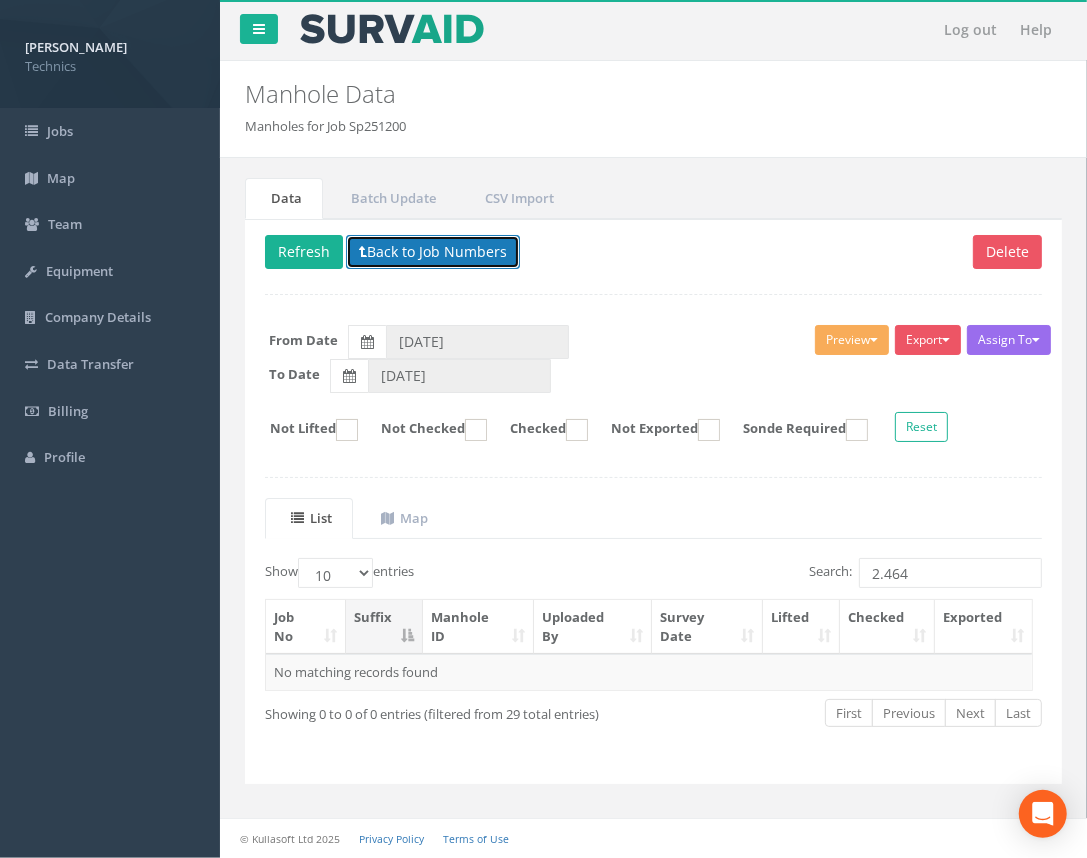 click on "Back to Job Numbers" at bounding box center [433, 252] 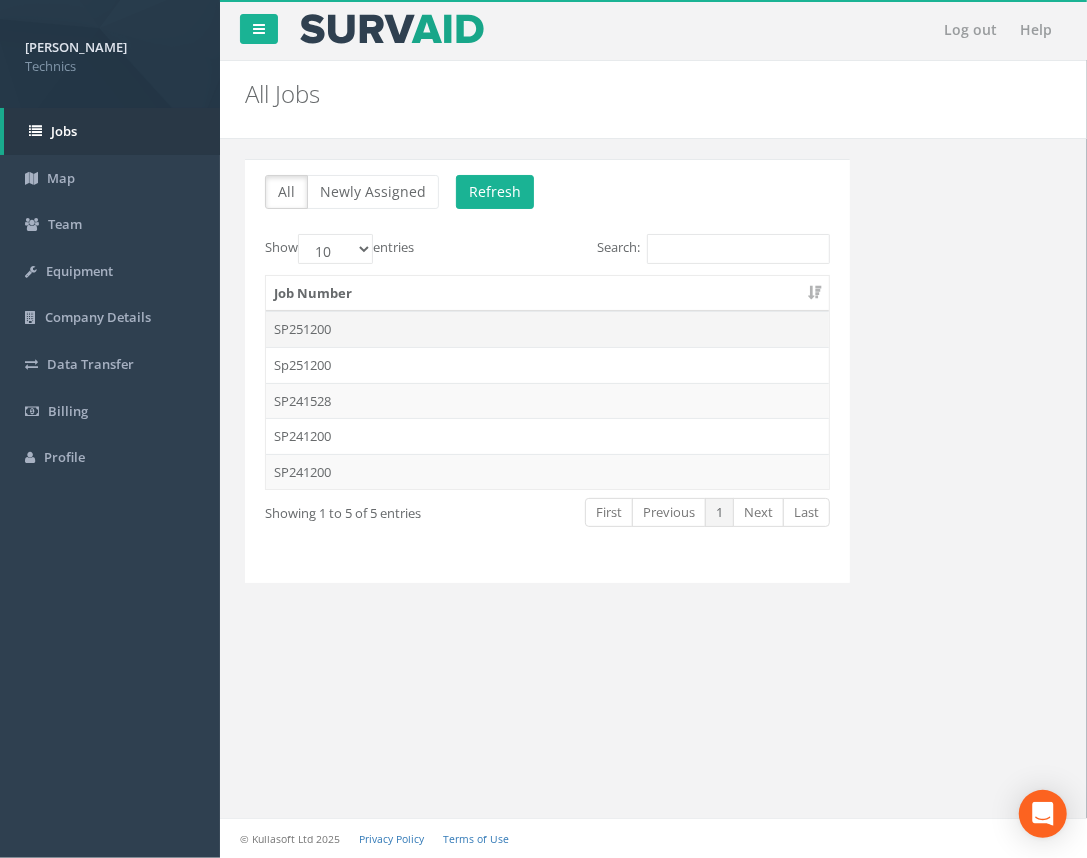 click on "SP251200" at bounding box center (547, 329) 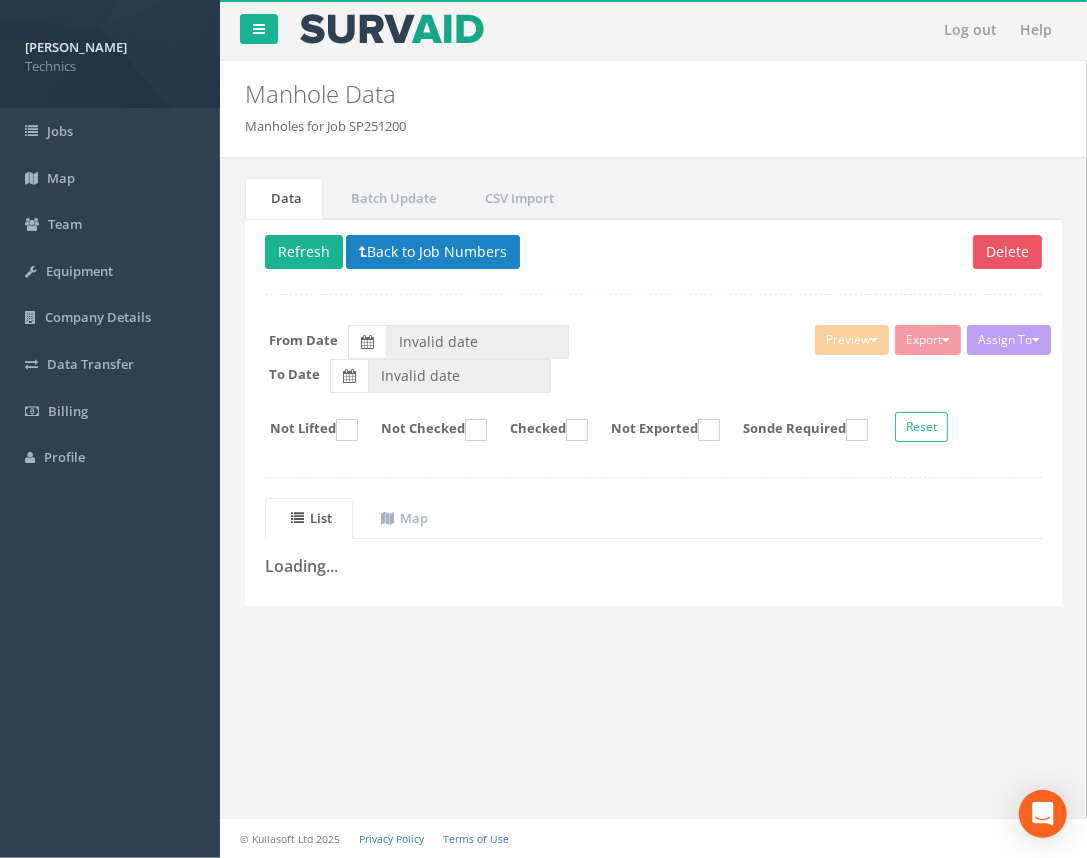 type on "[DATE]" 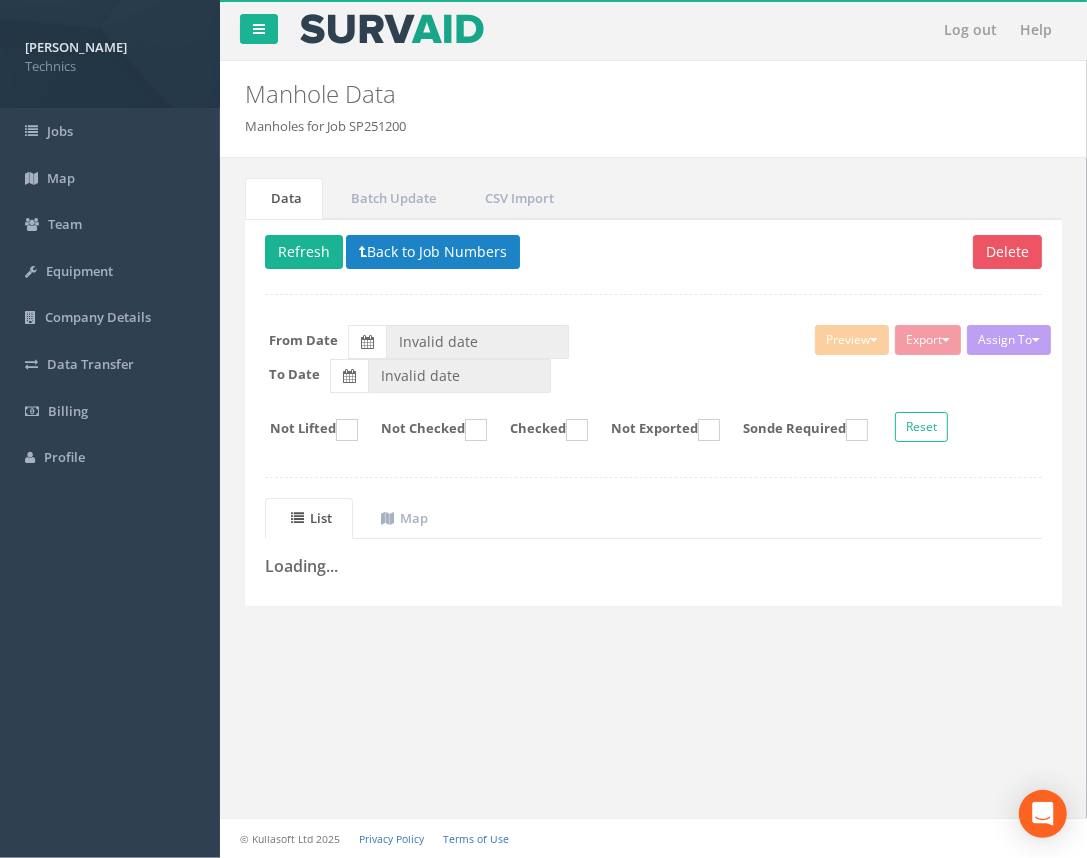 type on "[DATE]" 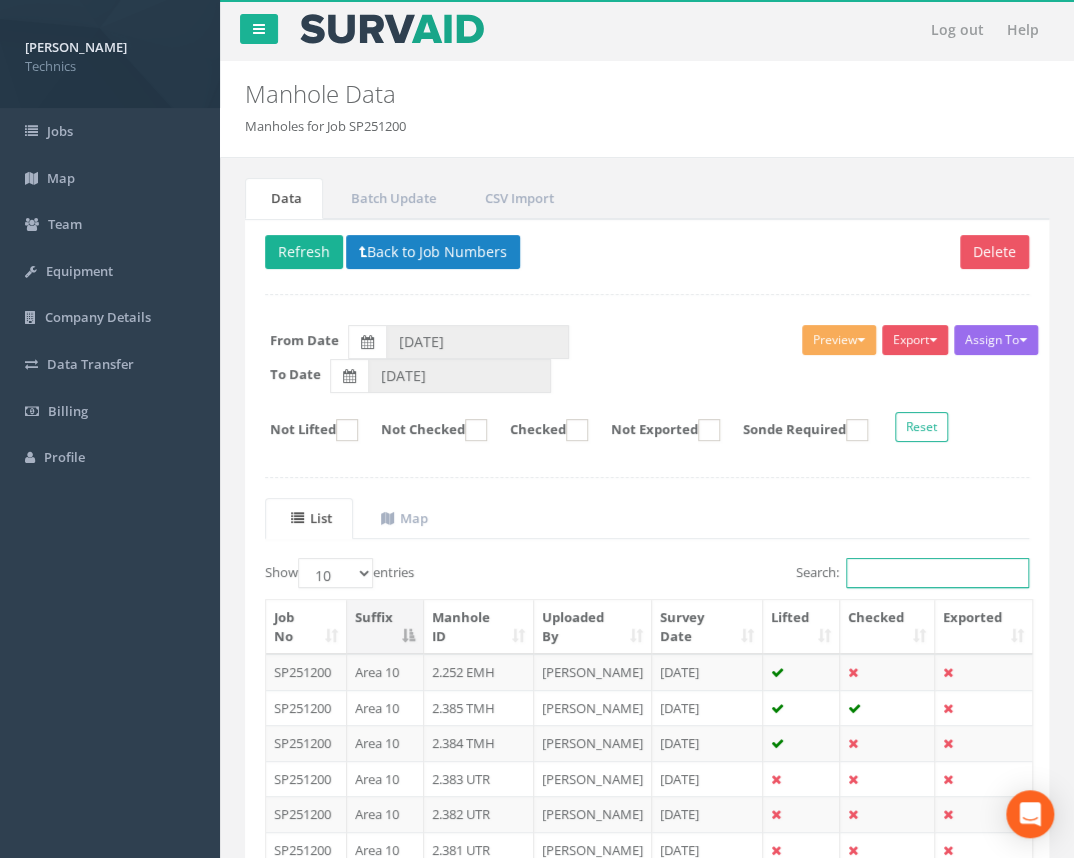 click on "Search:" at bounding box center [937, 573] 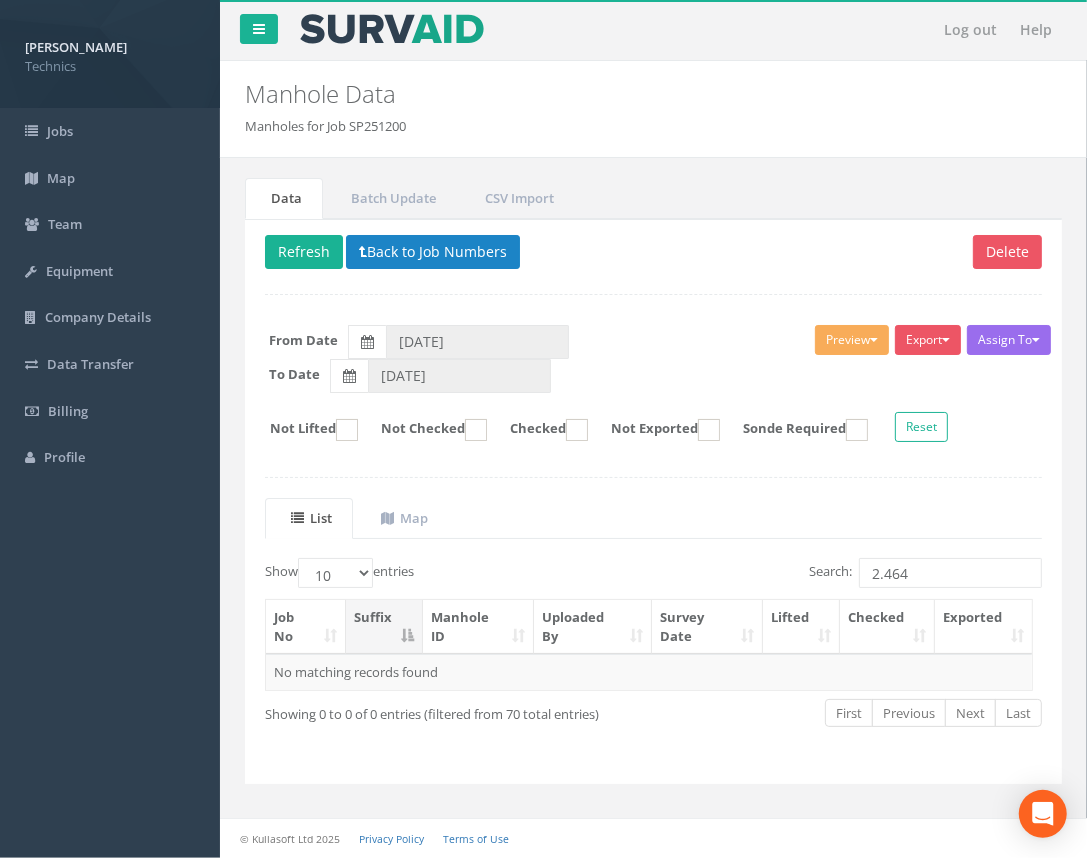 click on "List
Map
Show  10 25 50 100  entries Search: 2.464   Job No Suffix Manhole ID Uploaded By Survey Date Lifted Checked Exported No matching records found Showing 0 to 0 of 0 entries (filtered from 70 total entries) First Previous Next Last
+ - Leaflet" at bounding box center (653, 631) 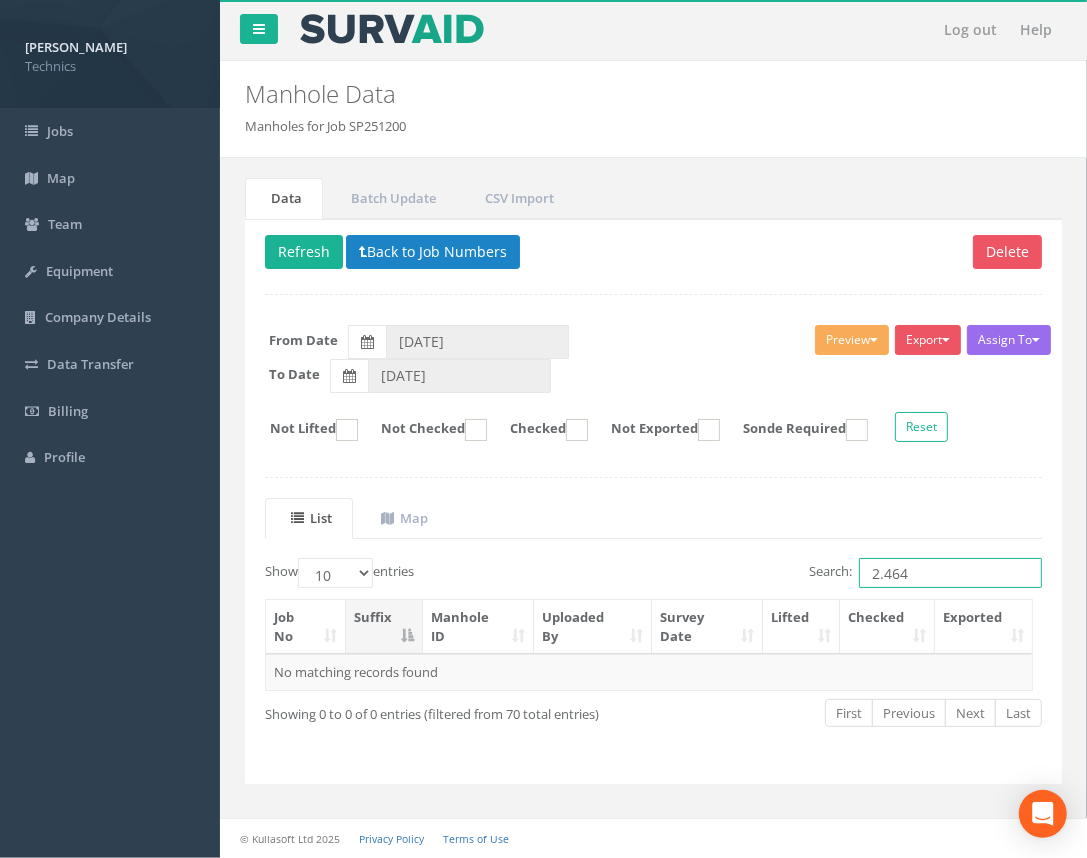 drag, startPoint x: 933, startPoint y: 571, endPoint x: 881, endPoint y: 574, distance: 52.086468 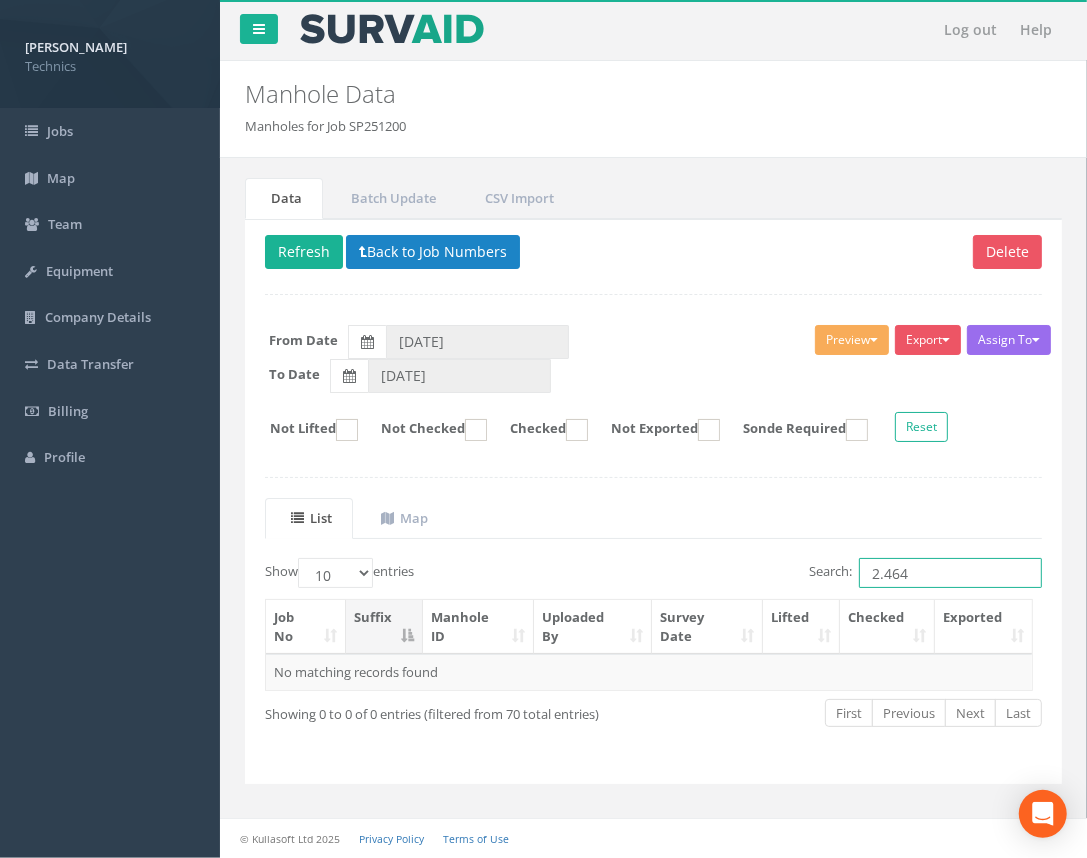 click on "2.464" at bounding box center [950, 573] 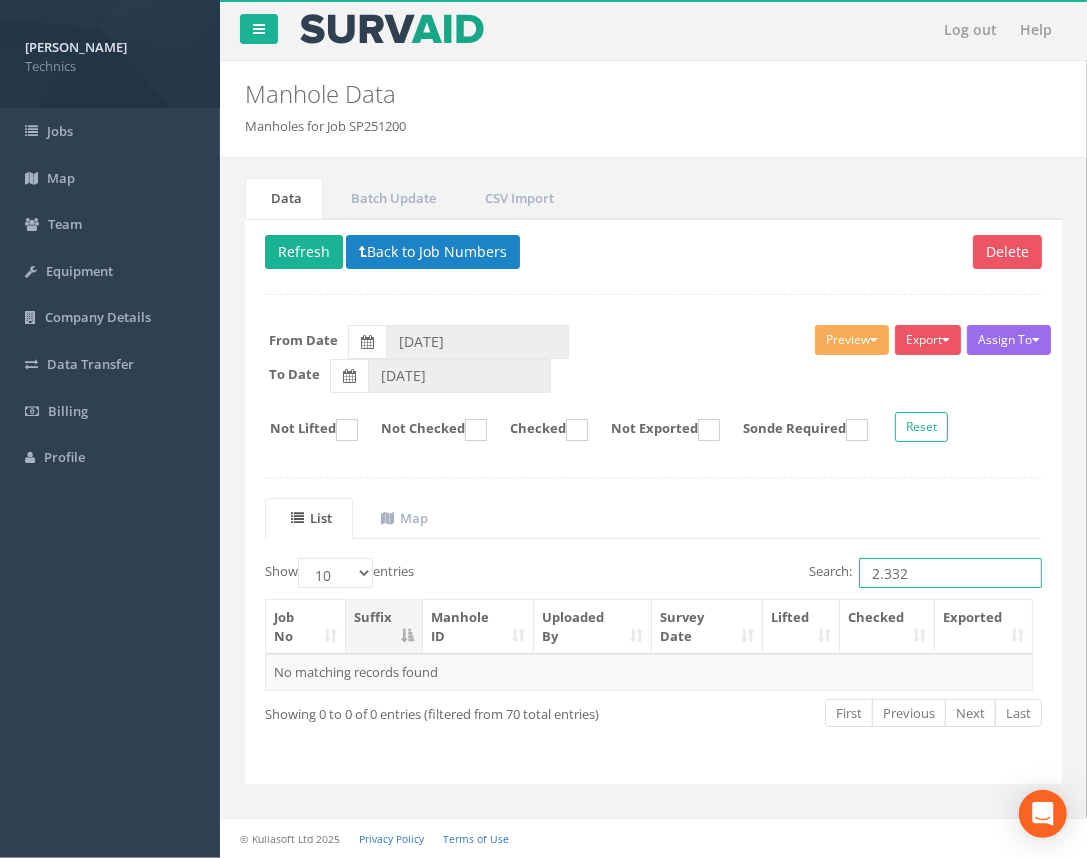 drag, startPoint x: 900, startPoint y: 570, endPoint x: 815, endPoint y: 571, distance: 85.00588 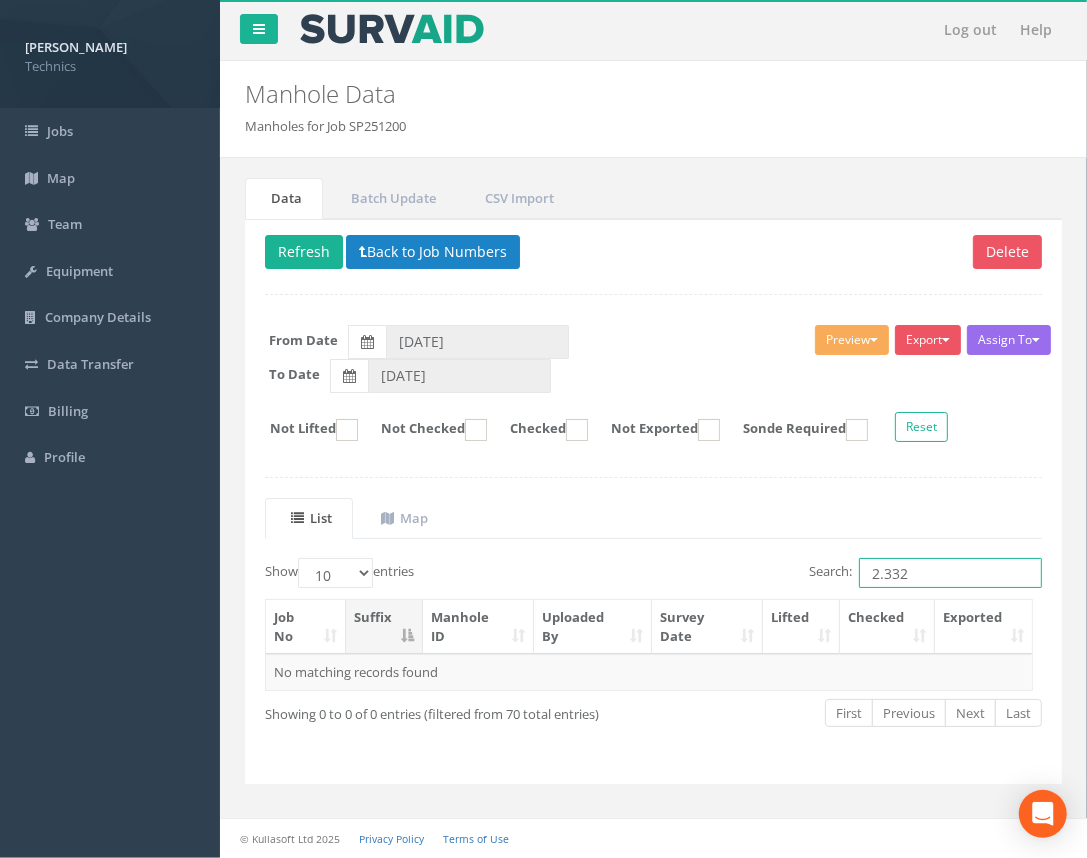 click on "Search: 2.332" at bounding box center (925, 573) 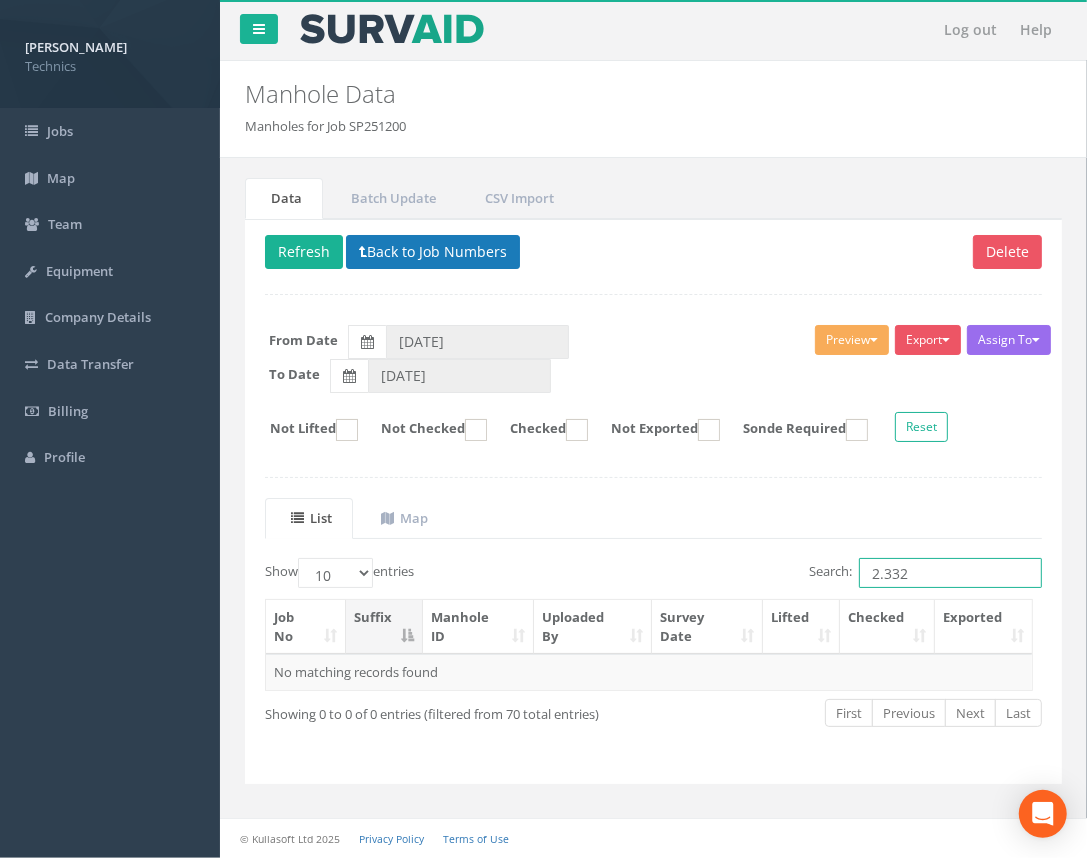 type on "2.332" 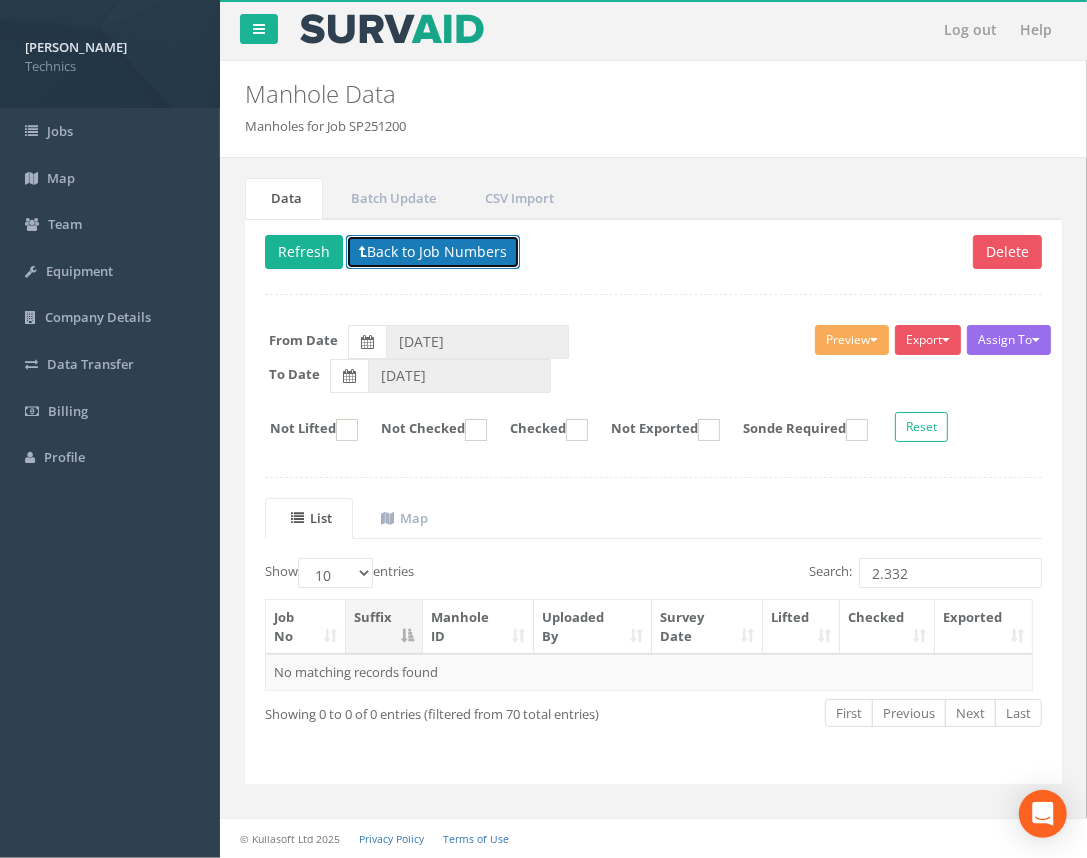click on "Back to Job Numbers" at bounding box center [433, 252] 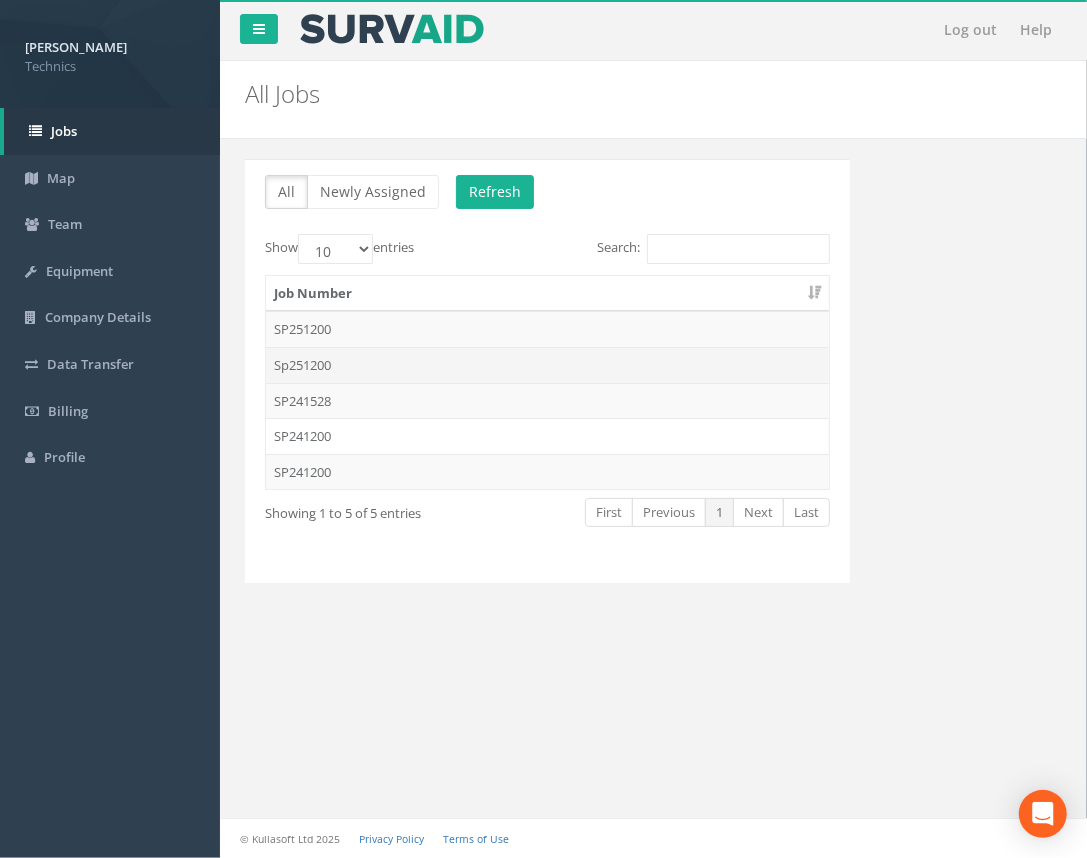 click on "Sp251200" at bounding box center [547, 365] 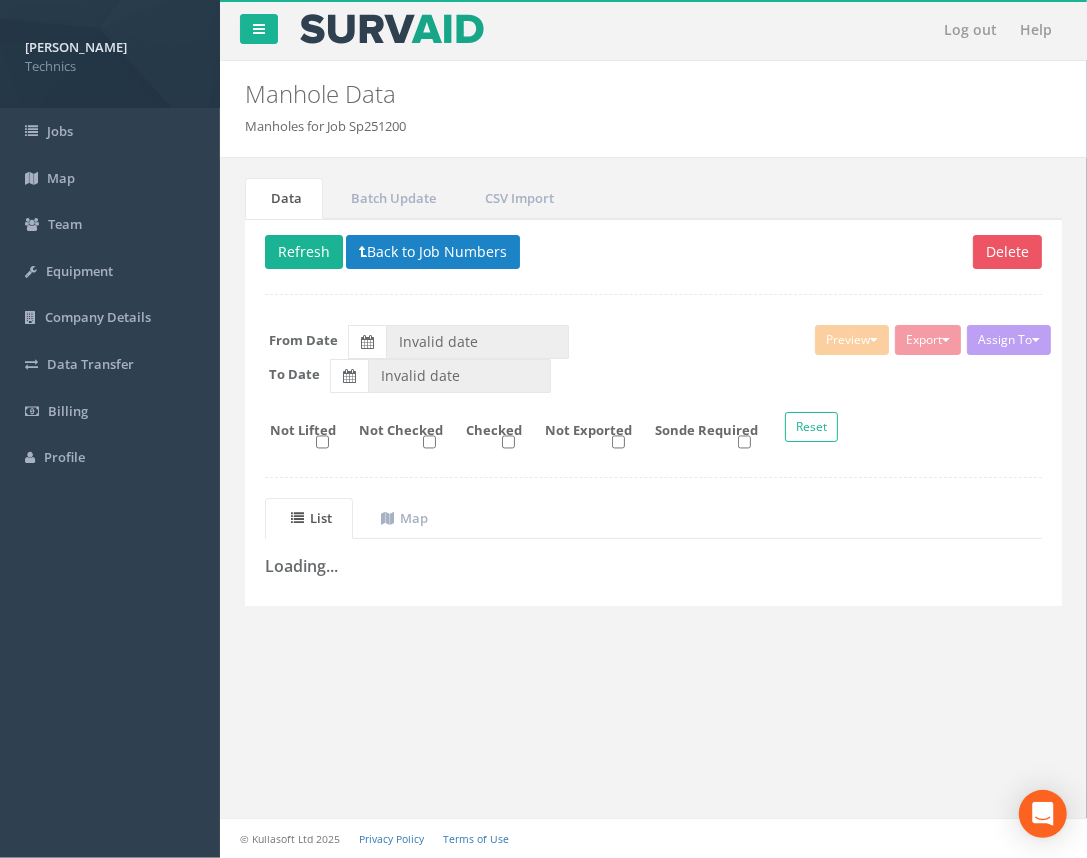 type on "[DATE]" 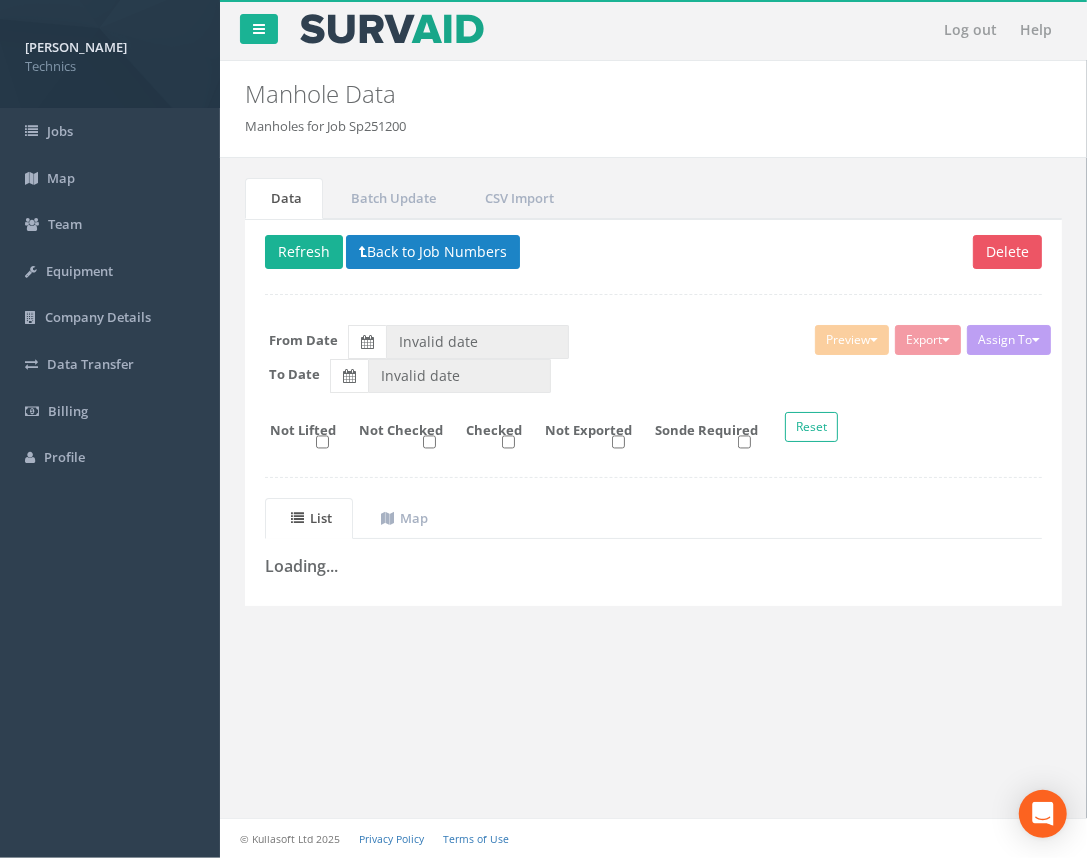 type on "[DATE]" 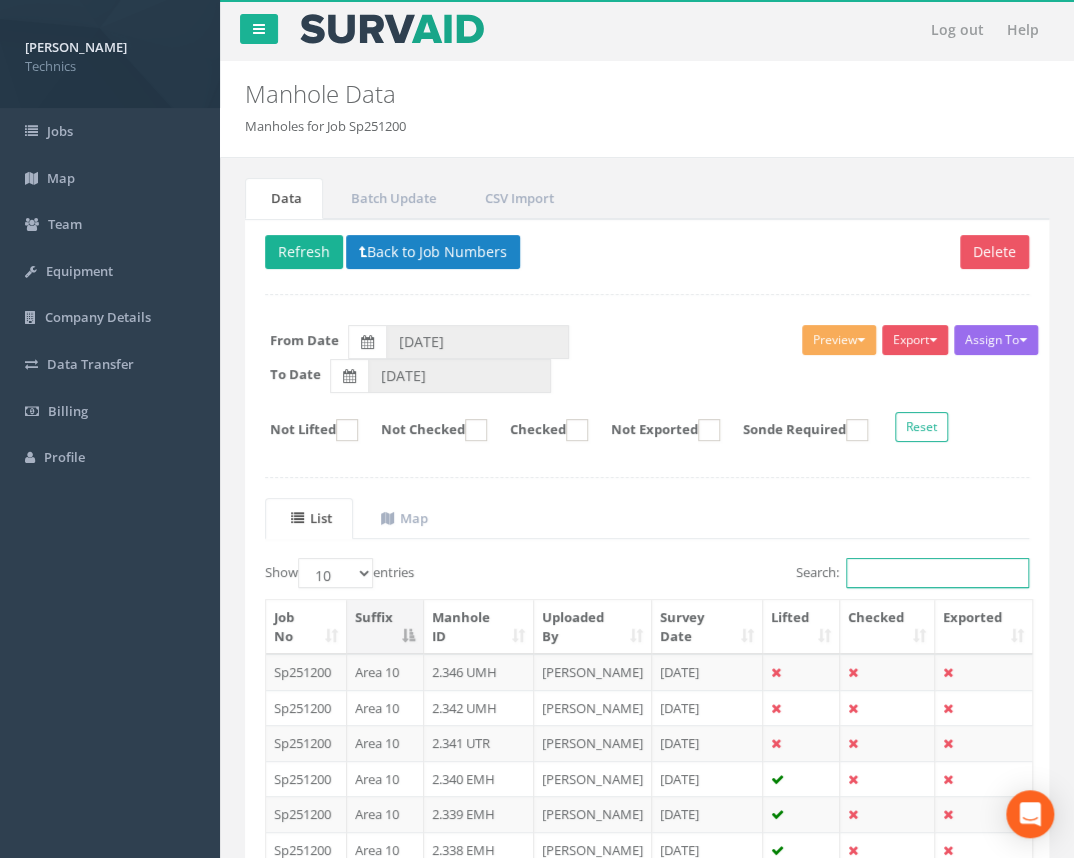 click on "Search:" at bounding box center (937, 573) 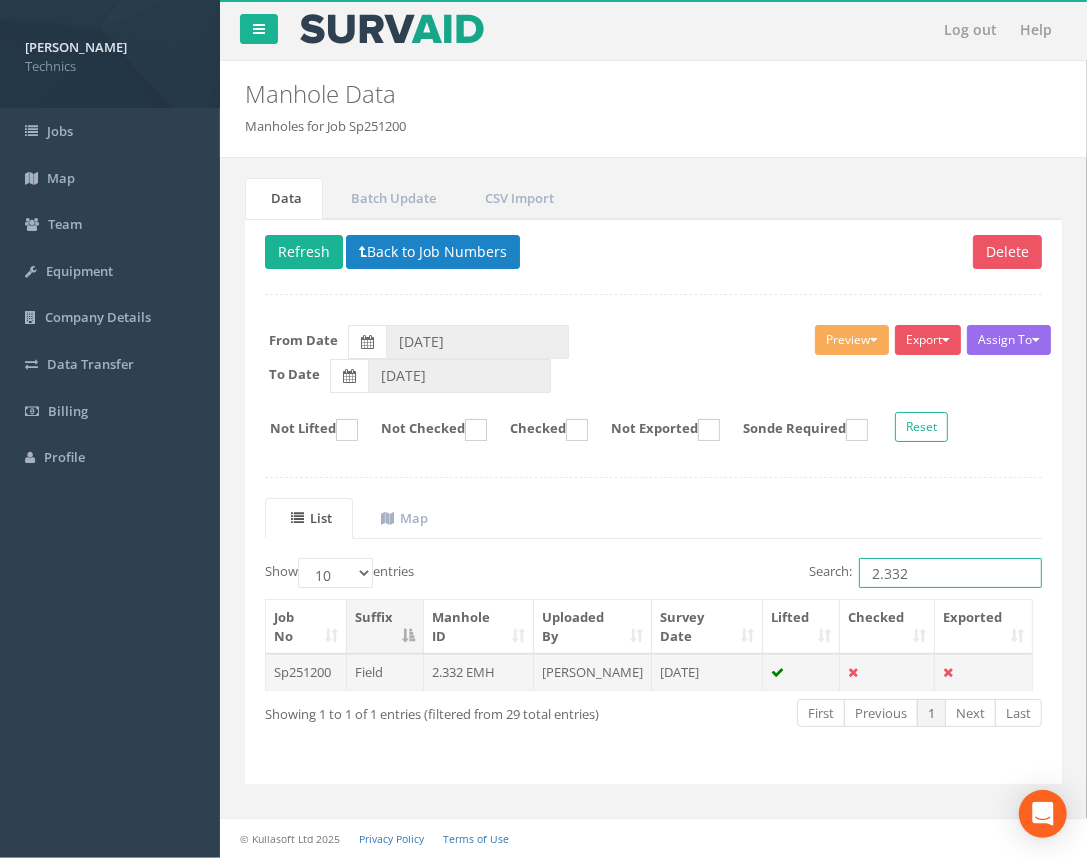 type on "2.332" 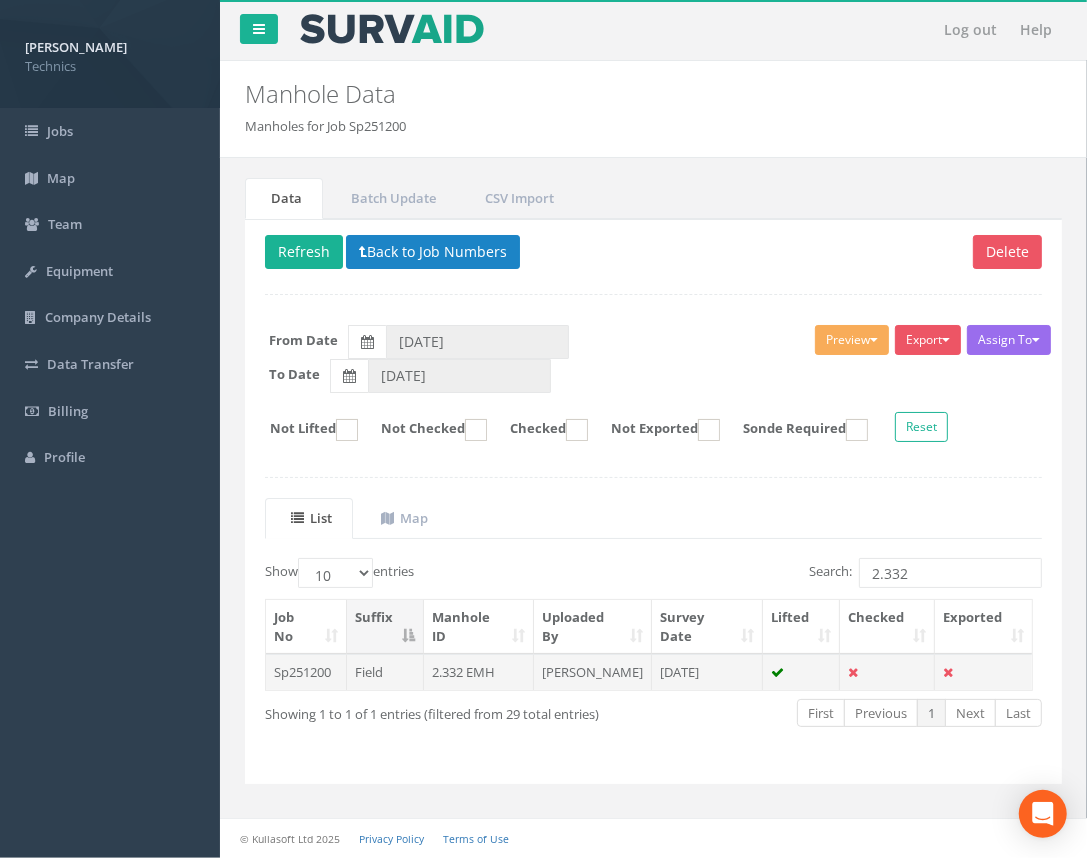 click on "2.332 EMH" at bounding box center (479, 672) 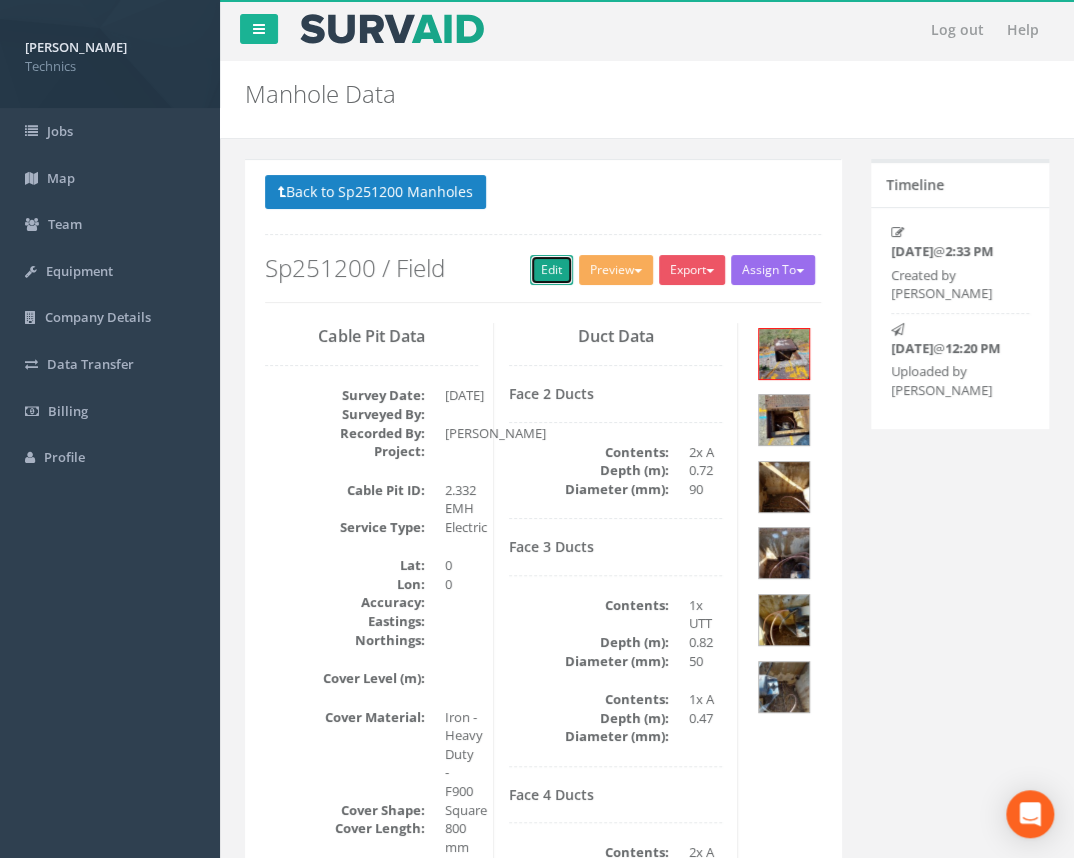 click on "Edit" at bounding box center [551, 270] 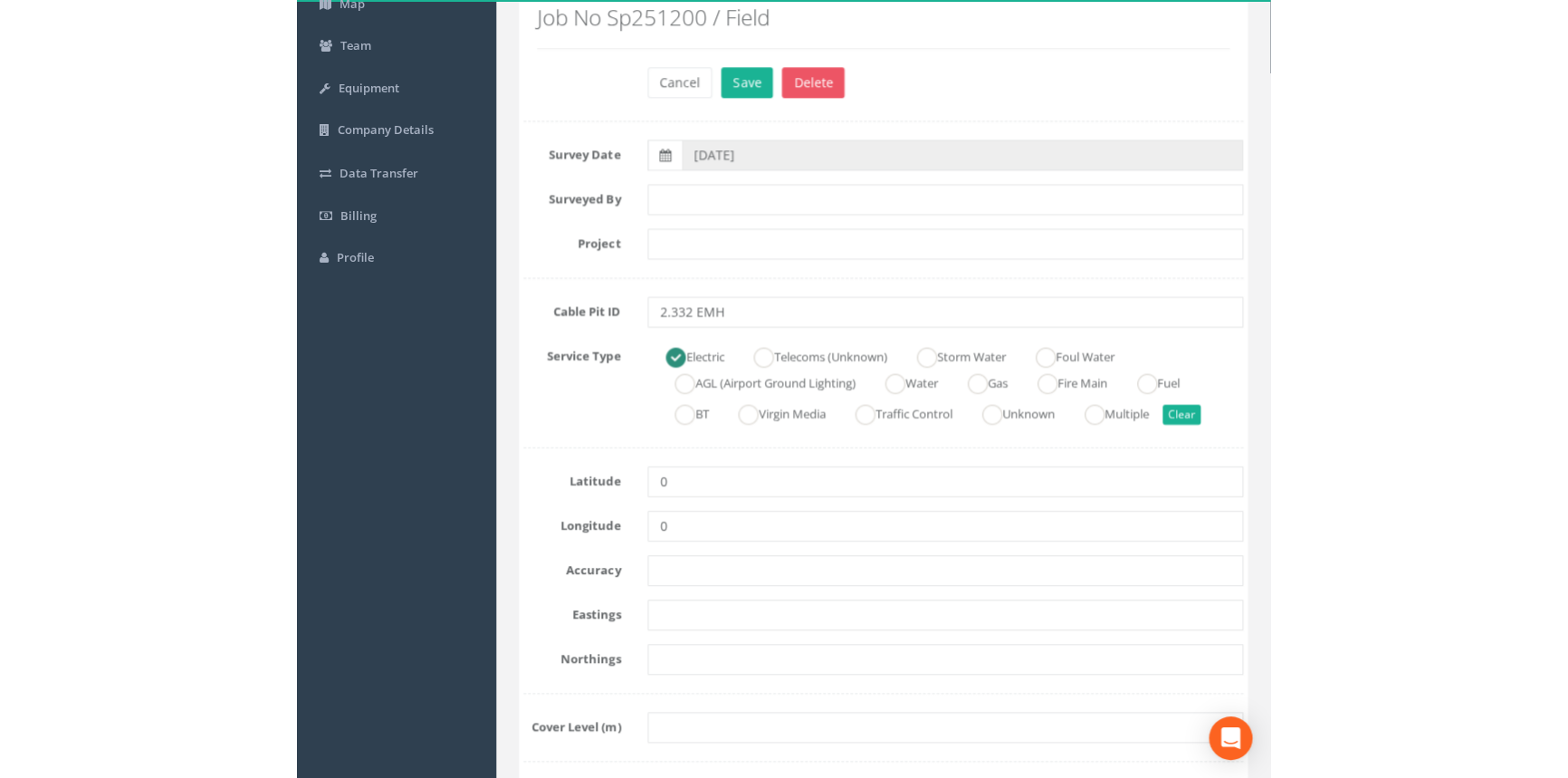 scroll, scrollTop: 82, scrollLeft: 0, axis: vertical 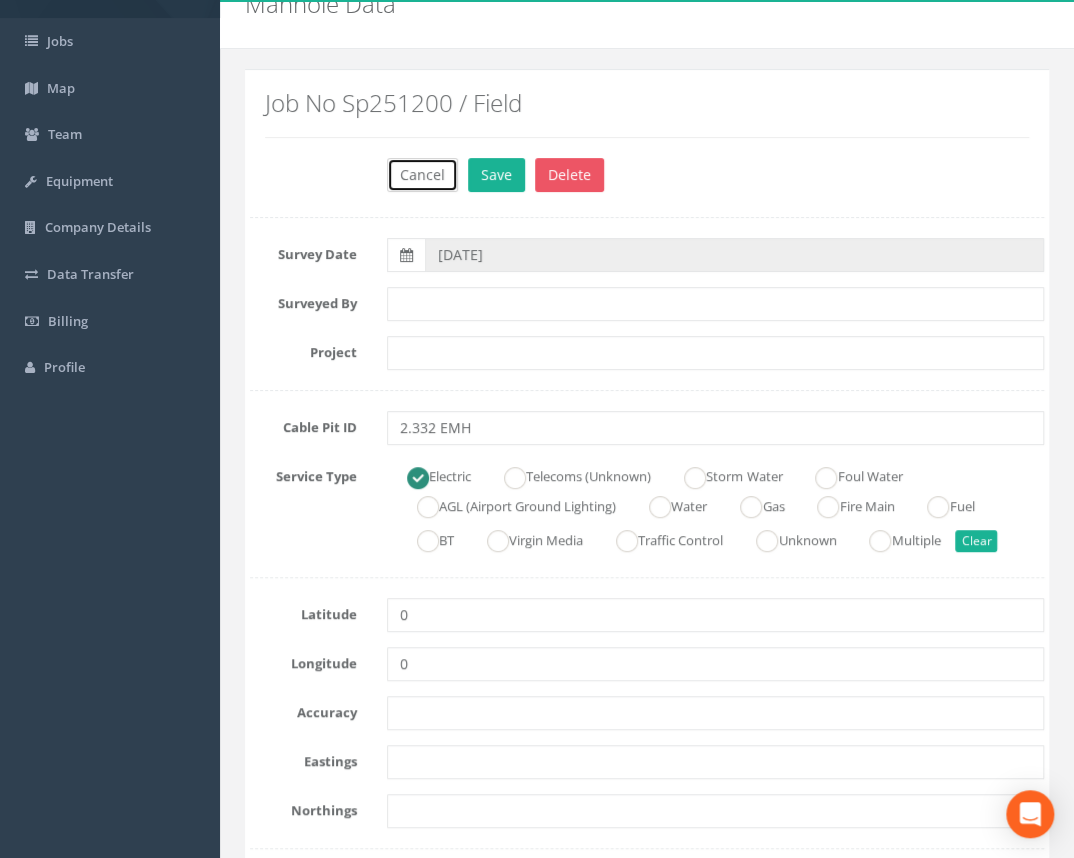 click on "Cancel" at bounding box center [422, 175] 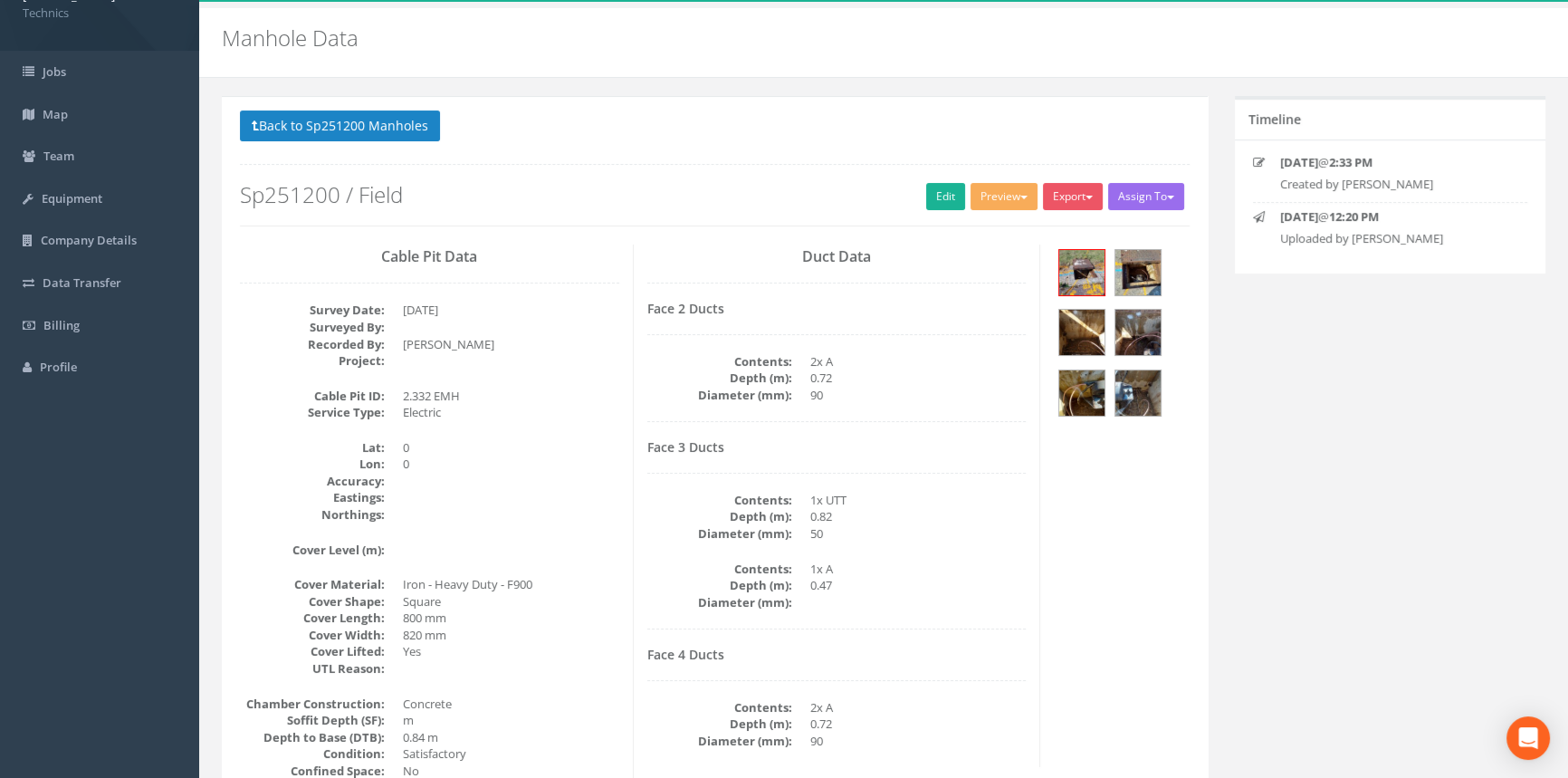 scroll, scrollTop: 45, scrollLeft: 0, axis: vertical 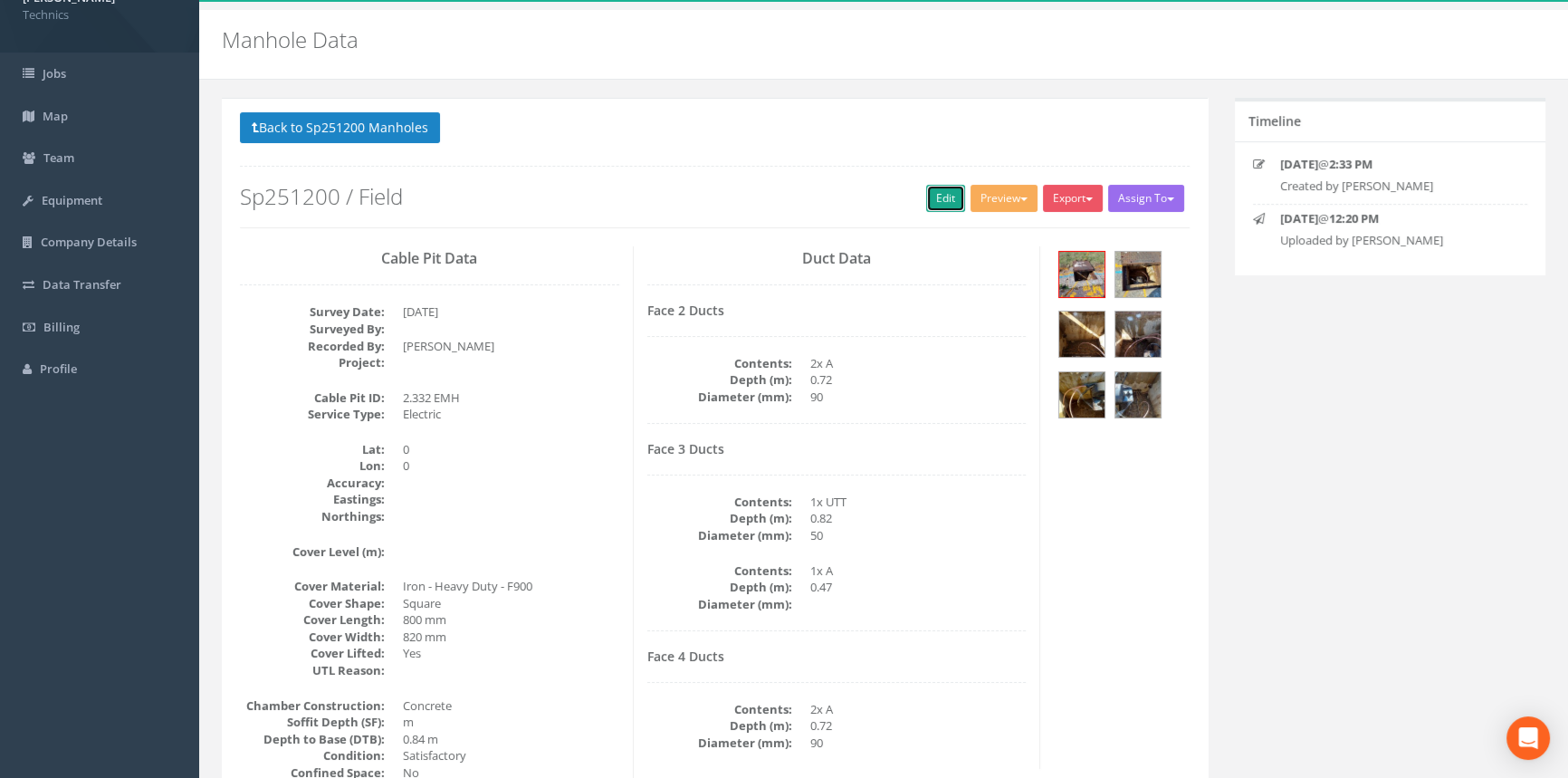 click on "Edit" at bounding box center (945, 198) 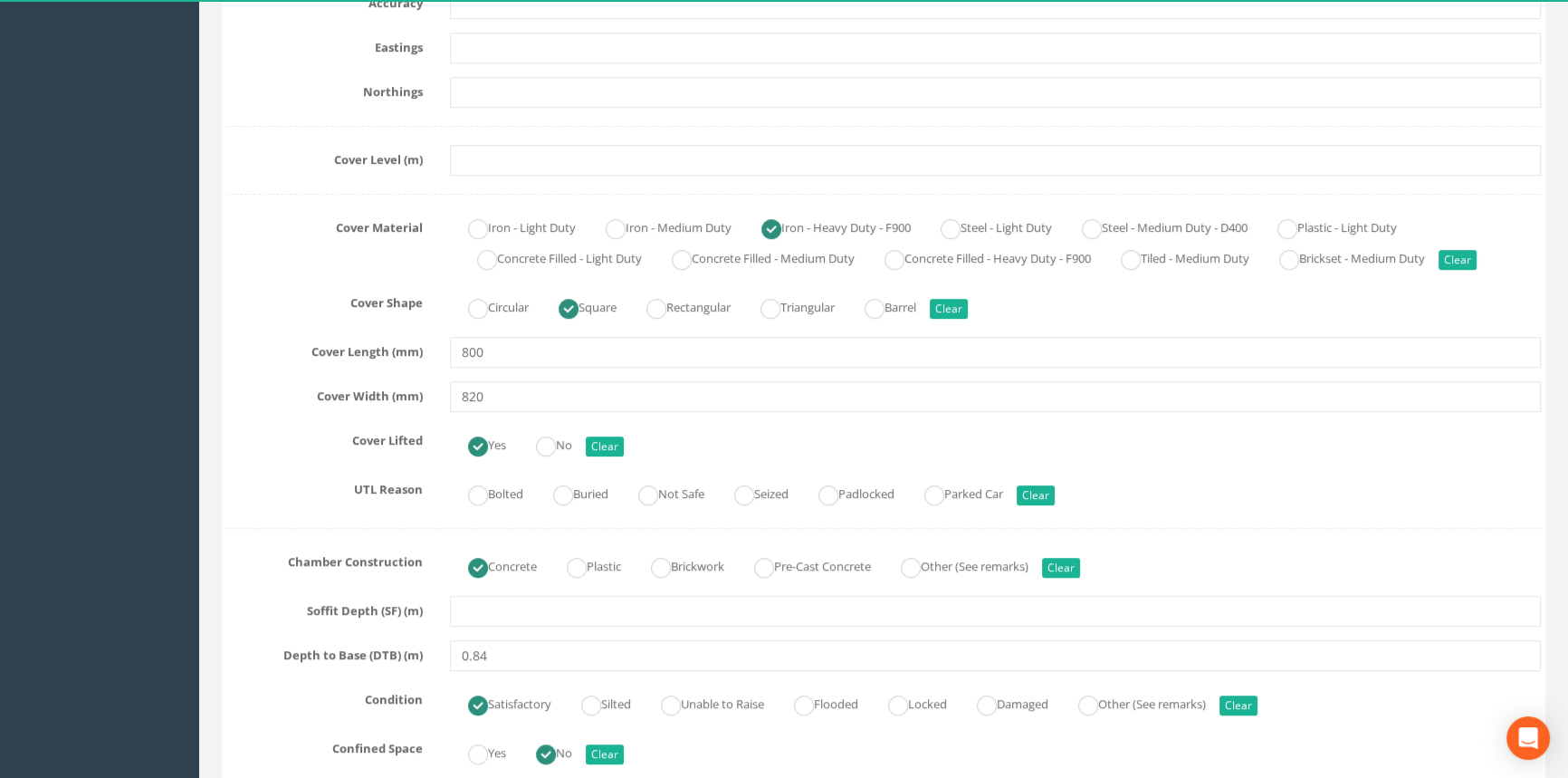 scroll, scrollTop: 705, scrollLeft: 0, axis: vertical 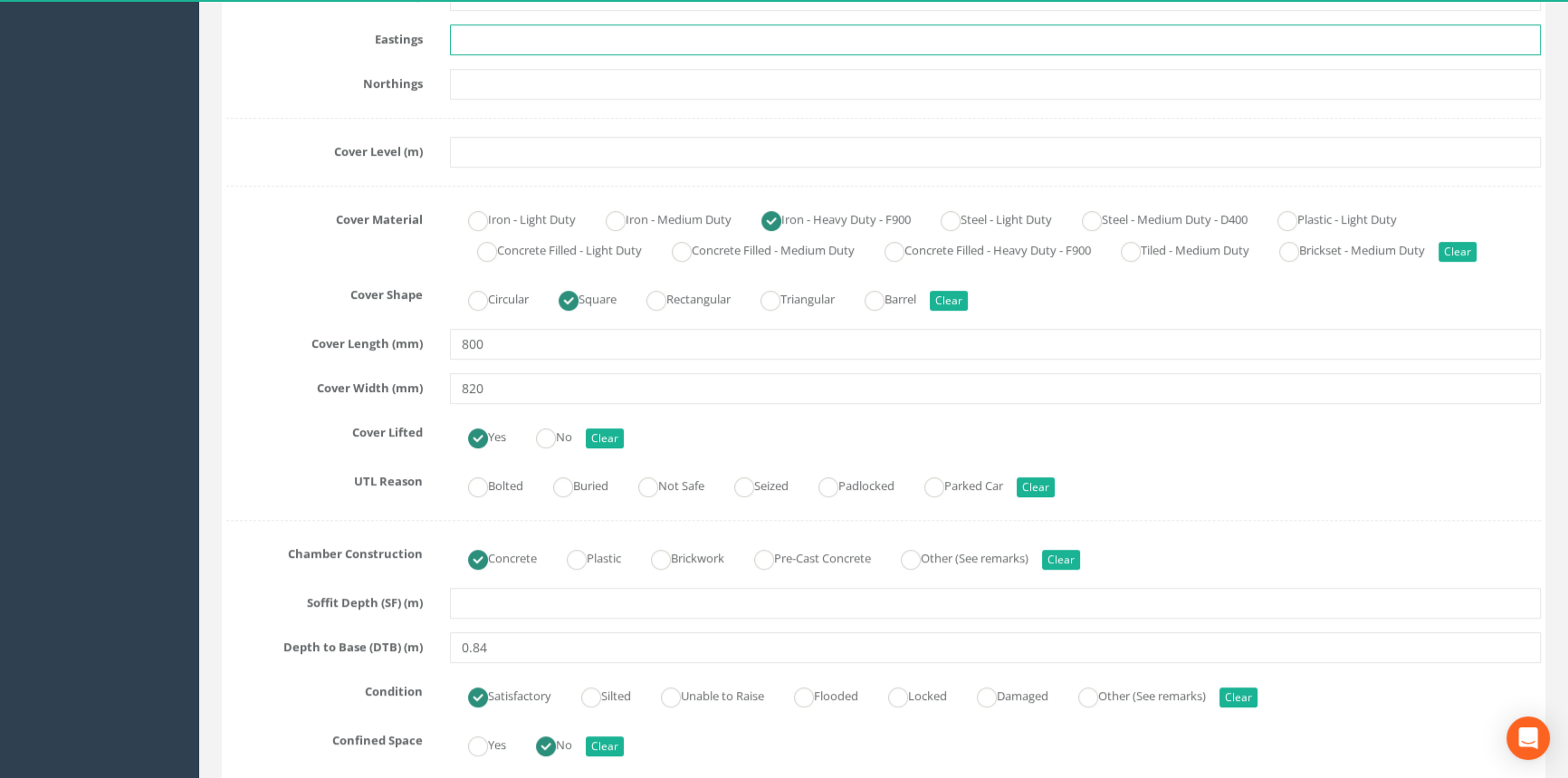 click at bounding box center (995, 40) 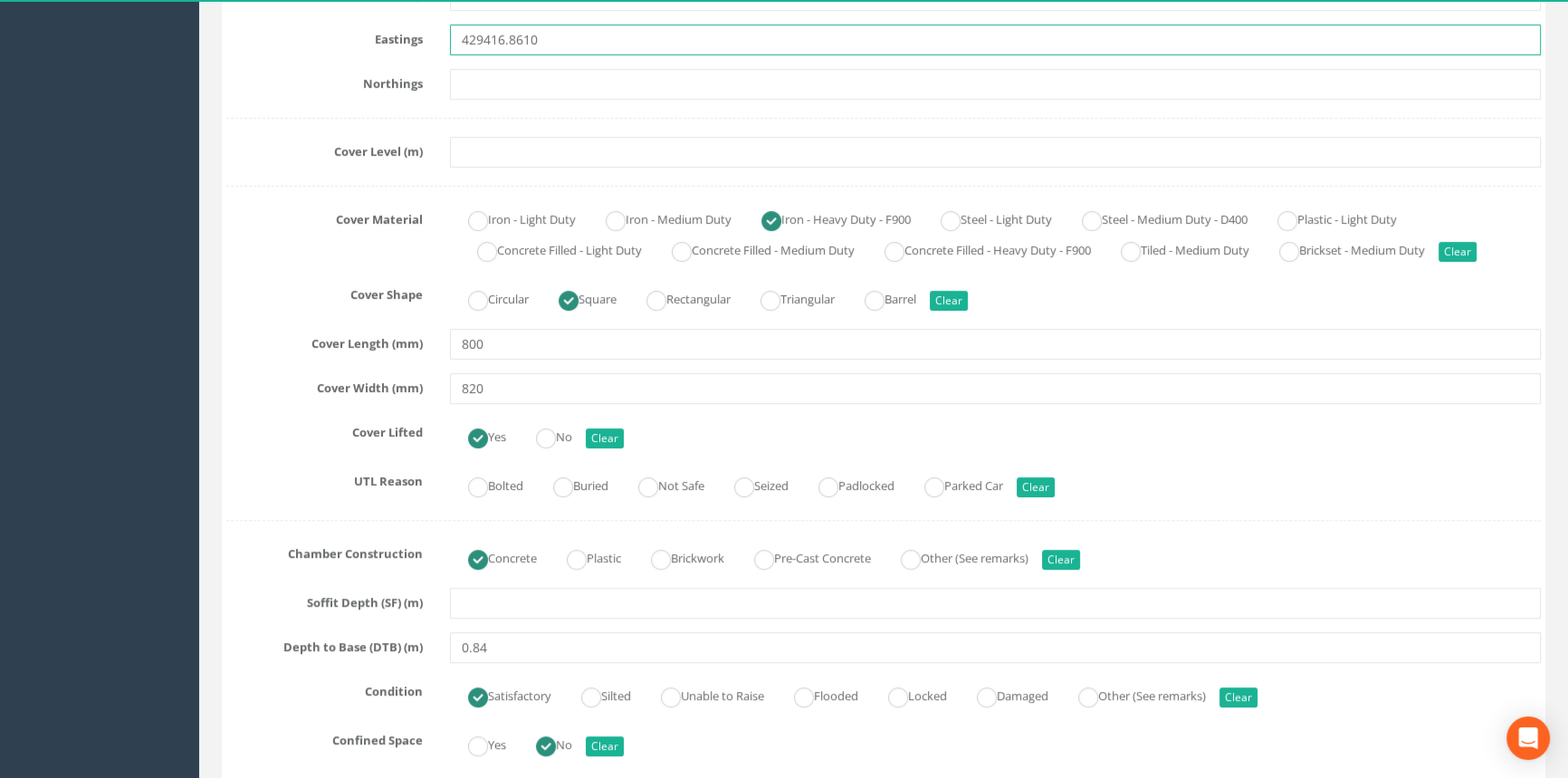 type on "429416.8610" 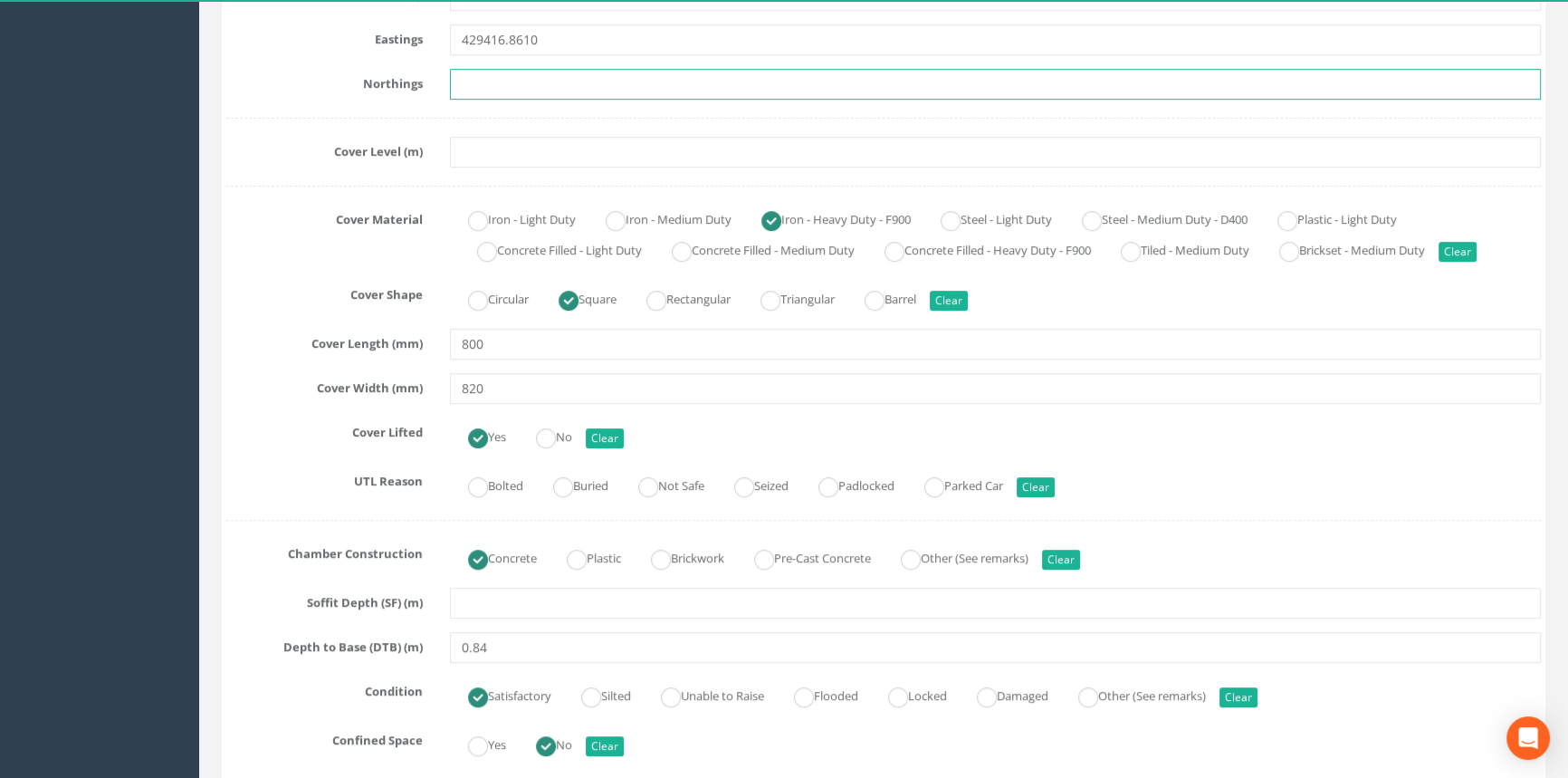 click at bounding box center (995, 84) 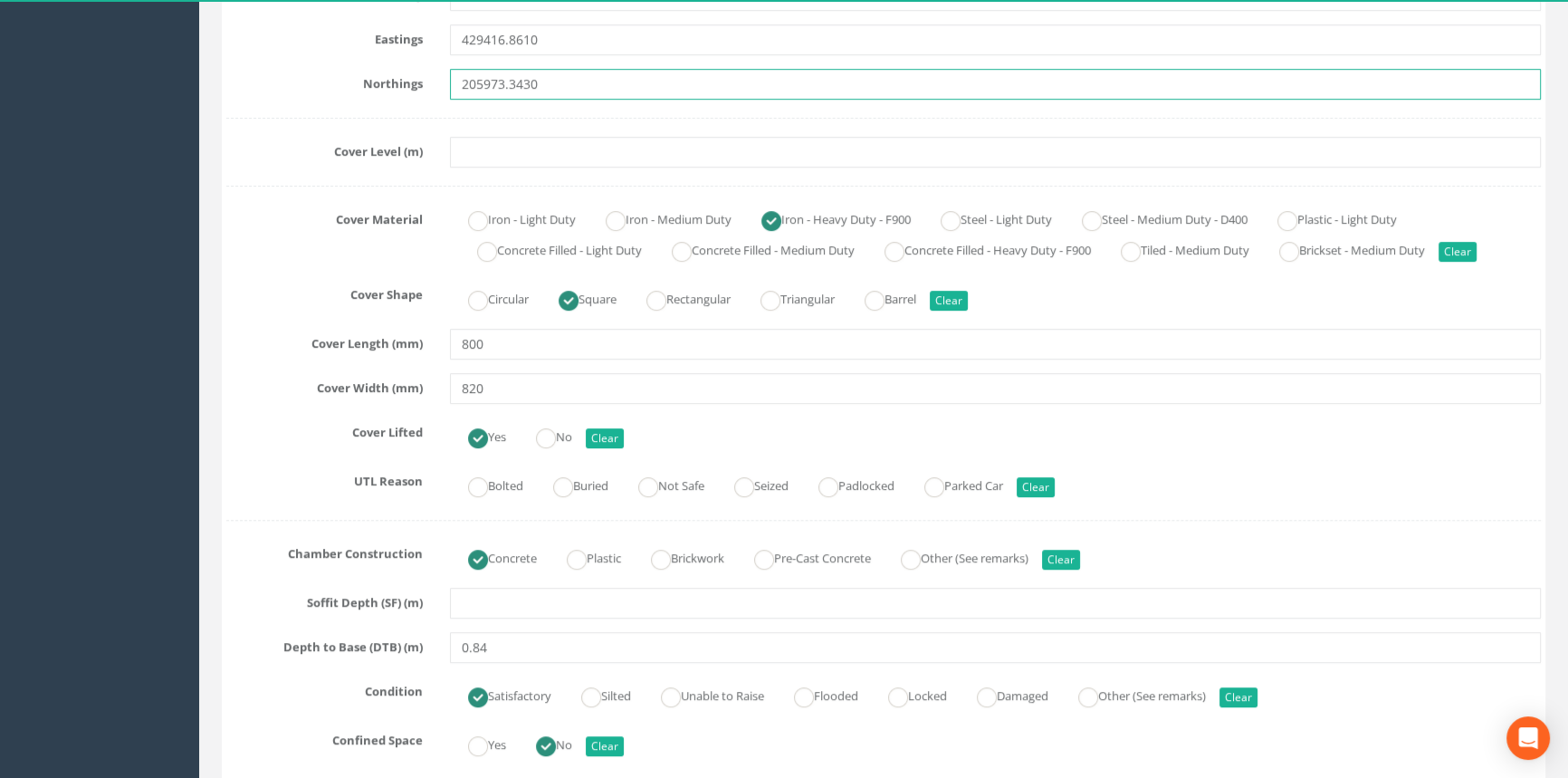 type on "205973.3430" 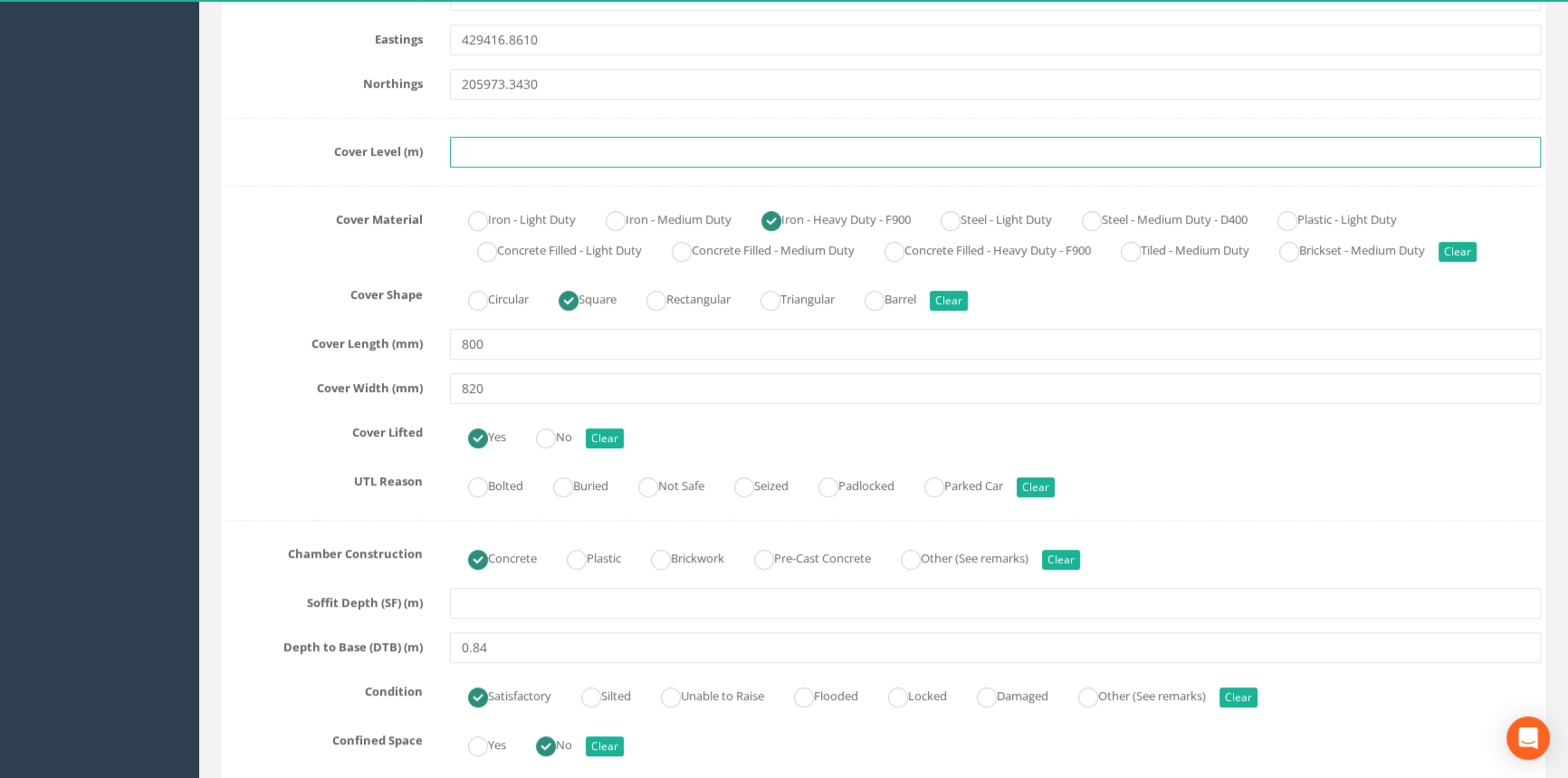 click at bounding box center [995, 152] 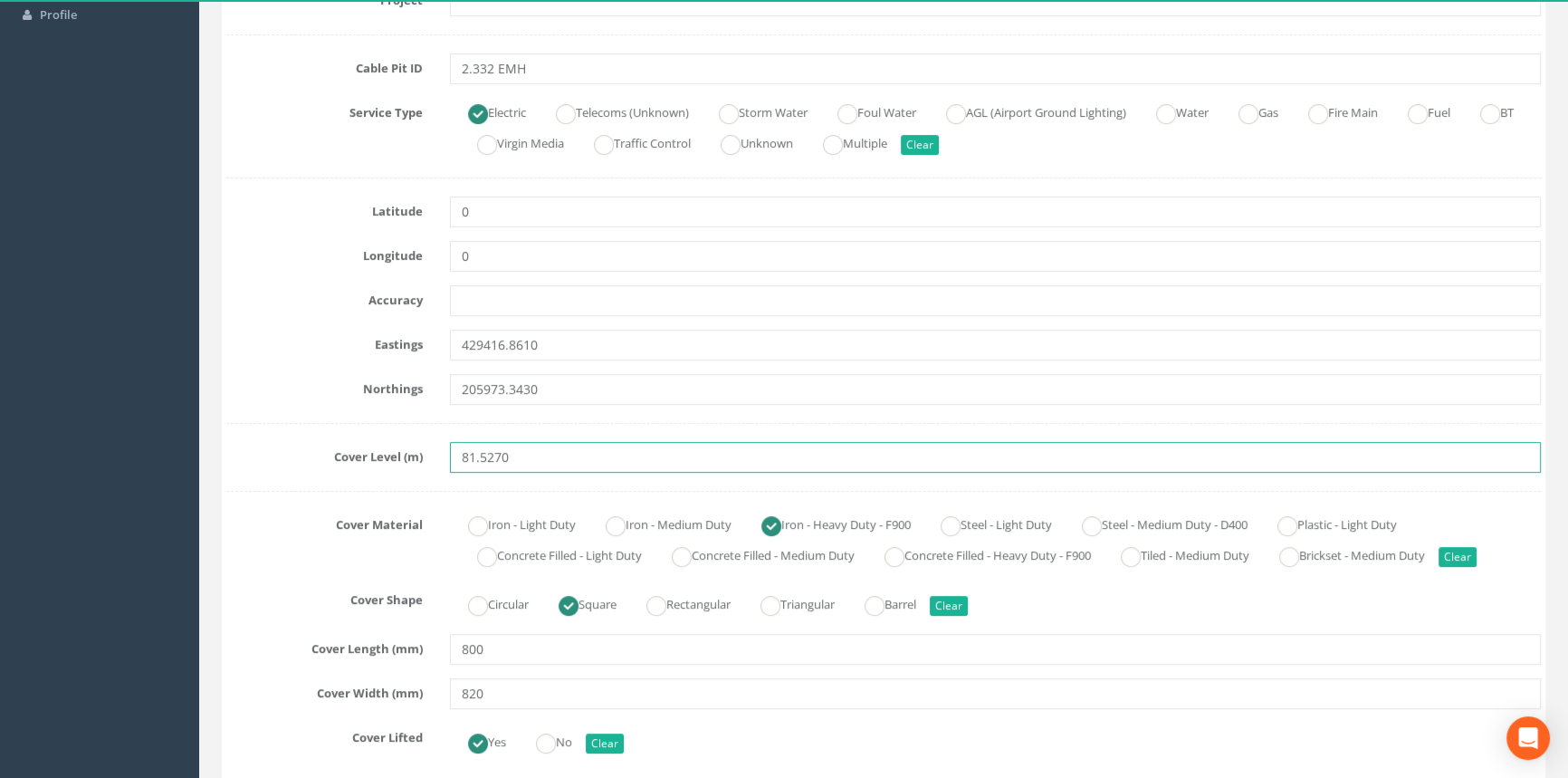 scroll, scrollTop: 375, scrollLeft: 0, axis: vertical 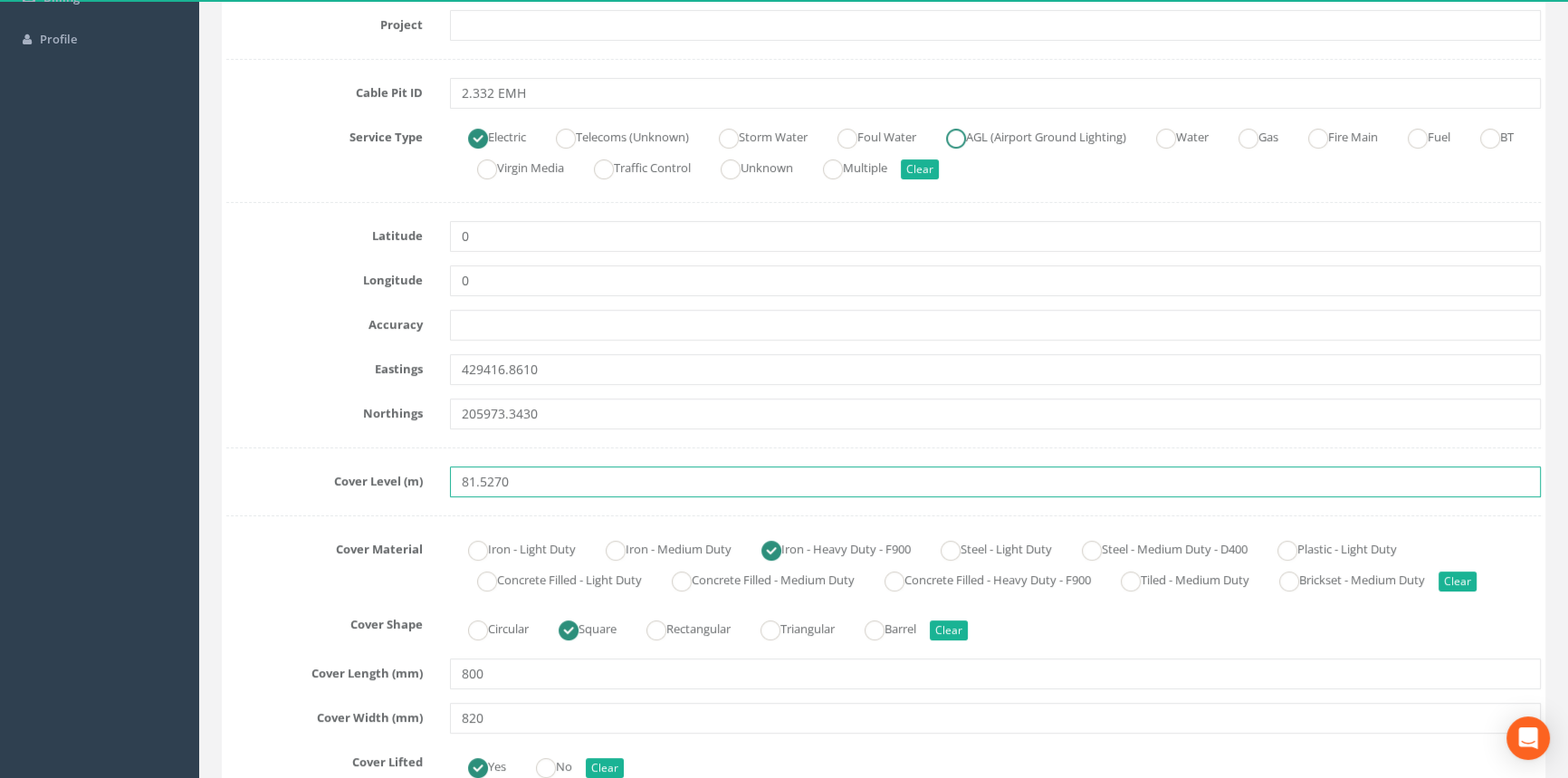 click at bounding box center (956, 139) 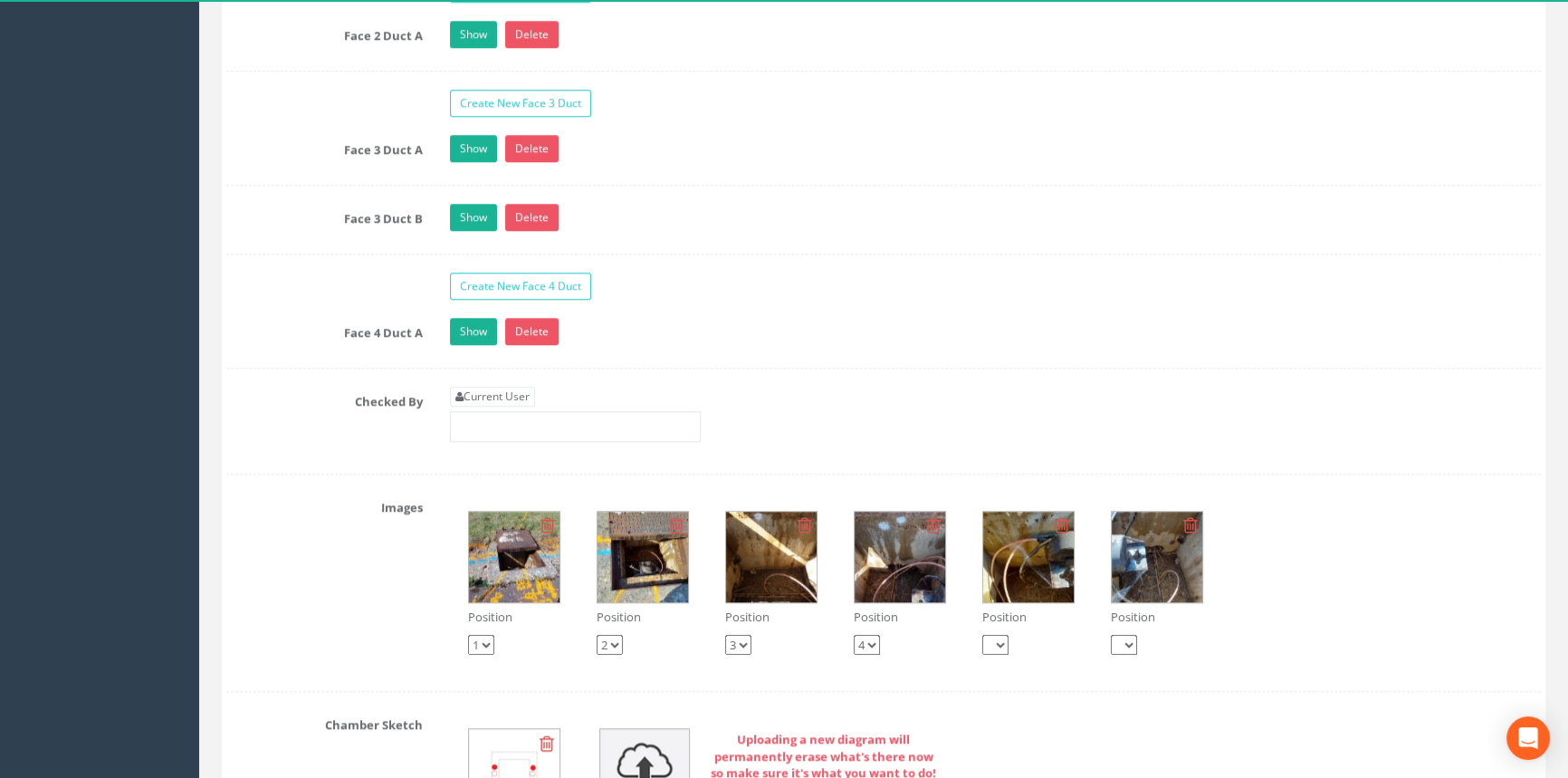 scroll, scrollTop: 1775, scrollLeft: 0, axis: vertical 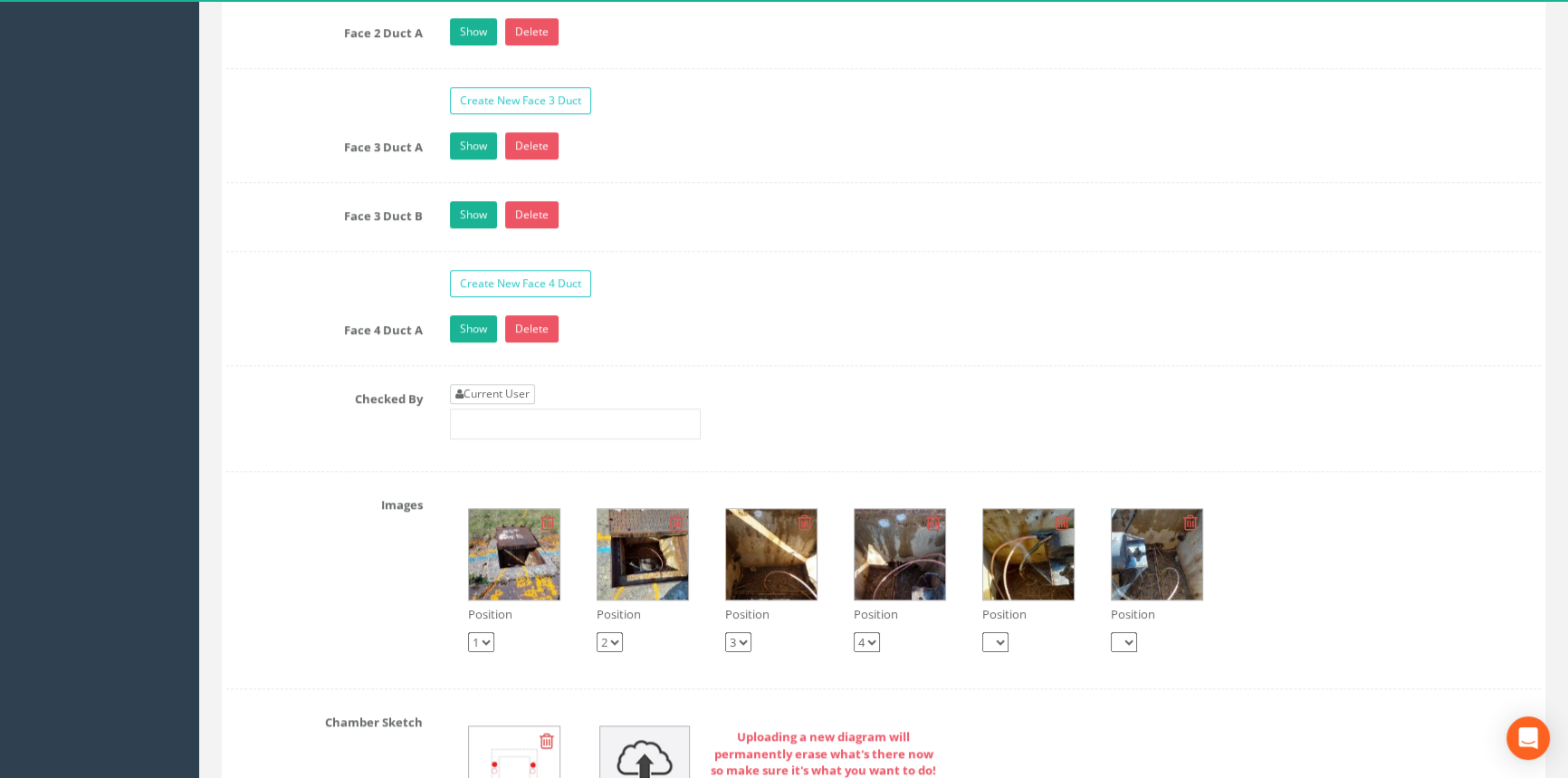 type on "81.5270" 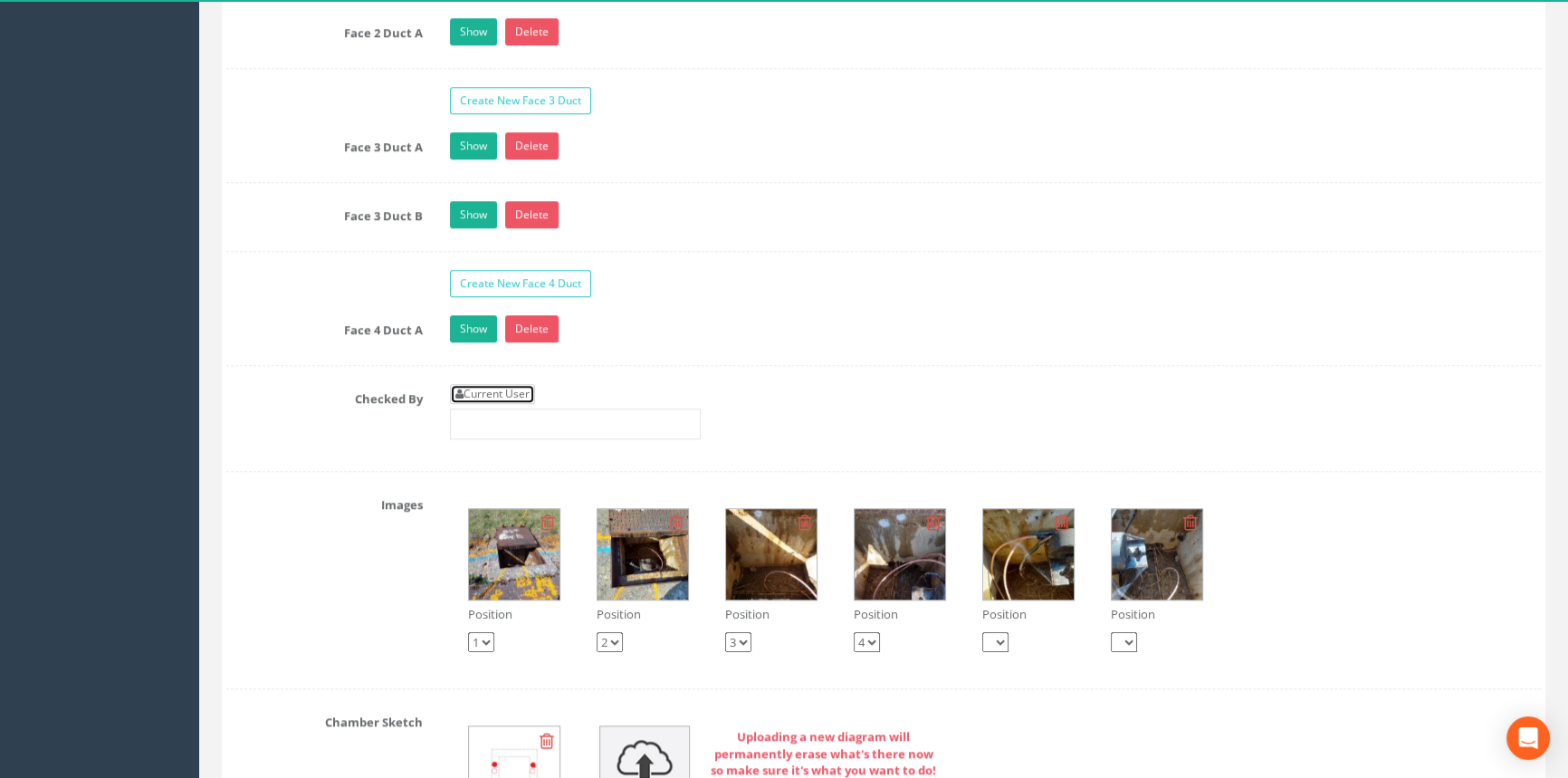 click on "Current User" at bounding box center (492, 394) 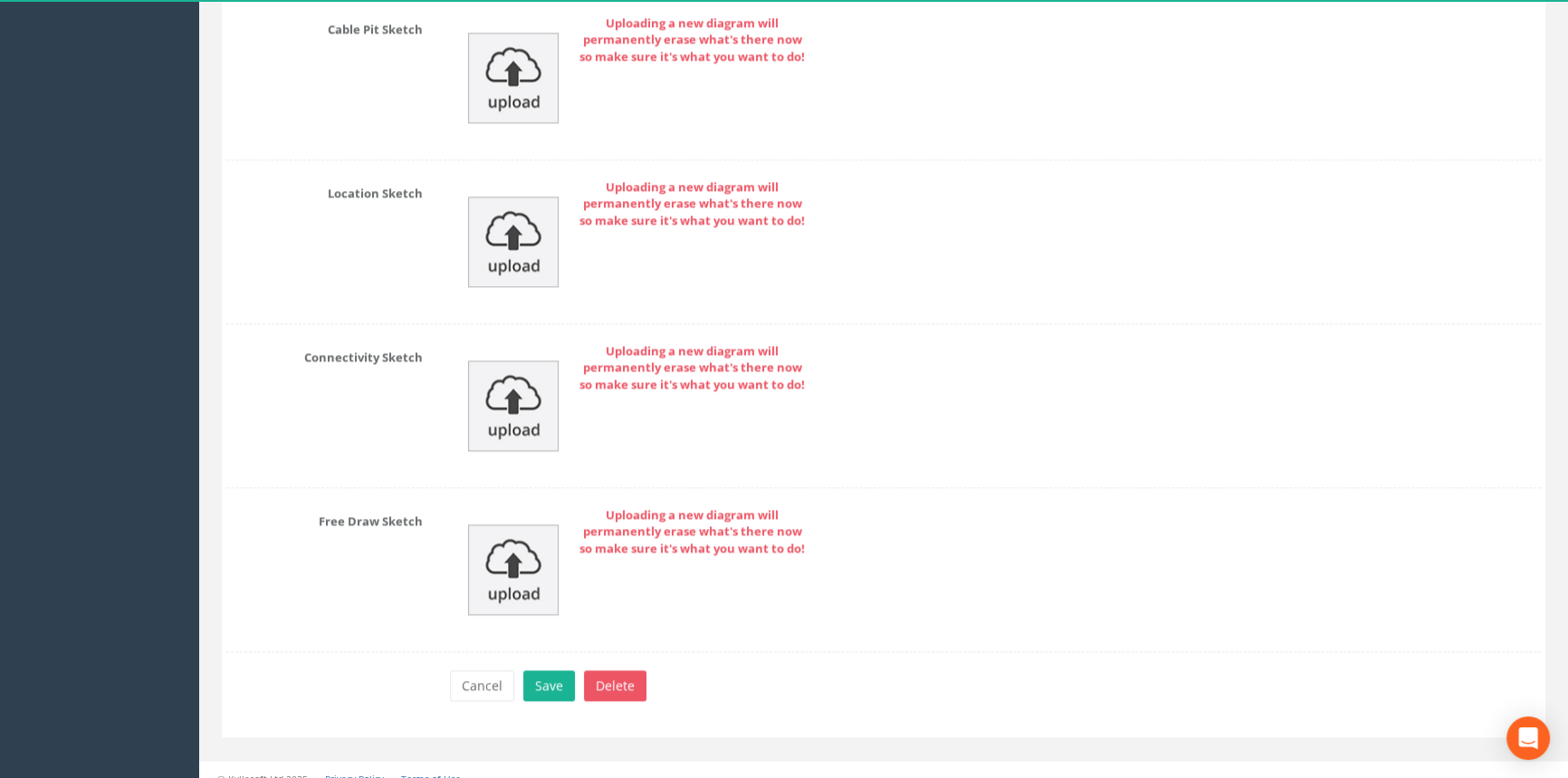 scroll, scrollTop: 2646, scrollLeft: 0, axis: vertical 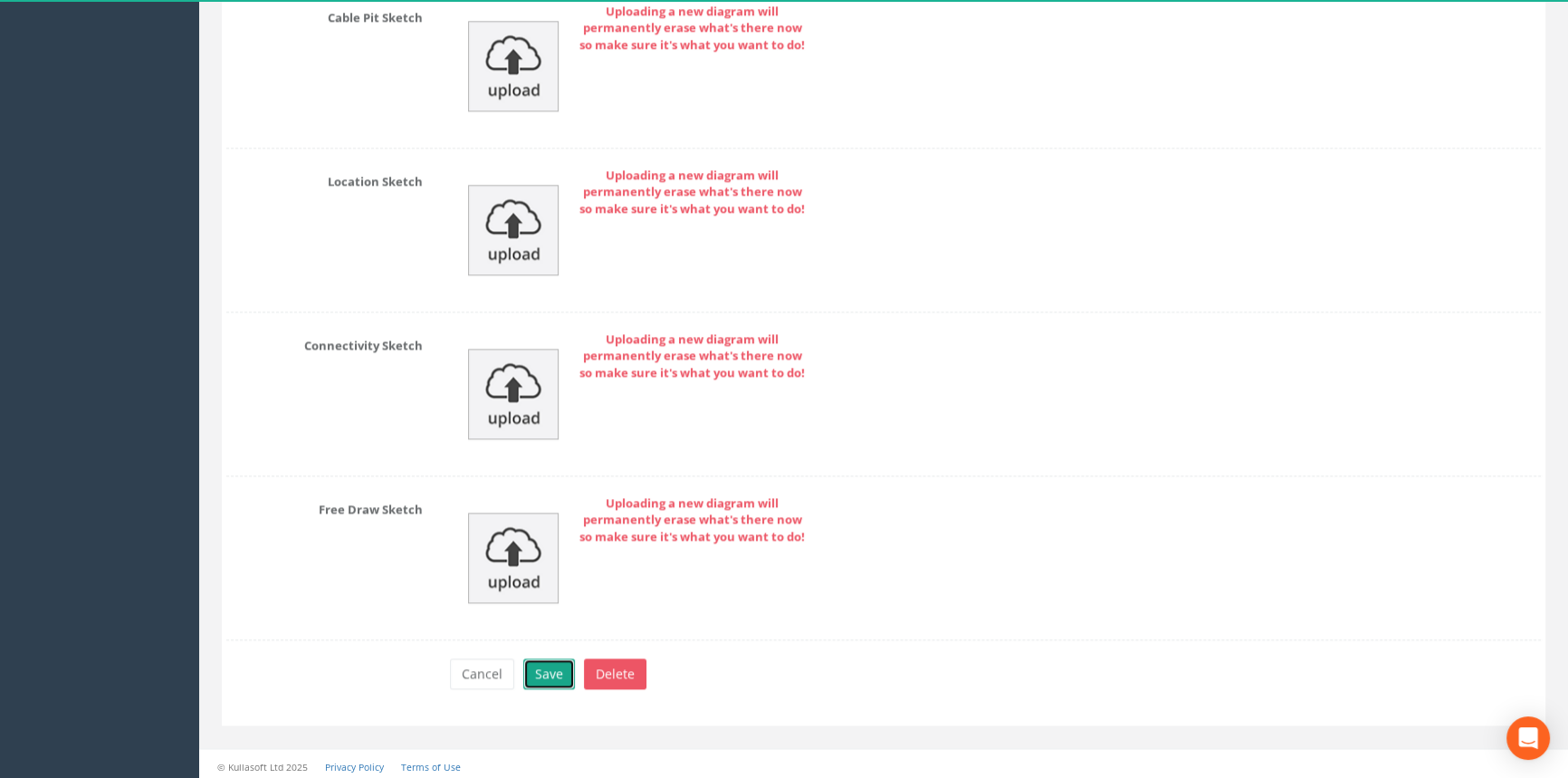 click on "Save" at bounding box center [549, 674] 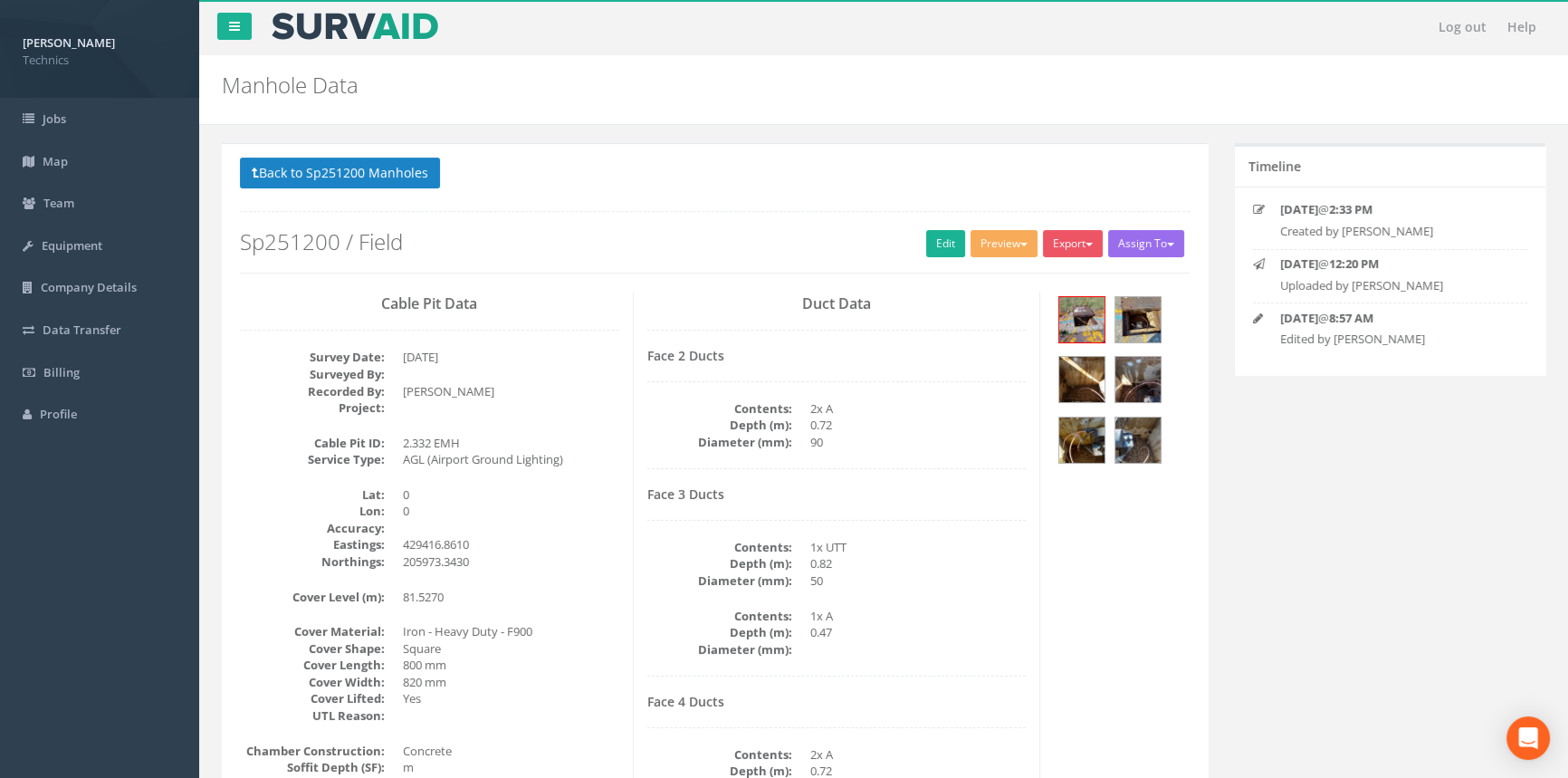 scroll, scrollTop: 0, scrollLeft: 0, axis: both 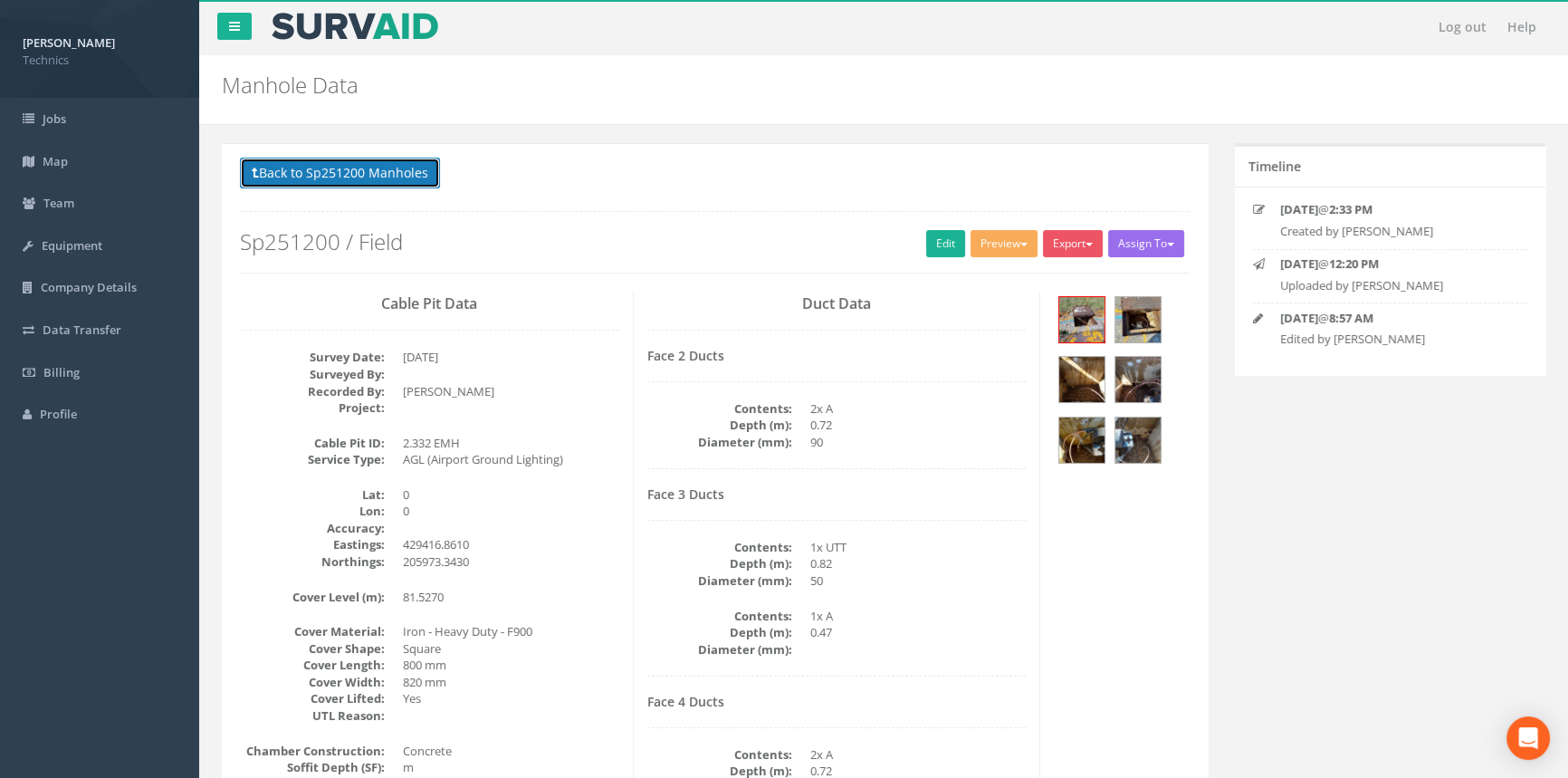 click on "Back to Sp251200 Manholes" at bounding box center (339, 173) 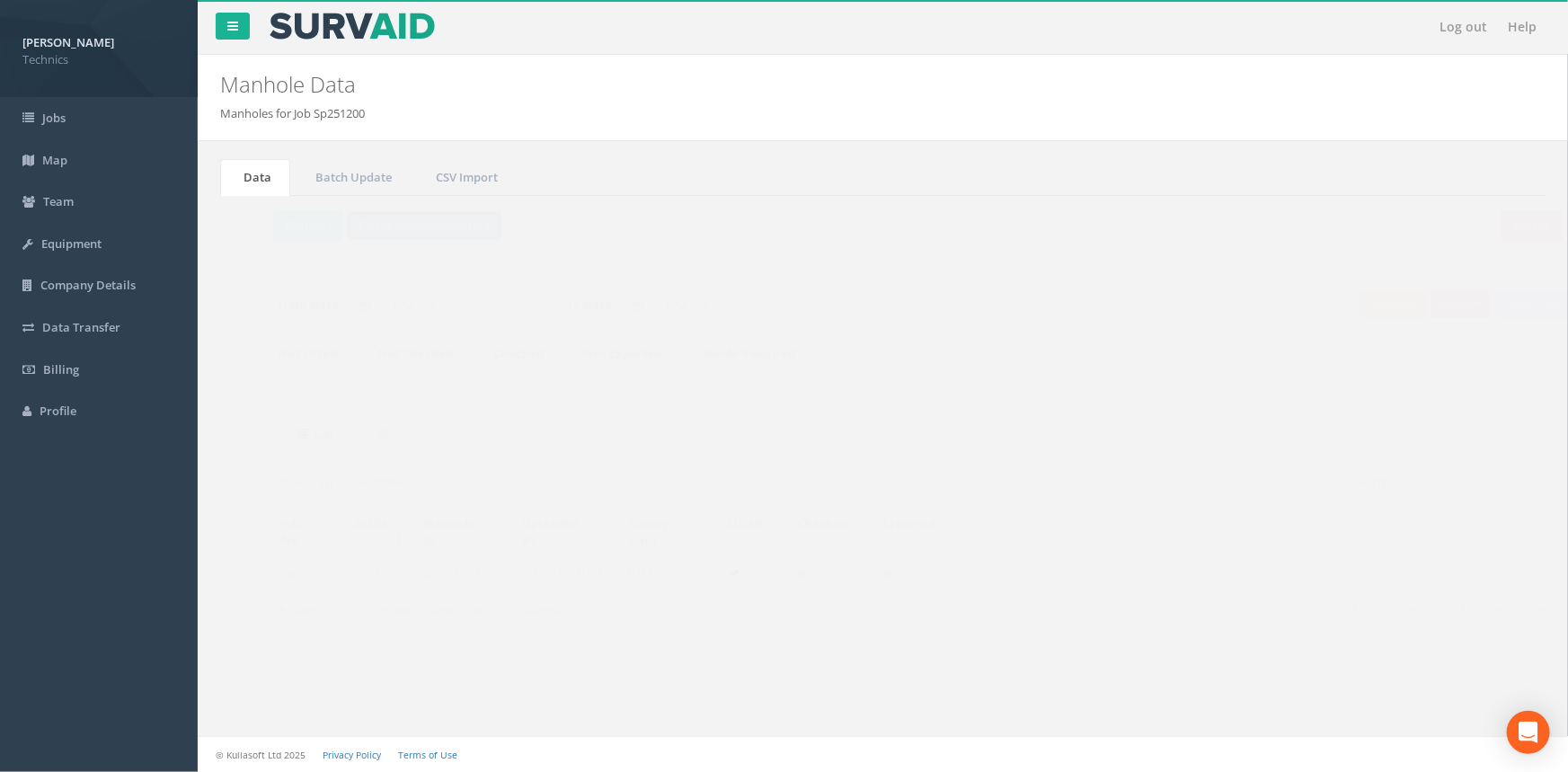 click on "Back to Job Numbers" at bounding box center (389, 226) 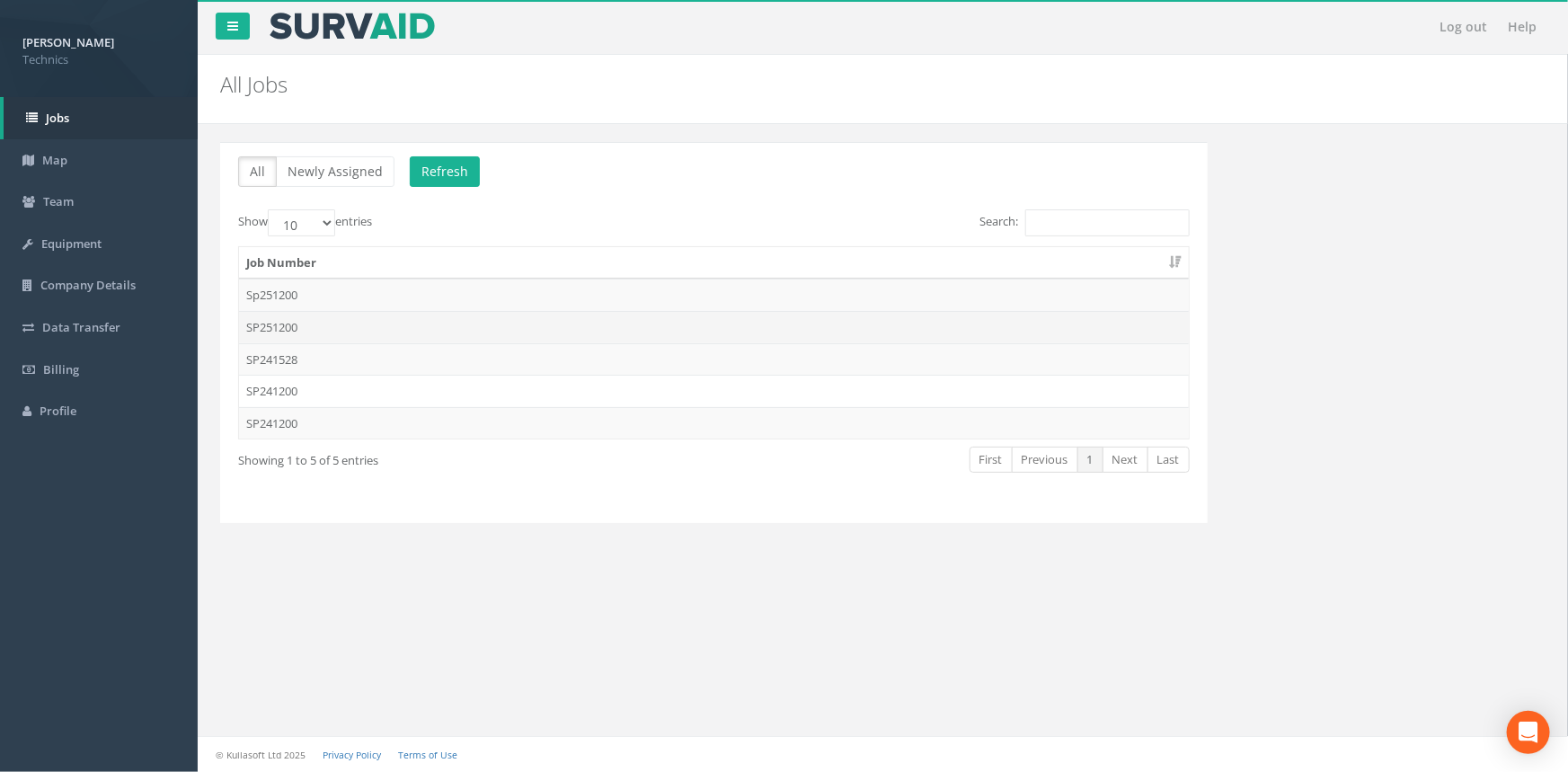click on "SP251200" at bounding box center [713, 327] 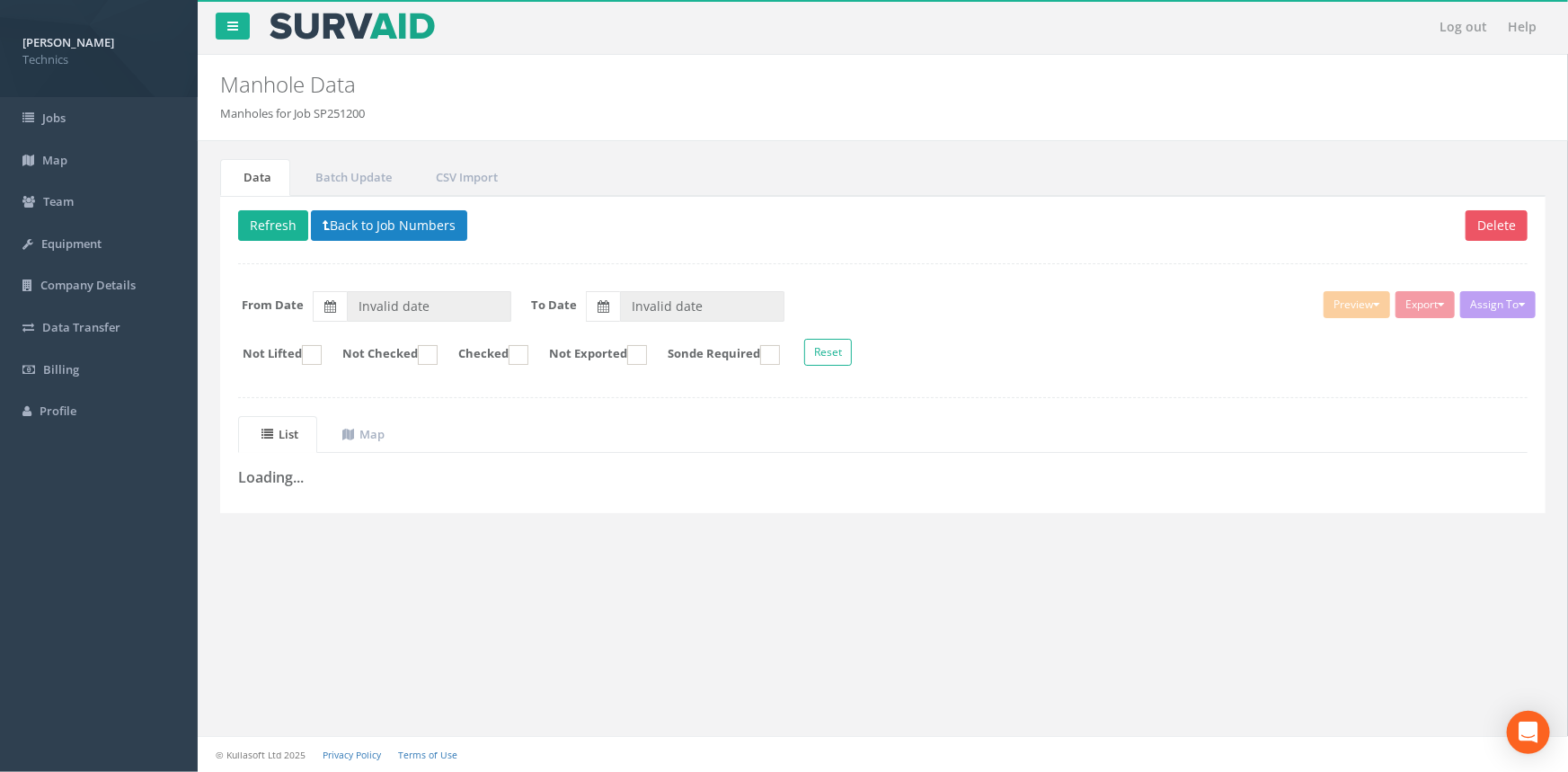 type on "[DATE]" 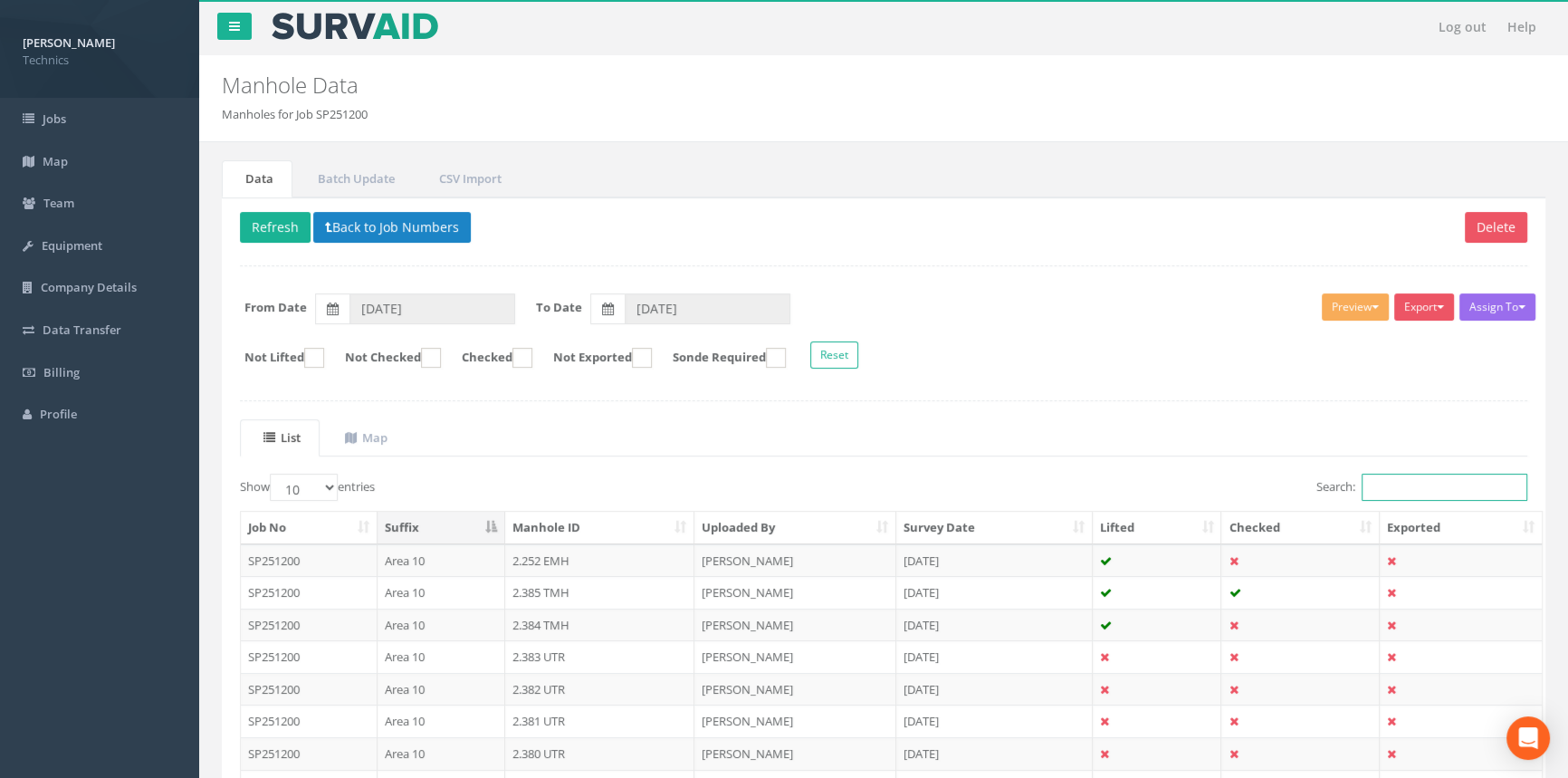 click on "Search:" at bounding box center (1444, 487) 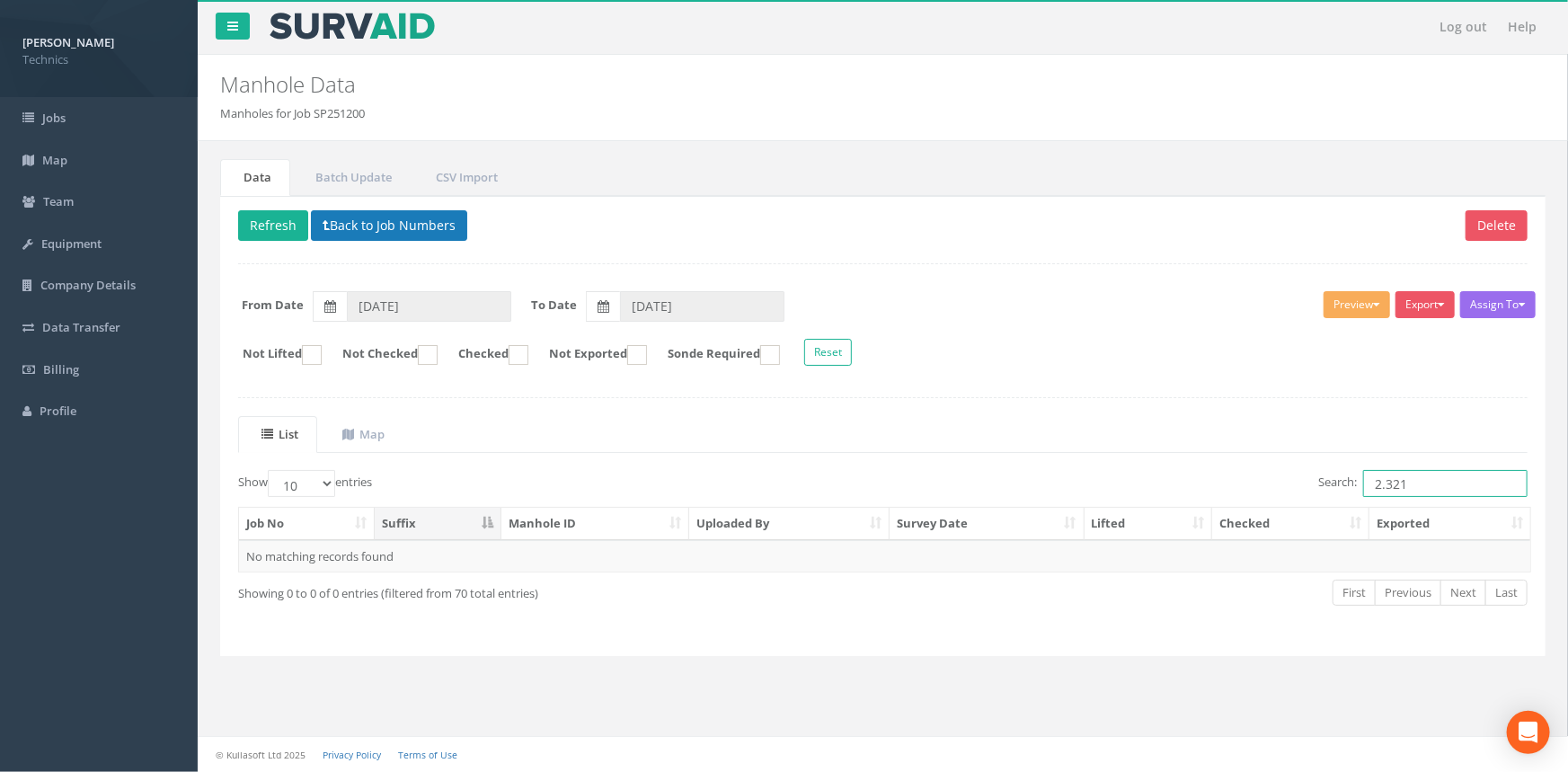 type on "2.321" 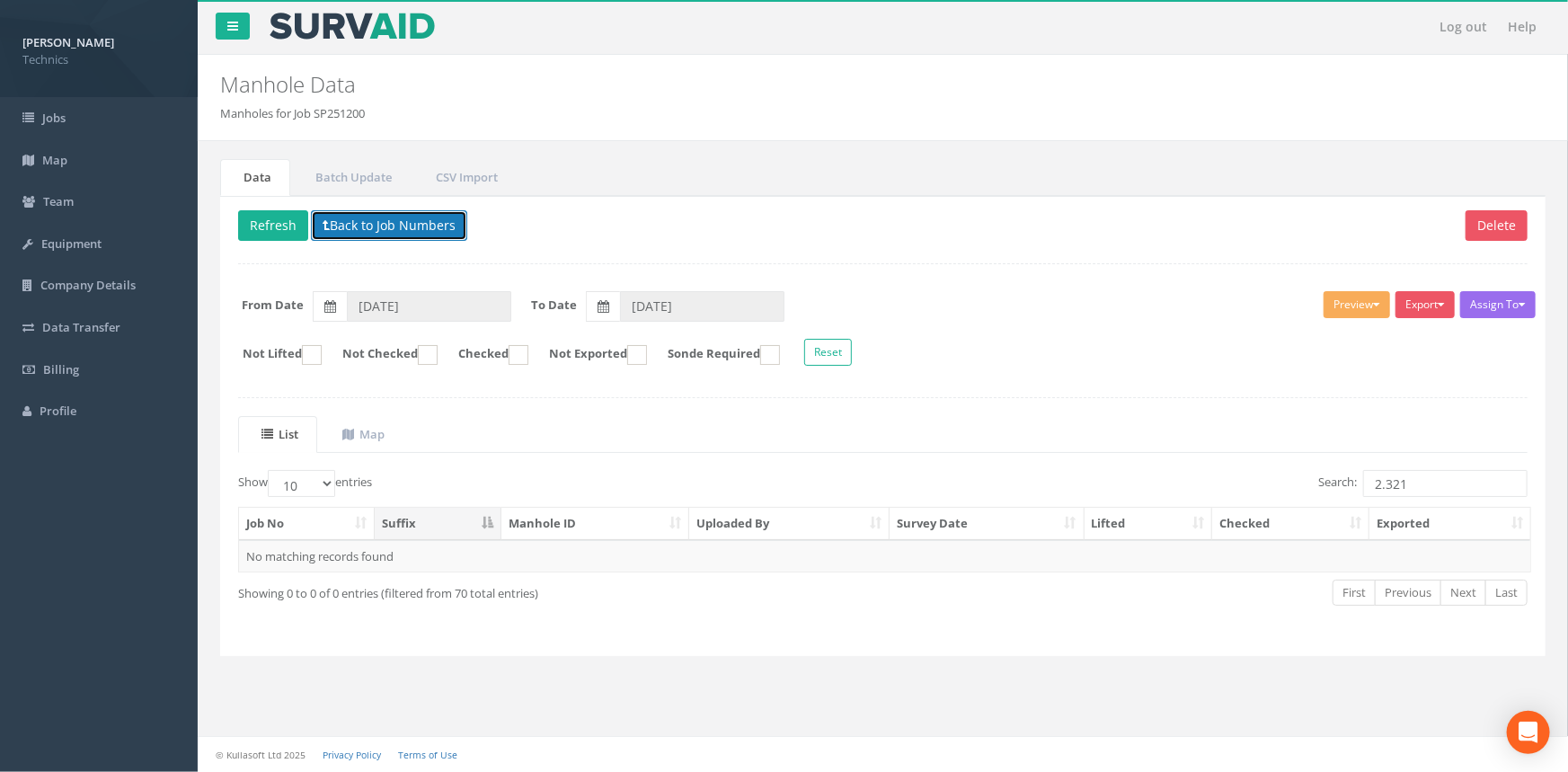 click on "Back to Job Numbers" at bounding box center (389, 226) 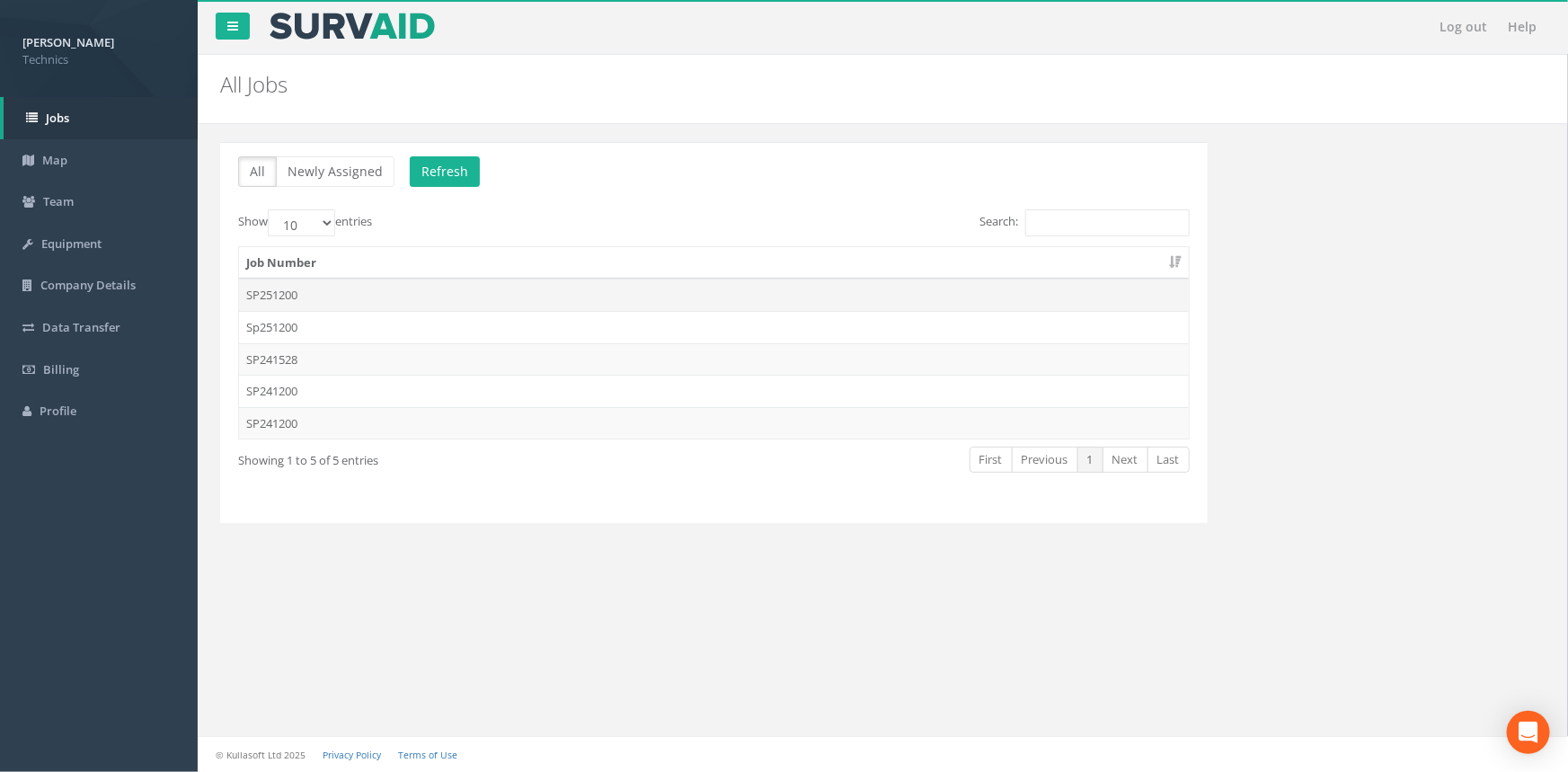 click on "SP251200" at bounding box center (713, 295) 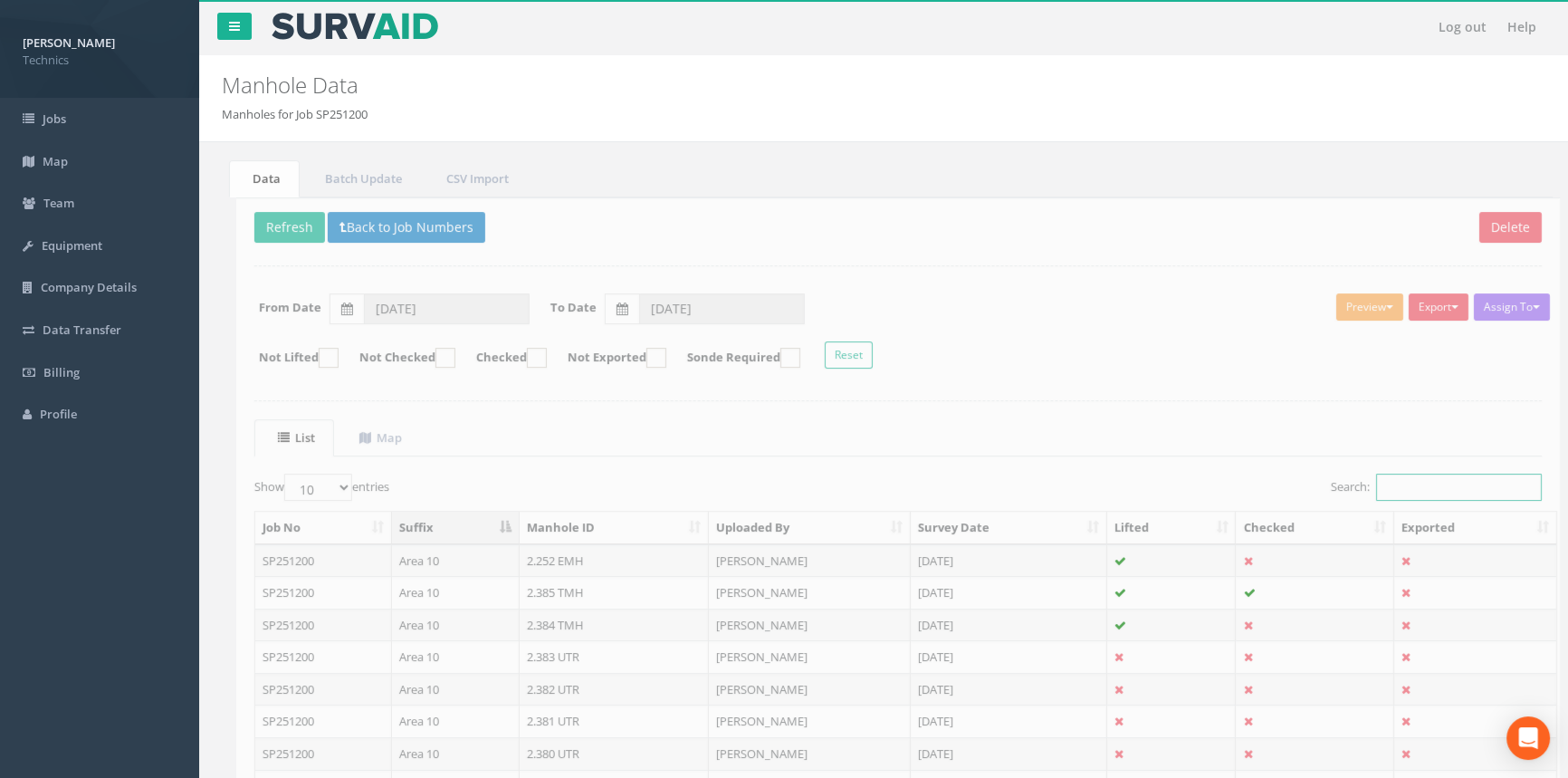 click on "Search:" at bounding box center [1444, 487] 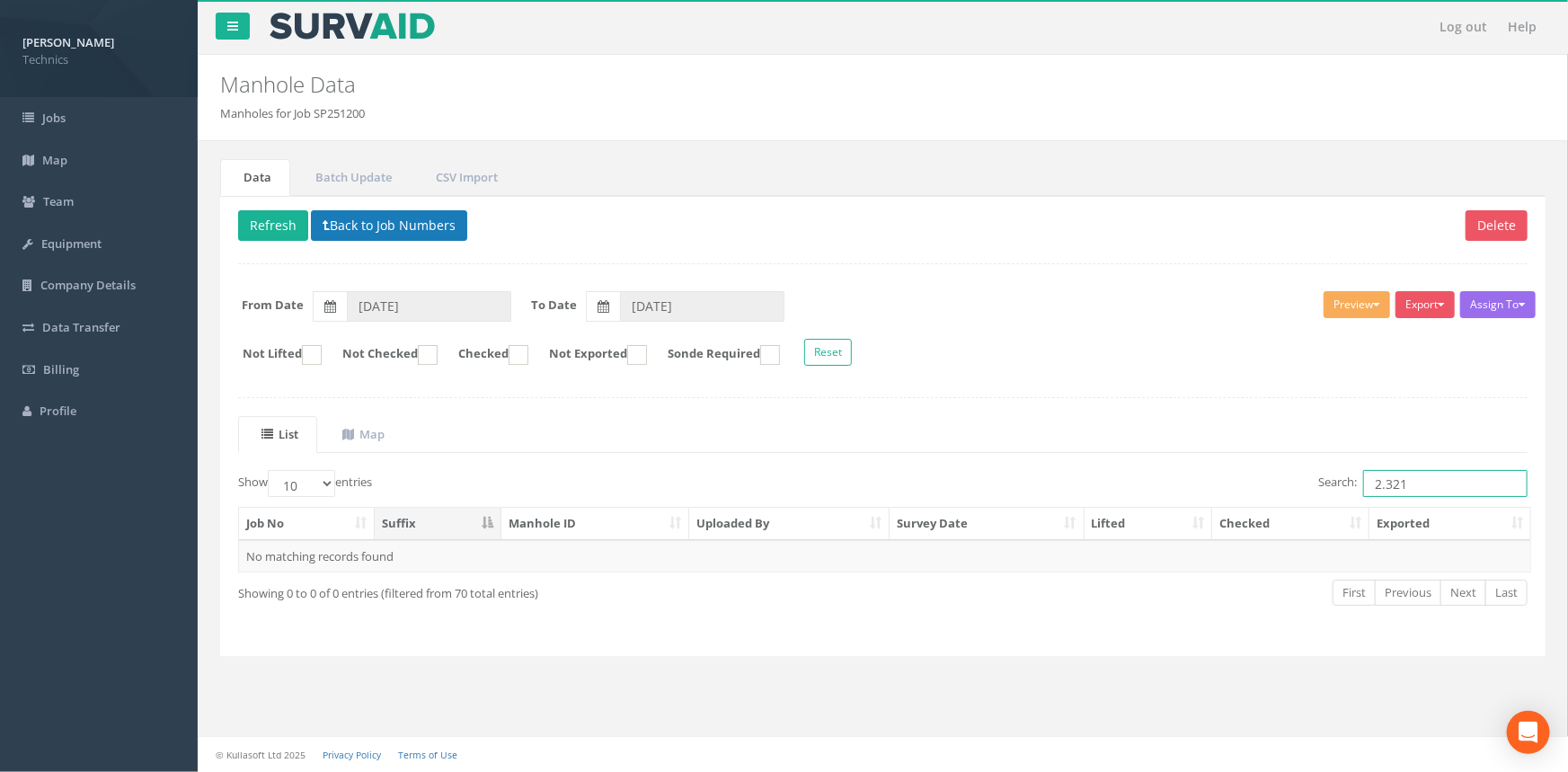 type on "2.321" 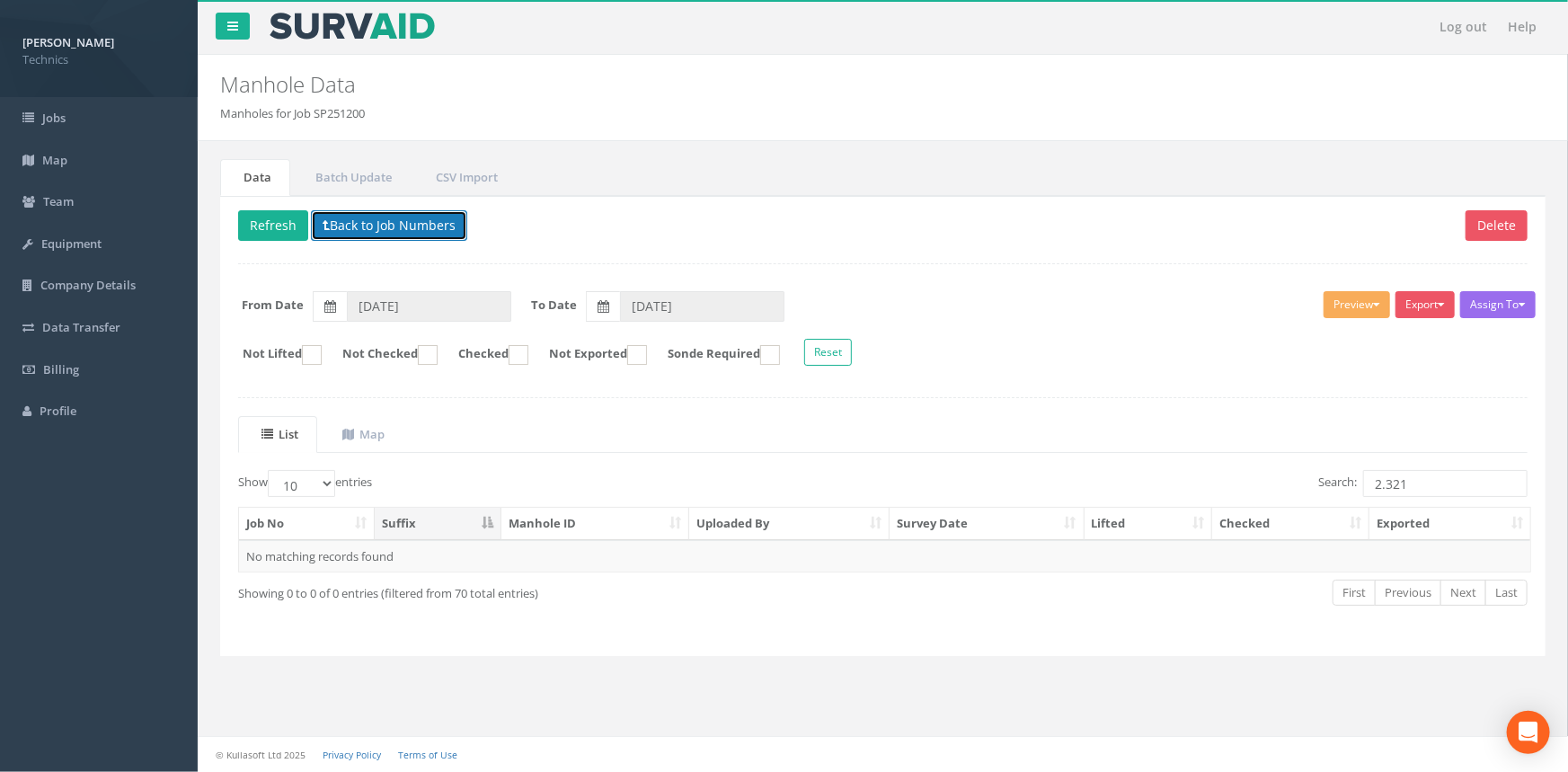 click on "Back to Job Numbers" at bounding box center (389, 226) 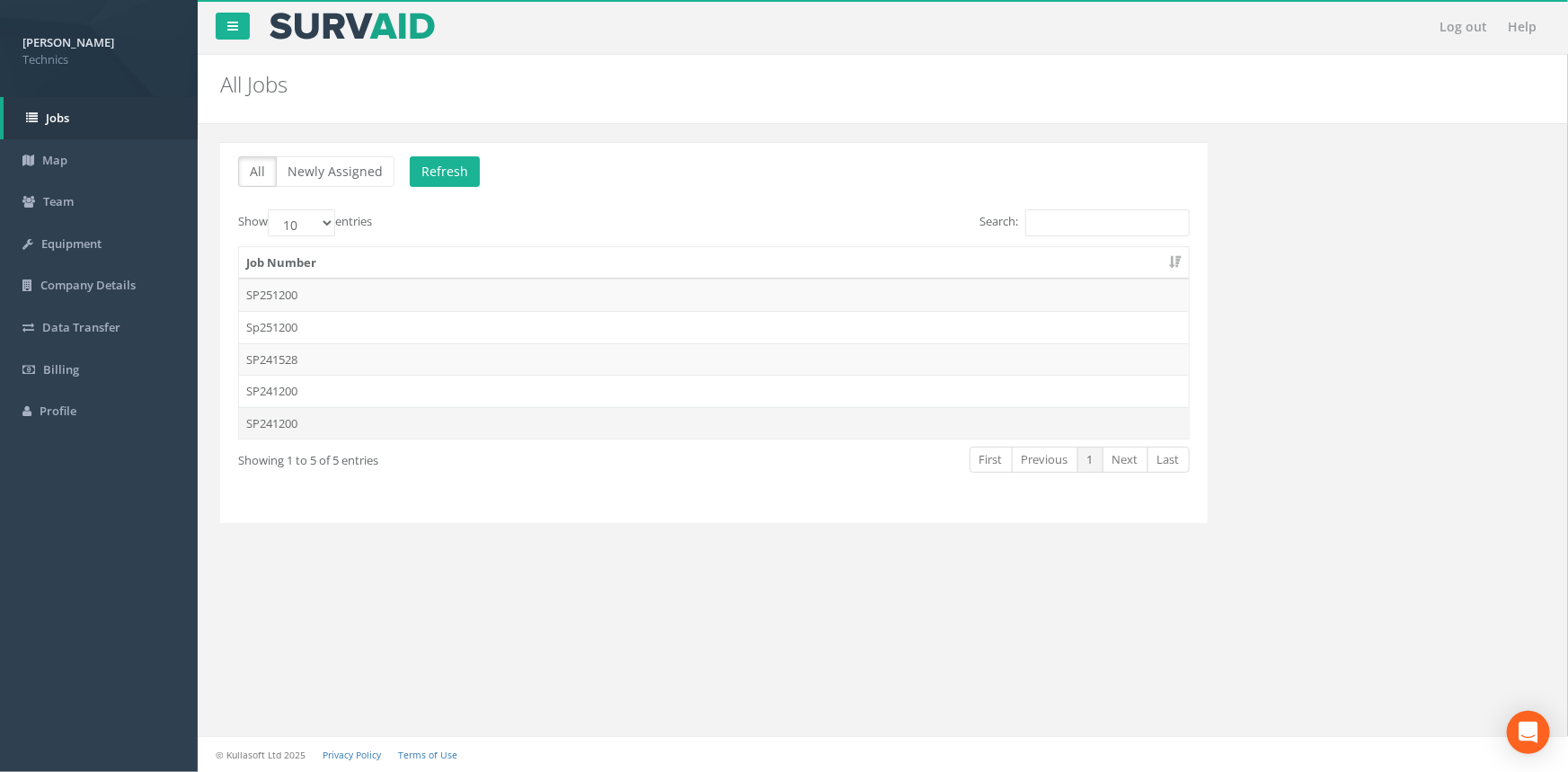 click on "SP241200" at bounding box center [713, 423] 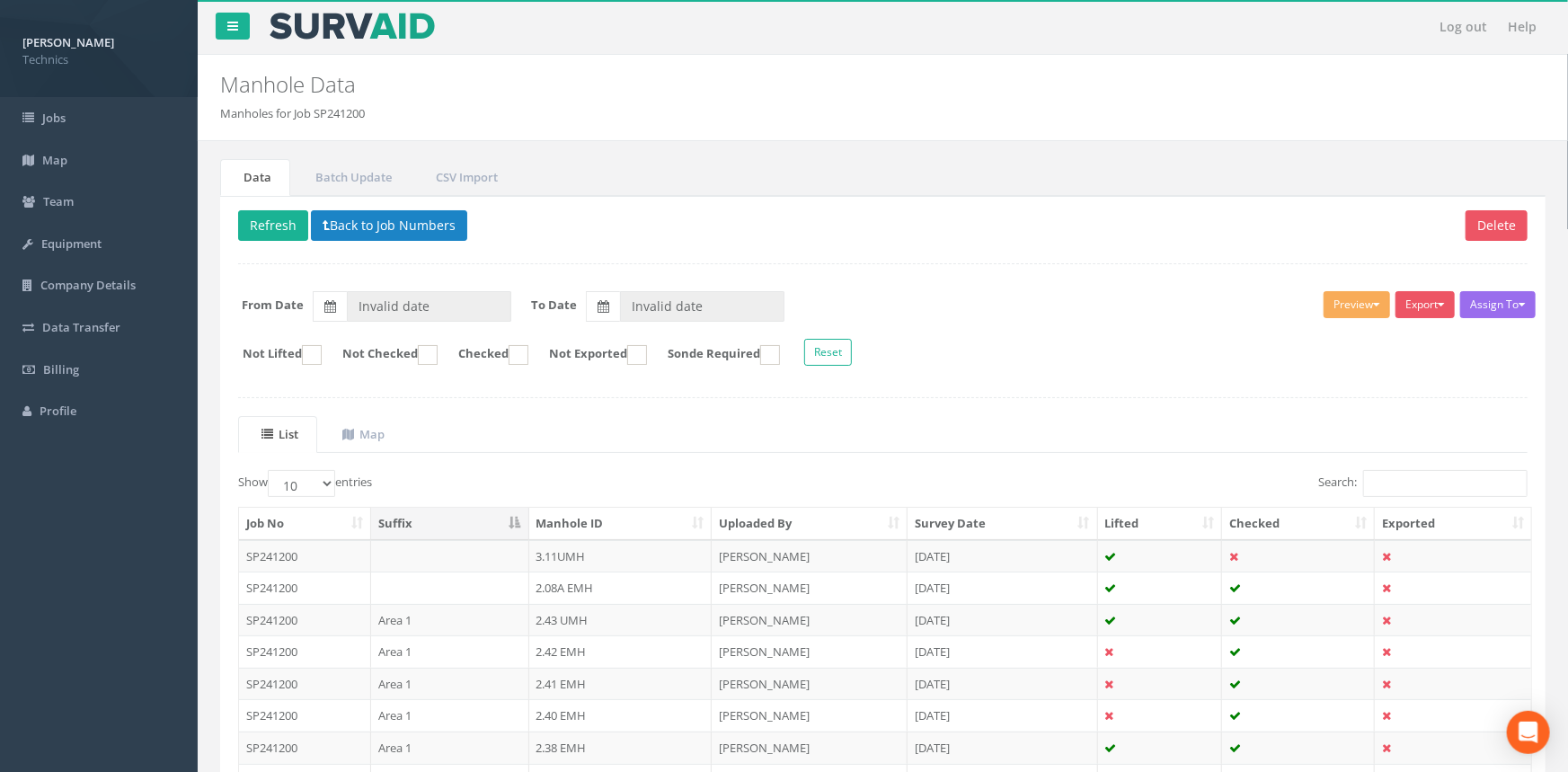type on "[DATE]" 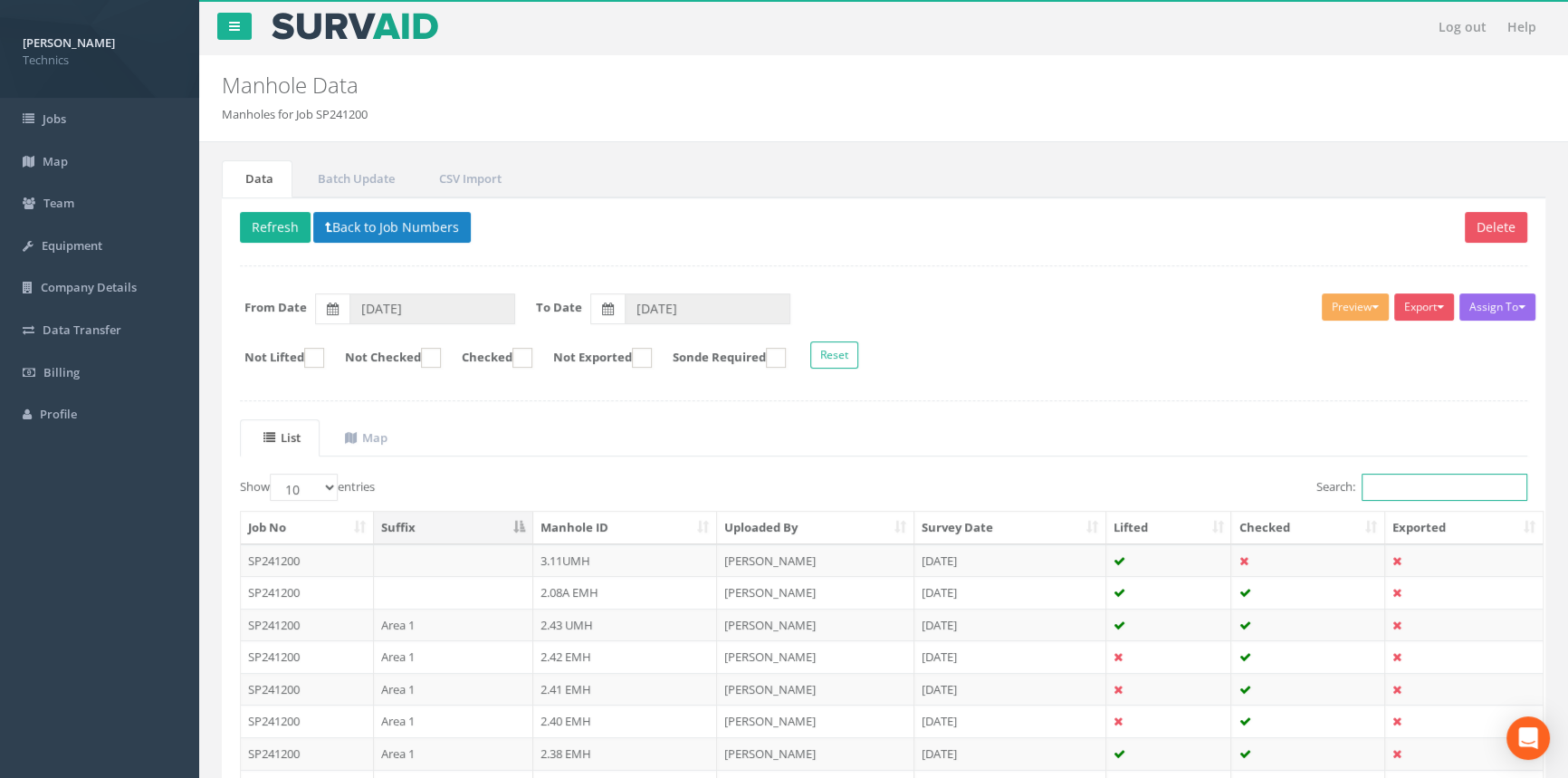 click on "Search:" at bounding box center (1444, 487) 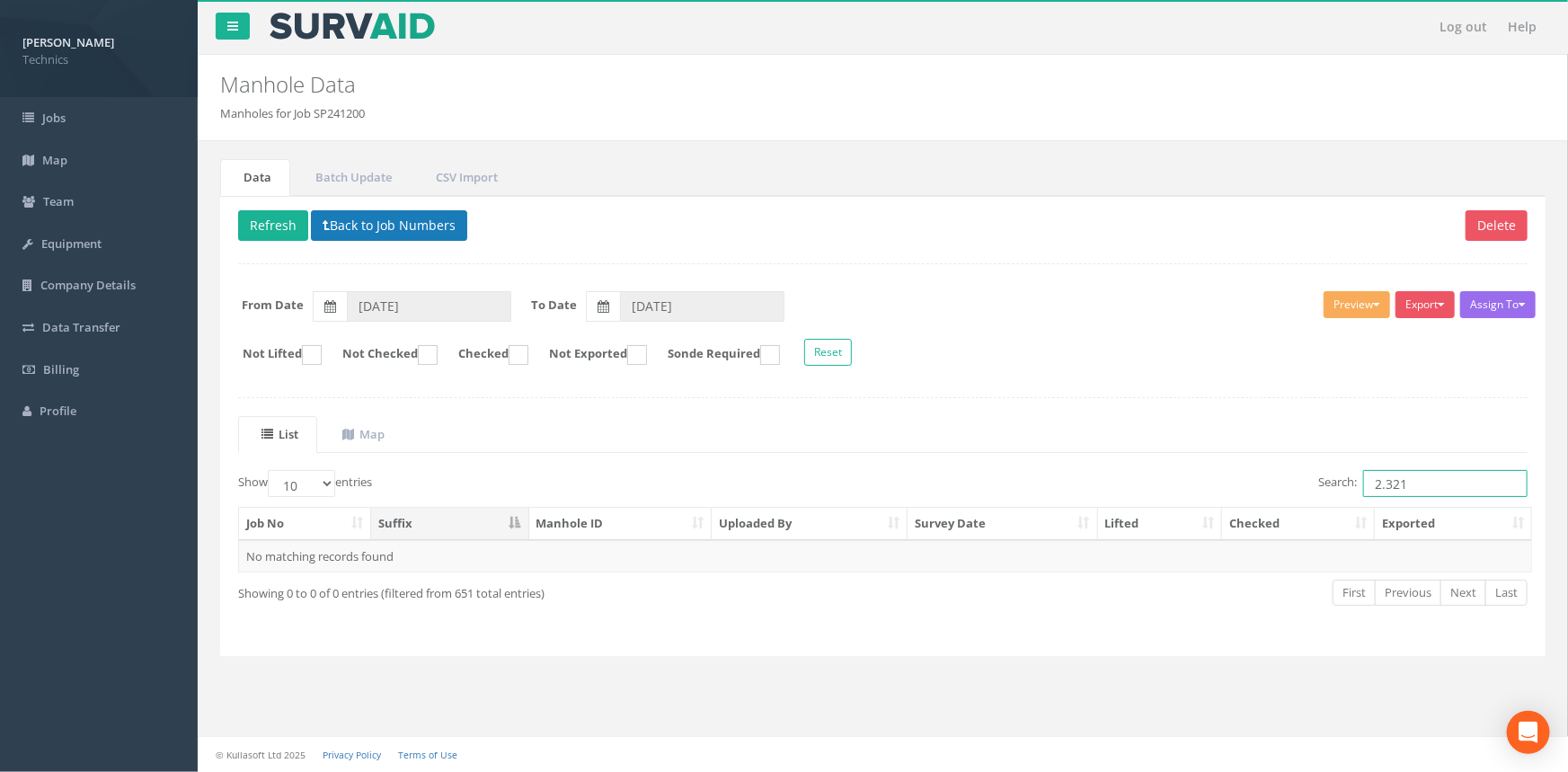 type on "2.321" 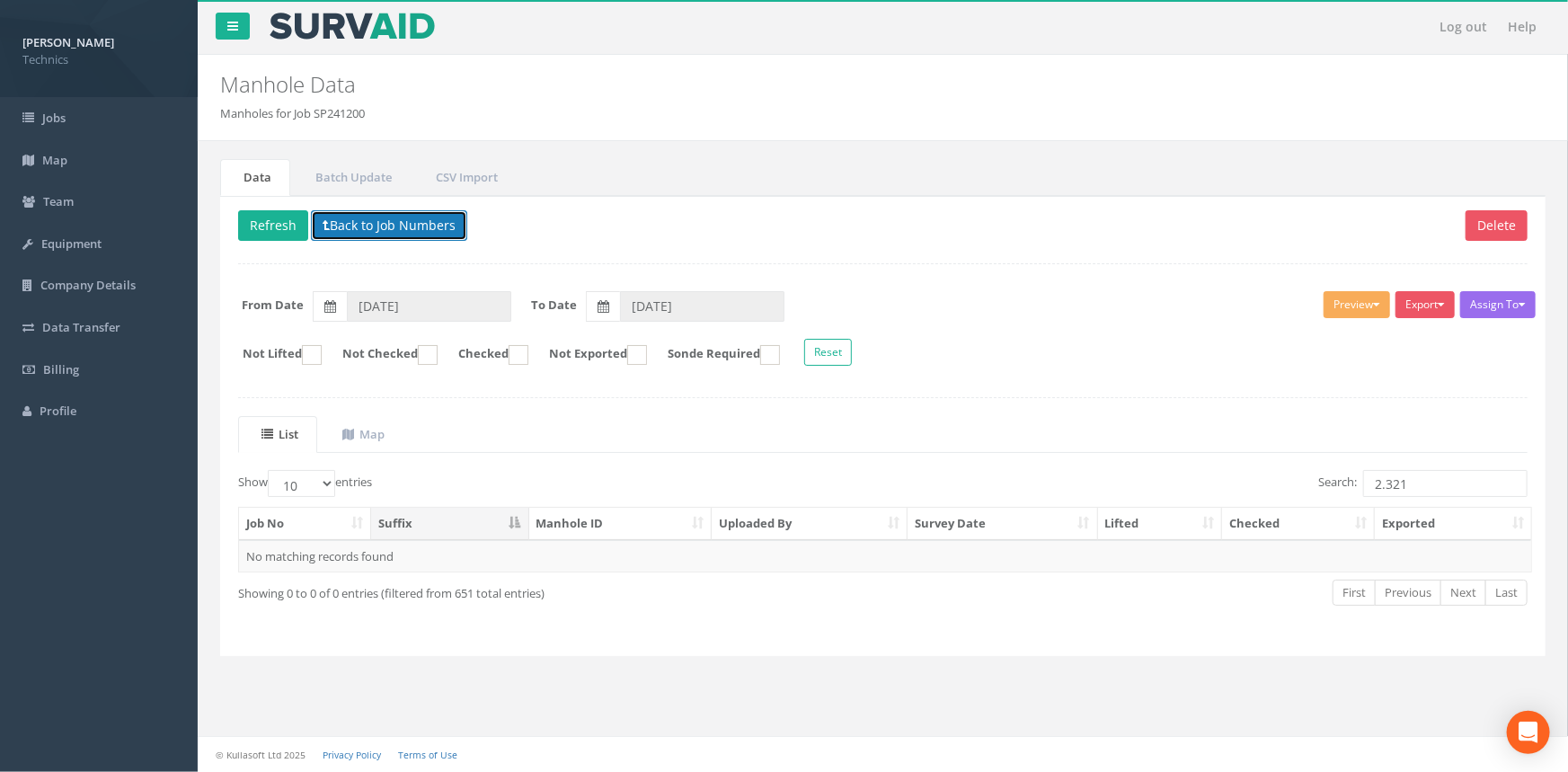 click on "Back to Job Numbers" at bounding box center (389, 226) 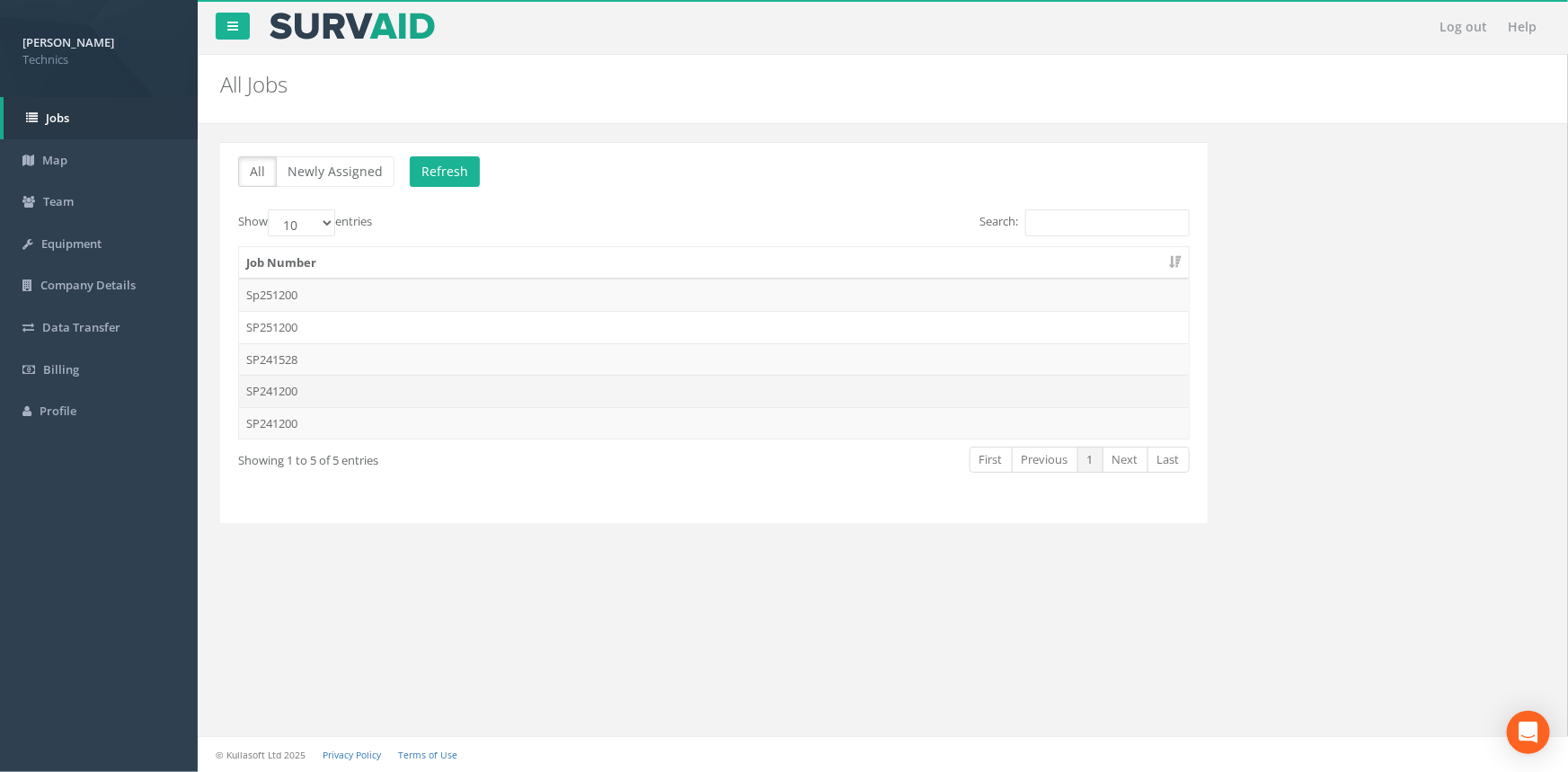 click on "SP241200" at bounding box center (713, 391) 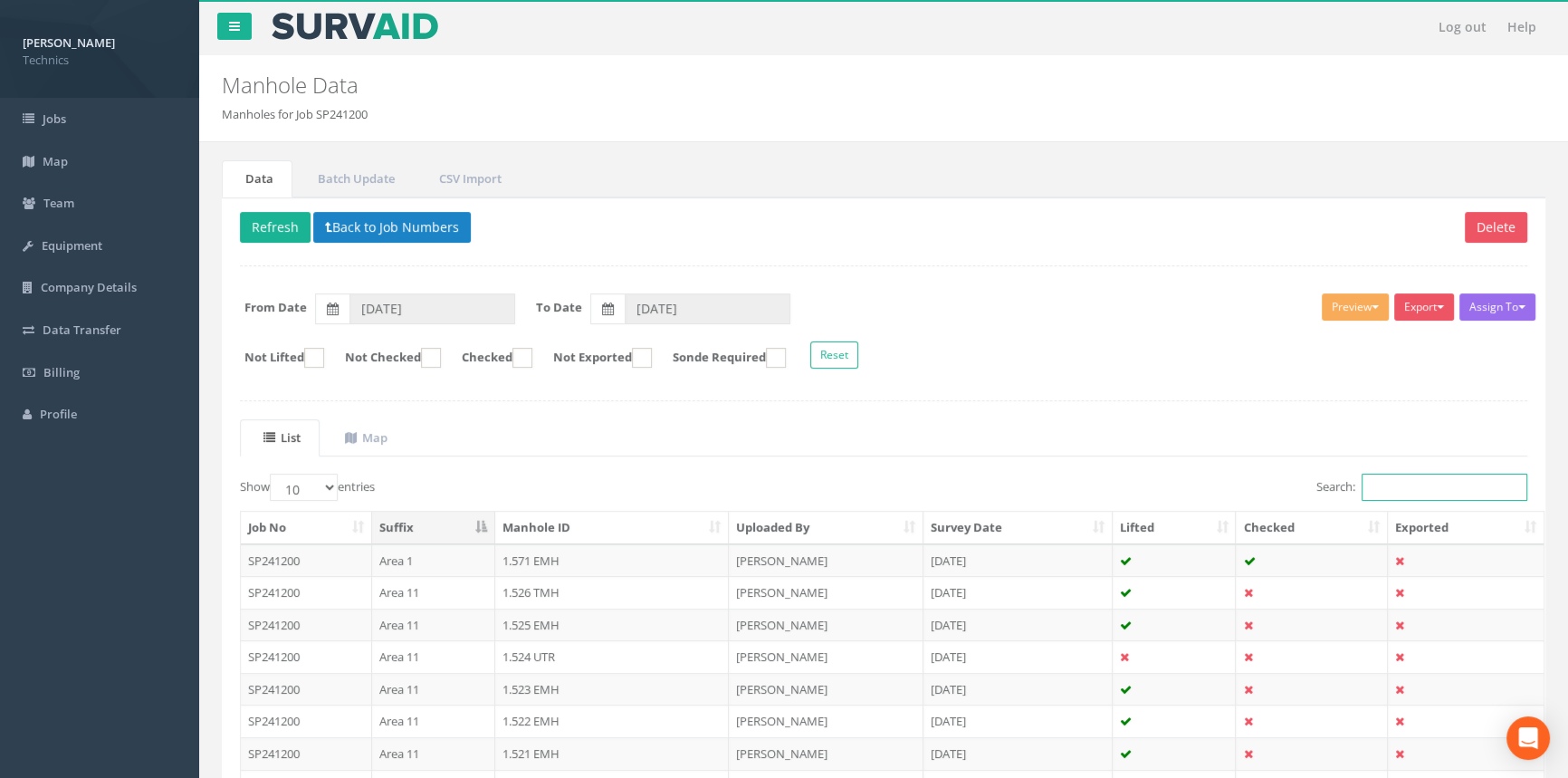 click on "Search:" at bounding box center [1444, 487] 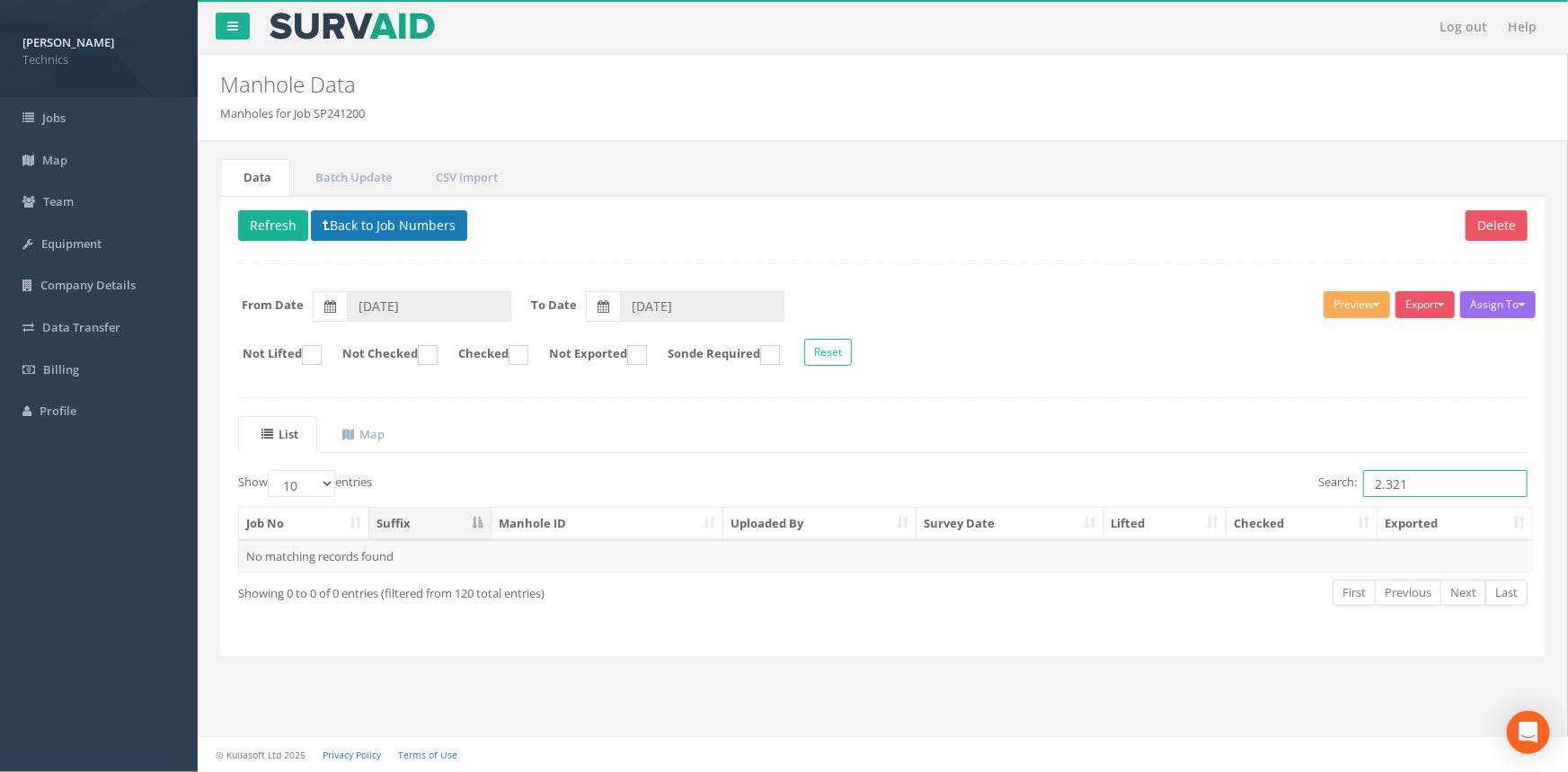 type on "2.321" 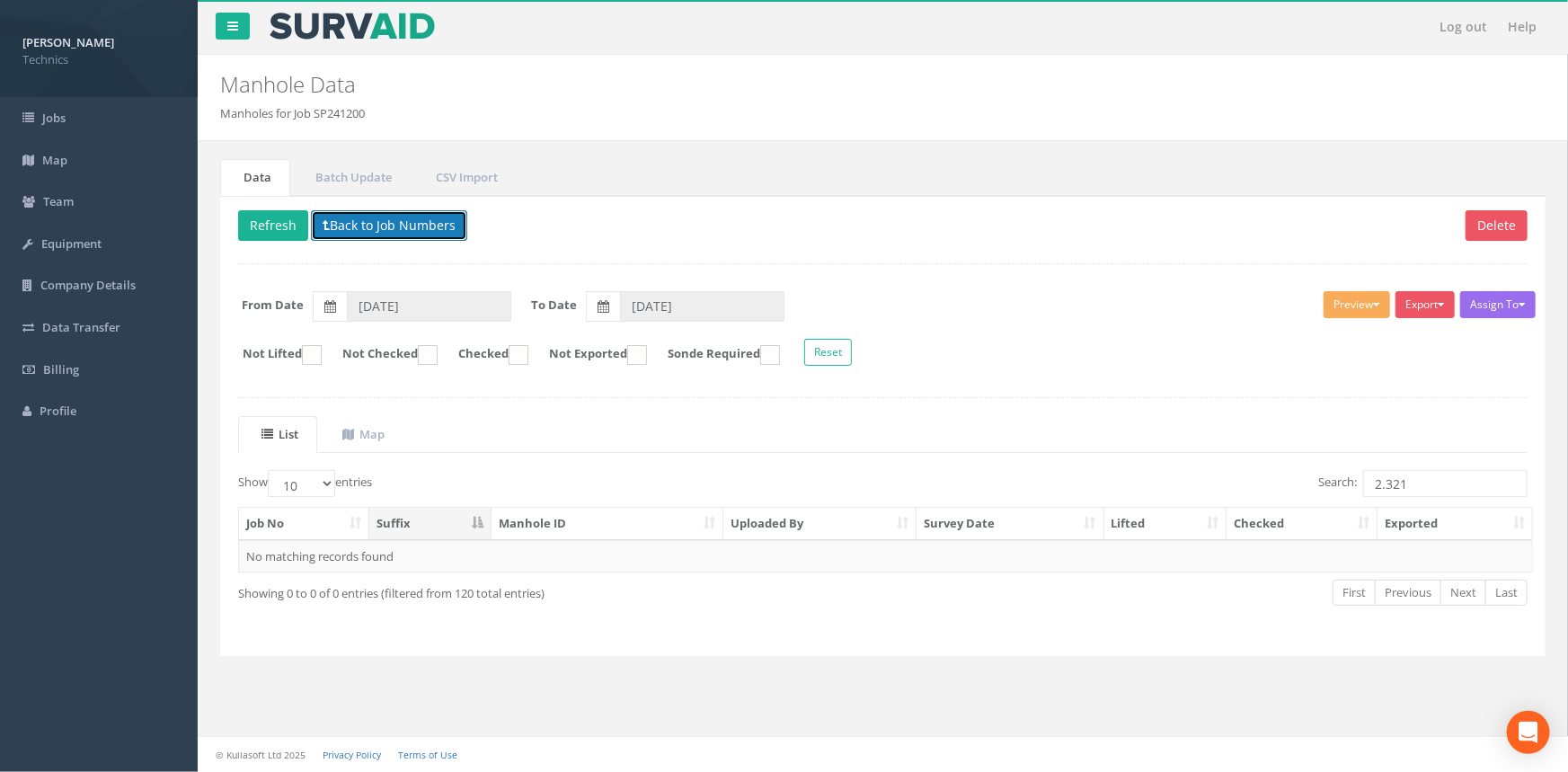 click on "Back to Job Numbers" at bounding box center [389, 226] 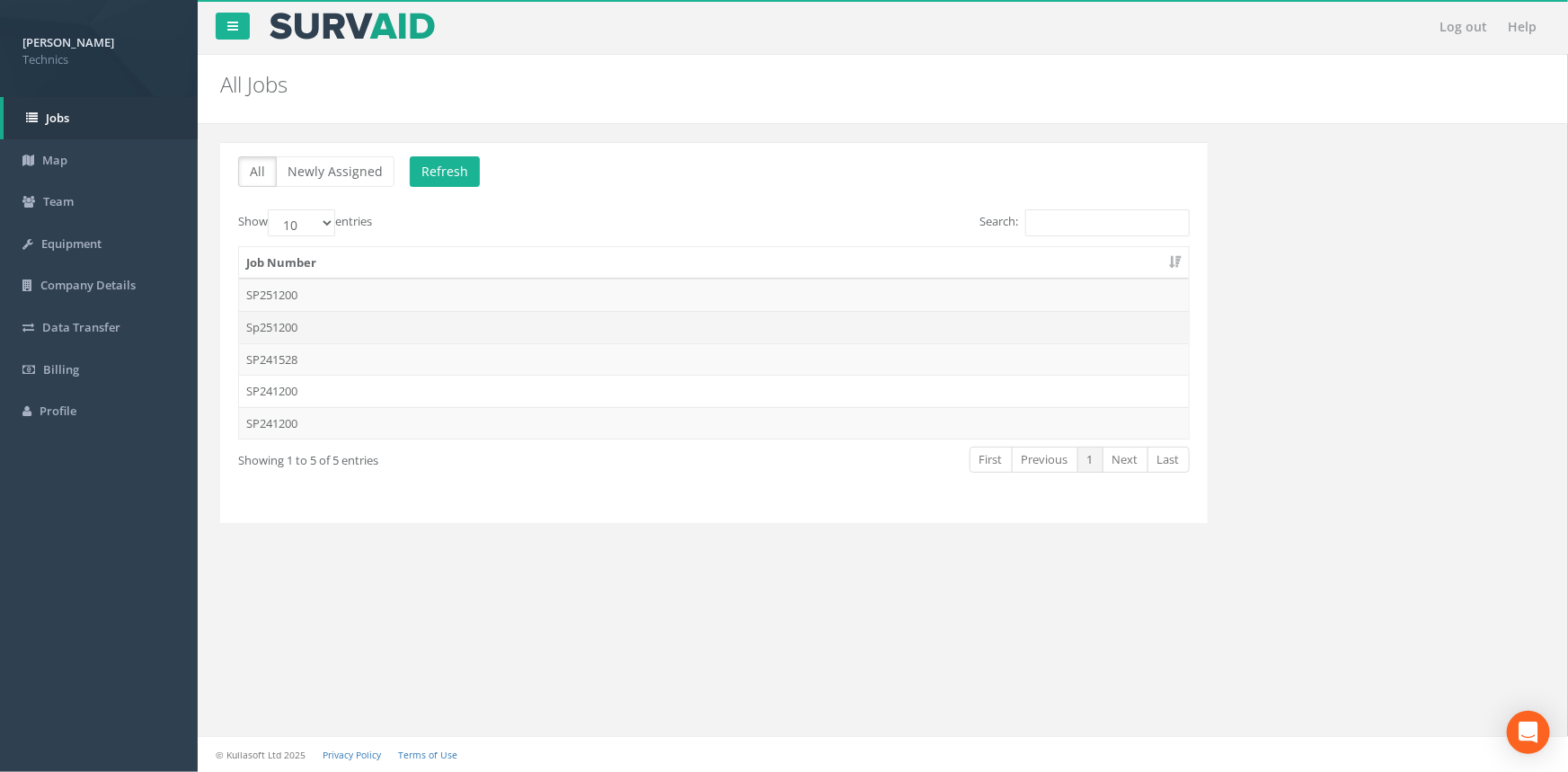 click on "Sp251200" at bounding box center (713, 327) 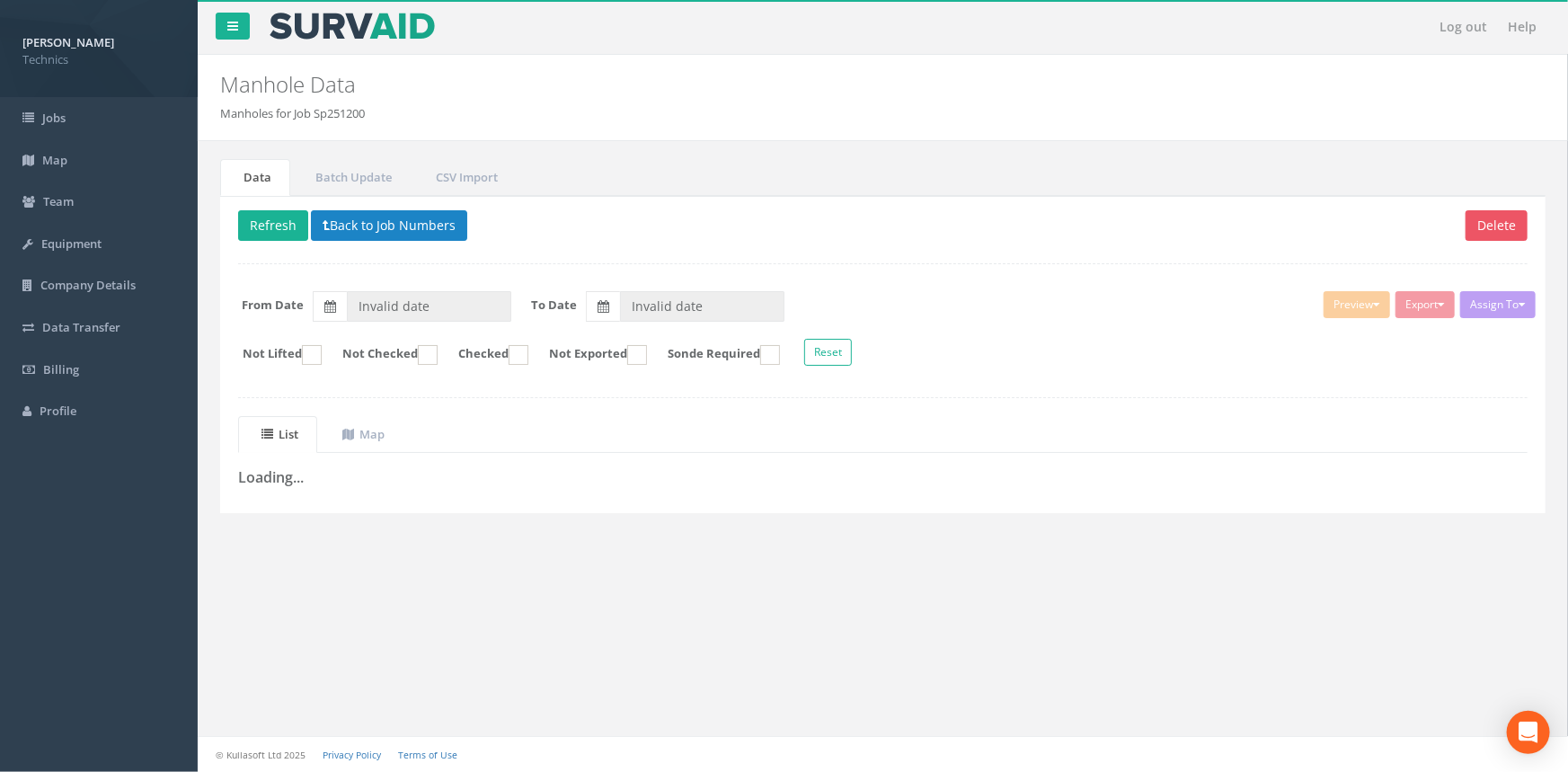 type on "[DATE]" 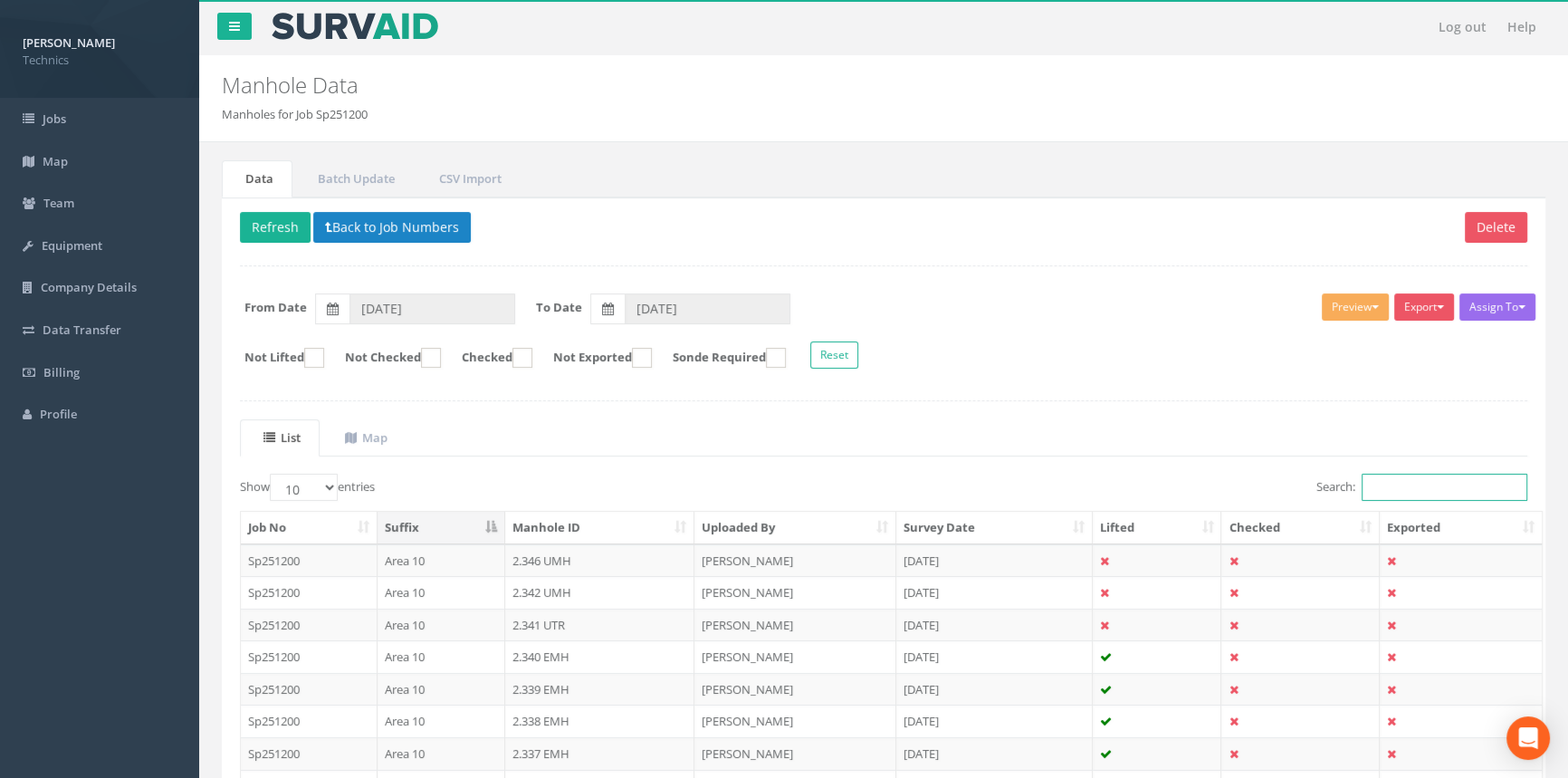 click on "Search:" at bounding box center (1444, 487) 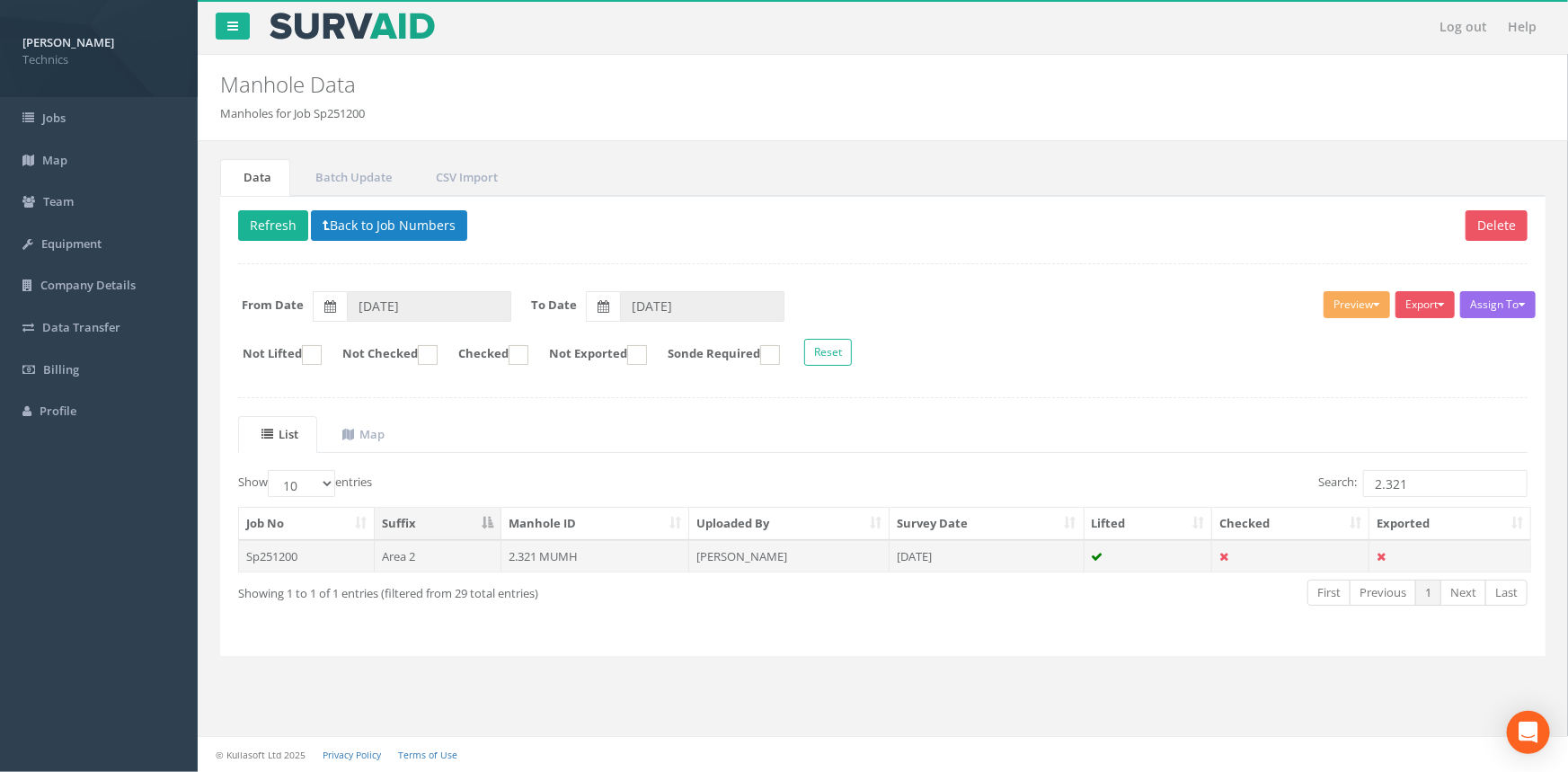 click on "2.321 MUMH" at bounding box center (596, 556) 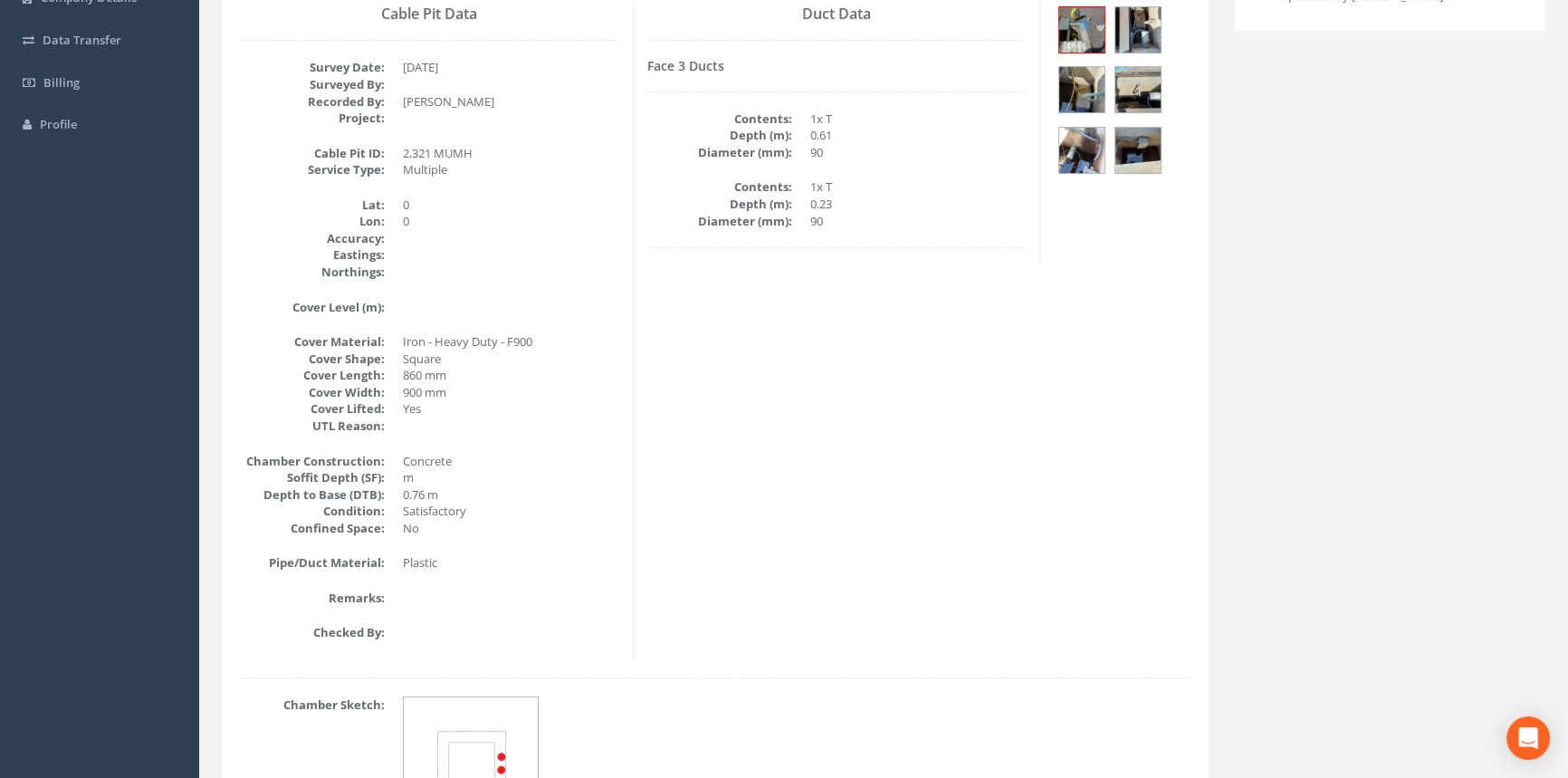 scroll, scrollTop: 246, scrollLeft: 0, axis: vertical 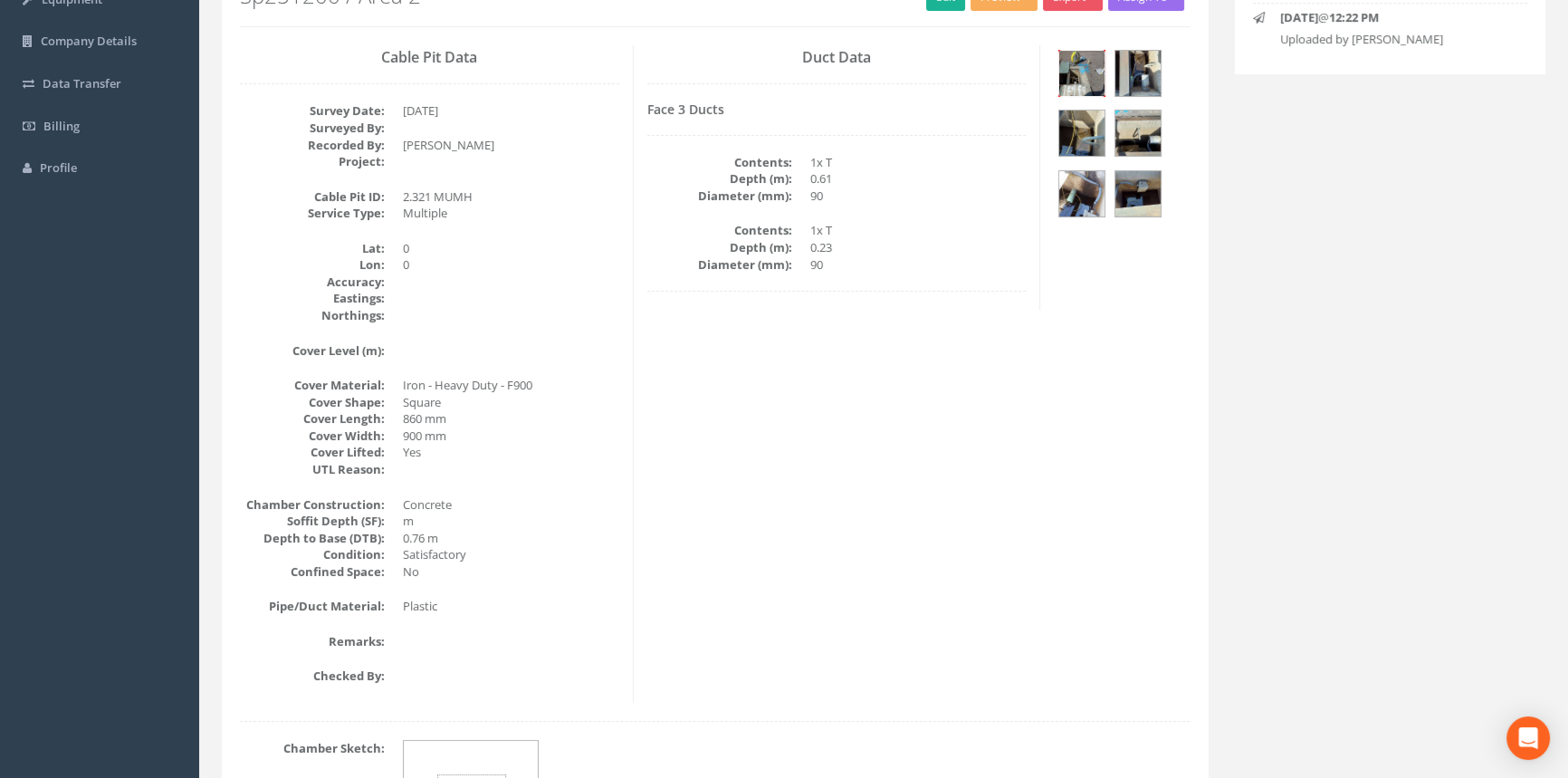 click at bounding box center [1082, 73] 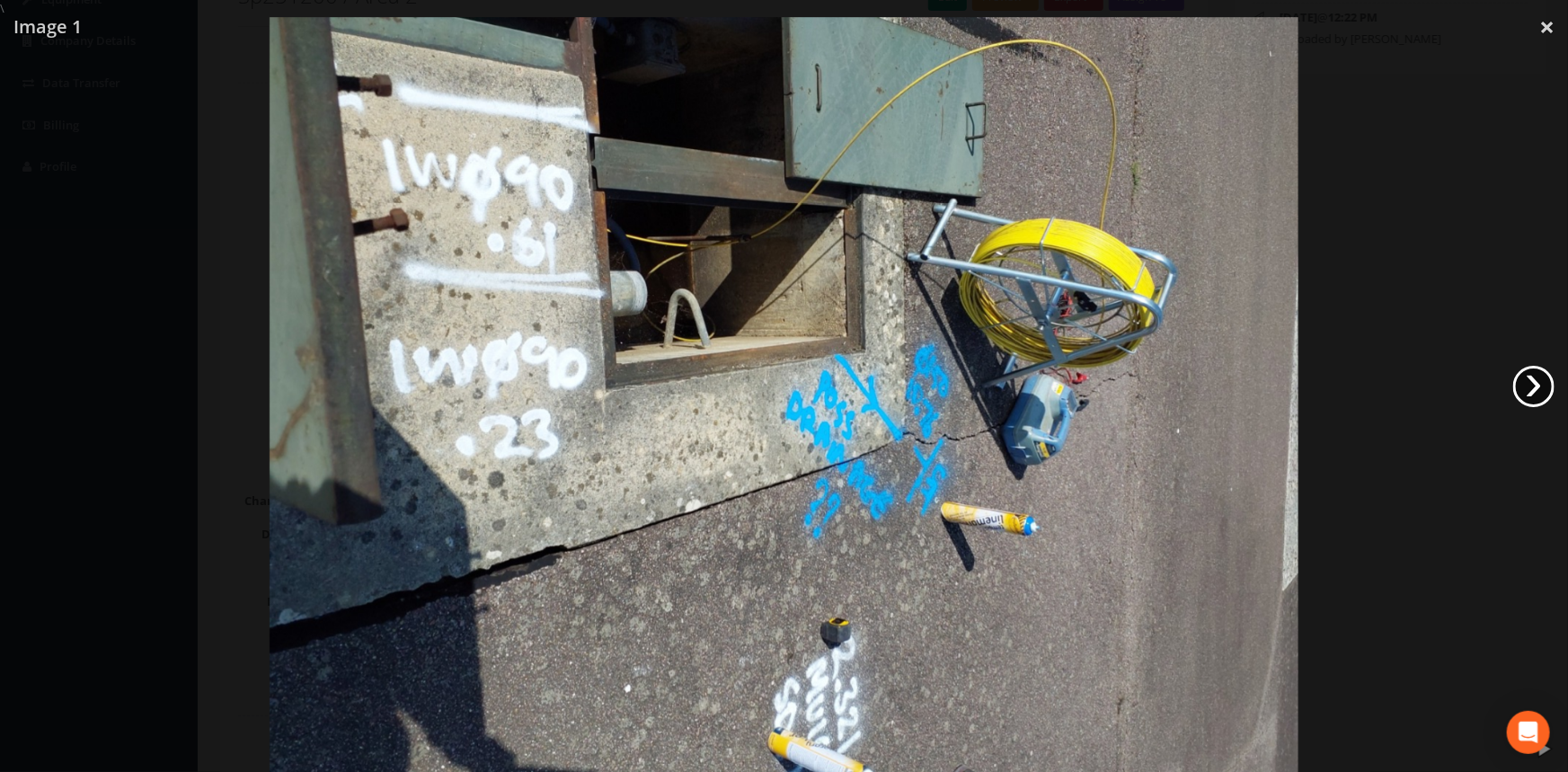 click on "›" at bounding box center [1534, 386] 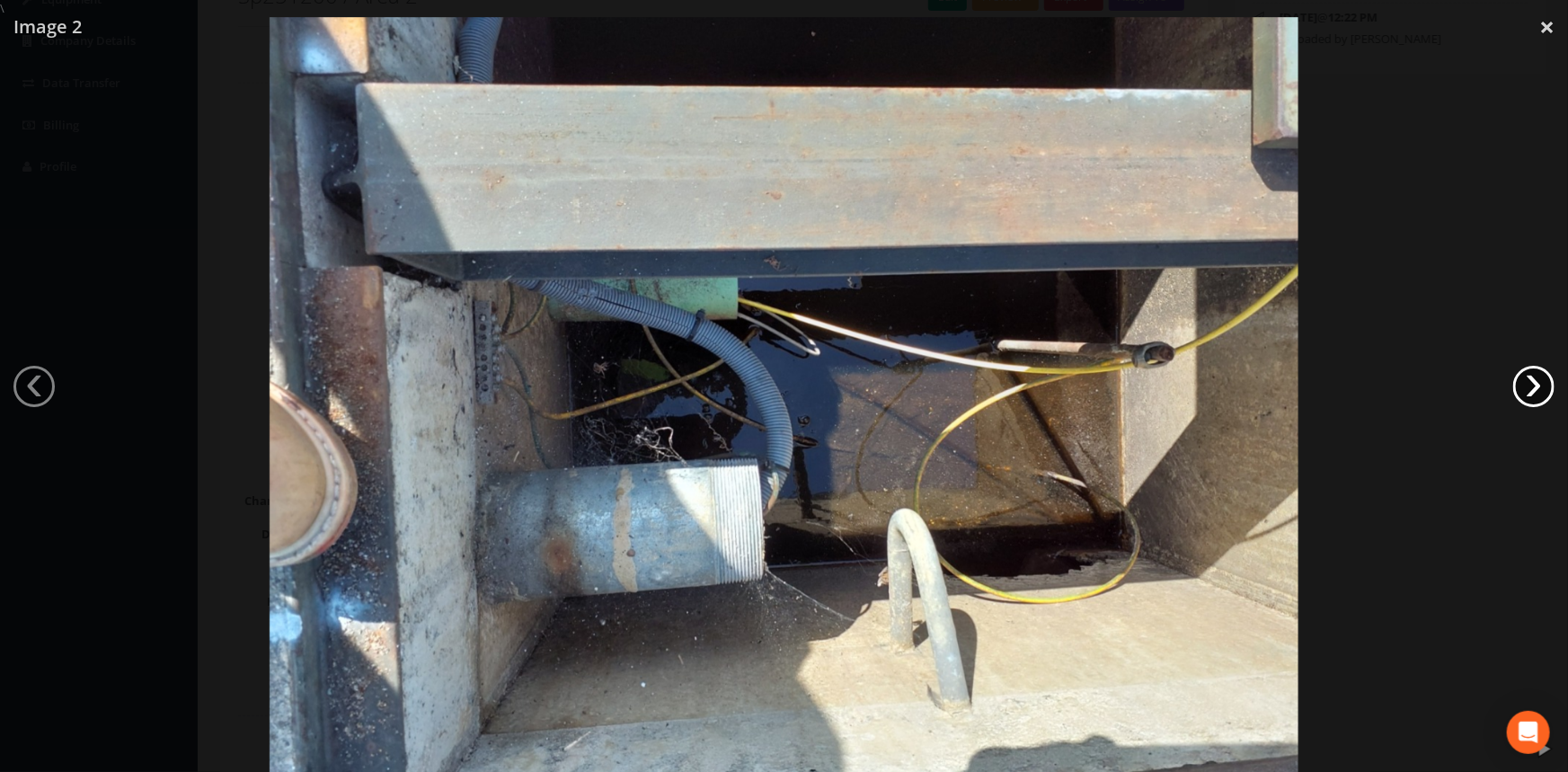 click on "›" at bounding box center [1534, 386] 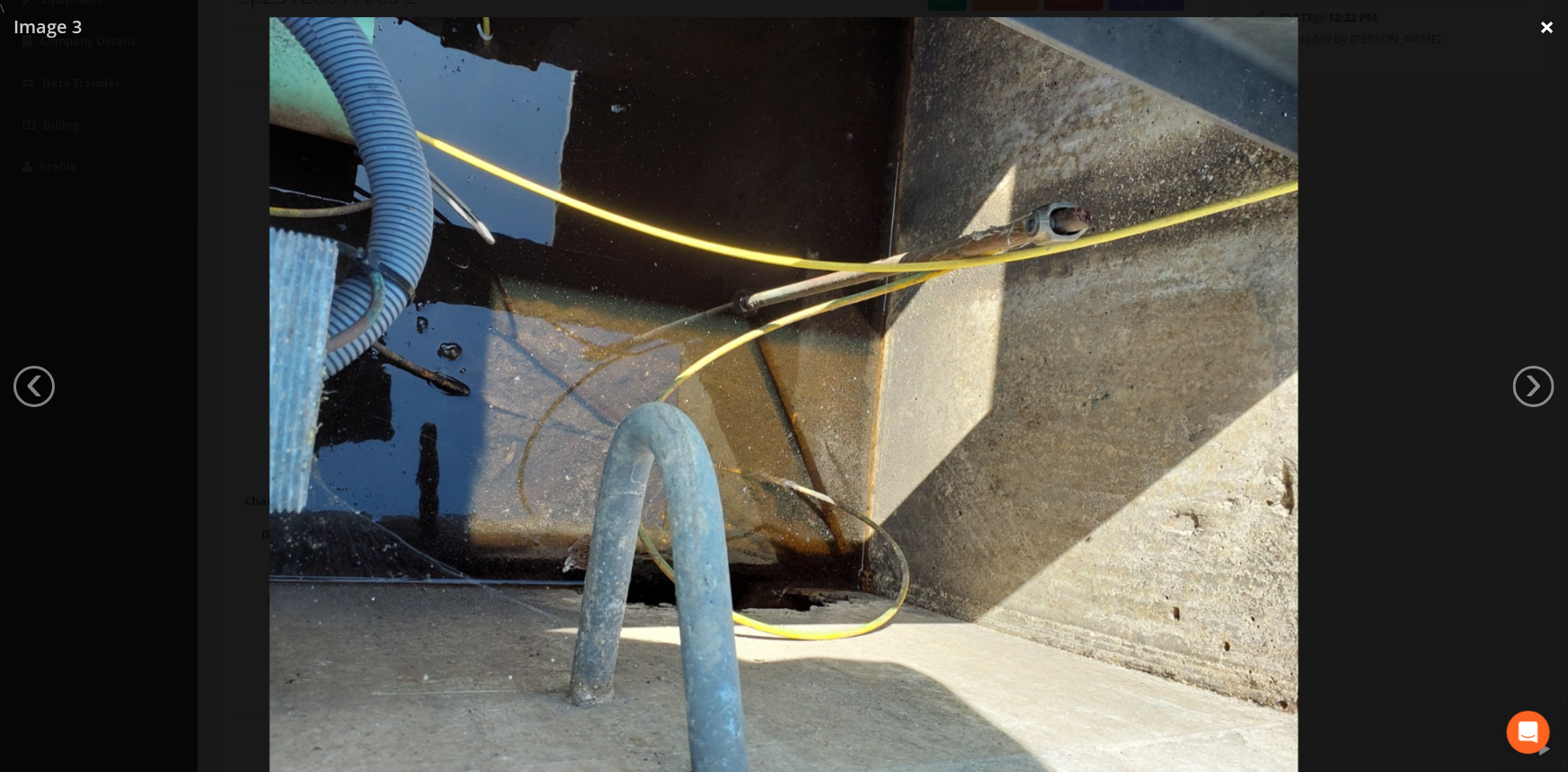 click on "×" at bounding box center [1546, 27] 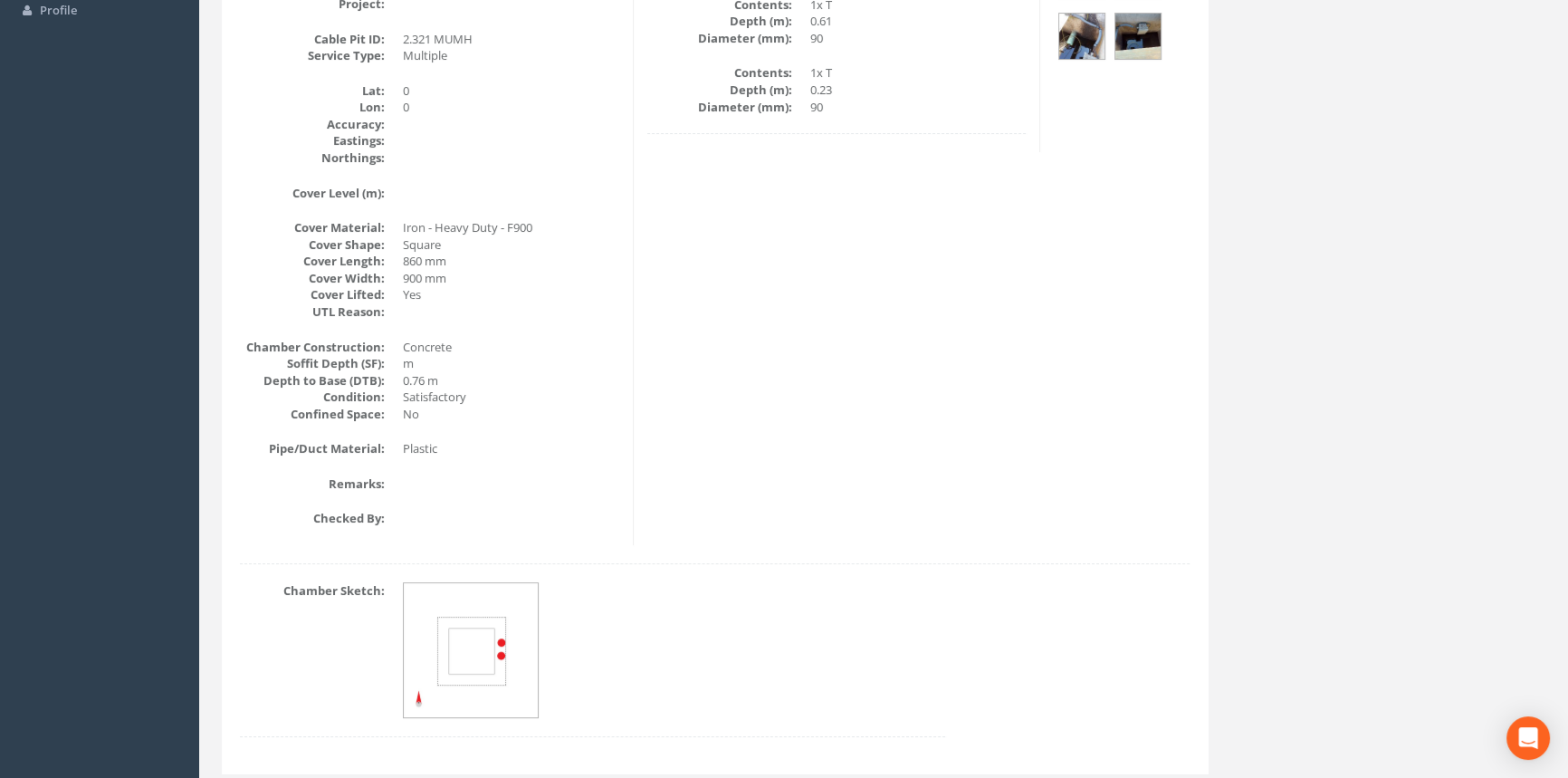 scroll, scrollTop: 375, scrollLeft: 0, axis: vertical 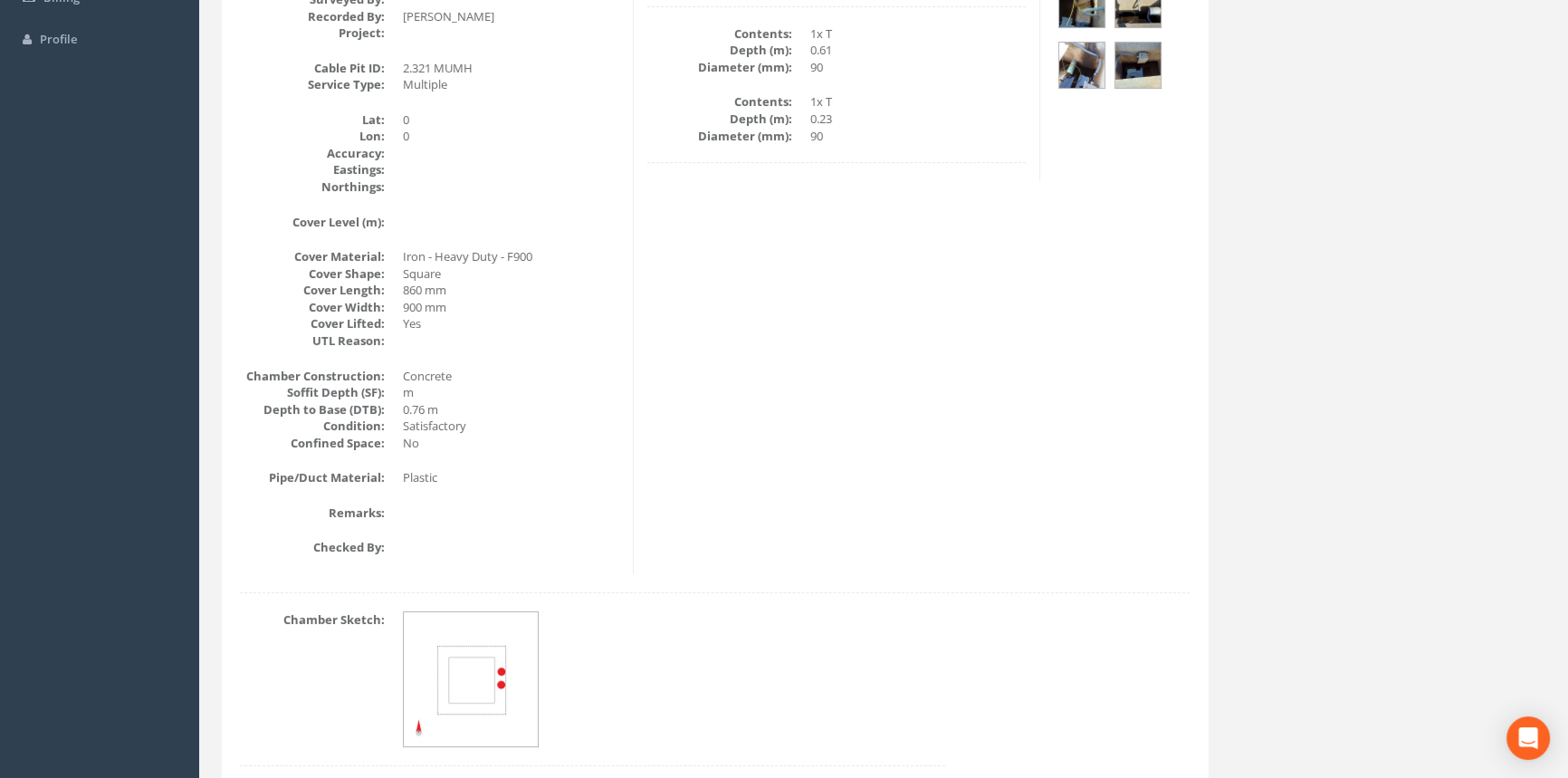 click on "Cable Pit Data
Survey Date:
[DATE]
Surveyed By:
Recorded By:
[PERSON_NAME]
Project:
Cable Pit ID:
2.321 MUMH
Service Type:
Multiple
[GEOGRAPHIC_DATA]
Accuracy:
Eastings:
Northings:
Cover Level (m):
Cover Material:
Iron - Heavy Duty - F900
Cover Shape:
Square
Cover Length:
860 mm
Cover Width:
900 mm
Cover Lifted:
Yes
UTL Reason:
Chamber Construction:
Concrete
Soffit Depth (SF):
m
Depth to Base (DTB):
0.76 m
Condition:
Satisfactory
Confined Space:
No
Pipe/Duct Material:
Plastic
Remarks:
Checked By:
Duct Data
Face 3 Ducts
1x T" at bounding box center [714, 245] 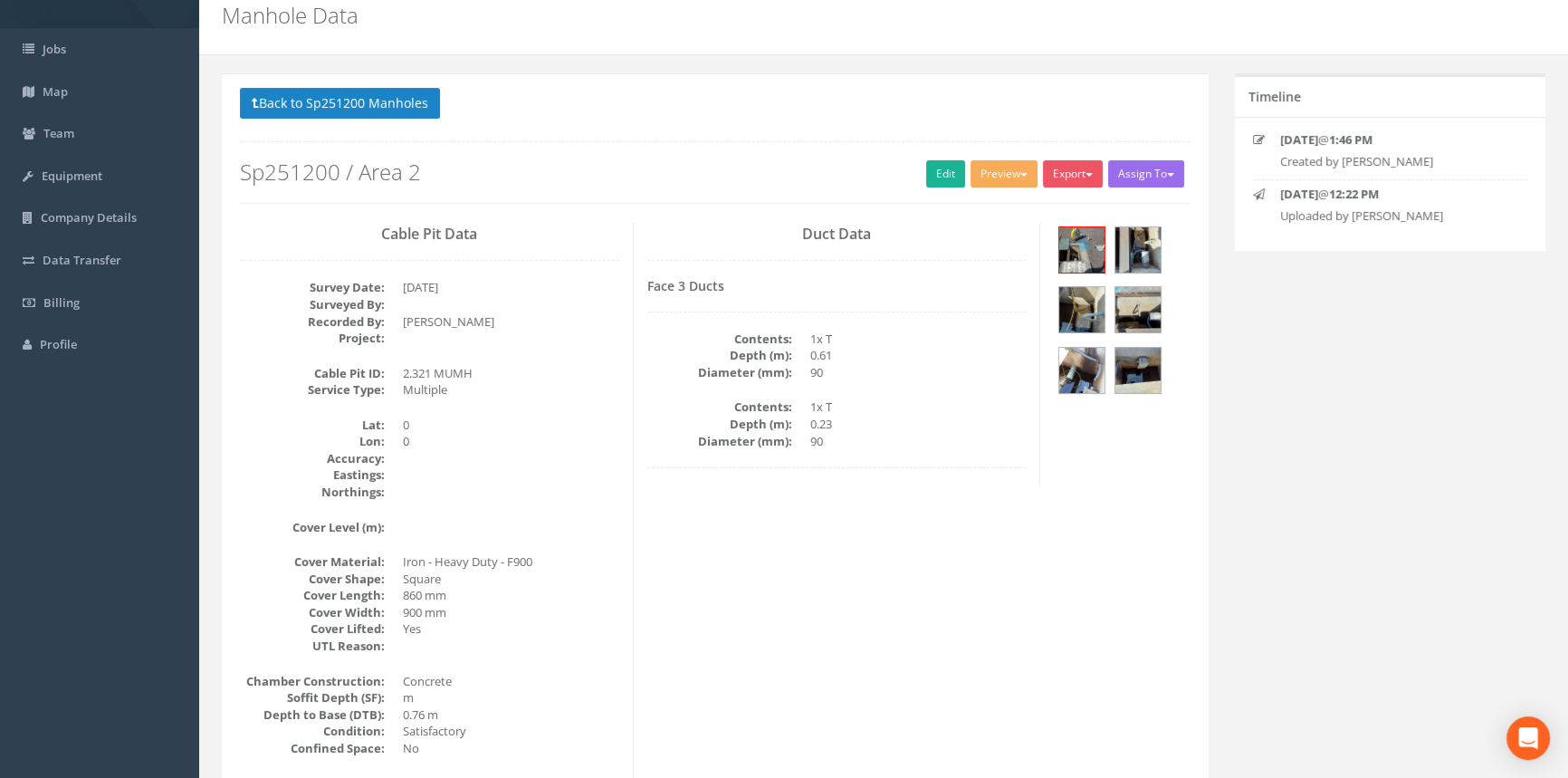 scroll, scrollTop: 0, scrollLeft: 0, axis: both 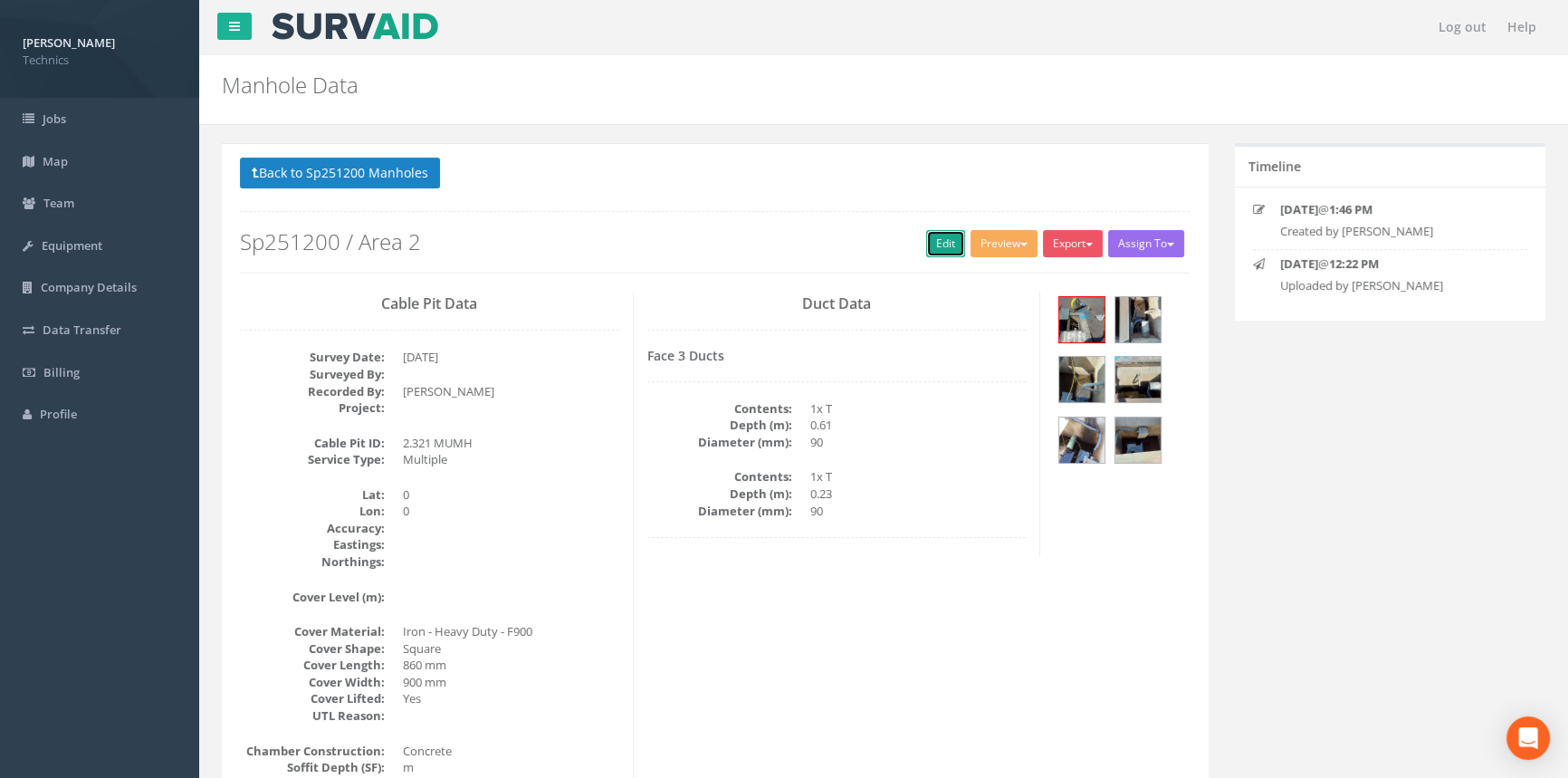 click on "Edit" at bounding box center (945, 244) 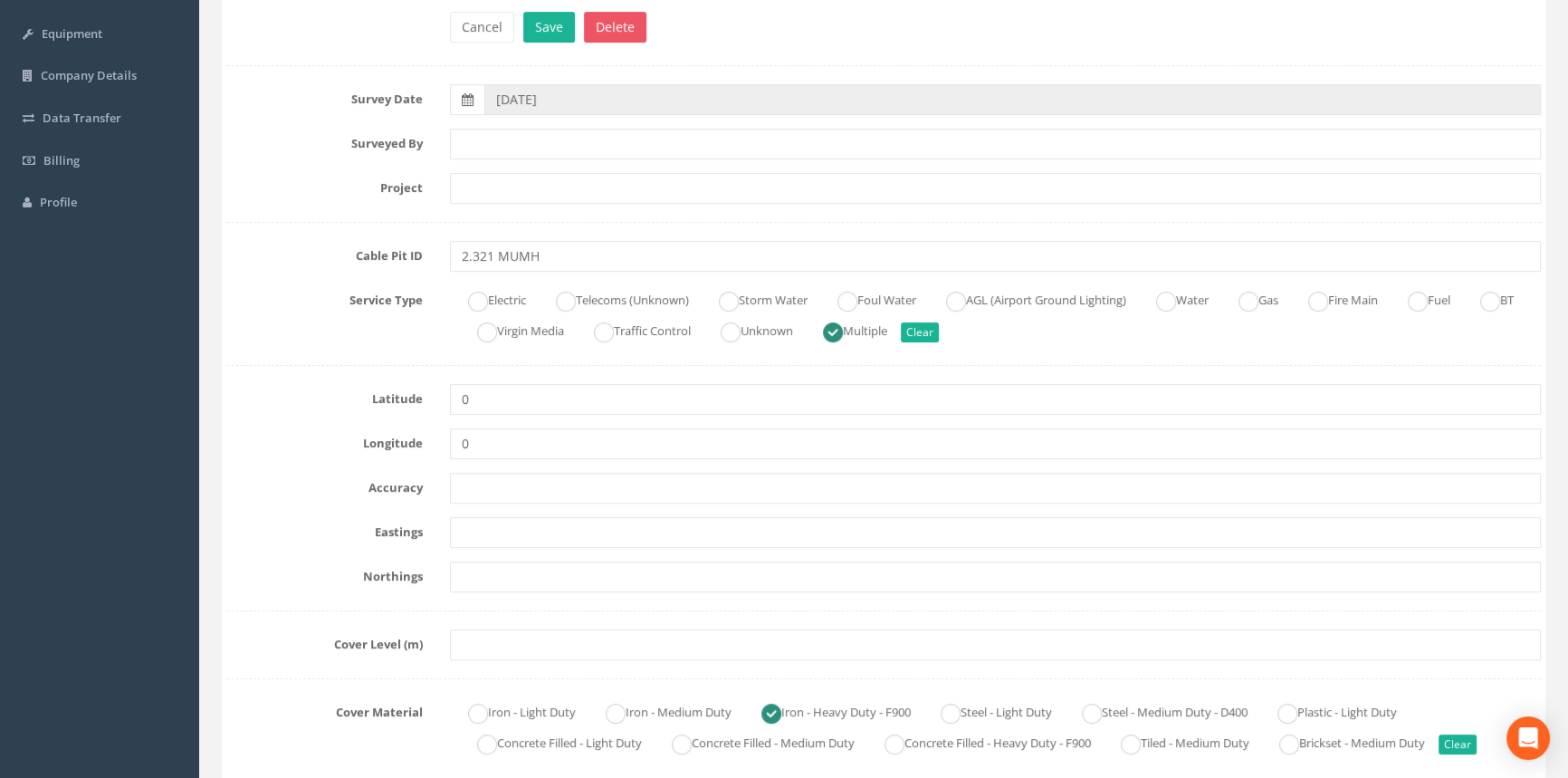scroll, scrollTop: 187, scrollLeft: 0, axis: vertical 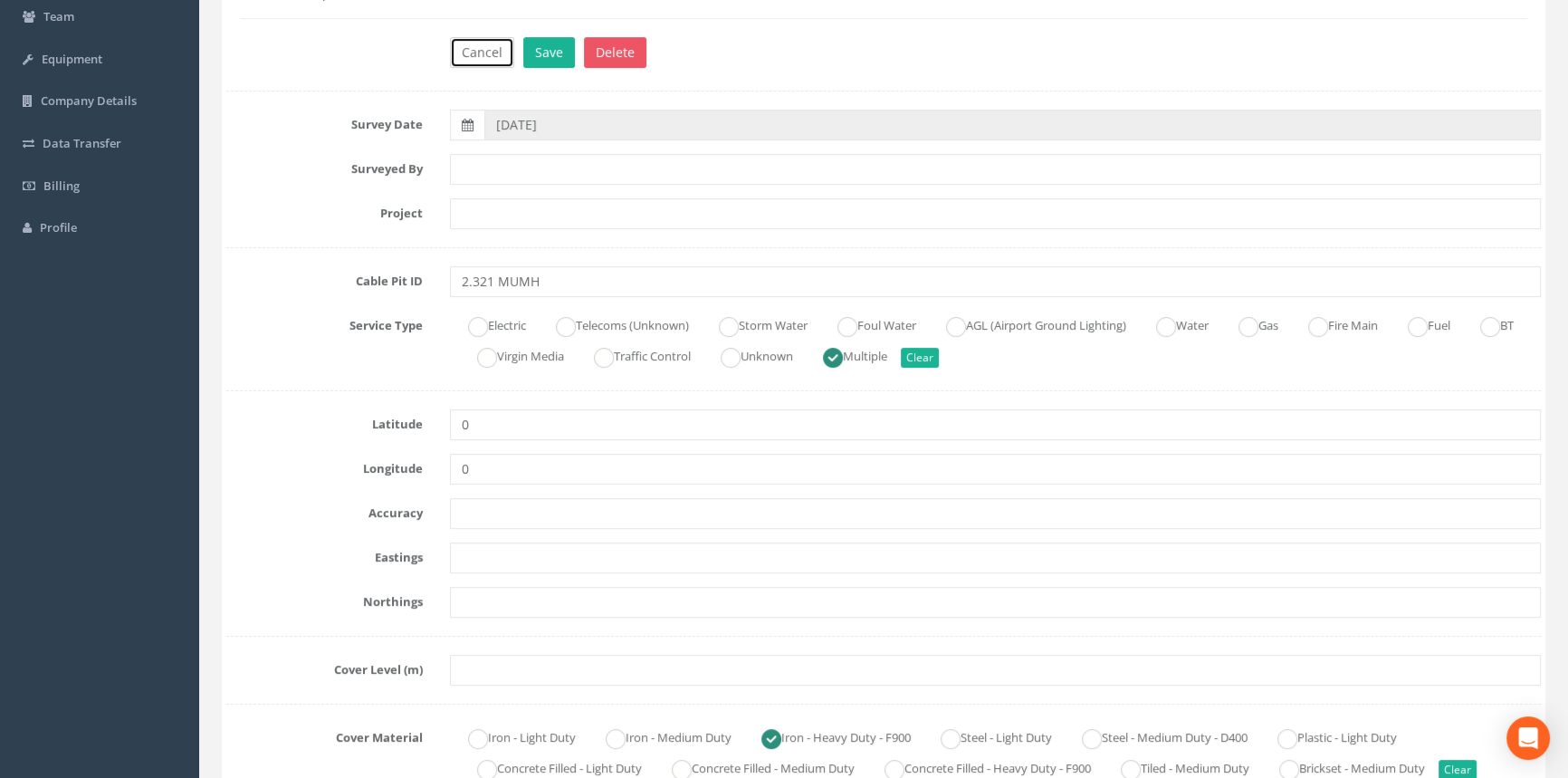 click on "Cancel" at bounding box center [482, 53] 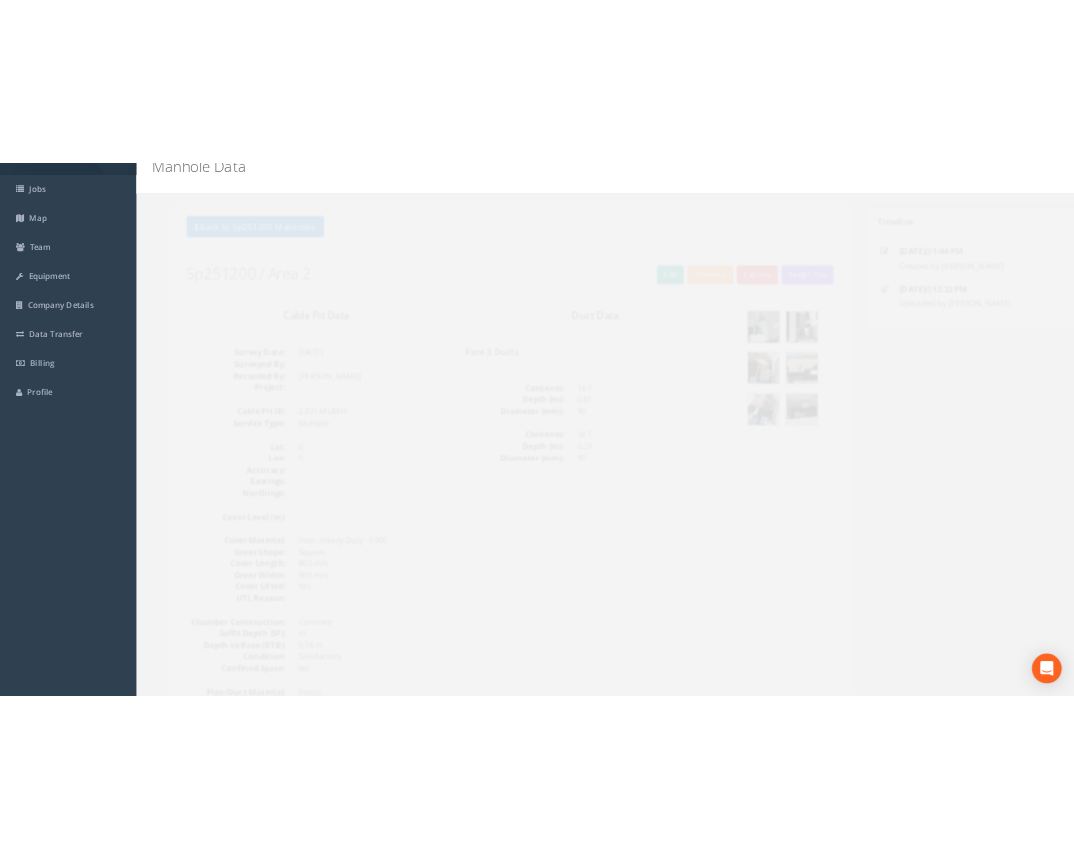 scroll, scrollTop: 0, scrollLeft: 0, axis: both 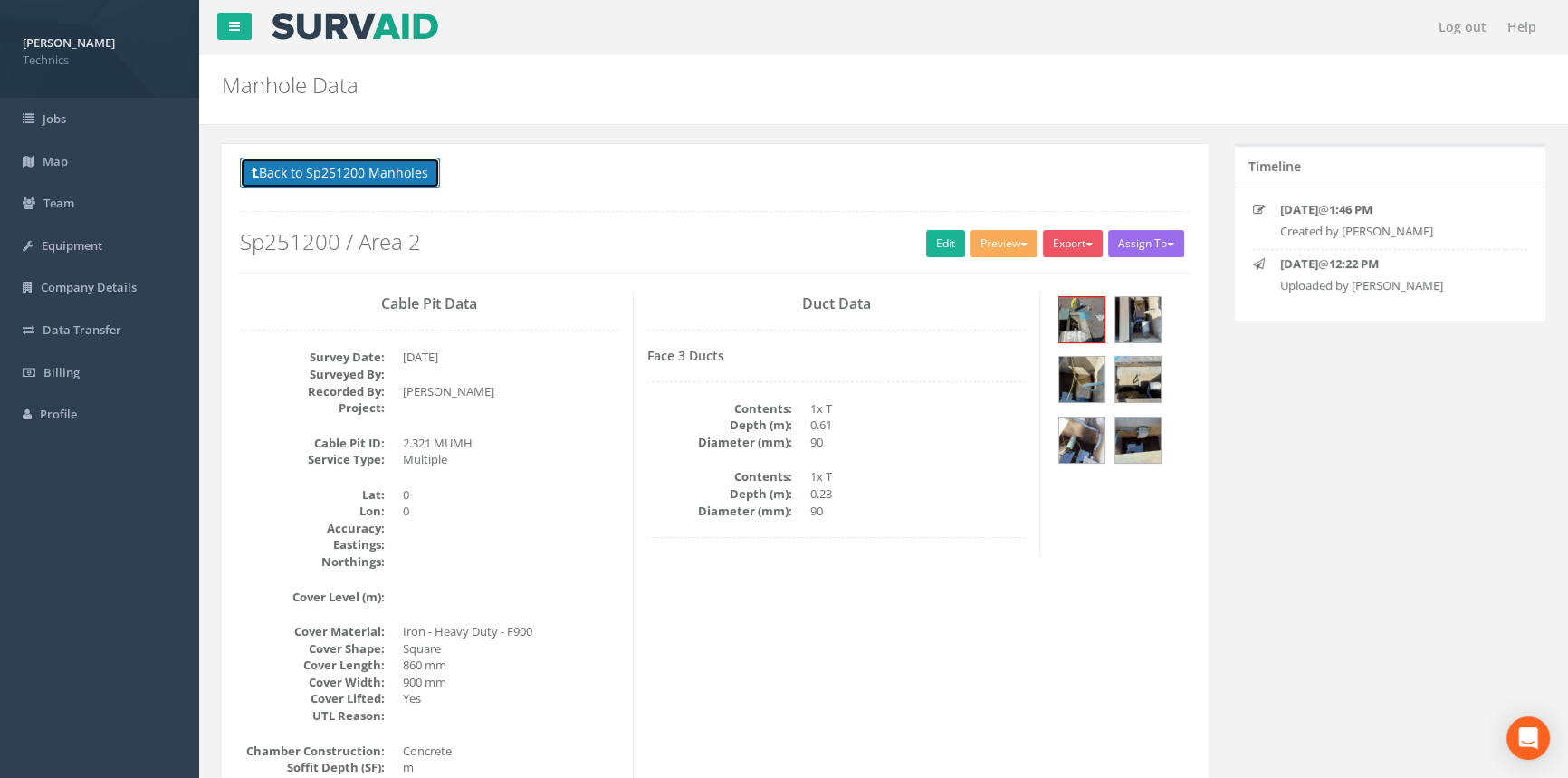 click on "Back to Sp251200 Manholes" at bounding box center (339, 173) 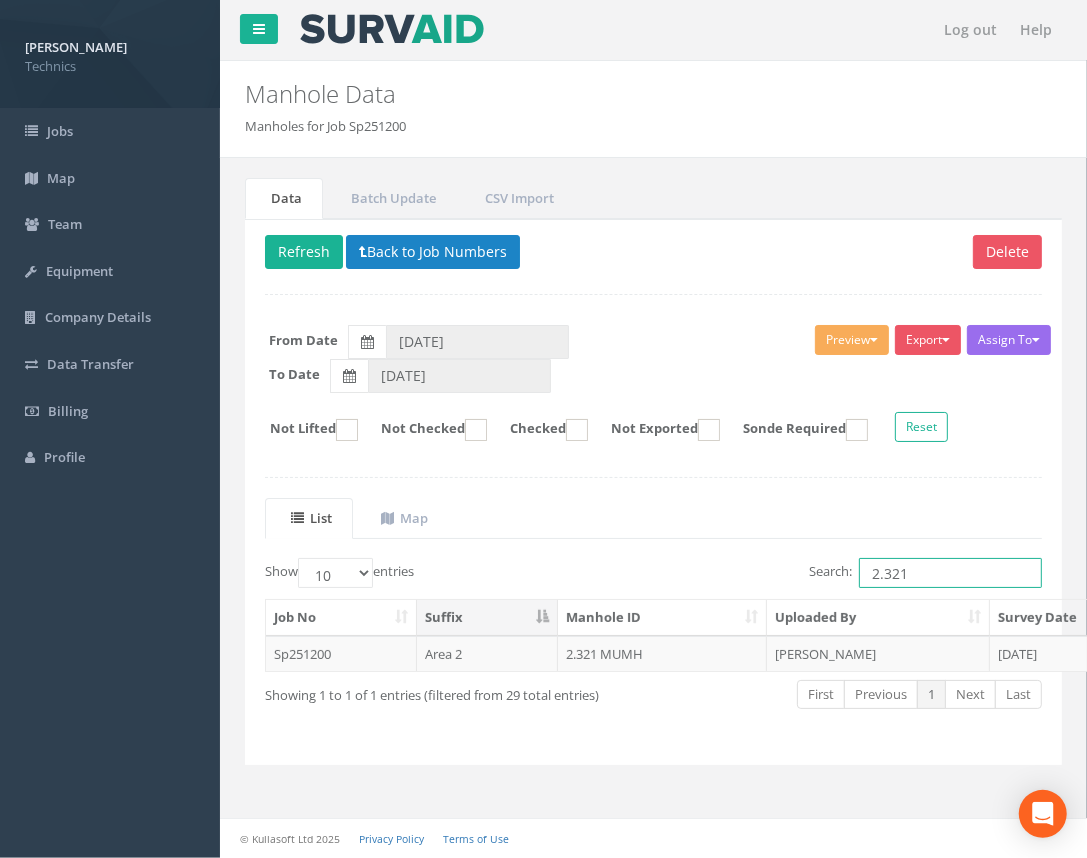 drag, startPoint x: 913, startPoint y: 571, endPoint x: 801, endPoint y: 582, distance: 112.53888 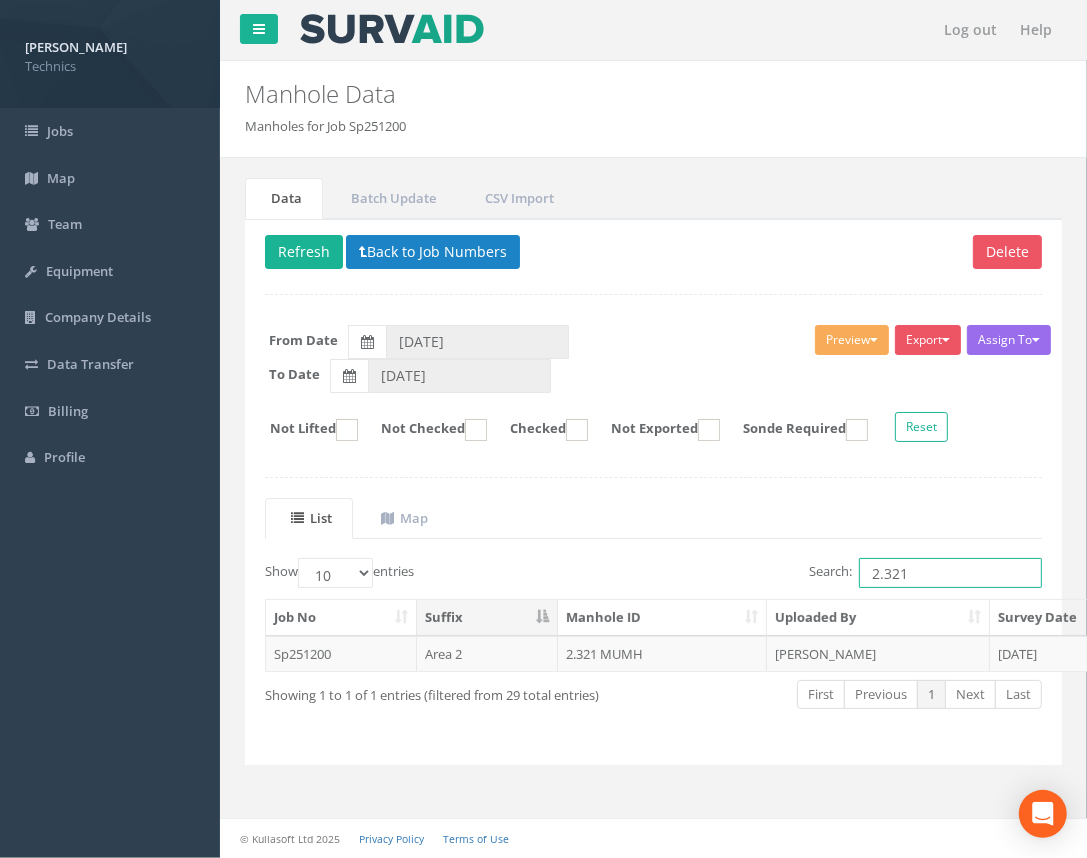 click on "Search: 2.321" at bounding box center [856, 575] 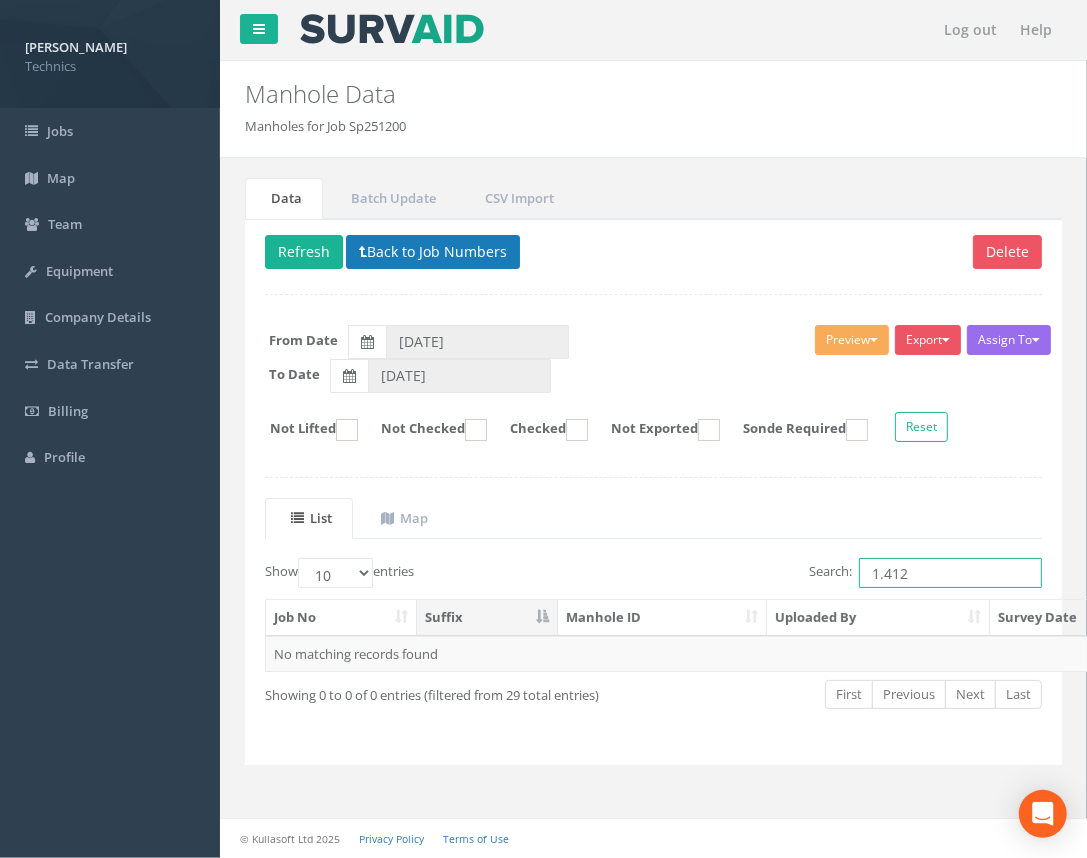 type on "1.412" 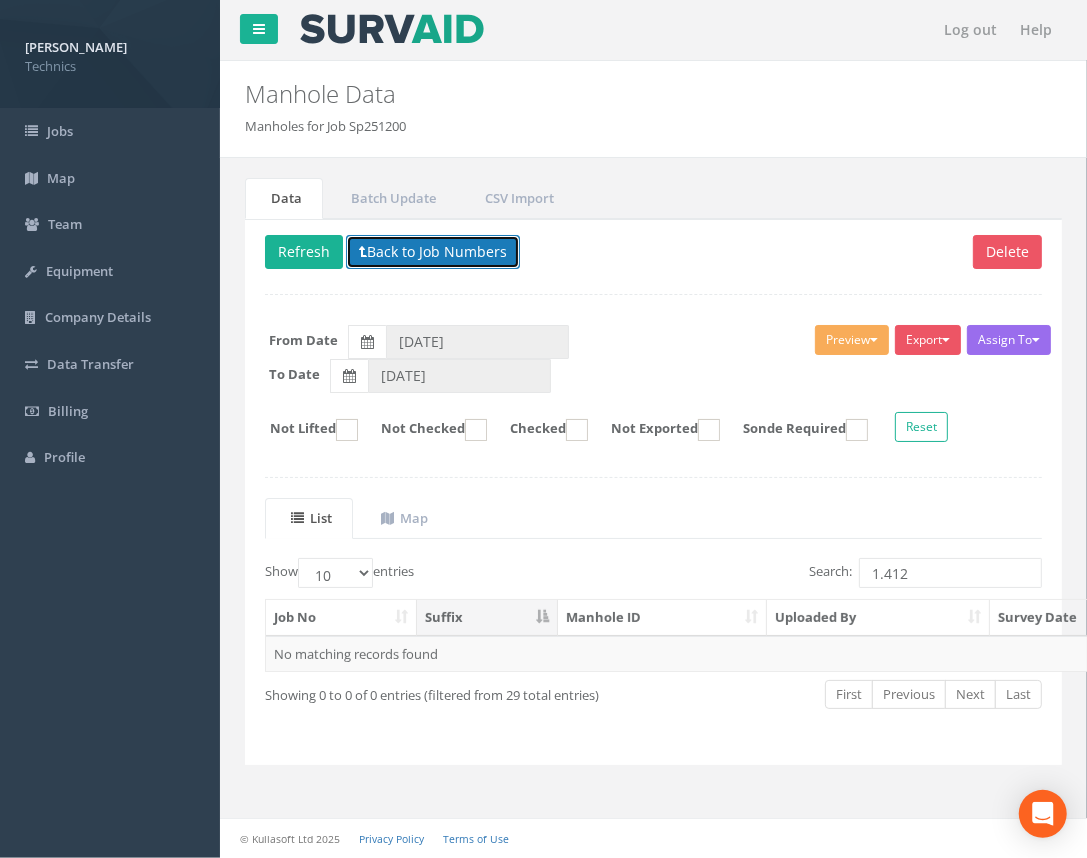 click on "Back to Job Numbers" at bounding box center (433, 252) 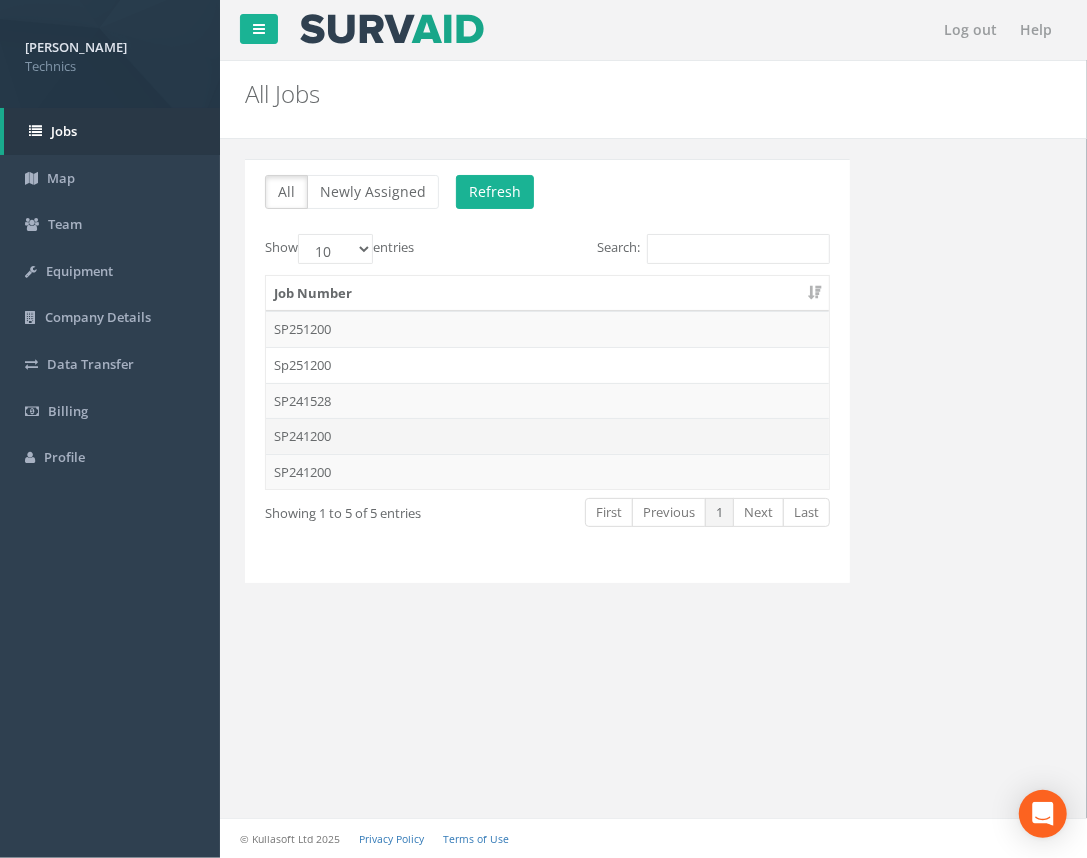 click on "SP241200" at bounding box center [547, 436] 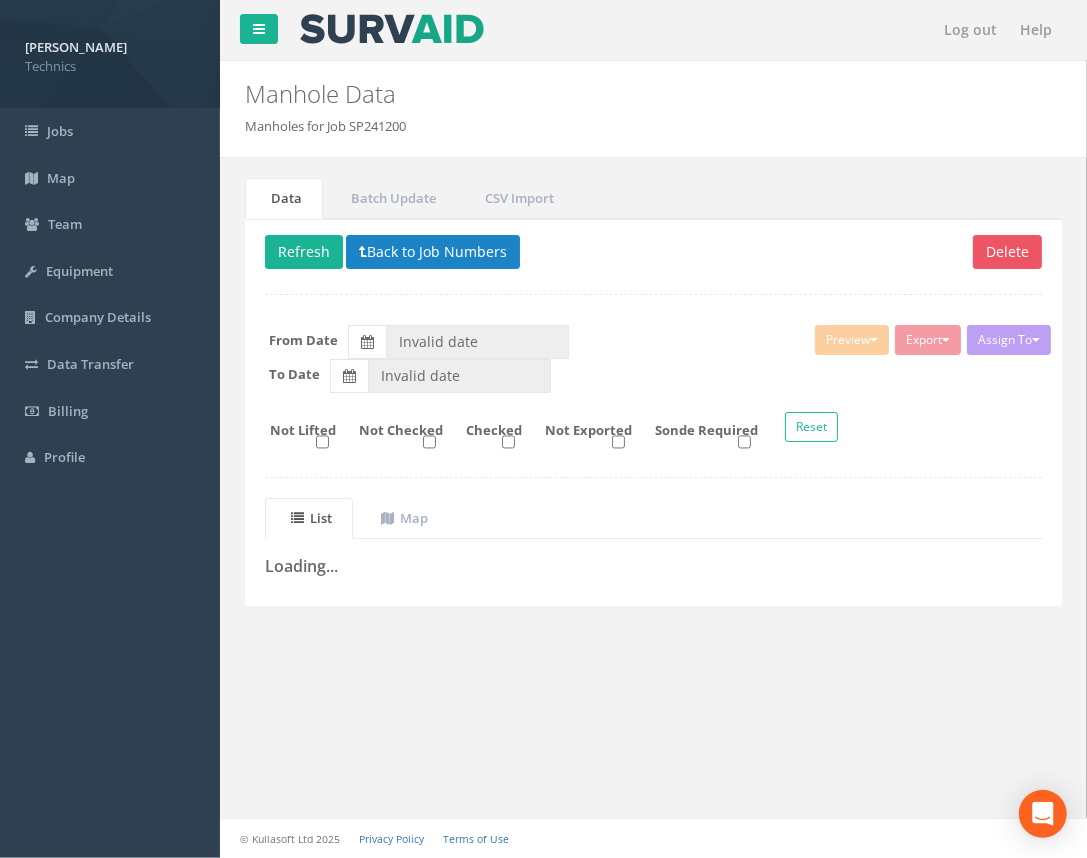 type on "[DATE]" 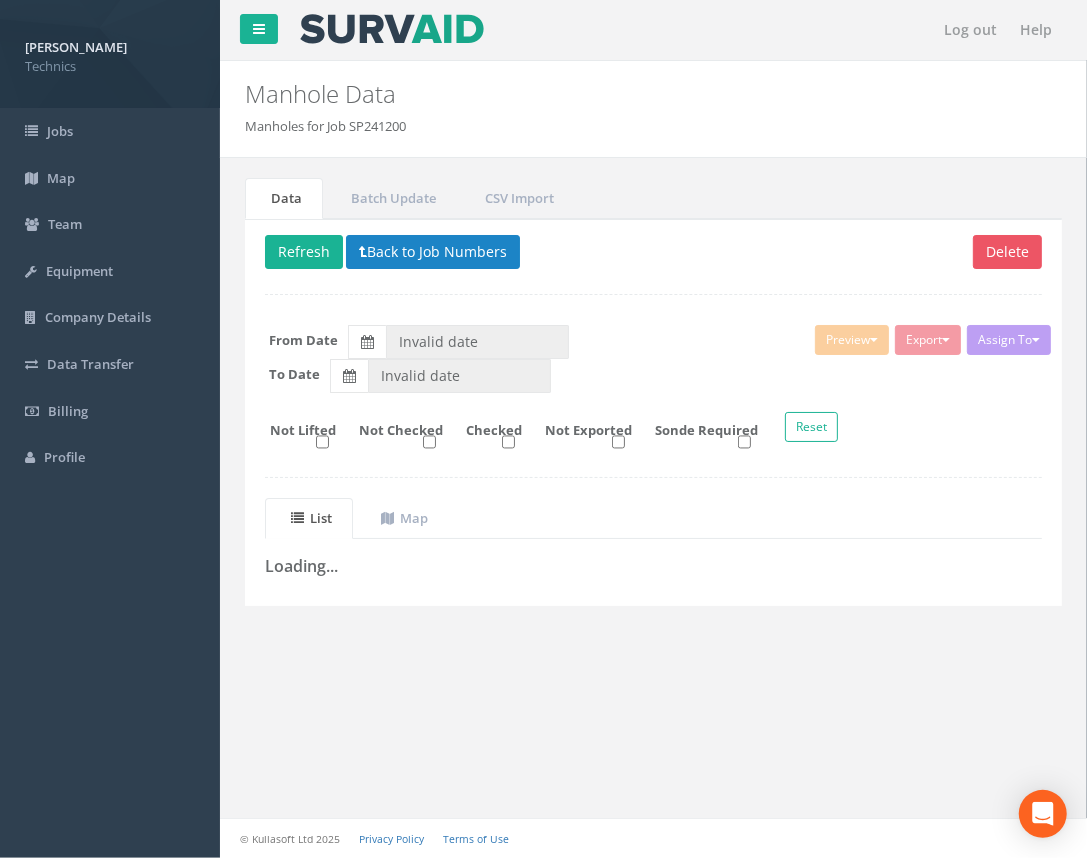 type on "[DATE]" 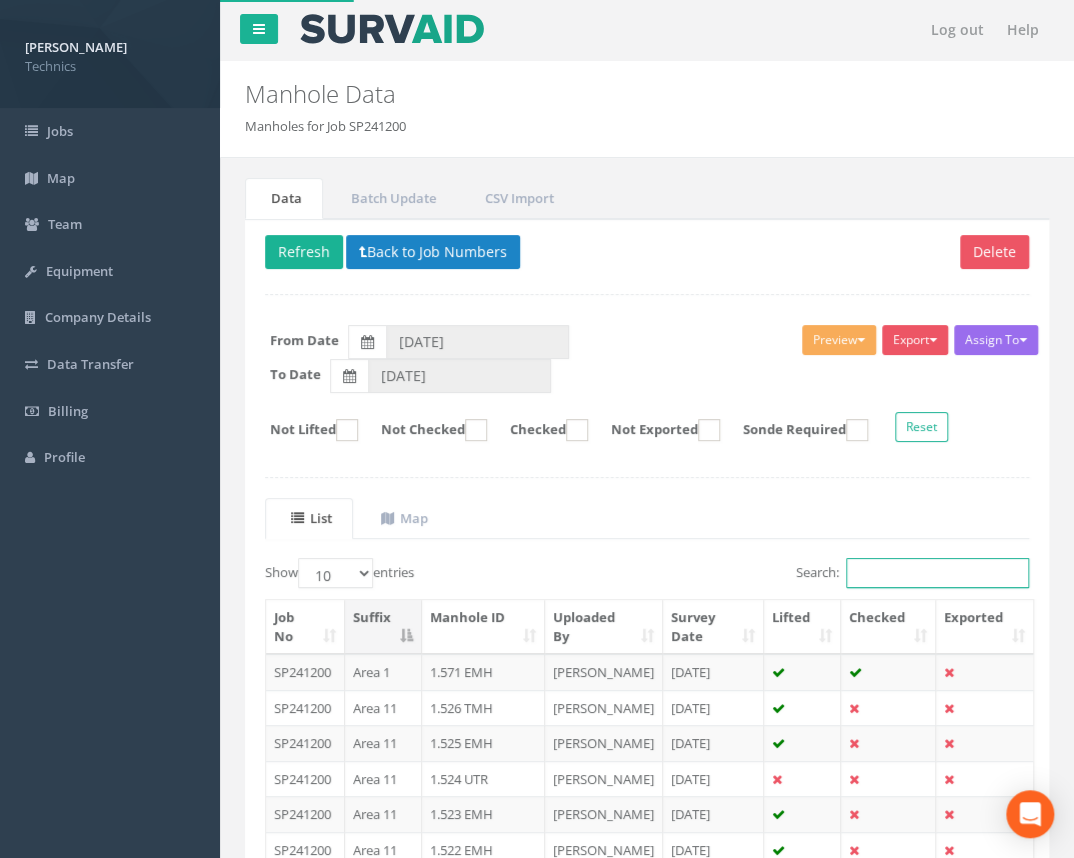click on "Search:" at bounding box center (937, 573) 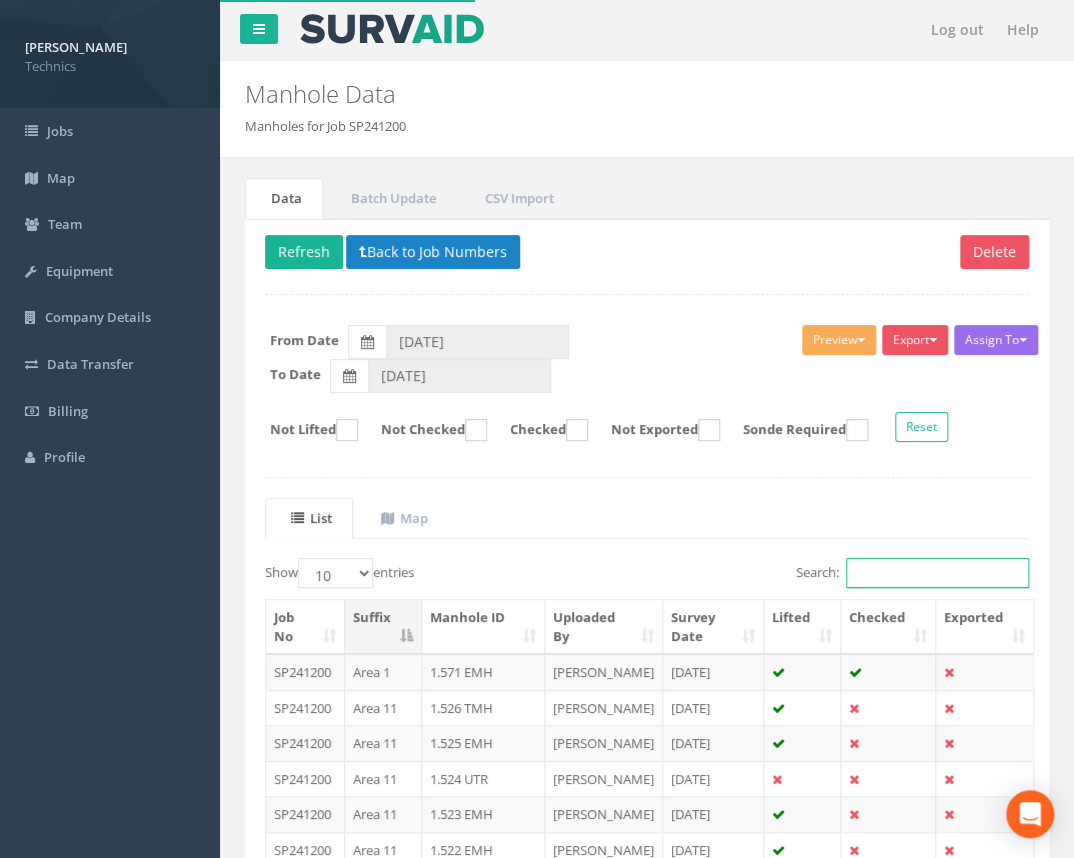 paste on "1.412" 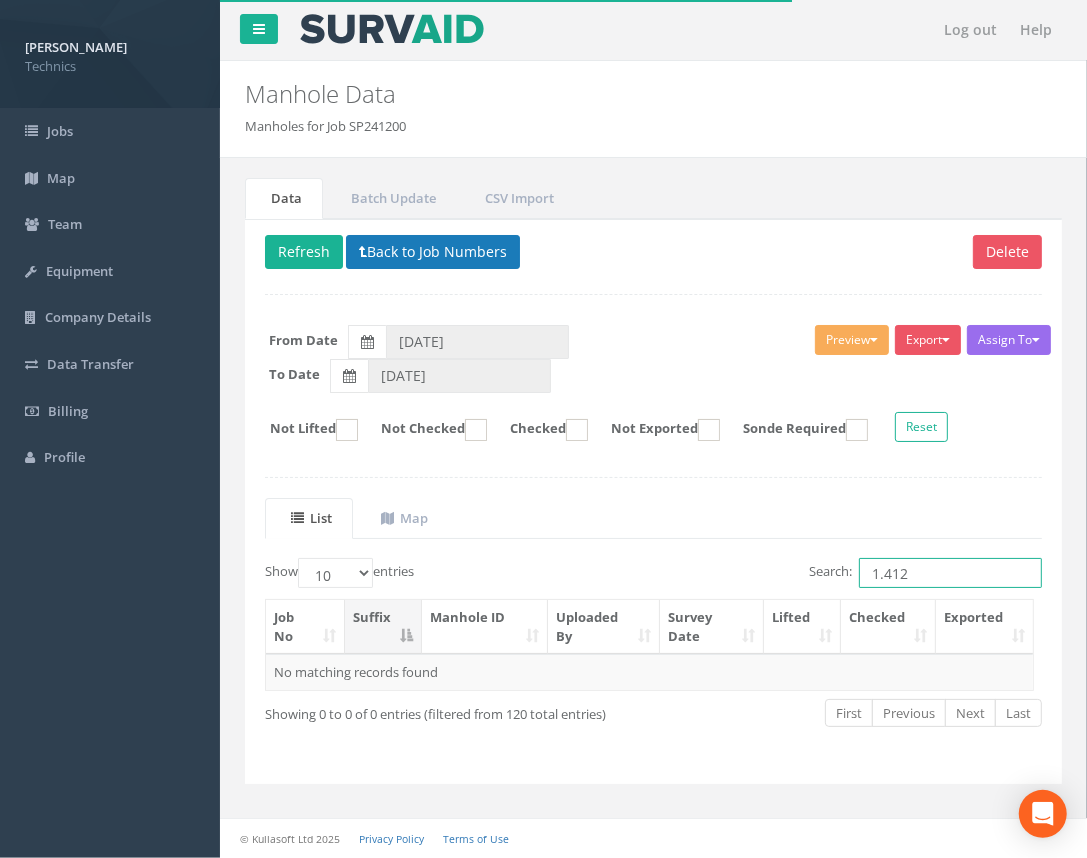type on "1.412" 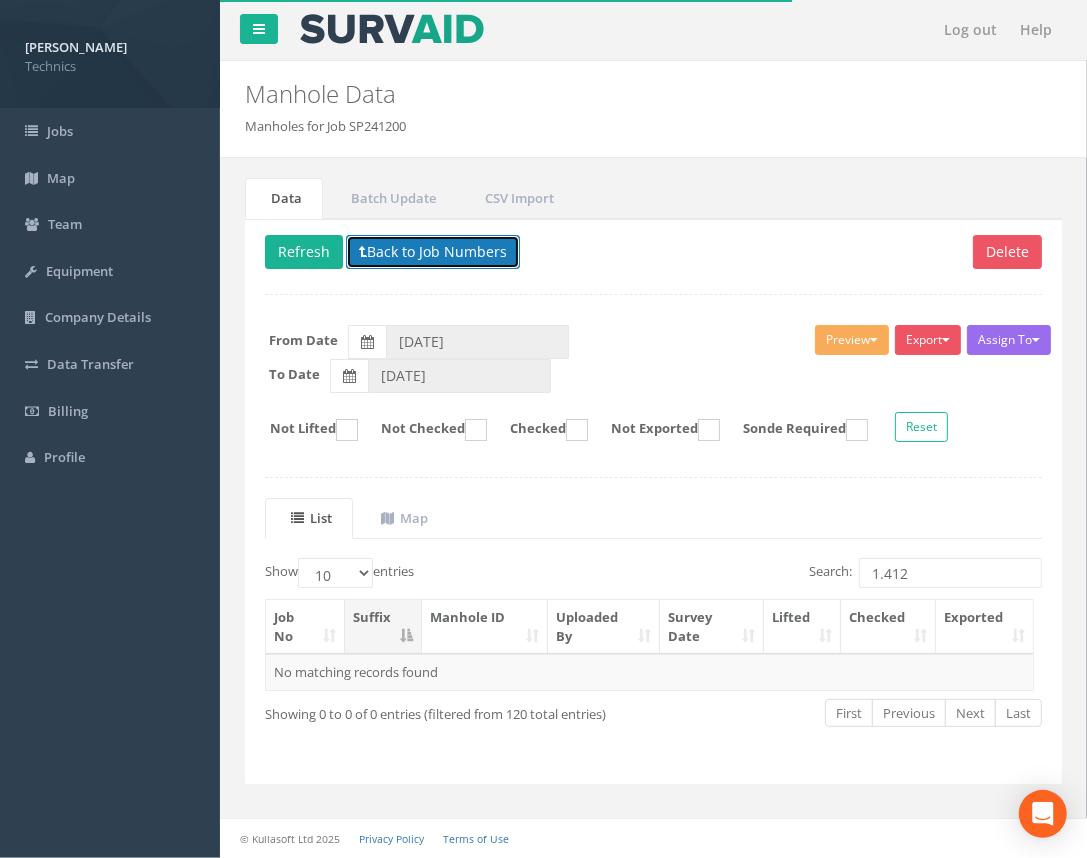click on "Back to Job Numbers" at bounding box center [433, 252] 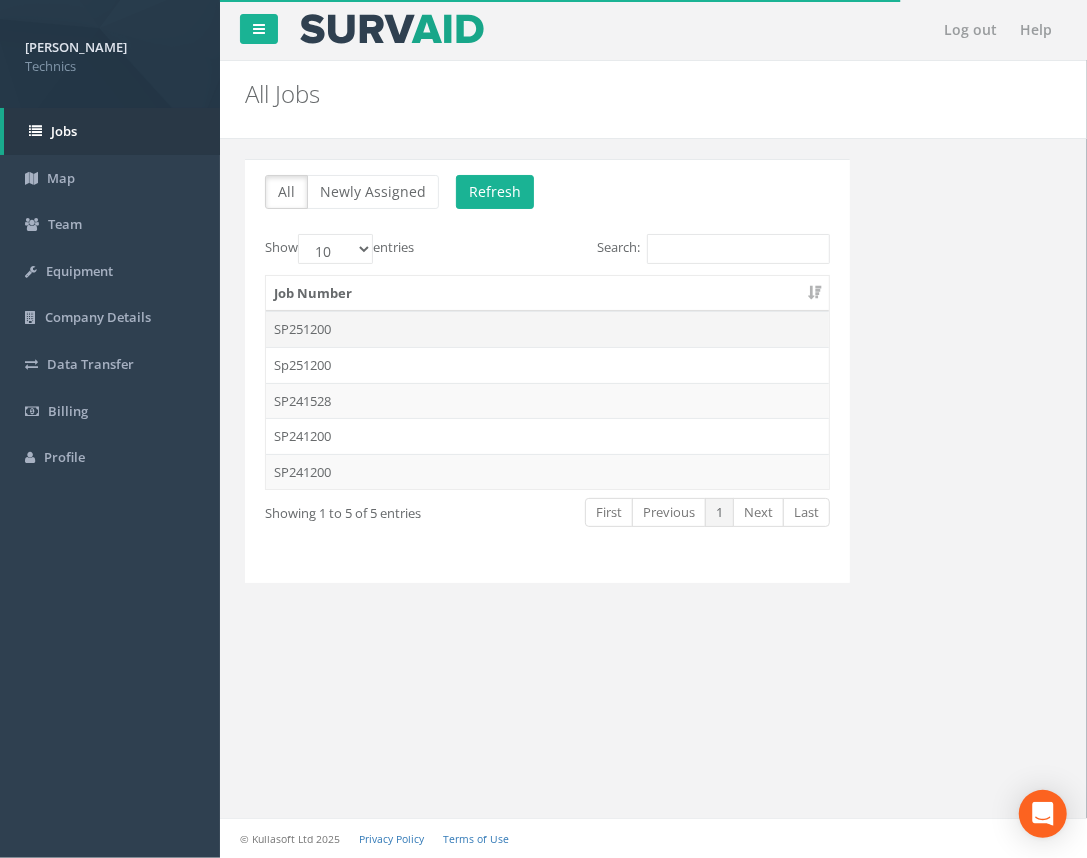 click on "SP251200" at bounding box center (547, 329) 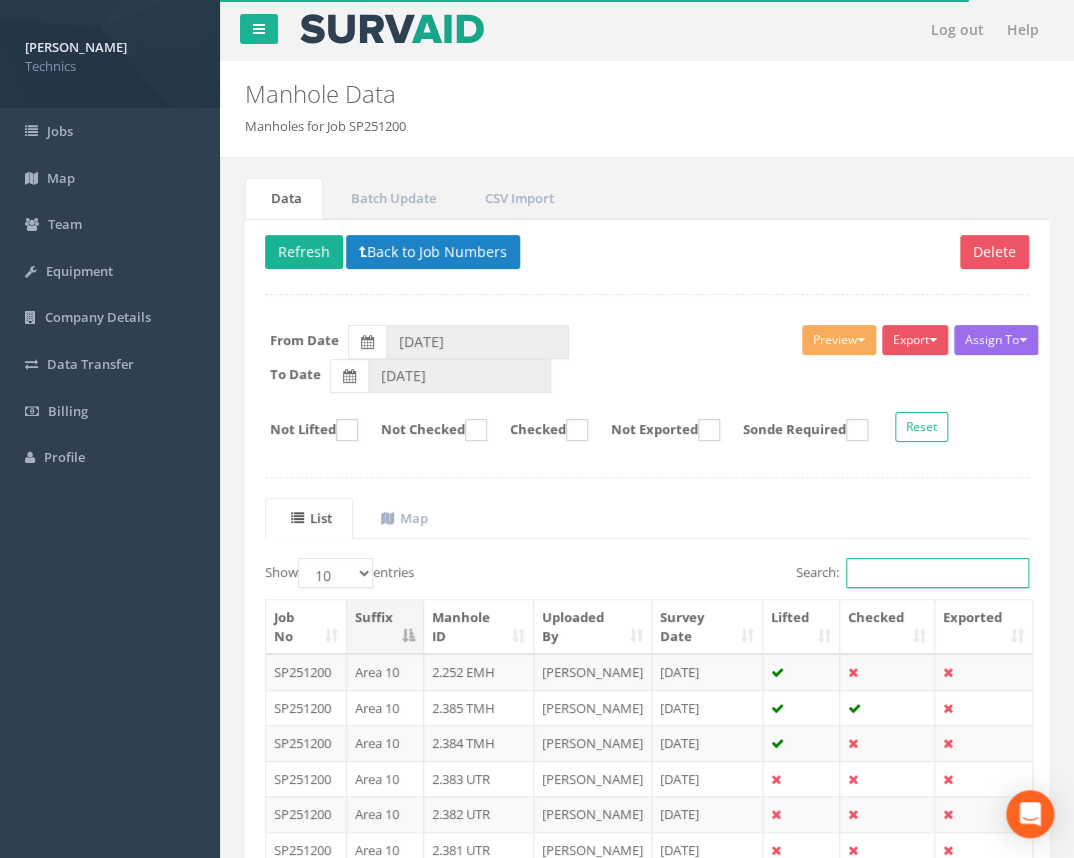 click on "Search:" at bounding box center [937, 573] 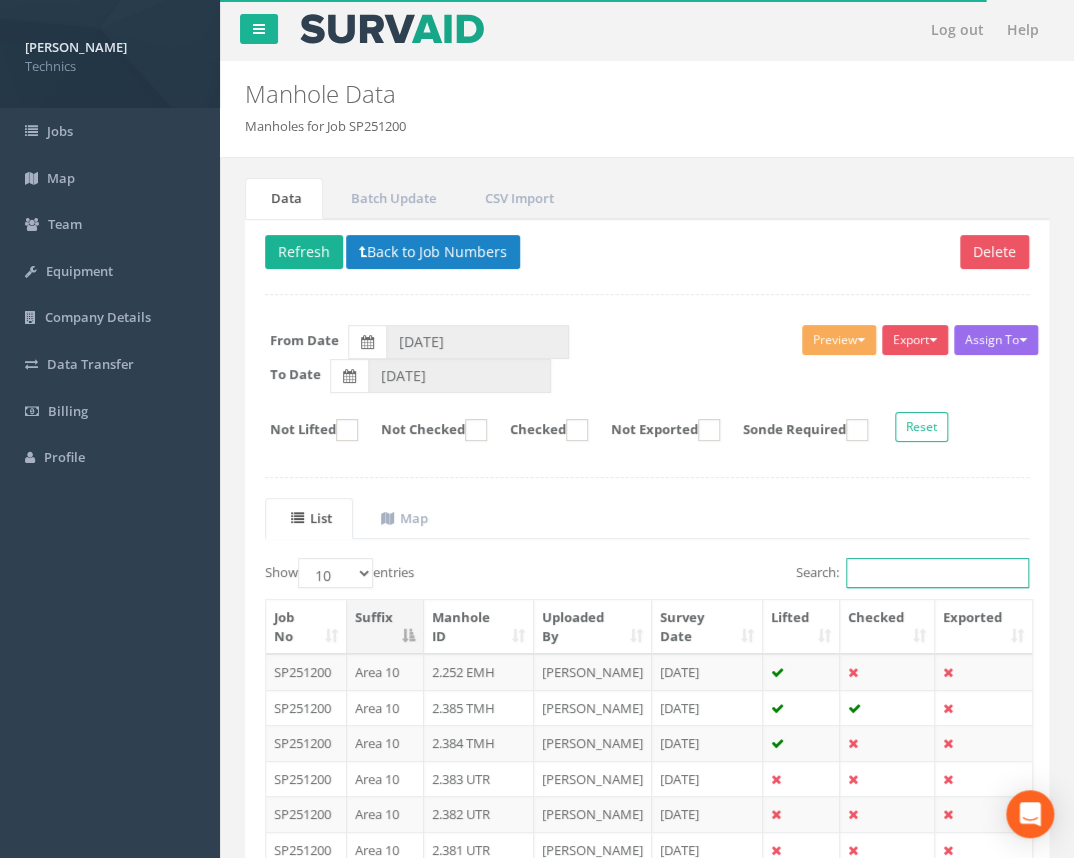 paste on "1.412" 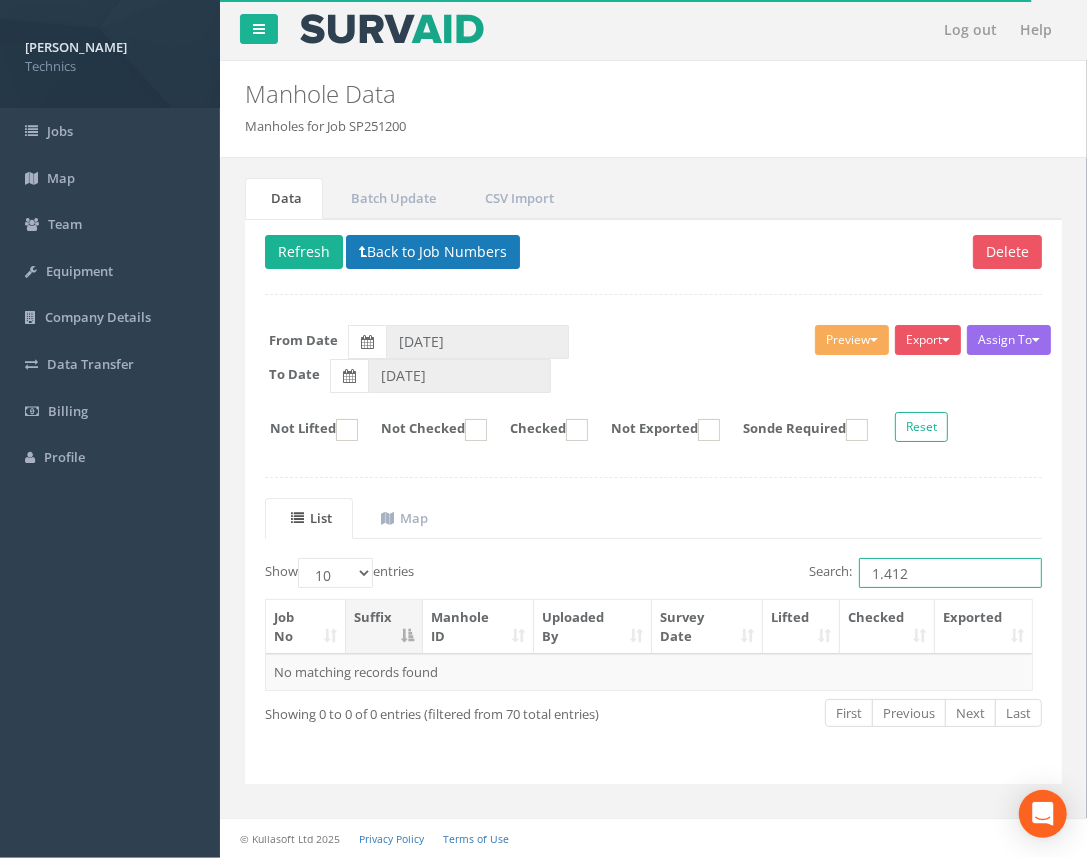 type on "1.412" 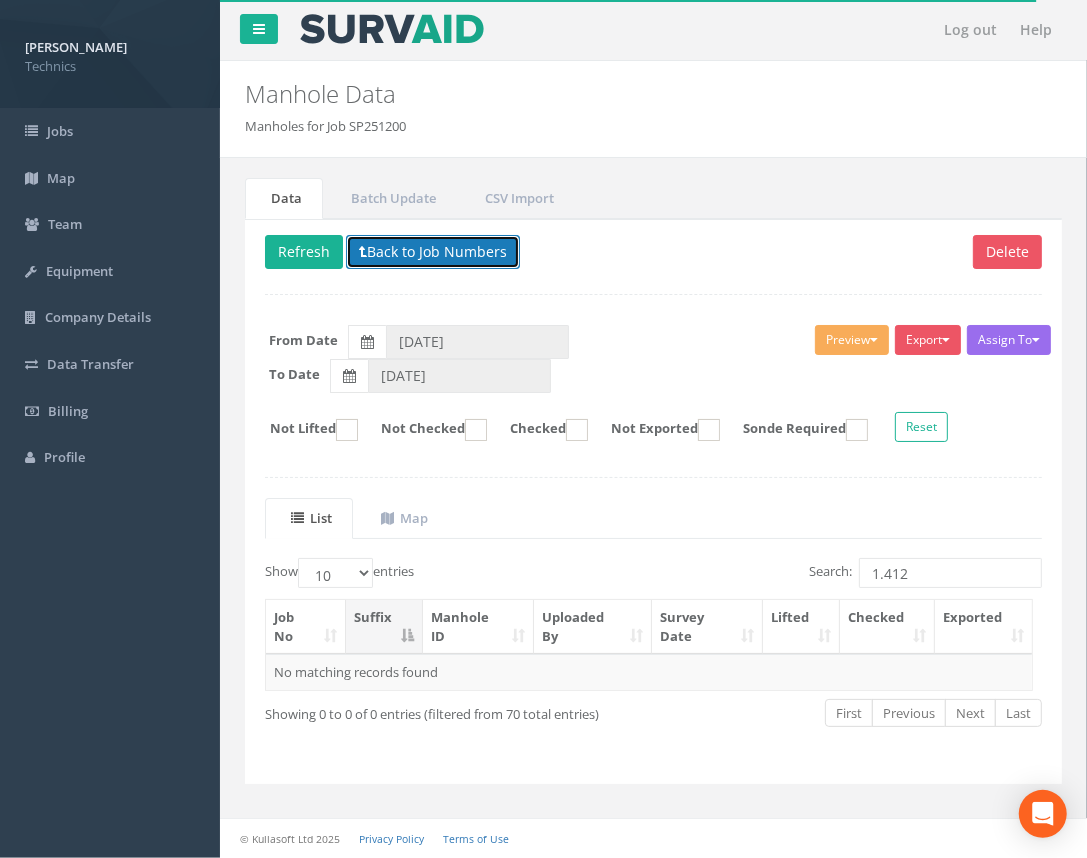 click on "Back to Job Numbers" at bounding box center [433, 252] 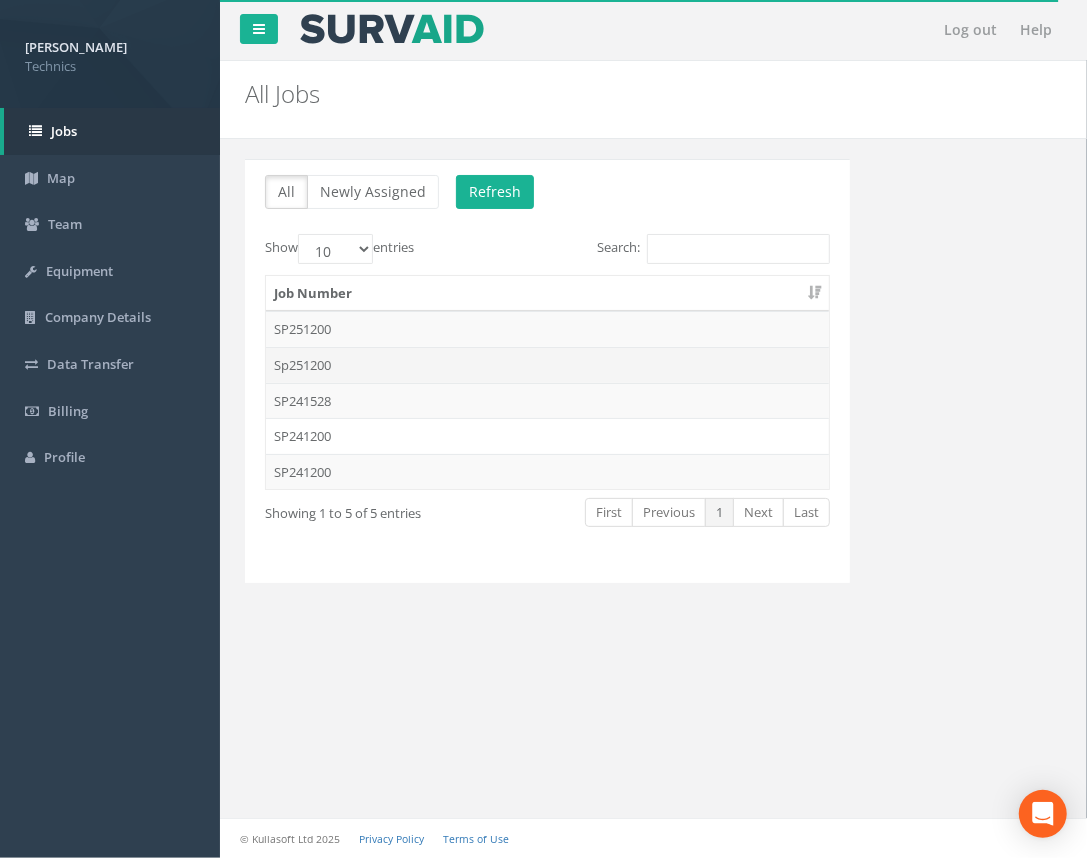 click on "Sp251200" at bounding box center (547, 365) 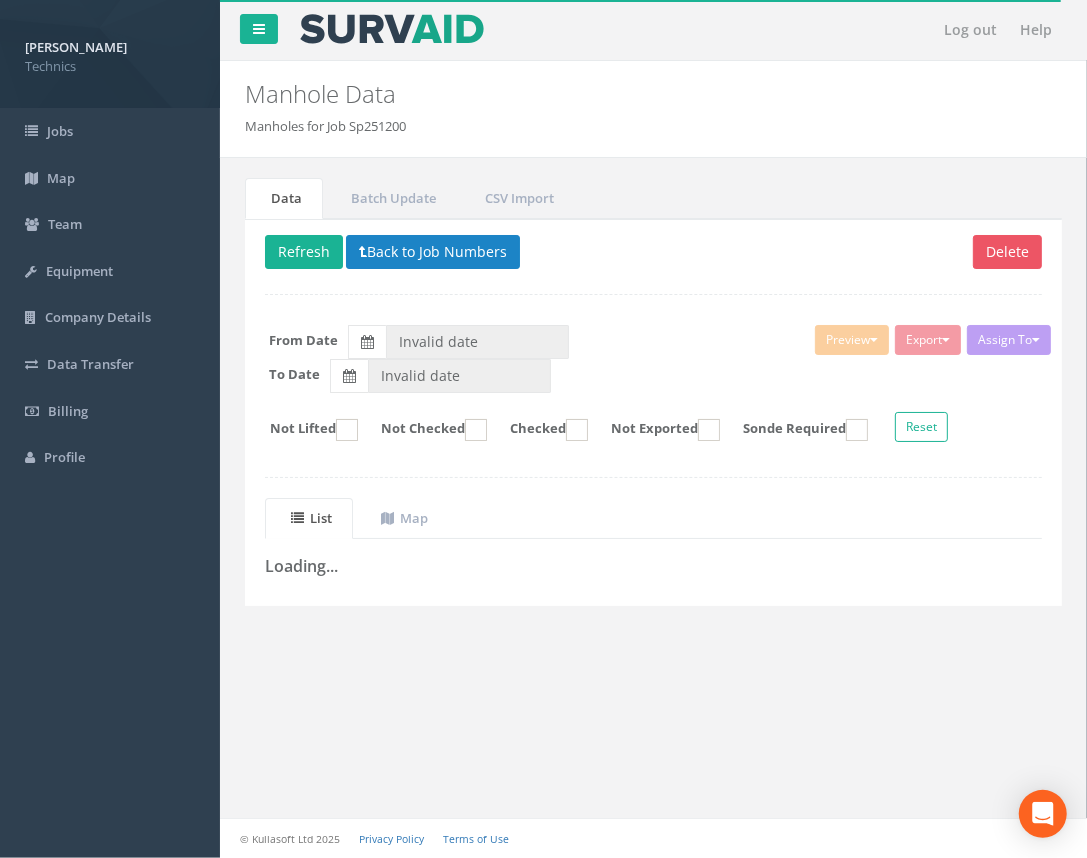 type on "[DATE]" 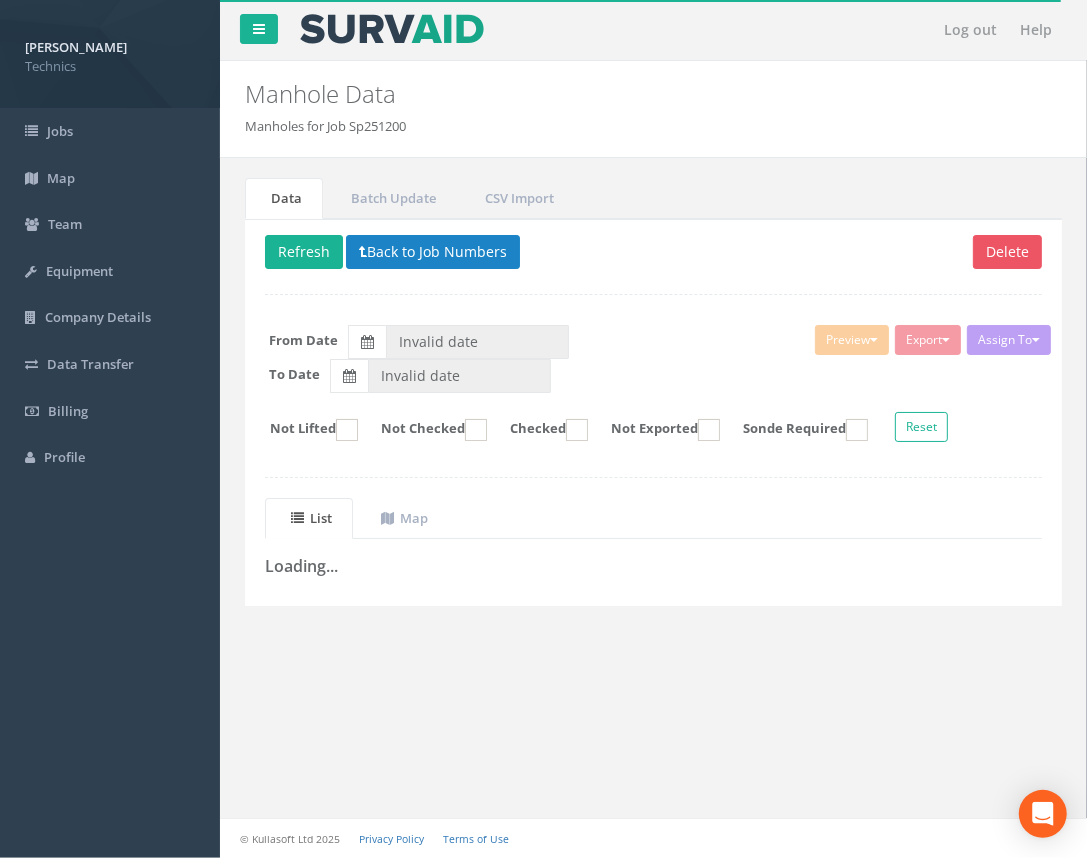 type on "[DATE]" 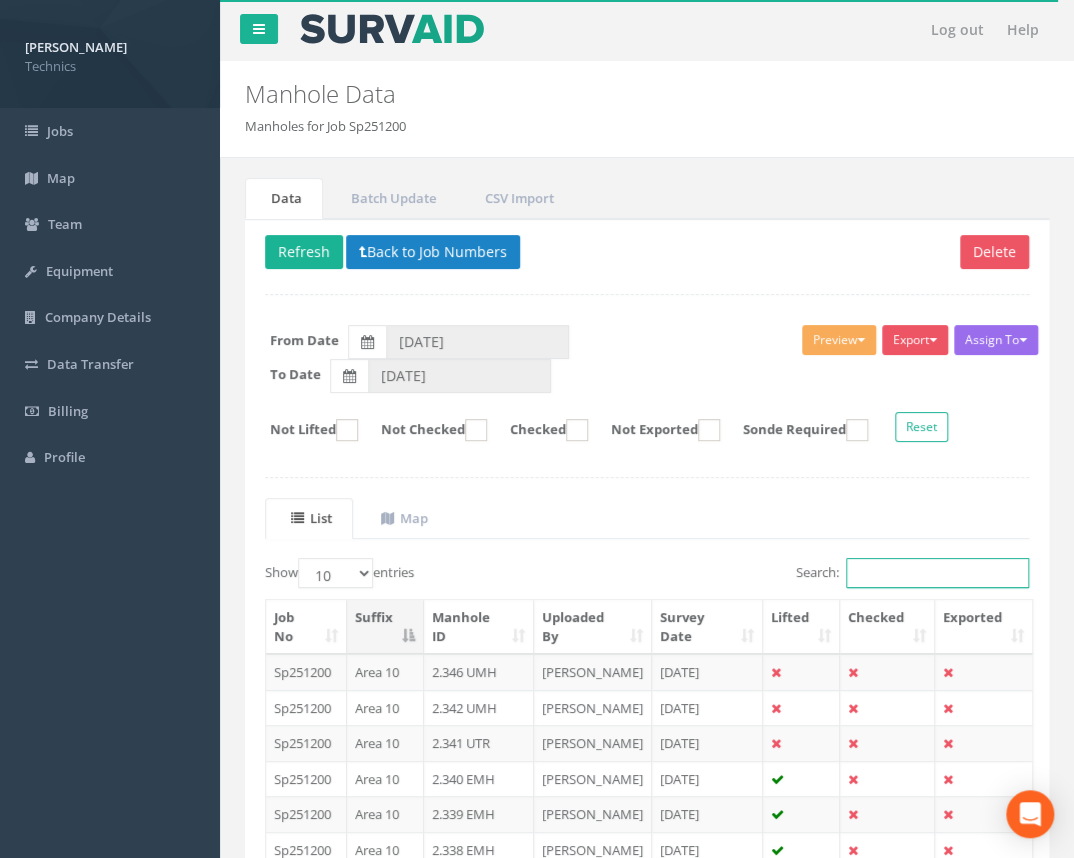 click on "Search:" at bounding box center [937, 573] 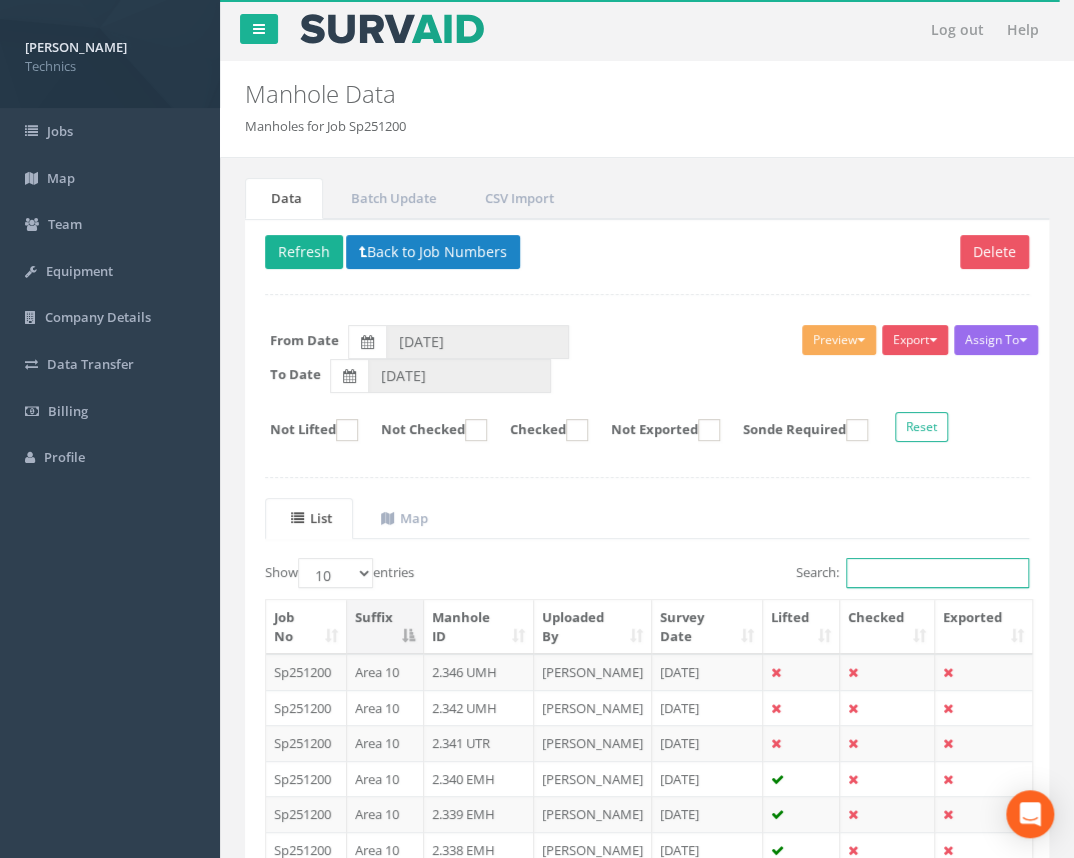 paste on "1.412" 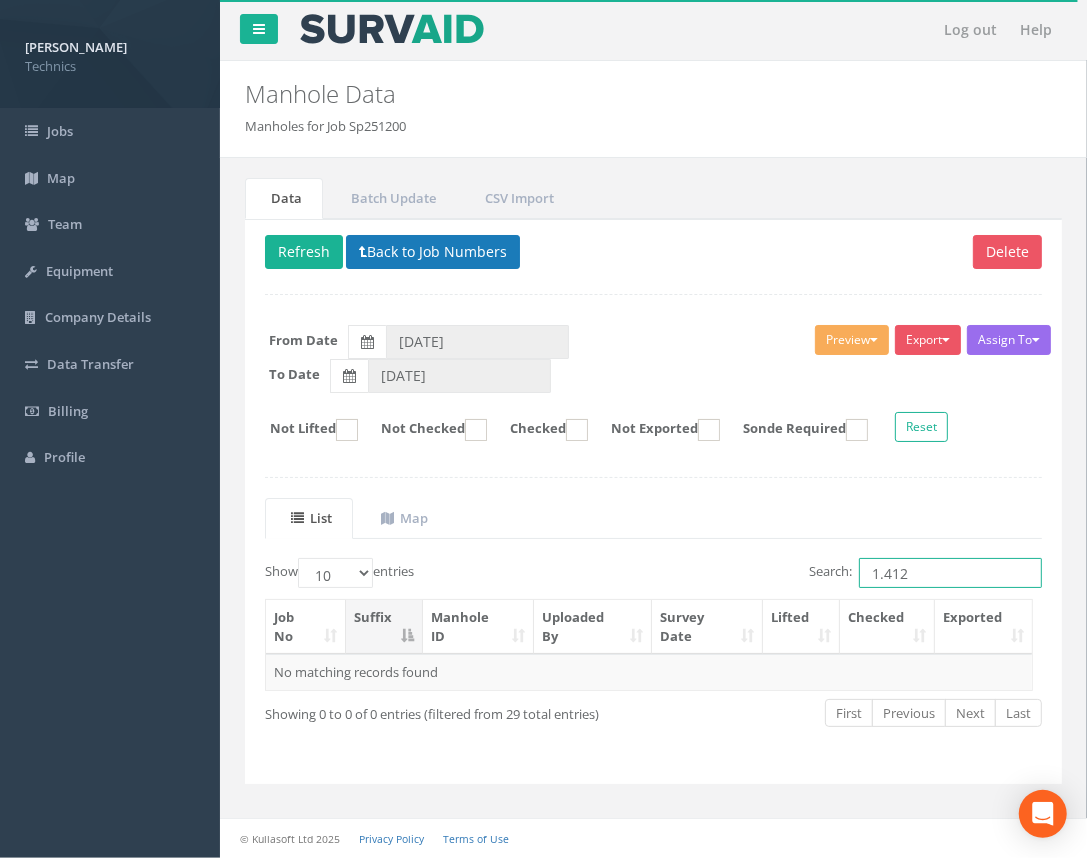 type on "1.412" 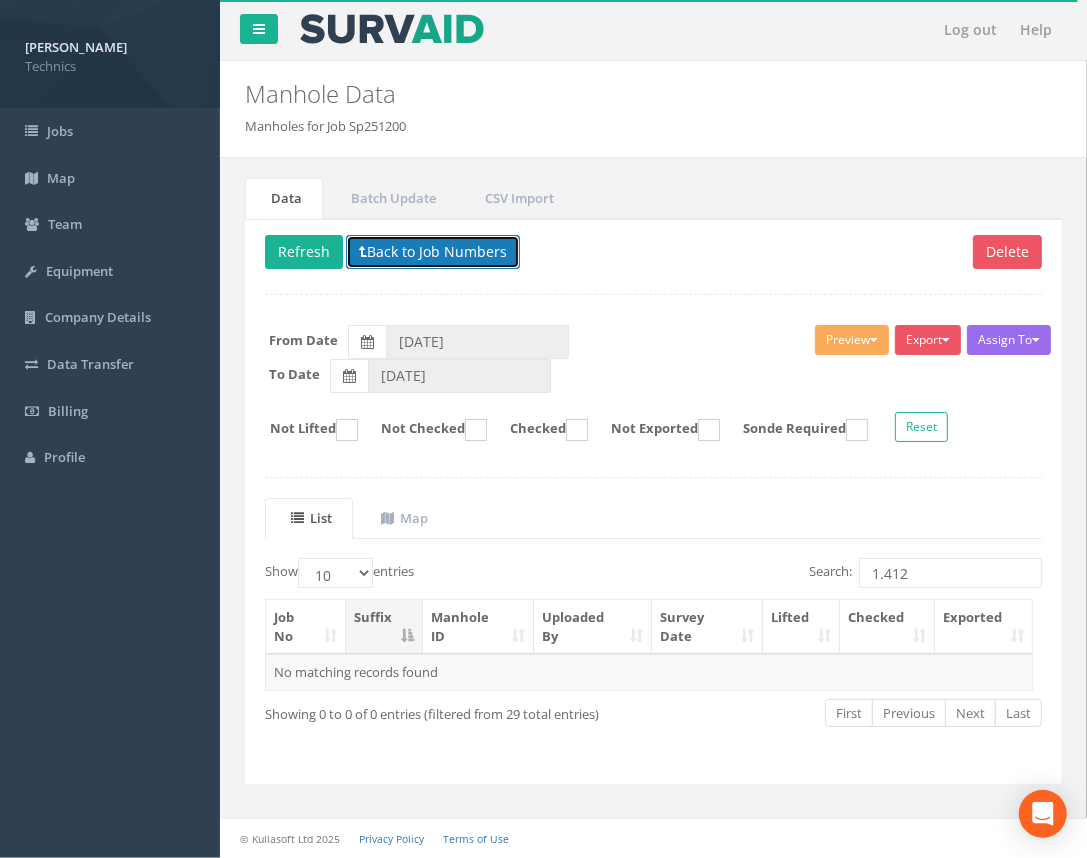 click on "Back to Job Numbers" at bounding box center [433, 252] 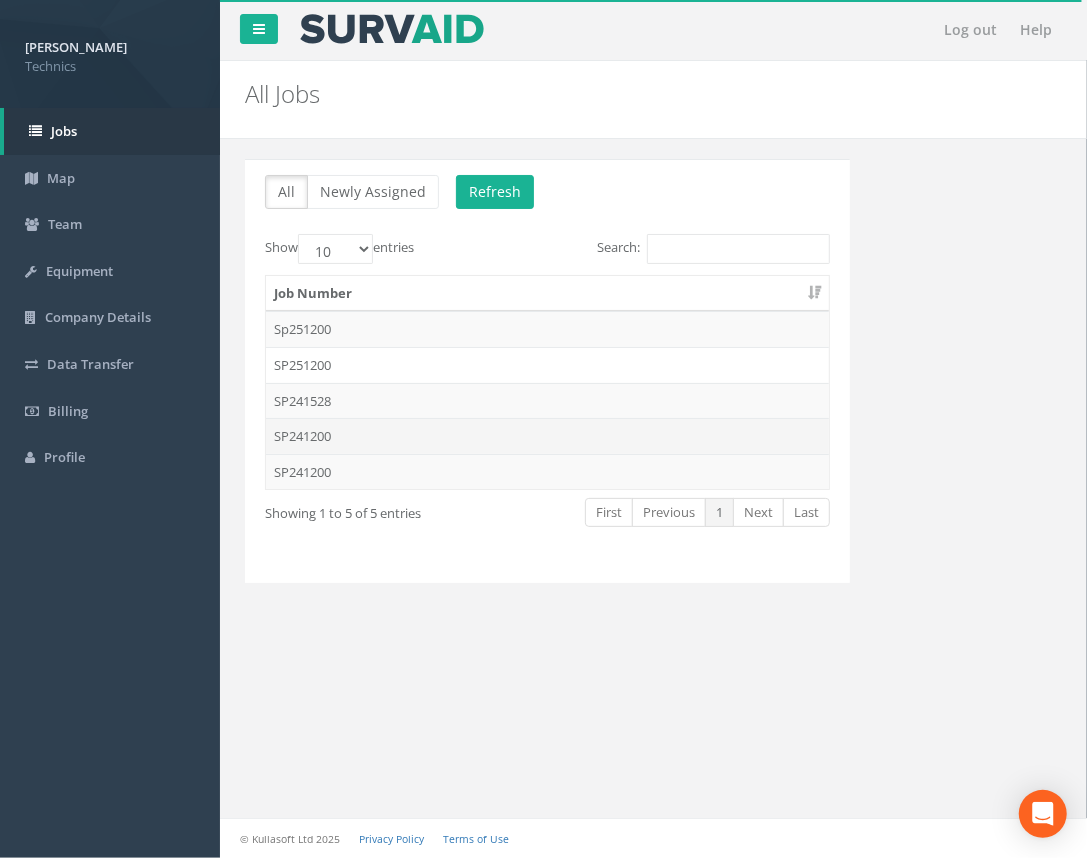 click on "SP241200" at bounding box center (547, 436) 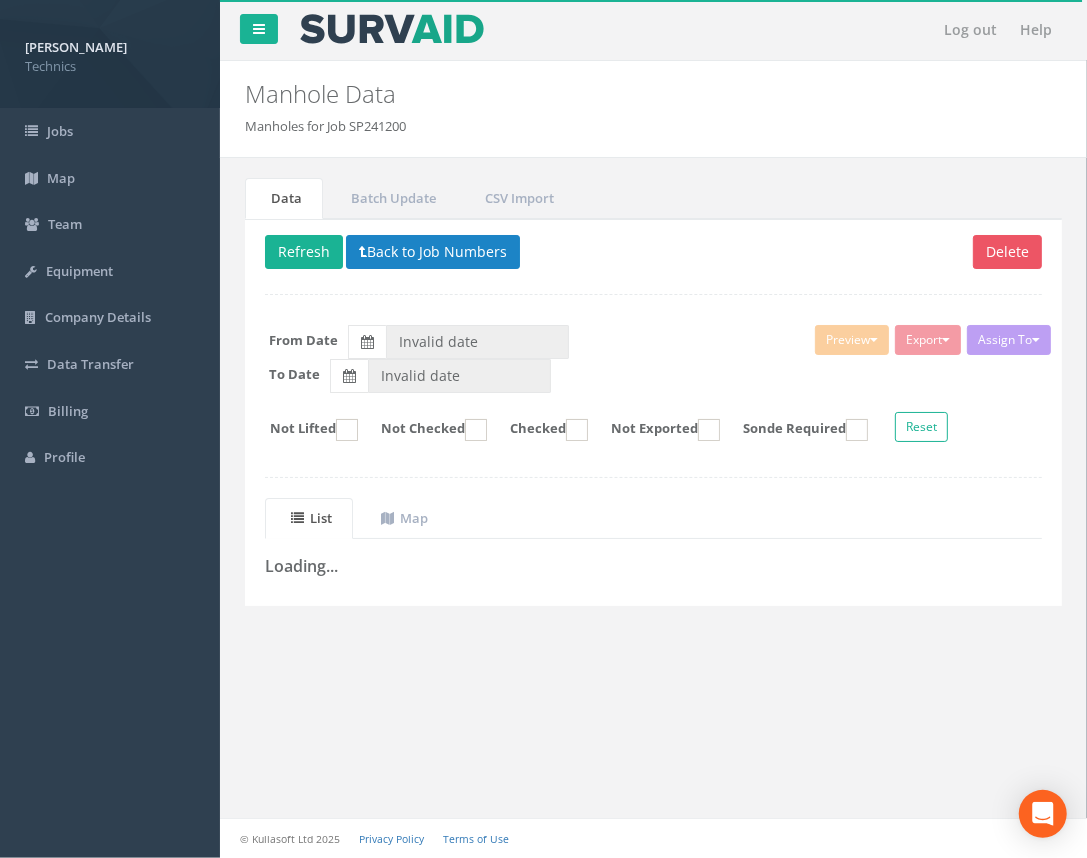 type on "[DATE]" 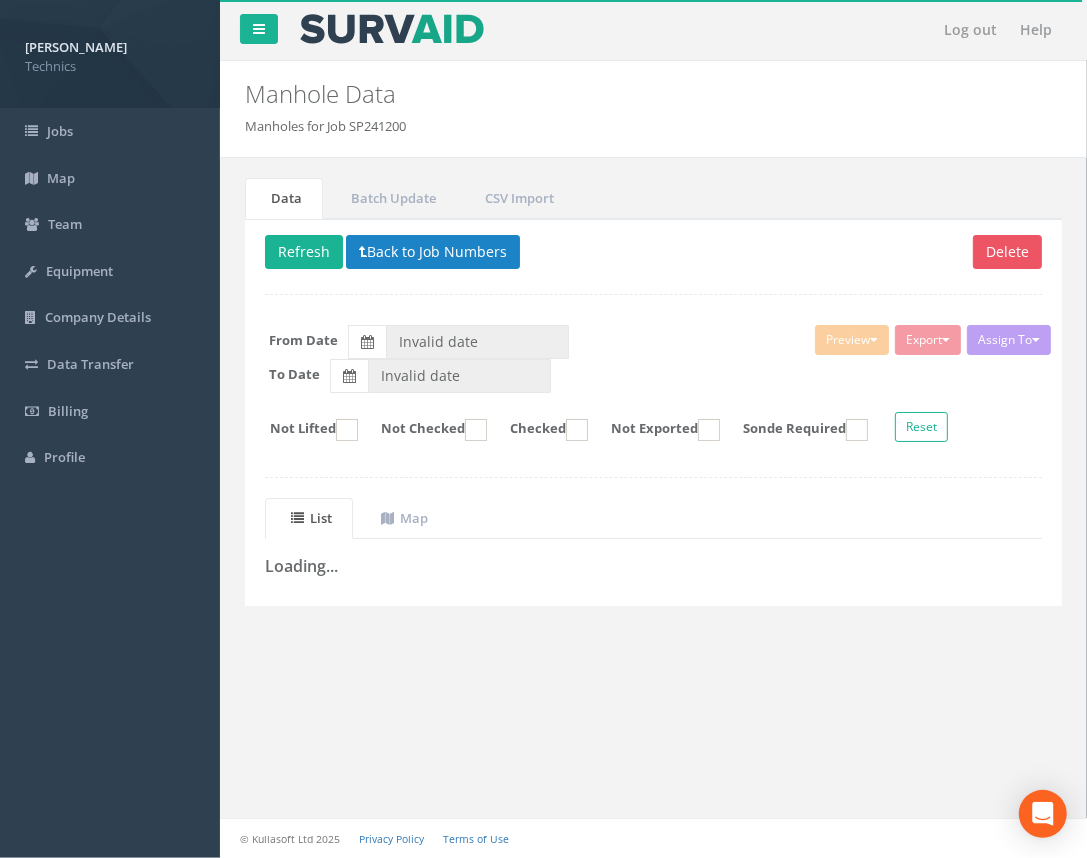 type on "[DATE]" 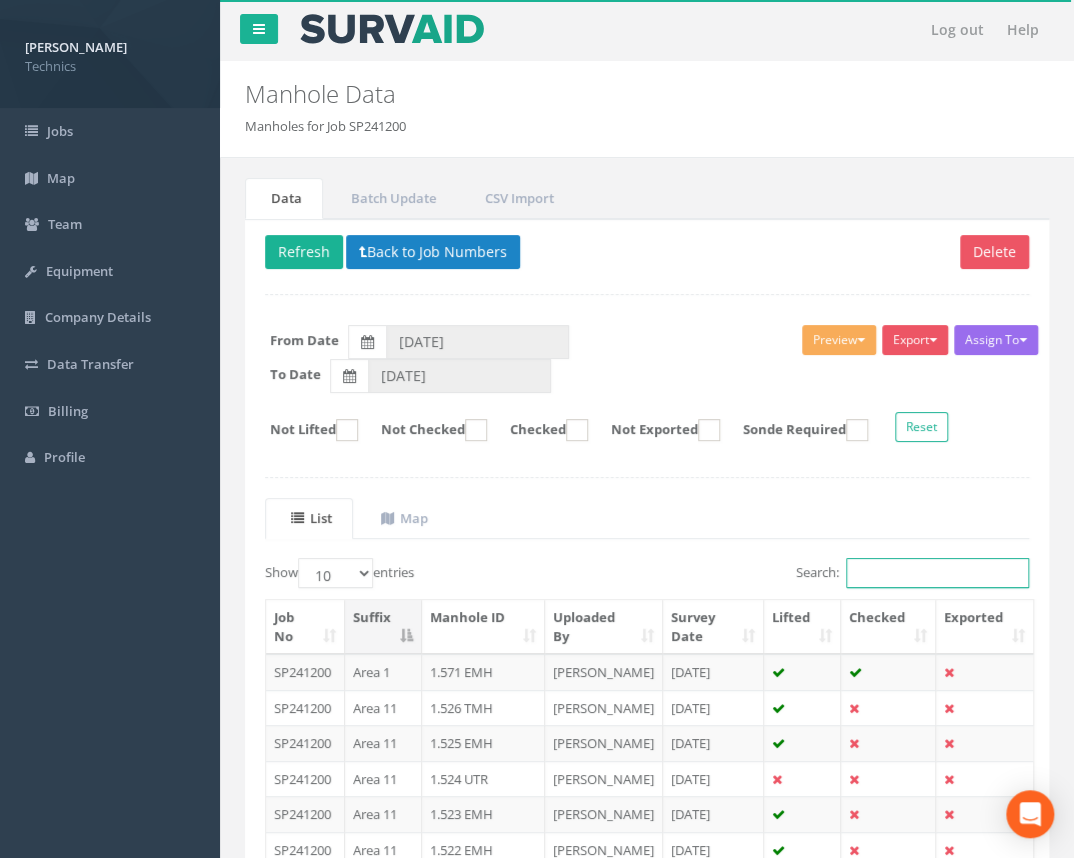 click on "Search:" at bounding box center (937, 573) 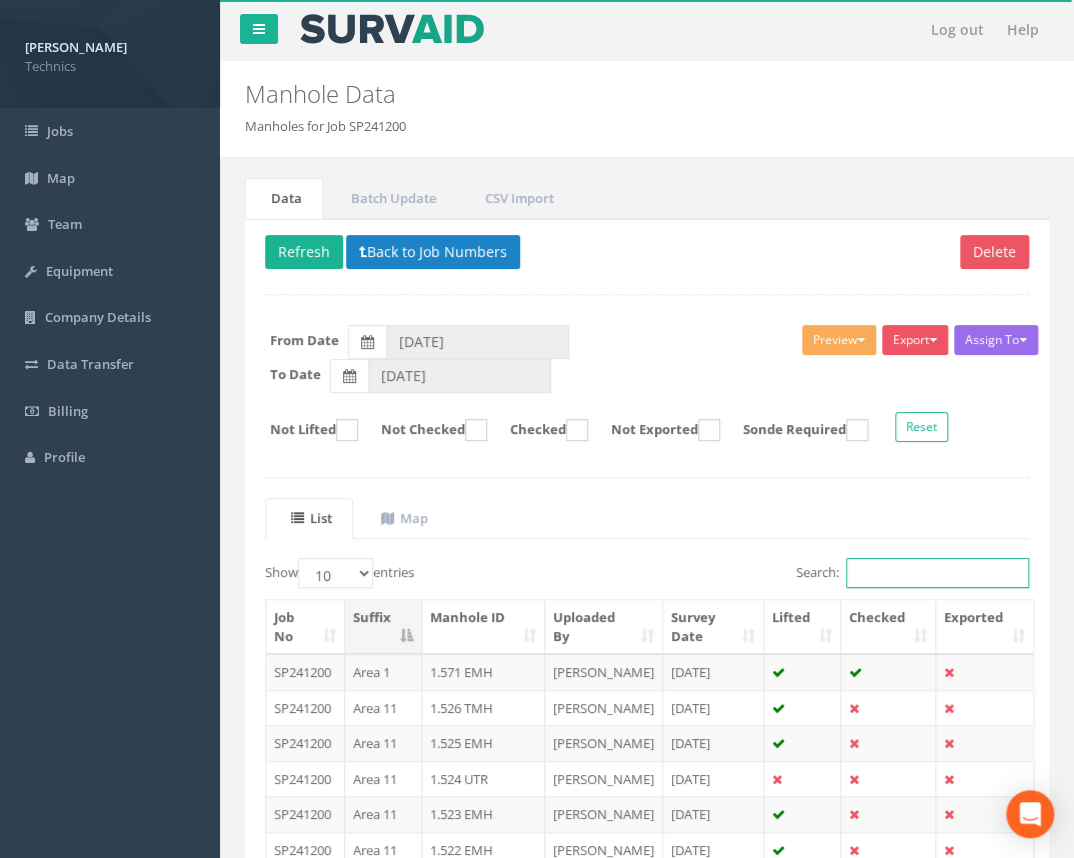 paste on "1.412" 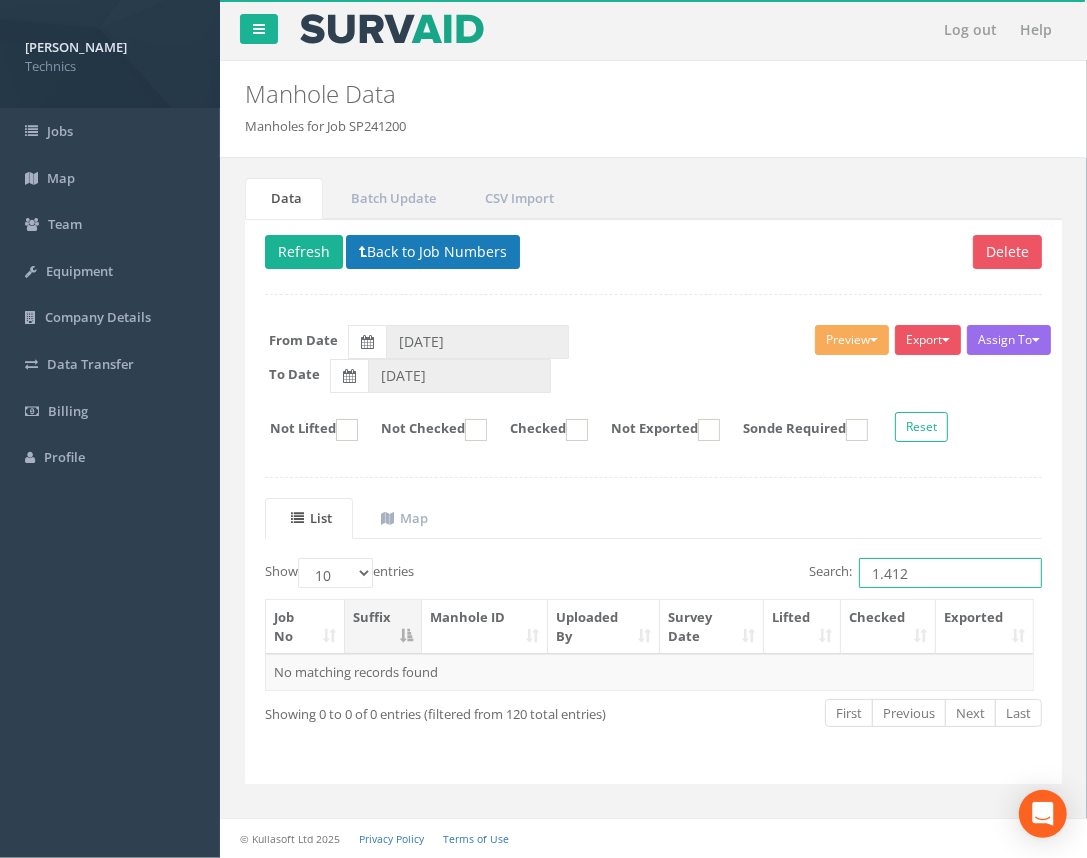 type on "1.412" 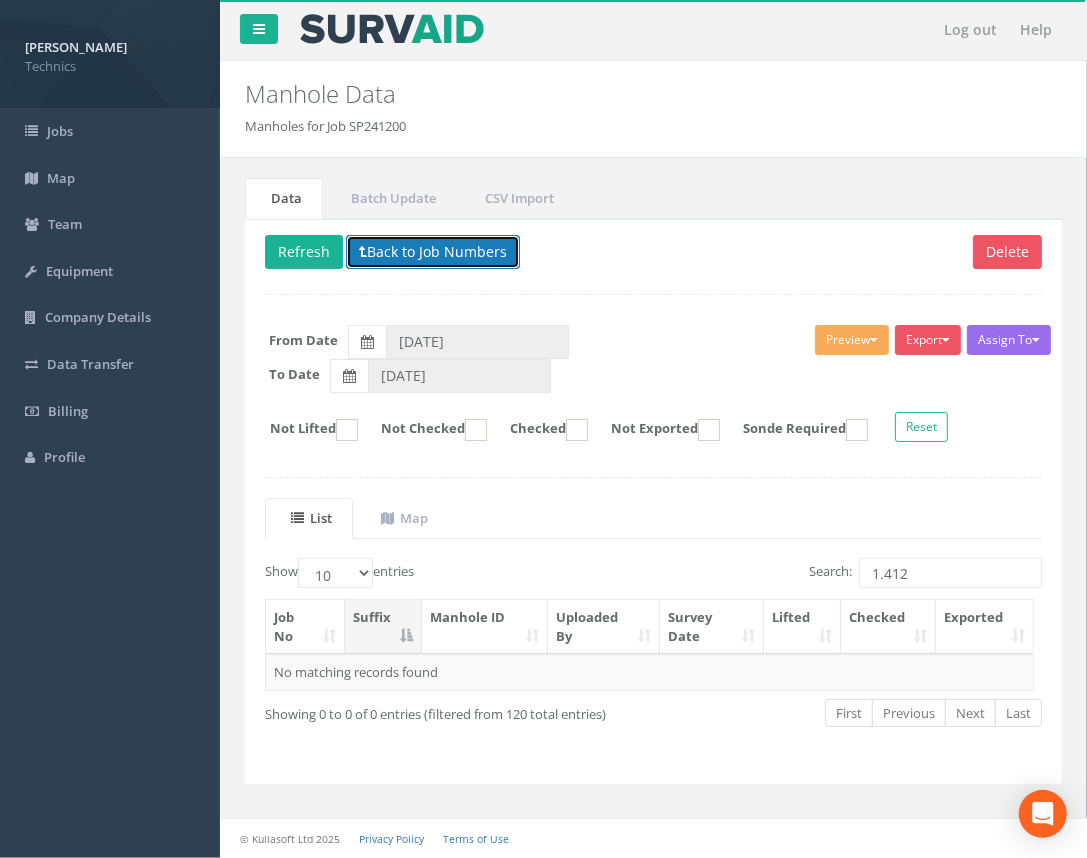 click on "Back to Job Numbers" at bounding box center [433, 252] 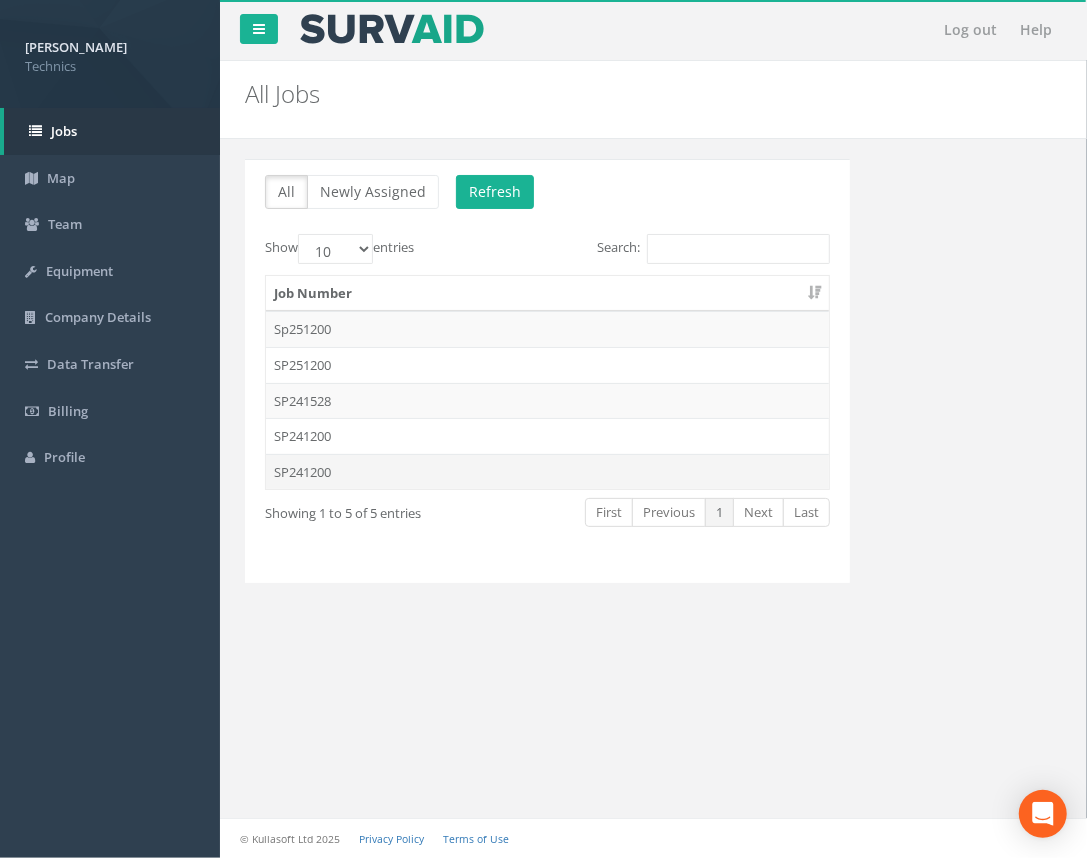 click on "SP241200" at bounding box center [547, 472] 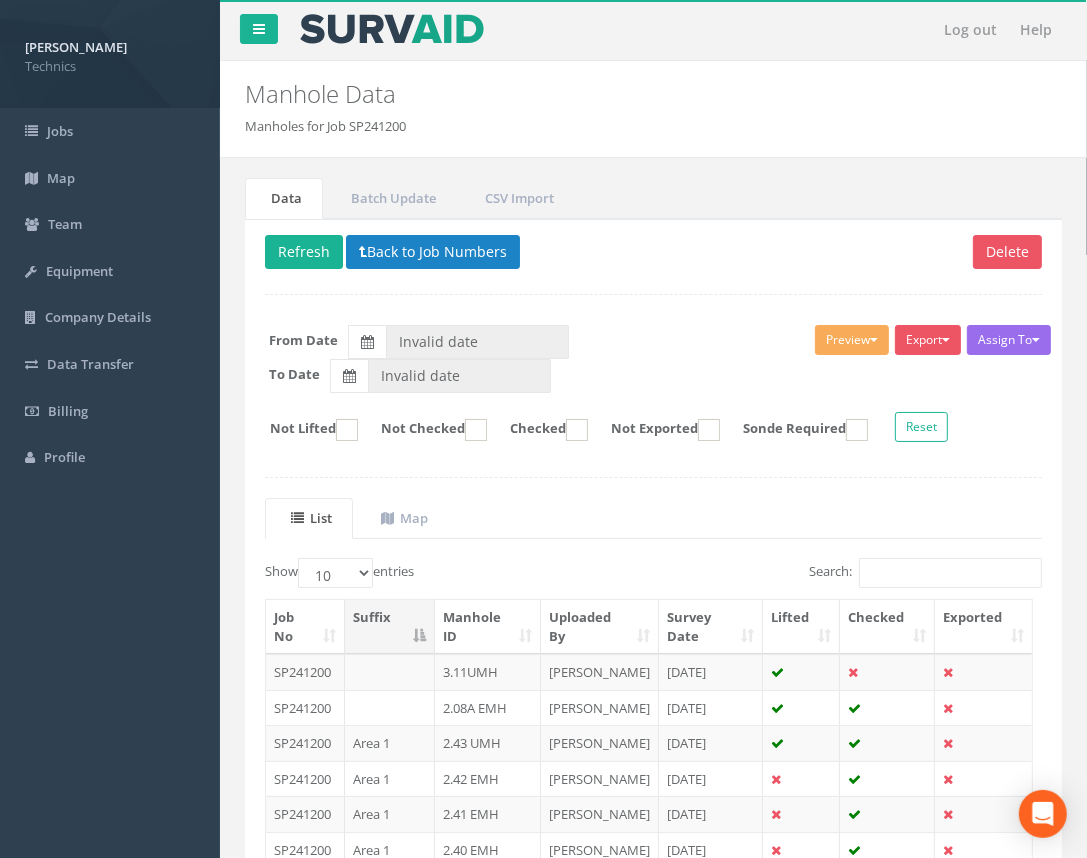 type on "[DATE]" 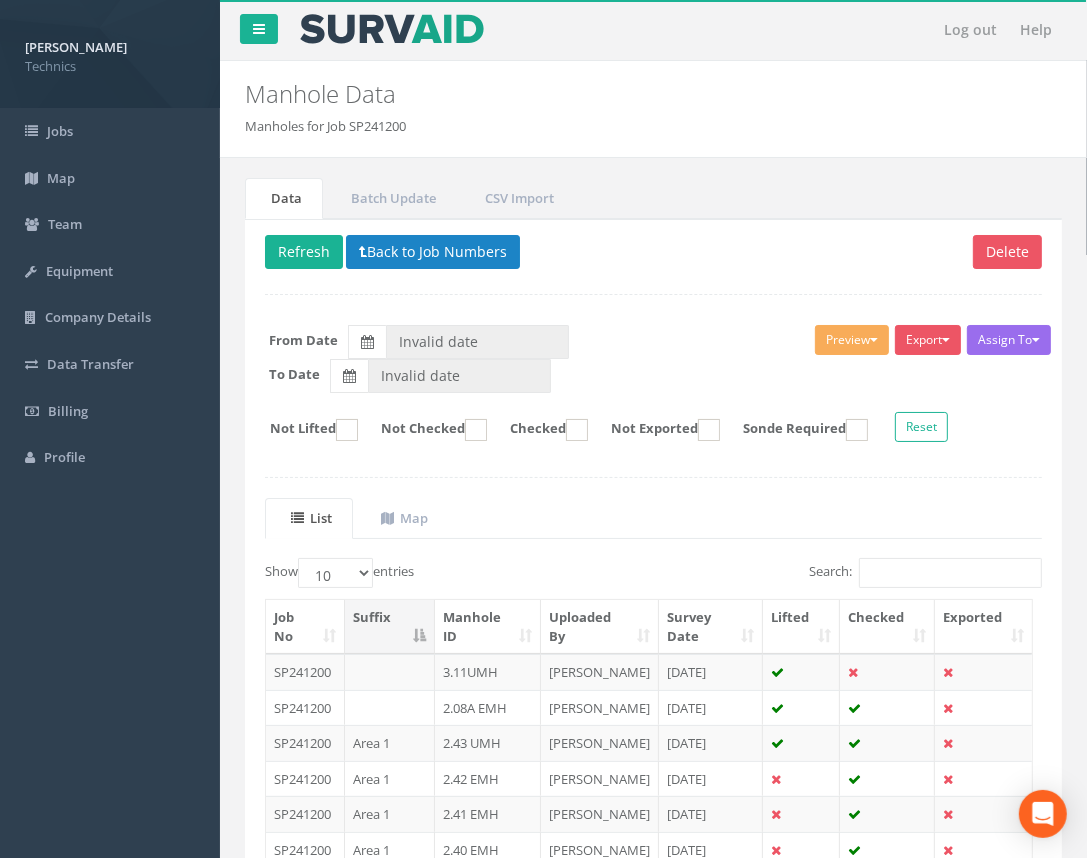 type on "[DATE]" 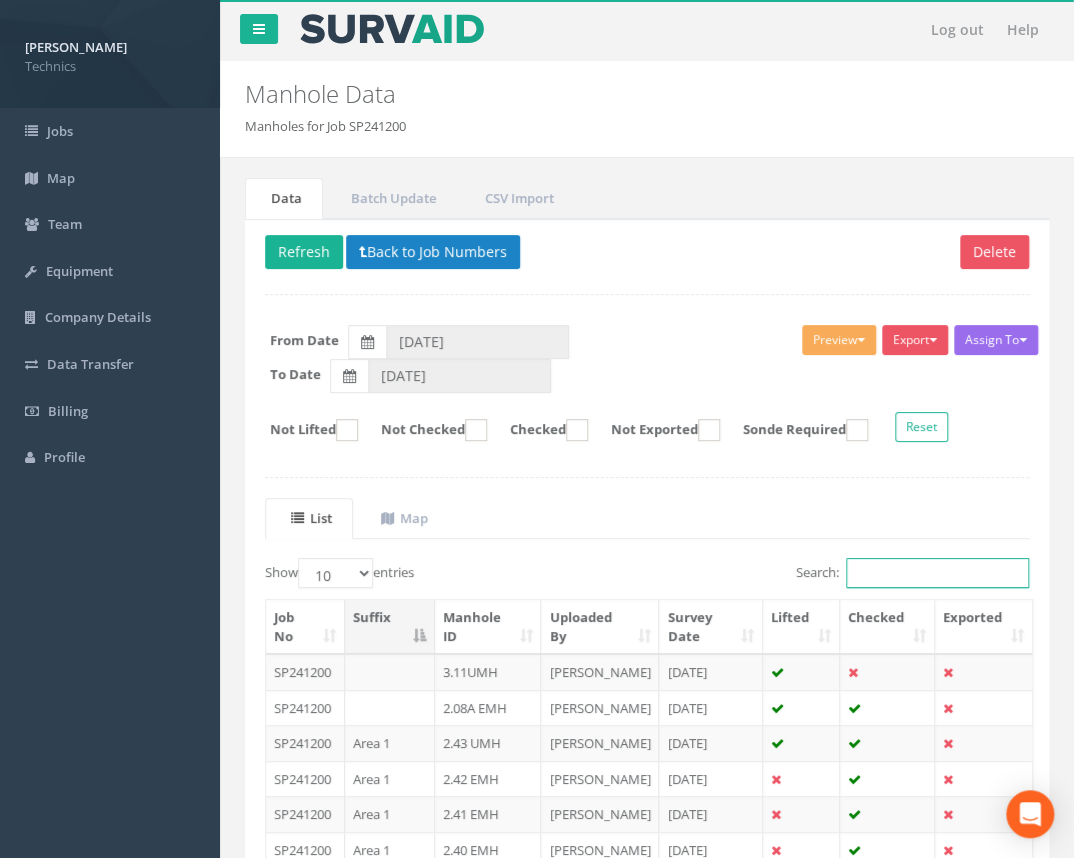 click on "Search:" at bounding box center [937, 573] 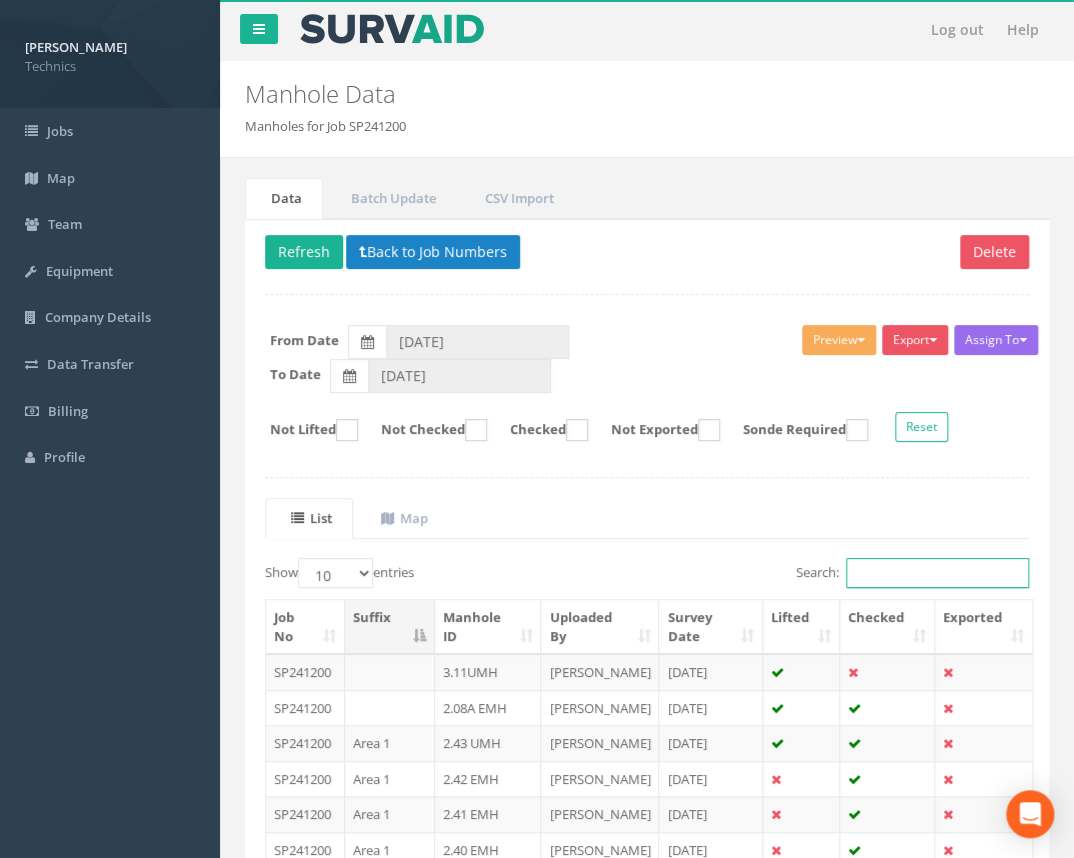 paste on "1.412" 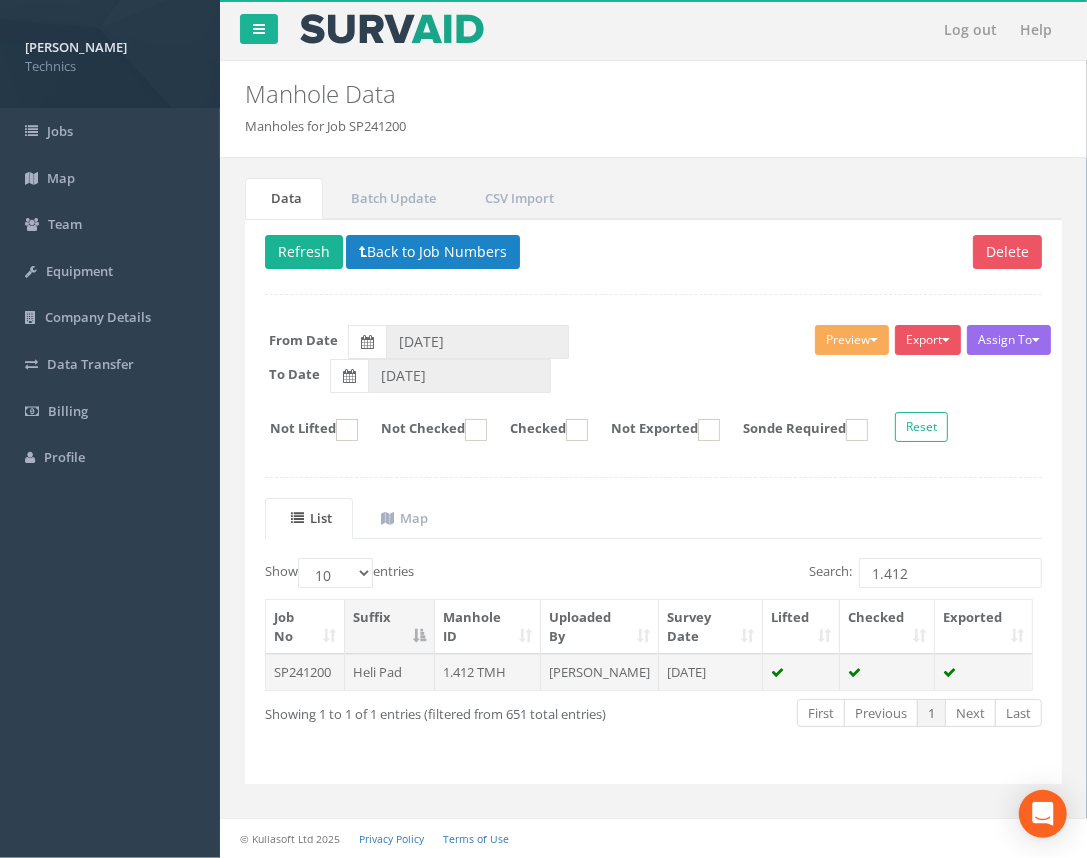 click on "1.412 TMH" at bounding box center (488, 672) 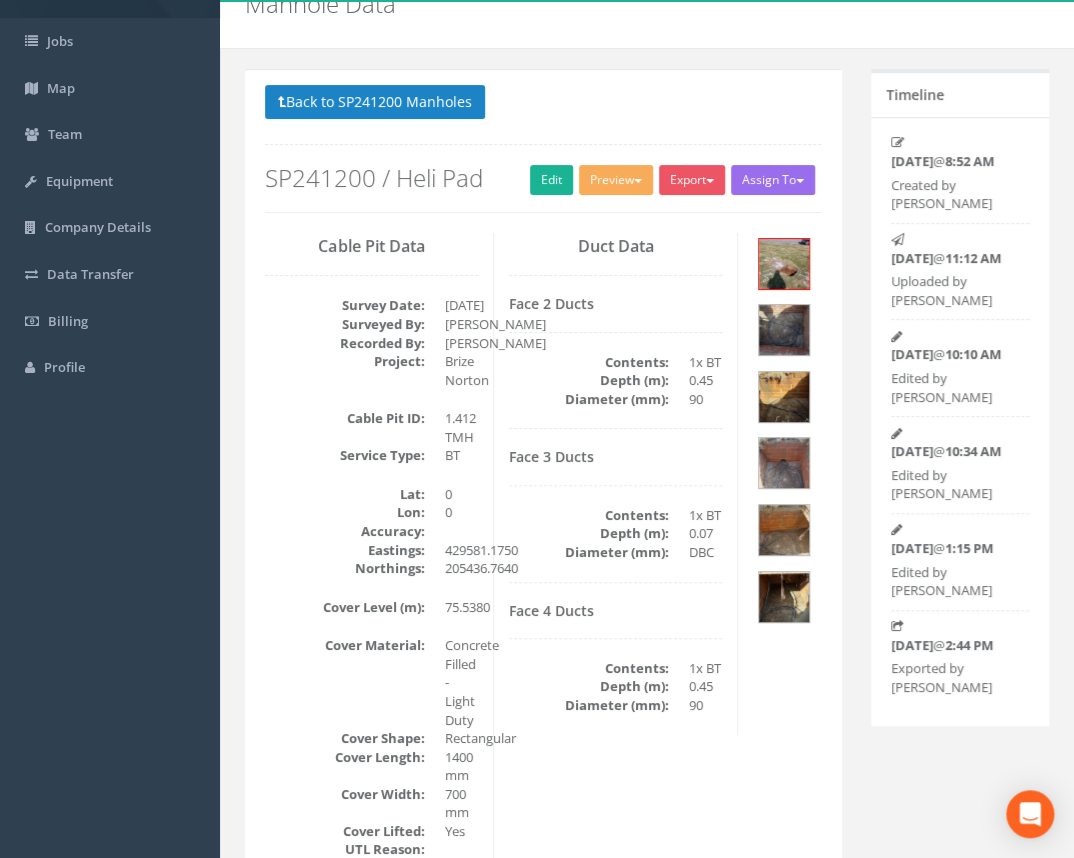 scroll, scrollTop: 0, scrollLeft: 0, axis: both 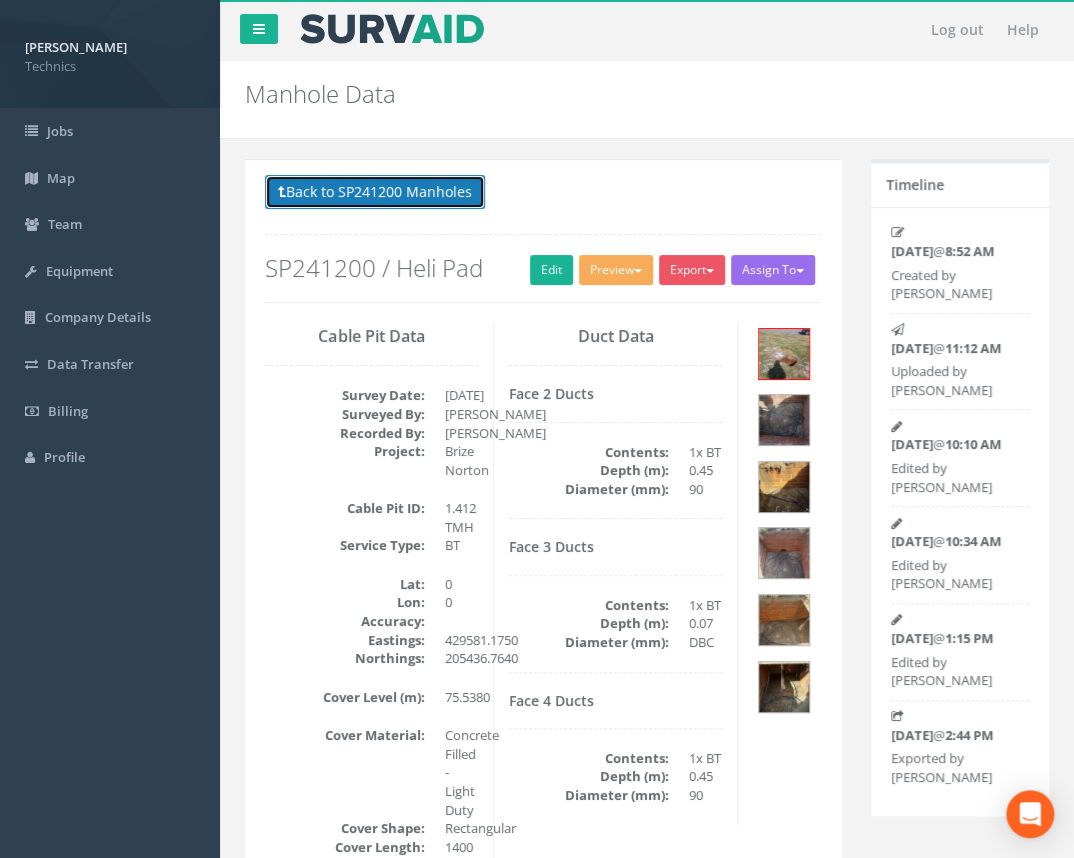 click on "Back to SP241200 Manholes" at bounding box center (375, 192) 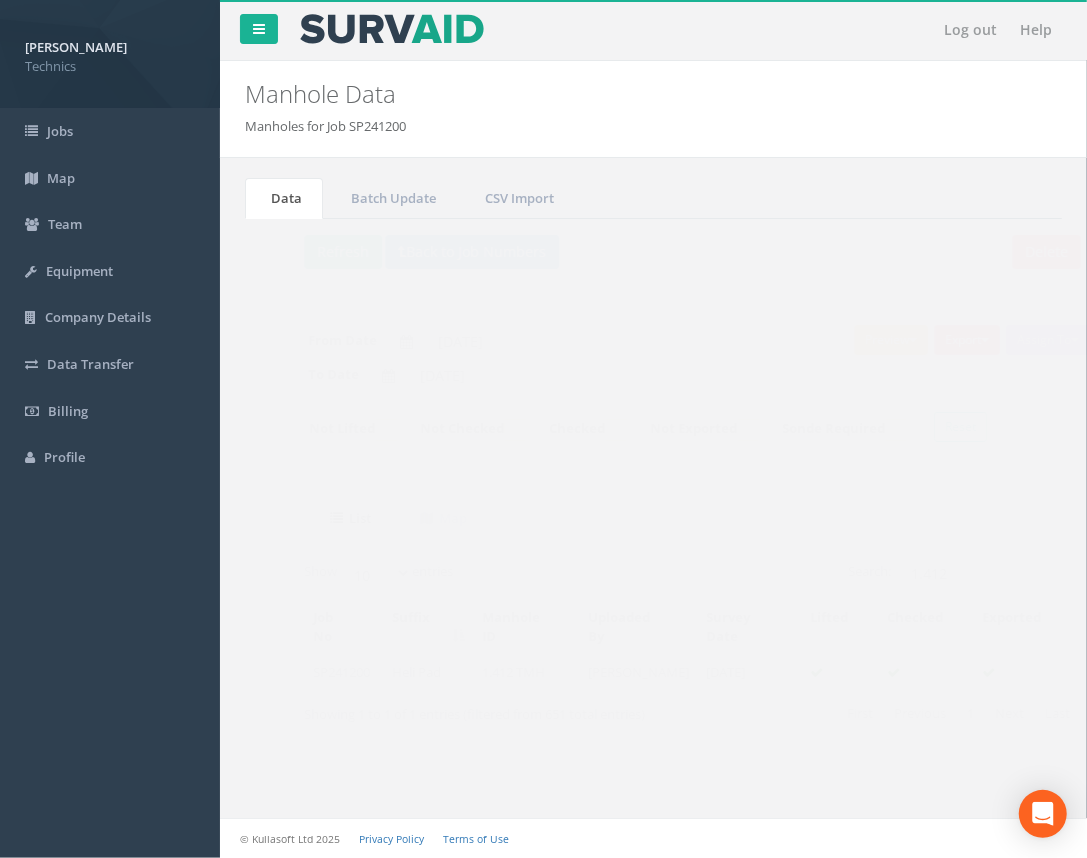 click at bounding box center [653, 294] 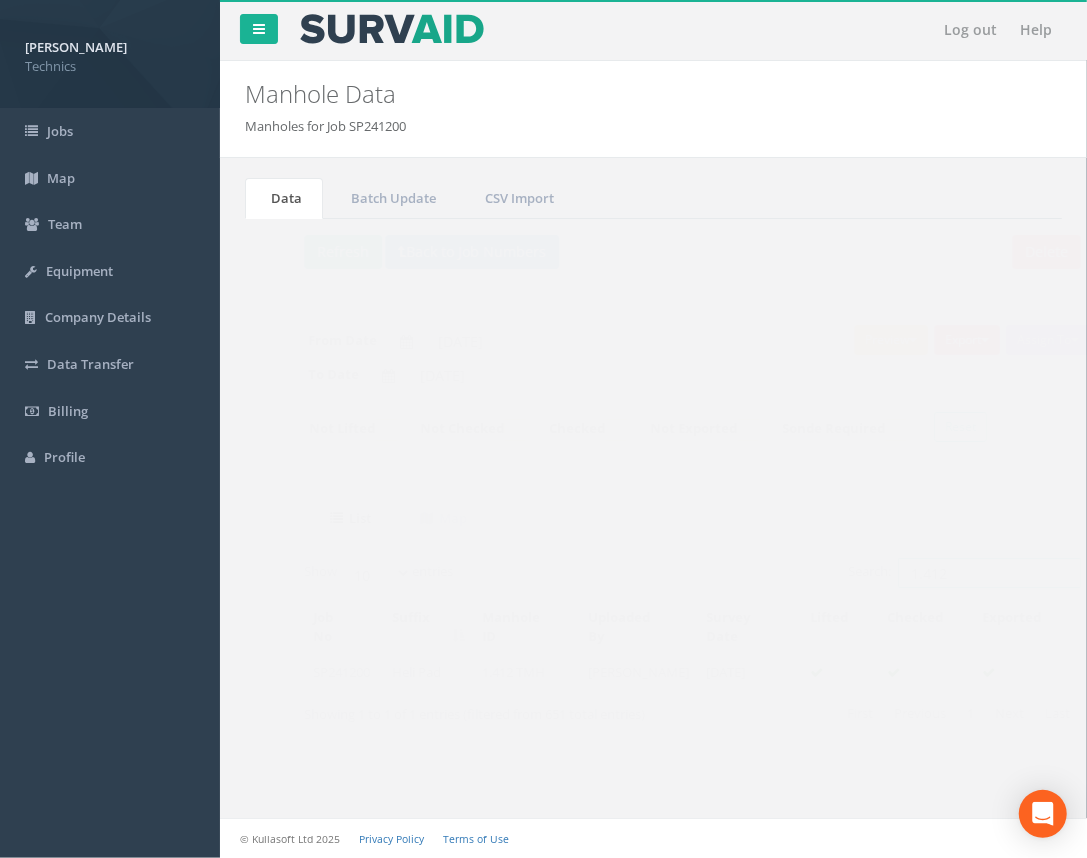 drag, startPoint x: 820, startPoint y: 572, endPoint x: 757, endPoint y: 569, distance: 63.07139 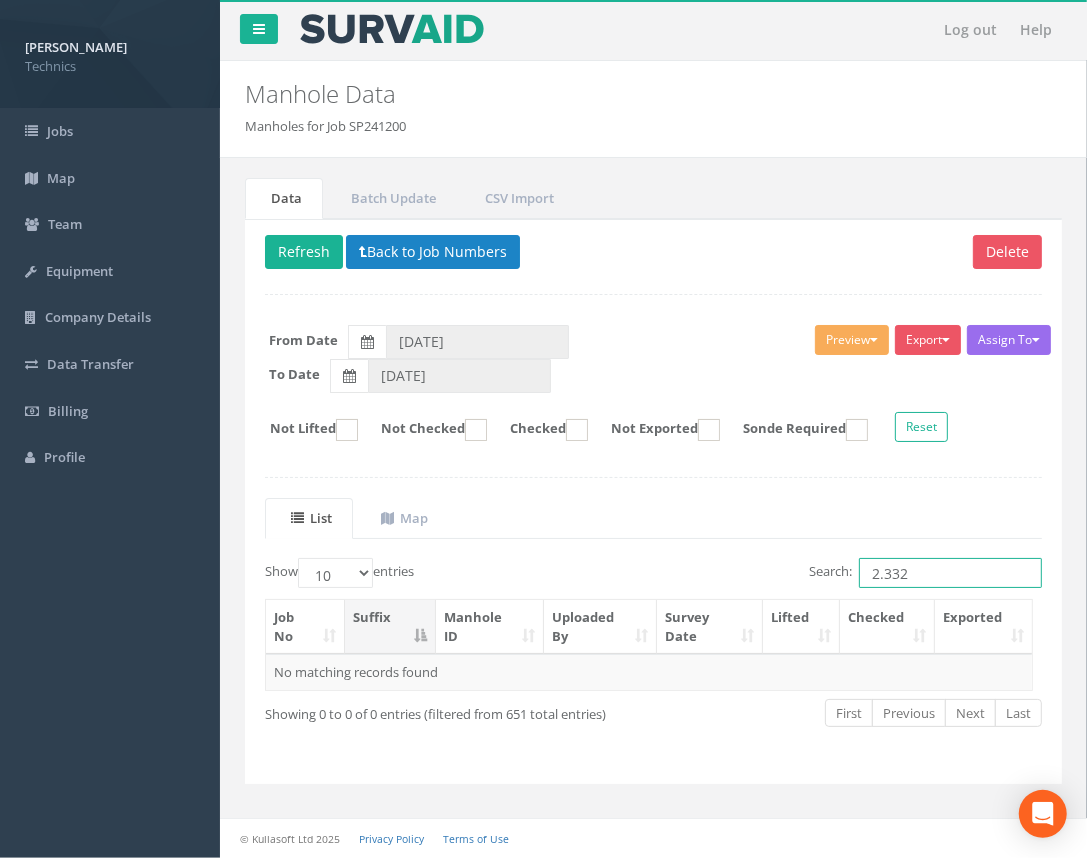 type on "2.332" 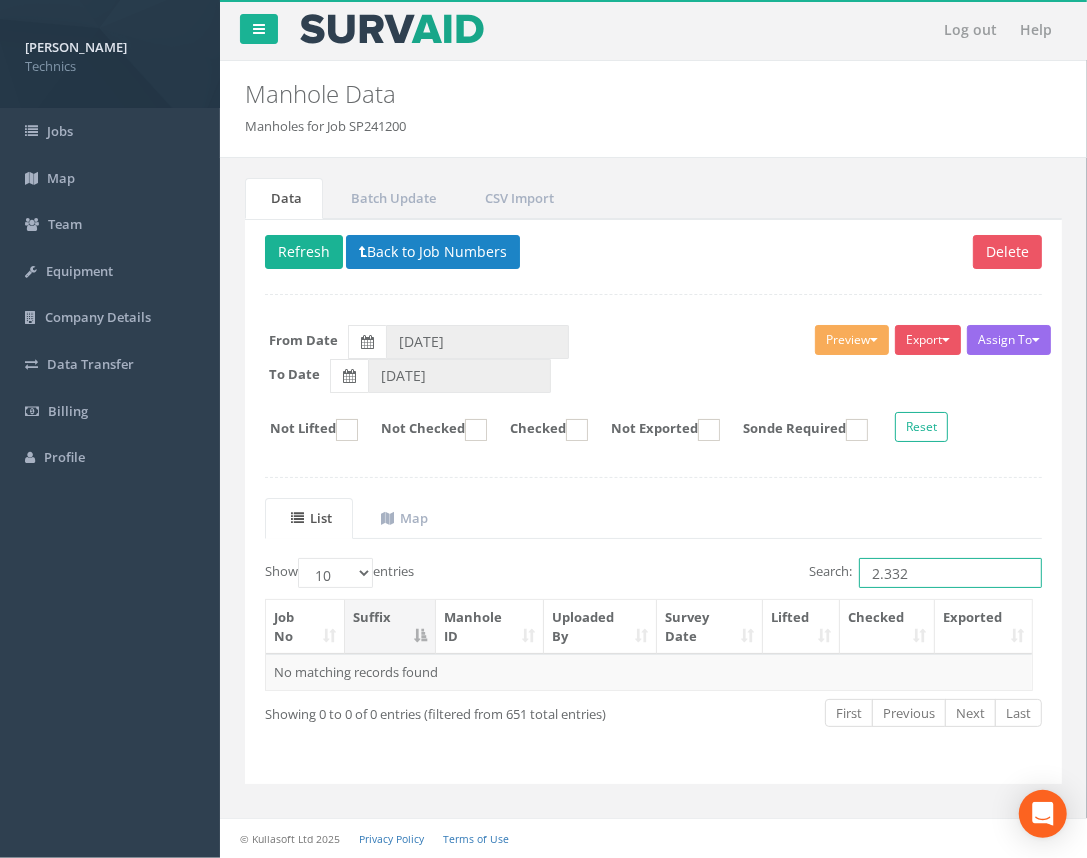drag, startPoint x: 914, startPoint y: 570, endPoint x: 800, endPoint y: 567, distance: 114.03947 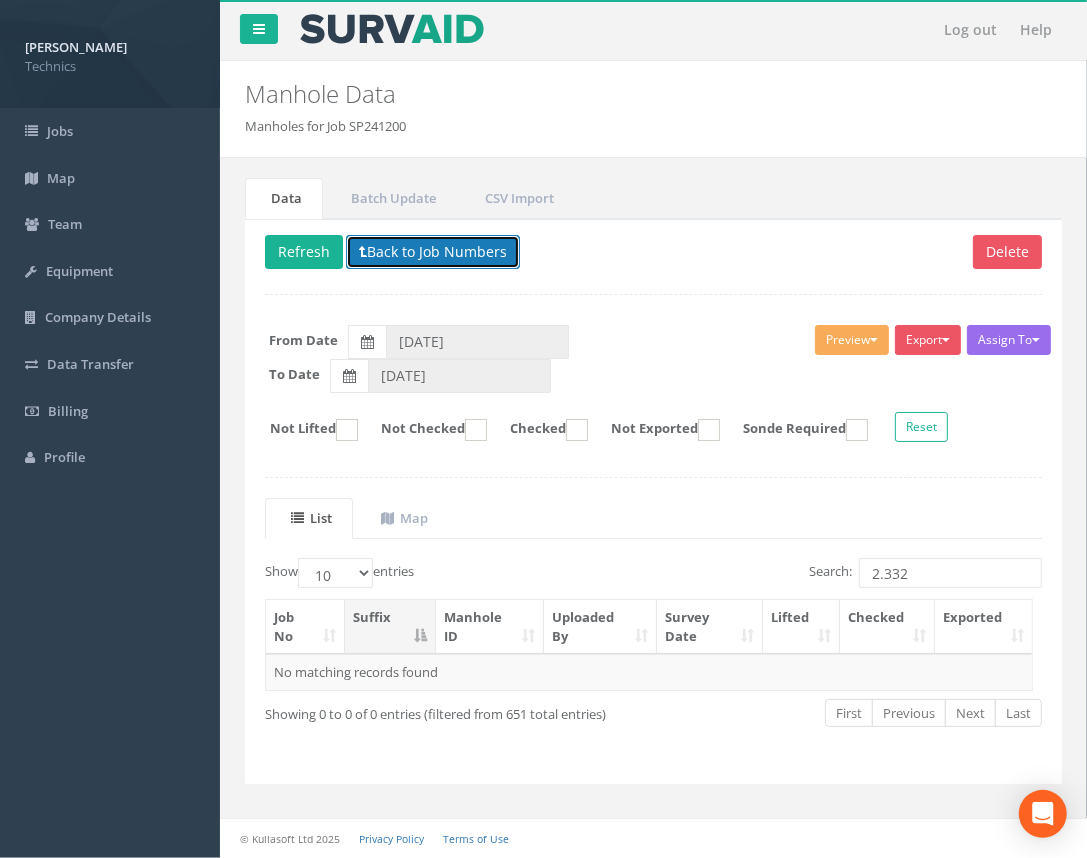 click on "Back to Job Numbers" at bounding box center [433, 252] 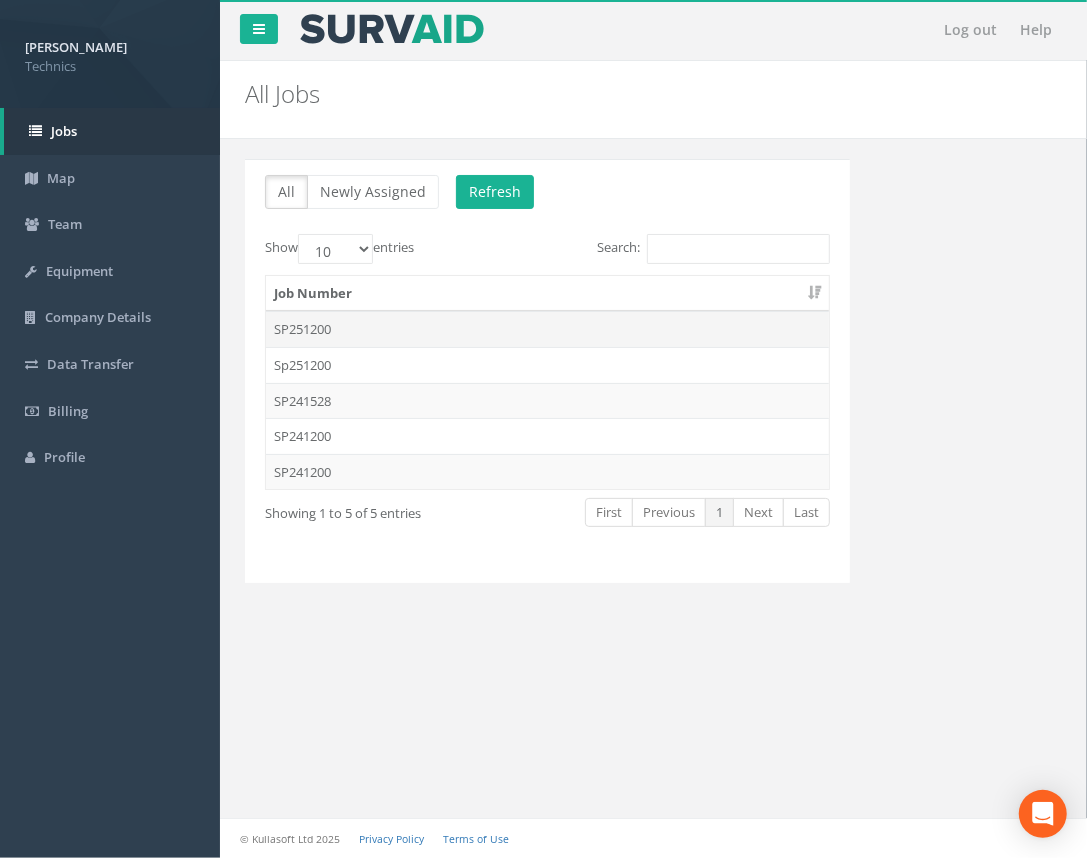 click on "SP251200" at bounding box center (547, 329) 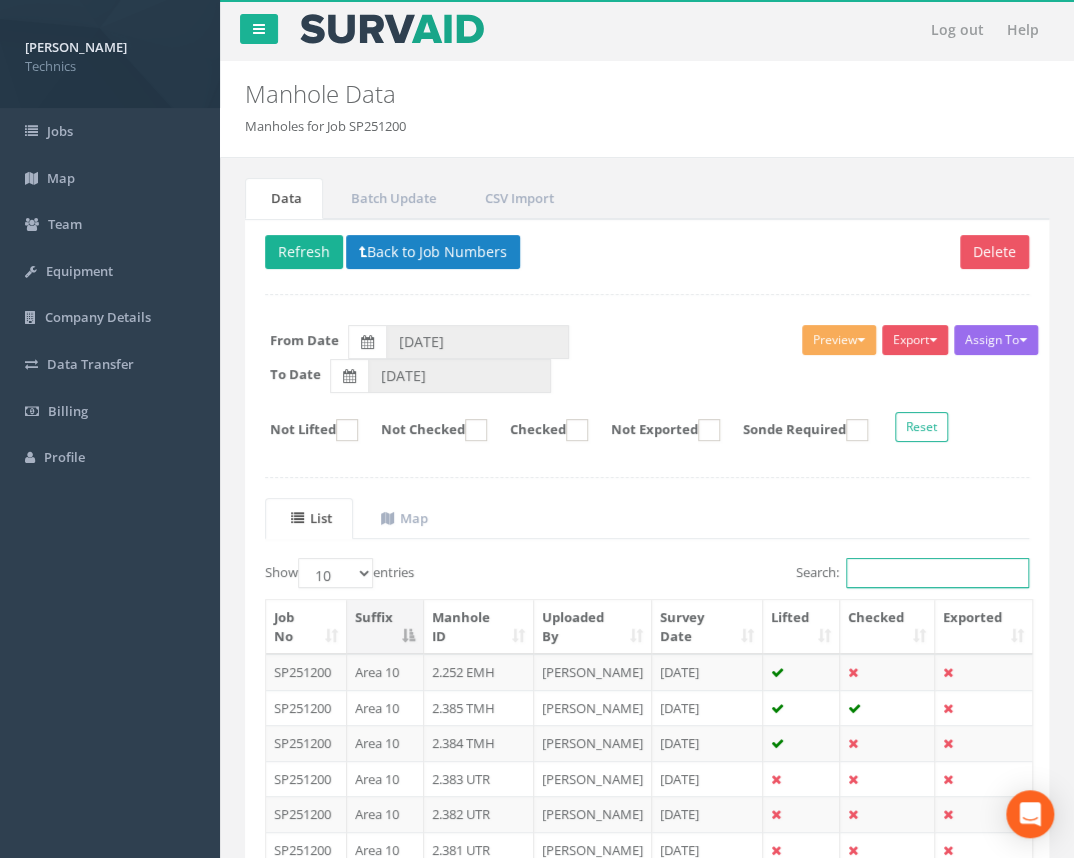 click on "Search:" at bounding box center (937, 573) 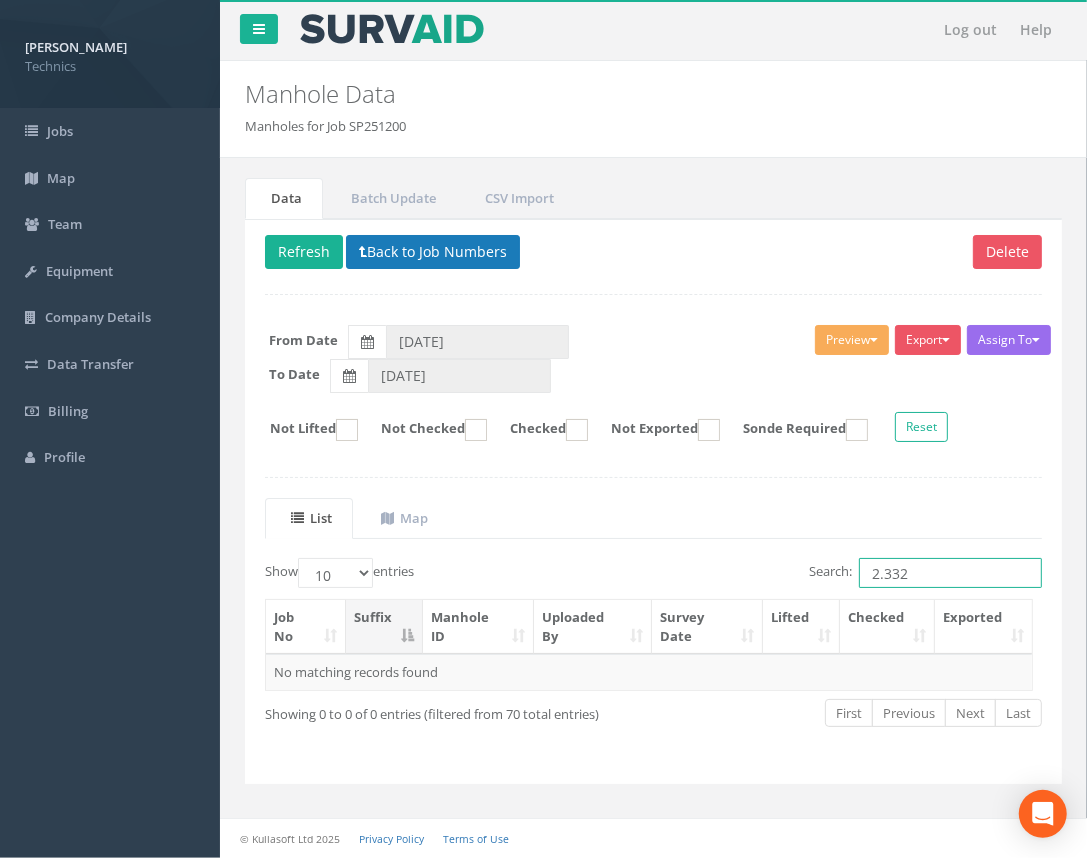 type on "2.332" 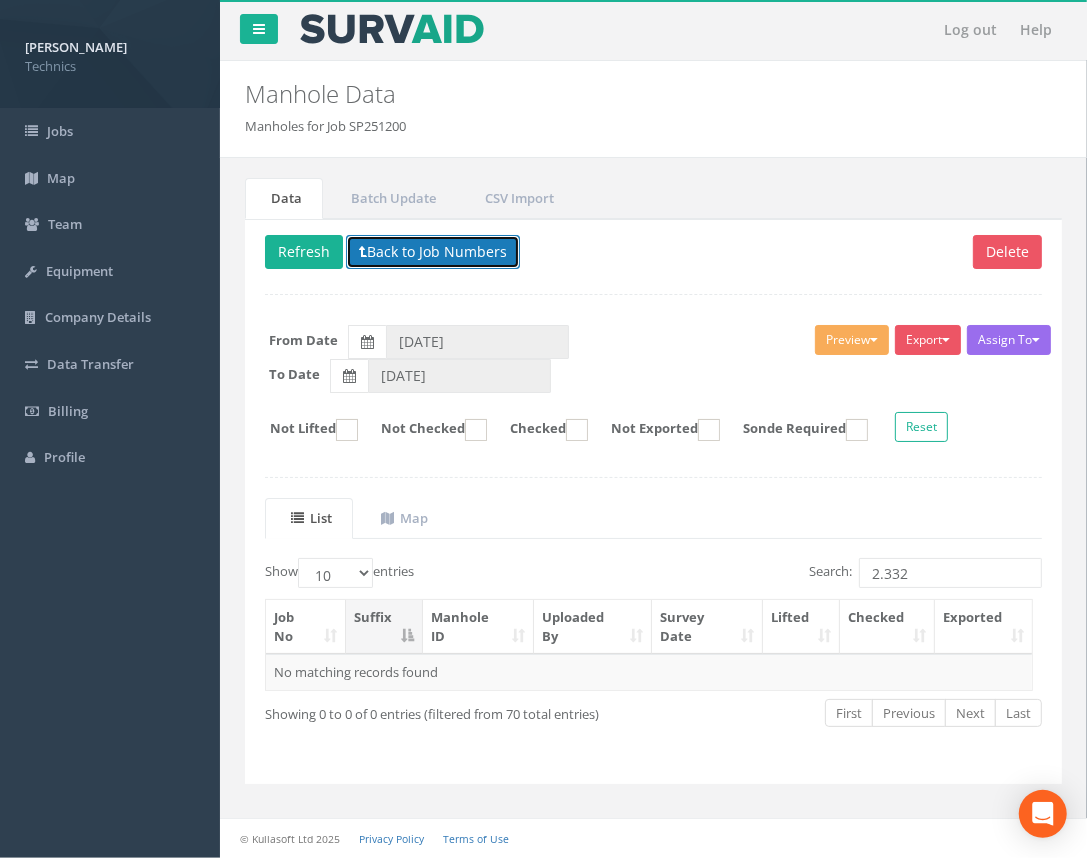 click on "Back to Job Numbers" at bounding box center (433, 252) 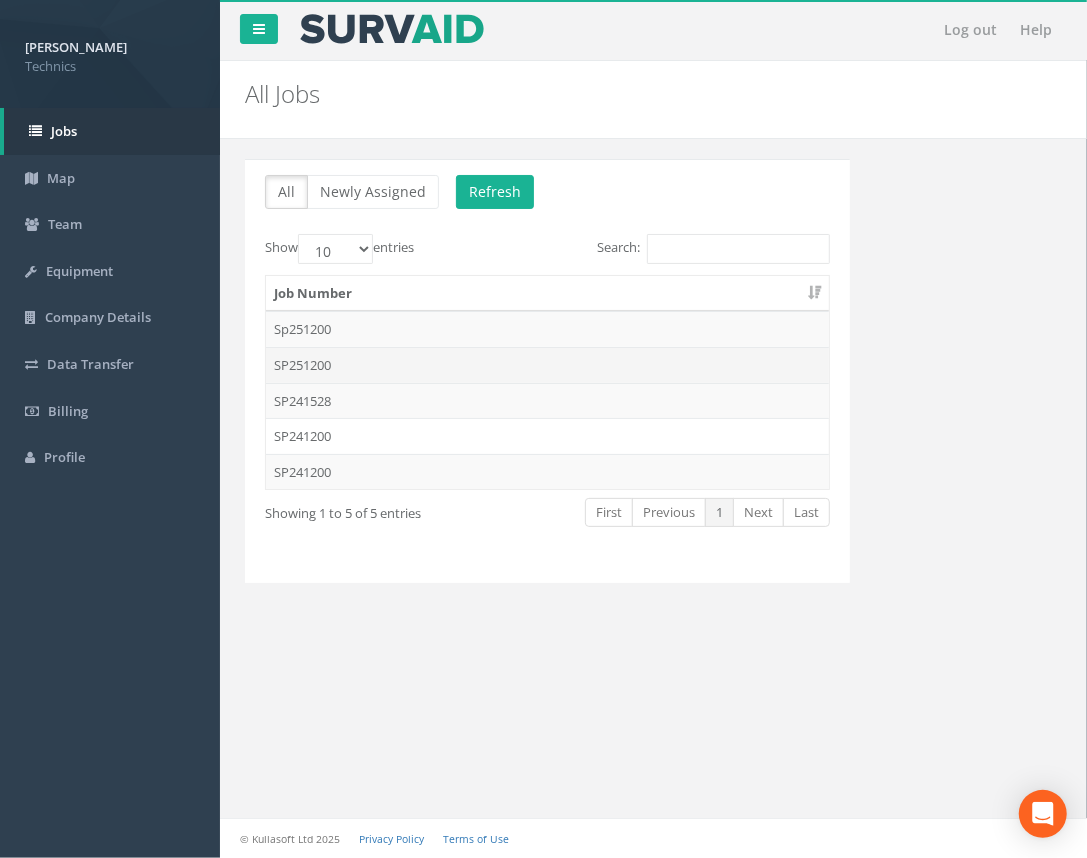 click on "SP251200" at bounding box center (547, 365) 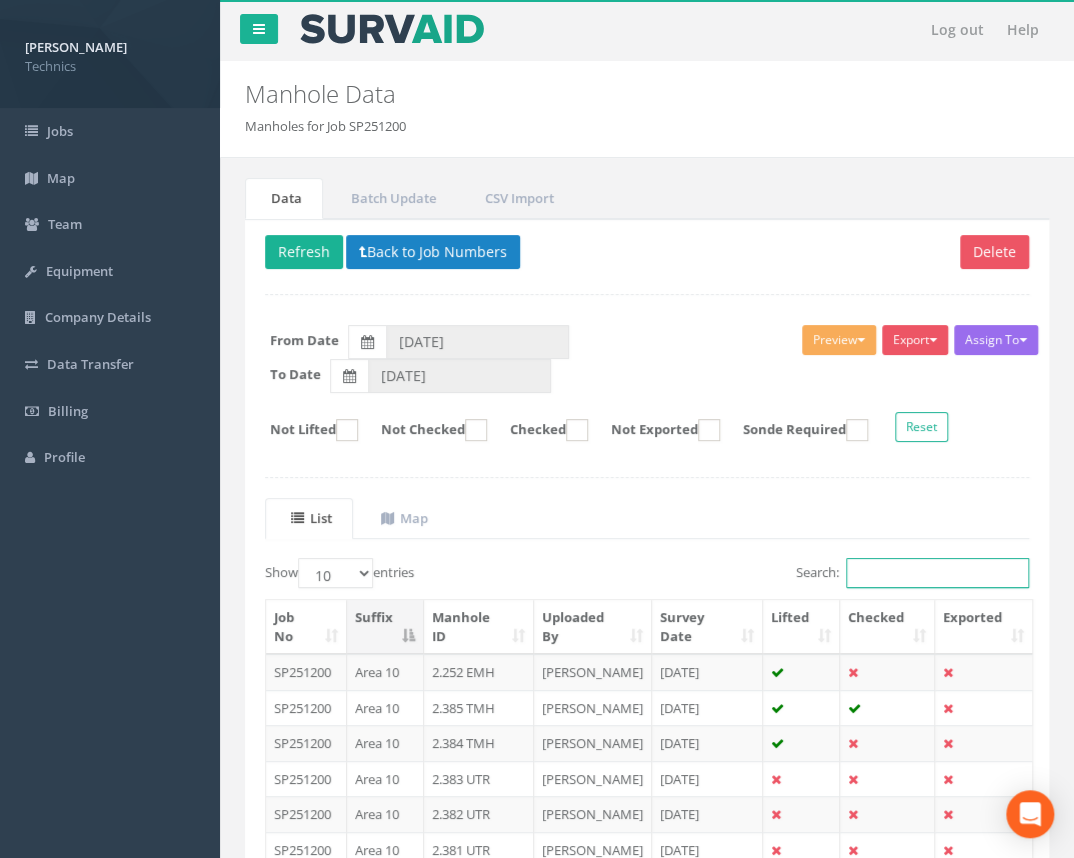 click on "Search:" at bounding box center [937, 573] 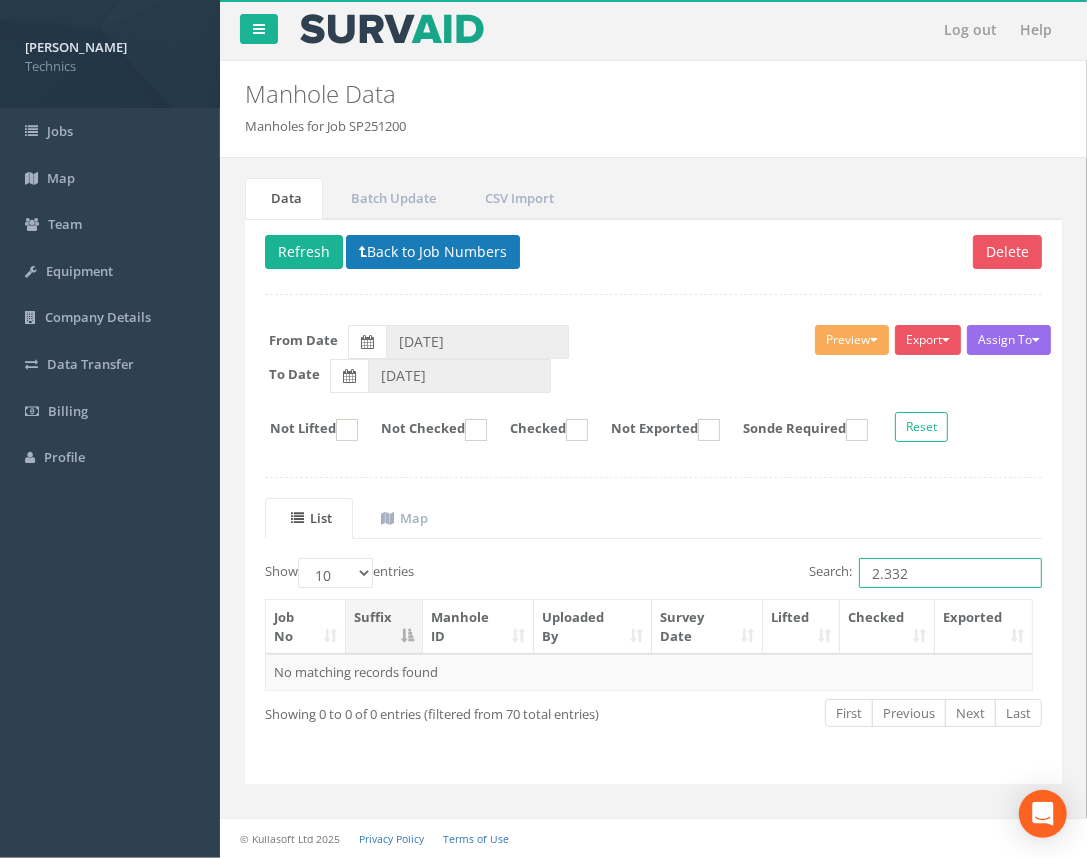 type on "2.332" 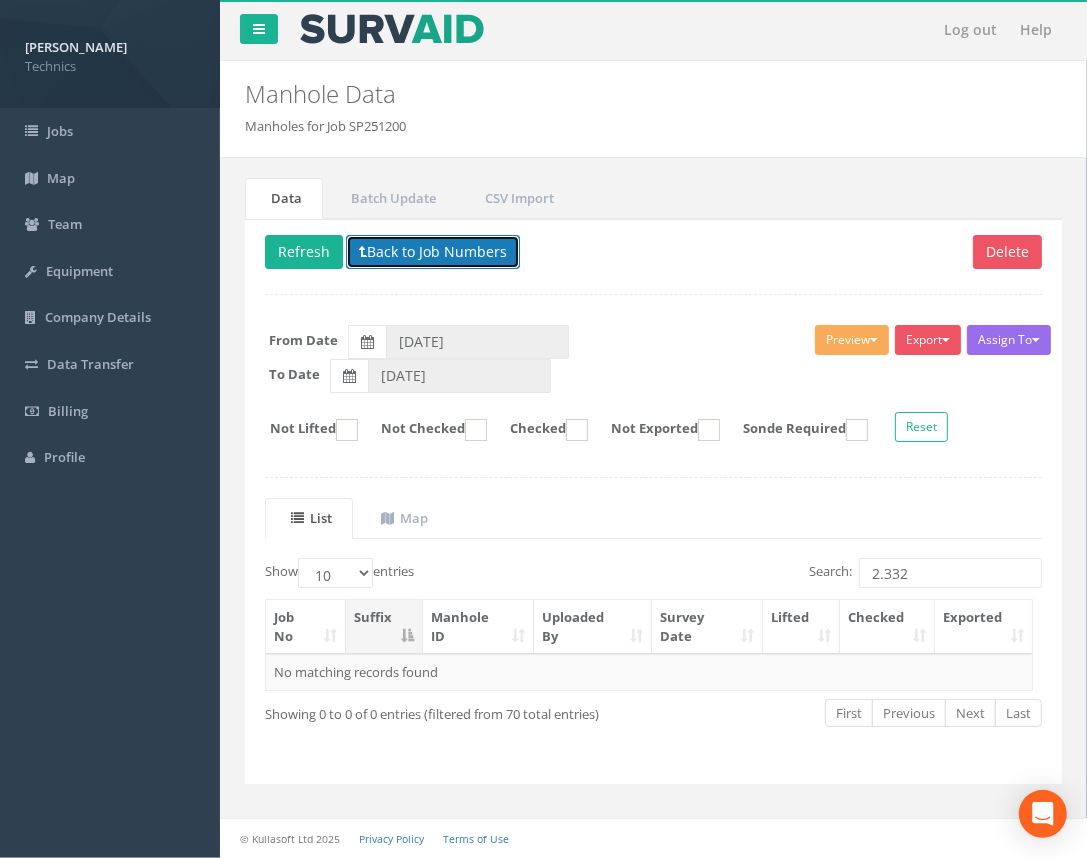 click on "Back to Job Numbers" at bounding box center [433, 252] 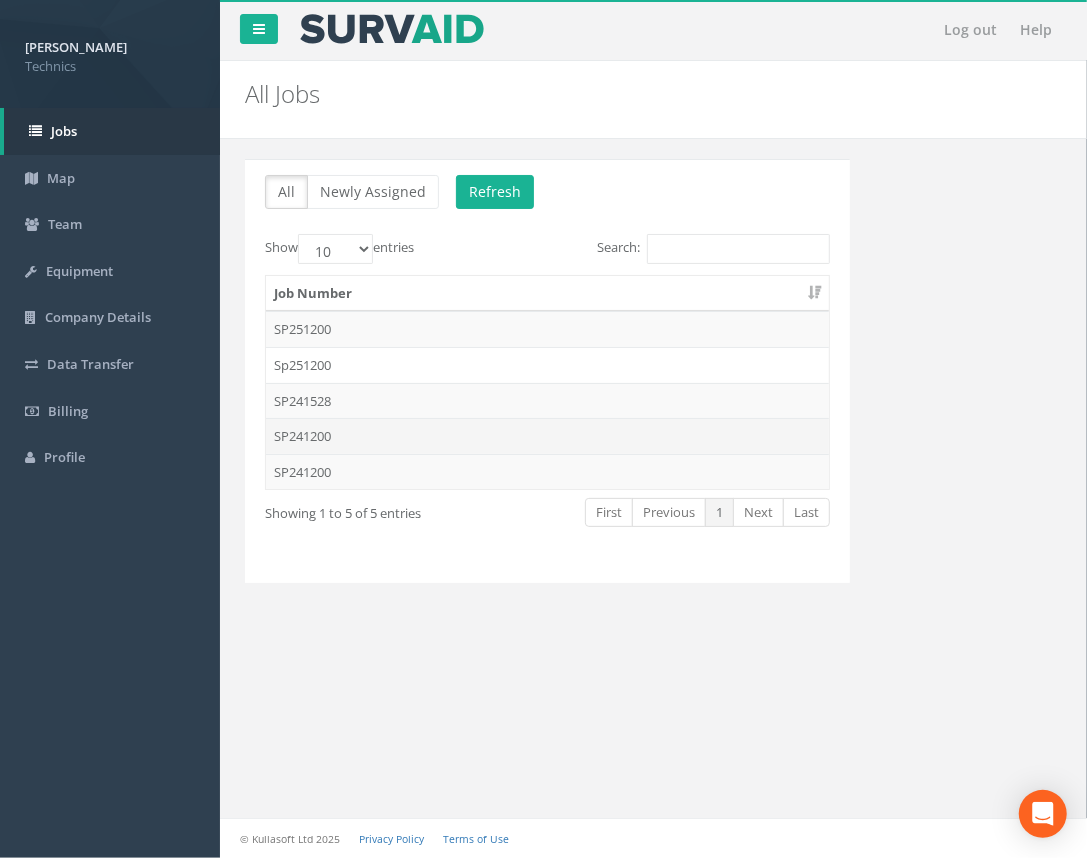 click on "SP241200" at bounding box center [547, 436] 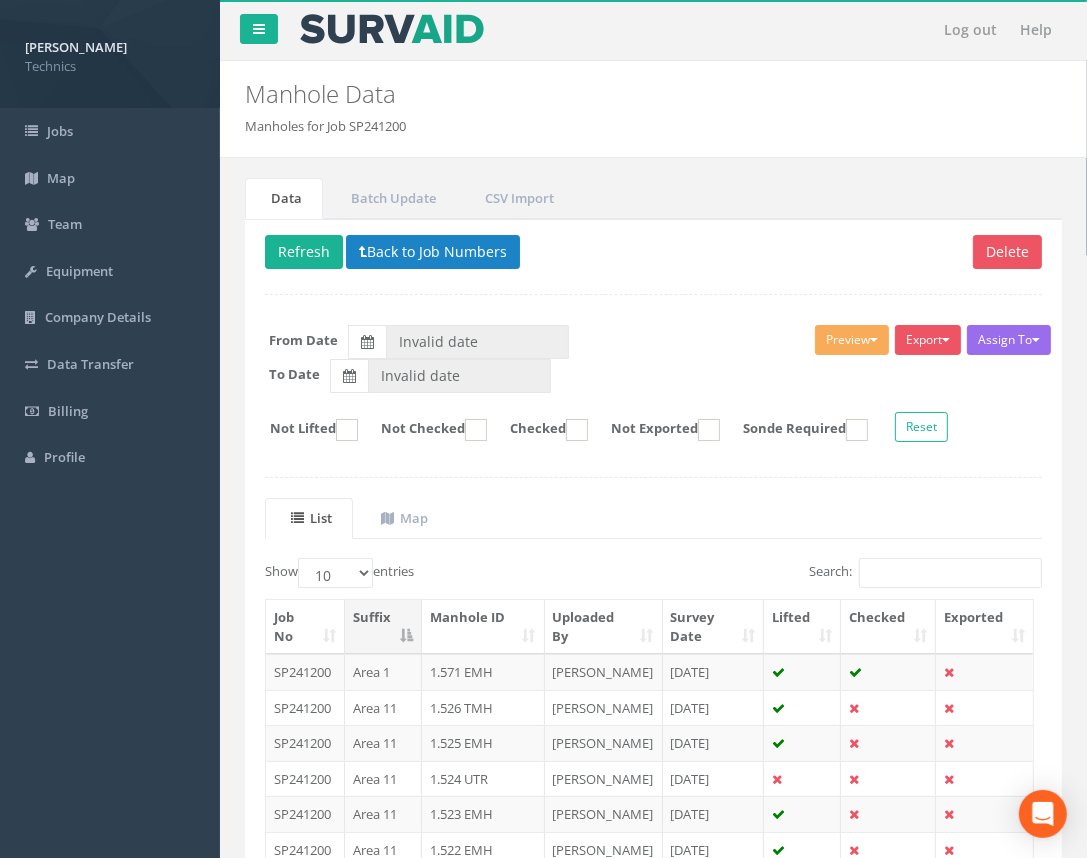 type on "[DATE]" 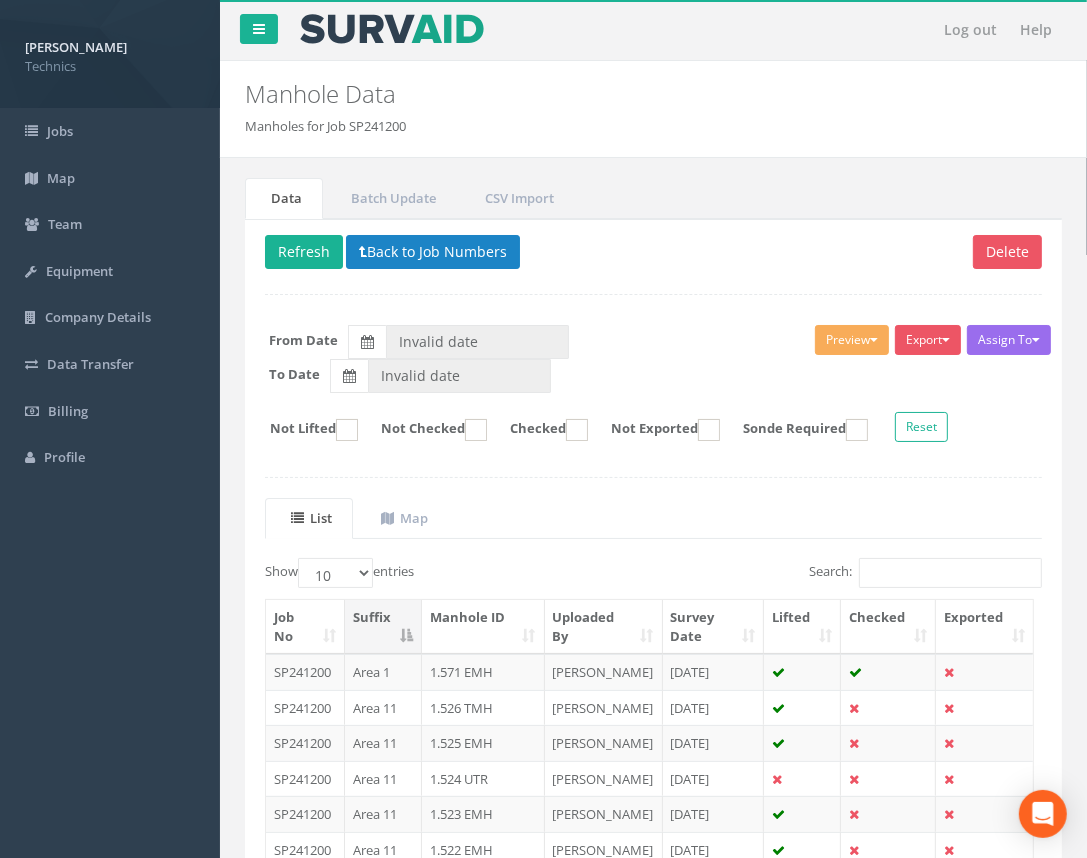 type on "[DATE]" 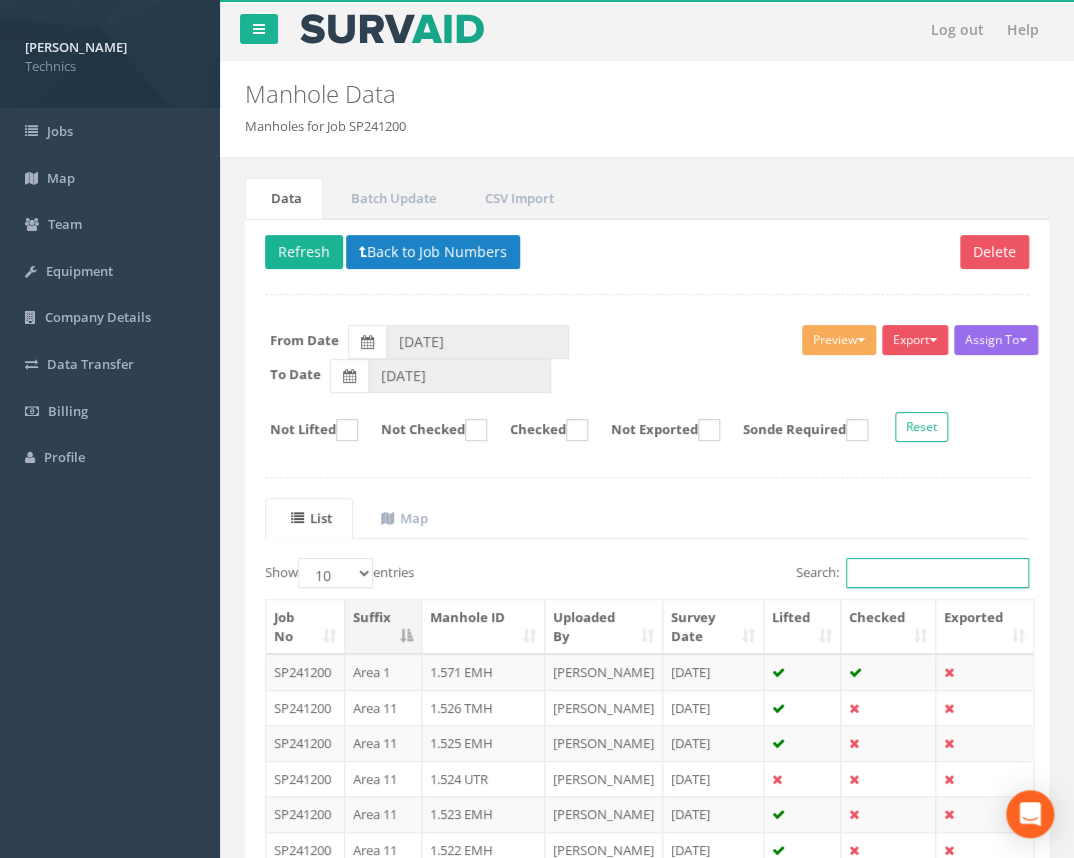 click on "Search:" at bounding box center (937, 573) 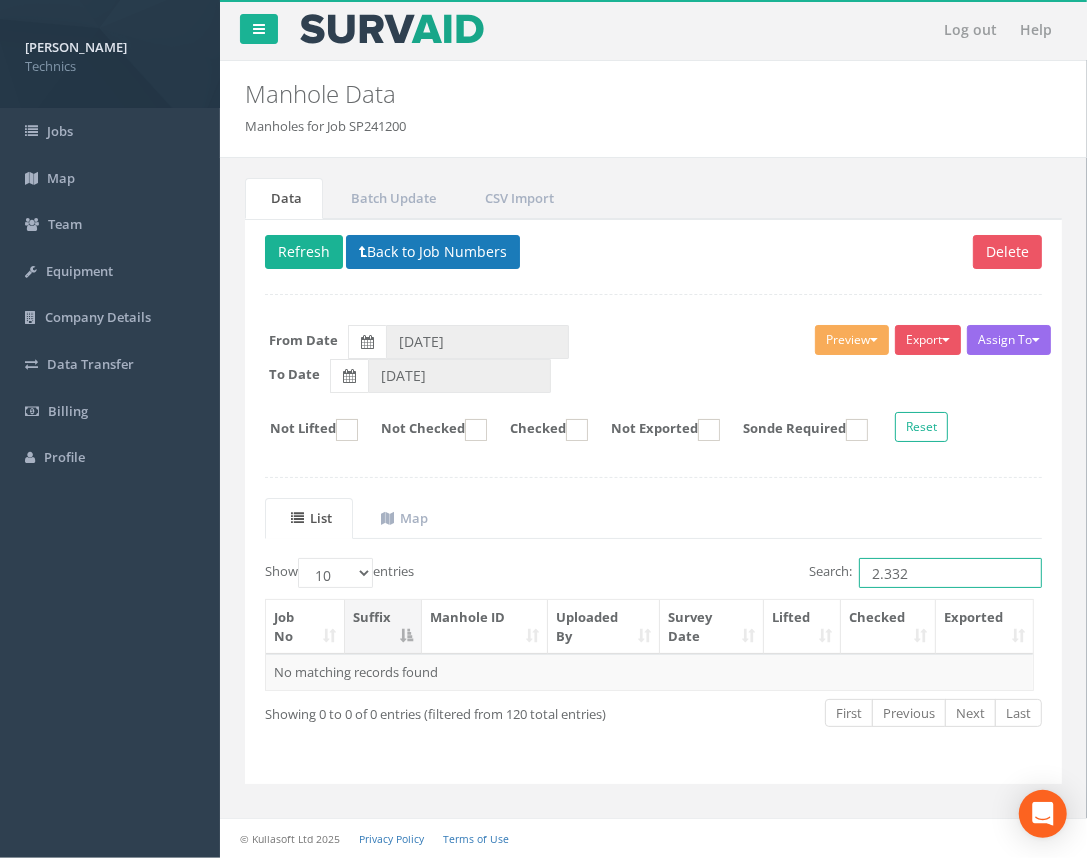 type on "2.332" 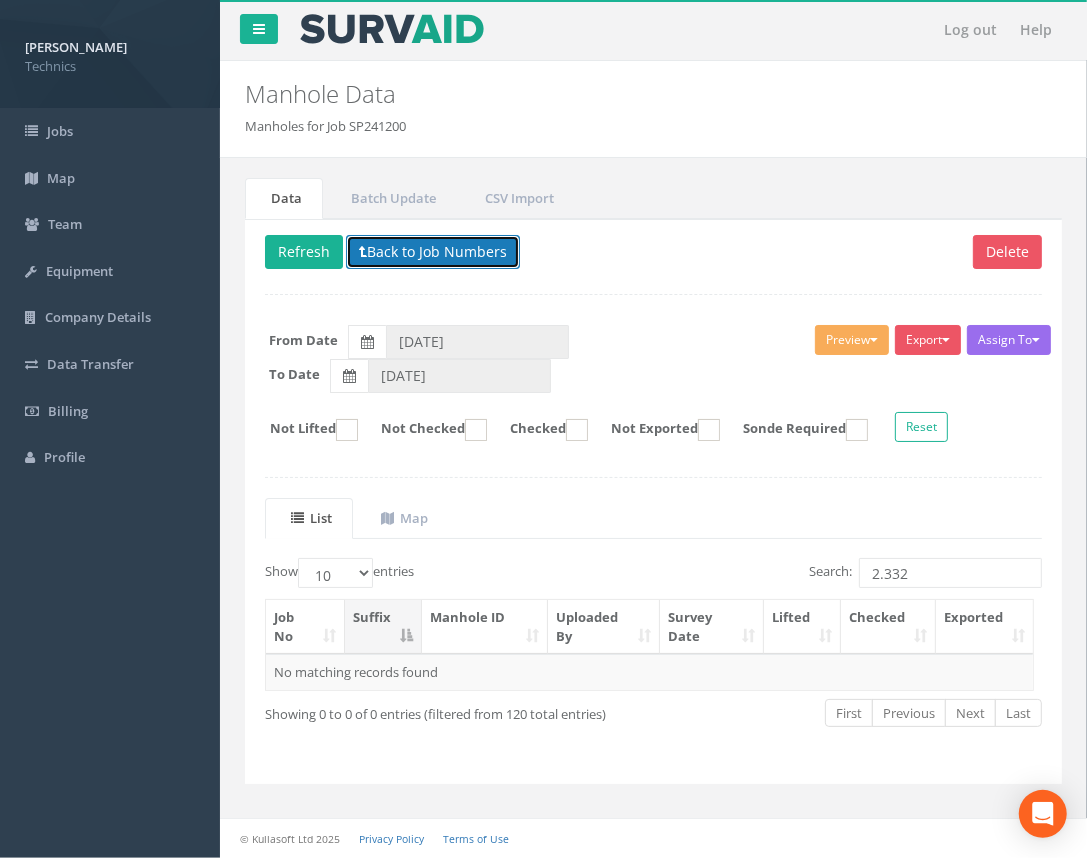 click on "Back to Job Numbers" at bounding box center (433, 252) 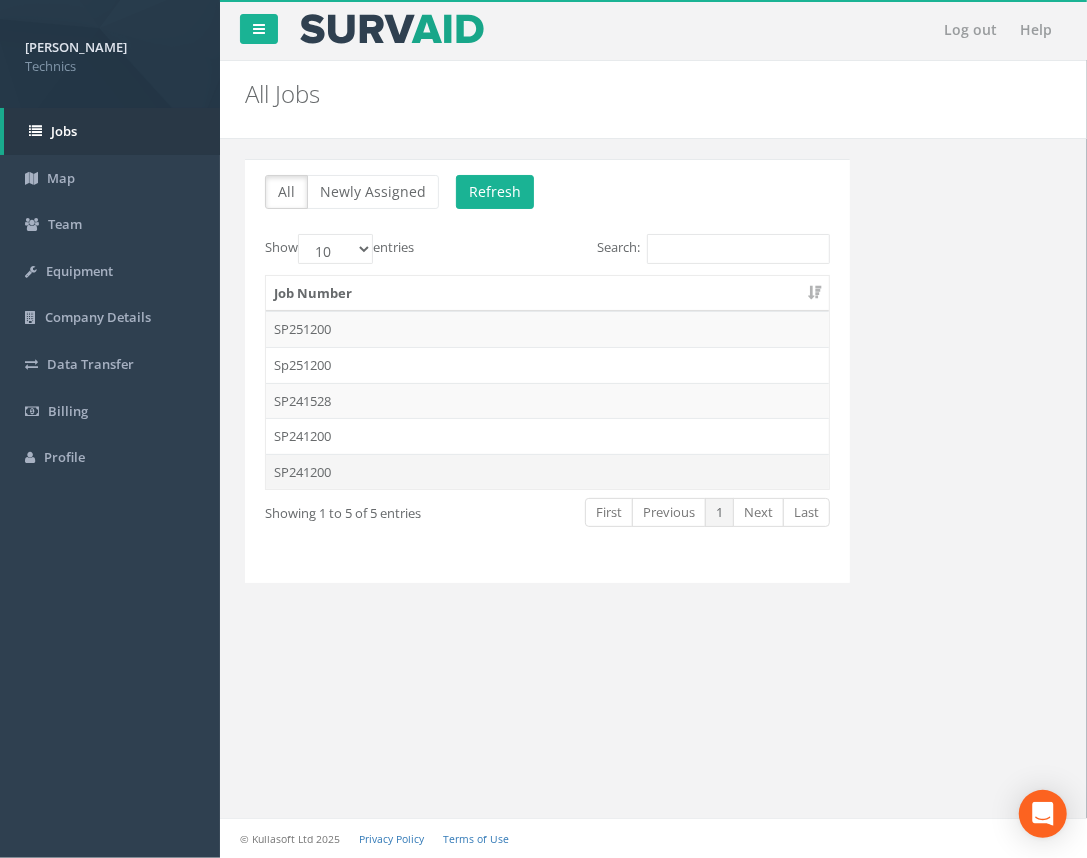click on "SP241200" at bounding box center [547, 472] 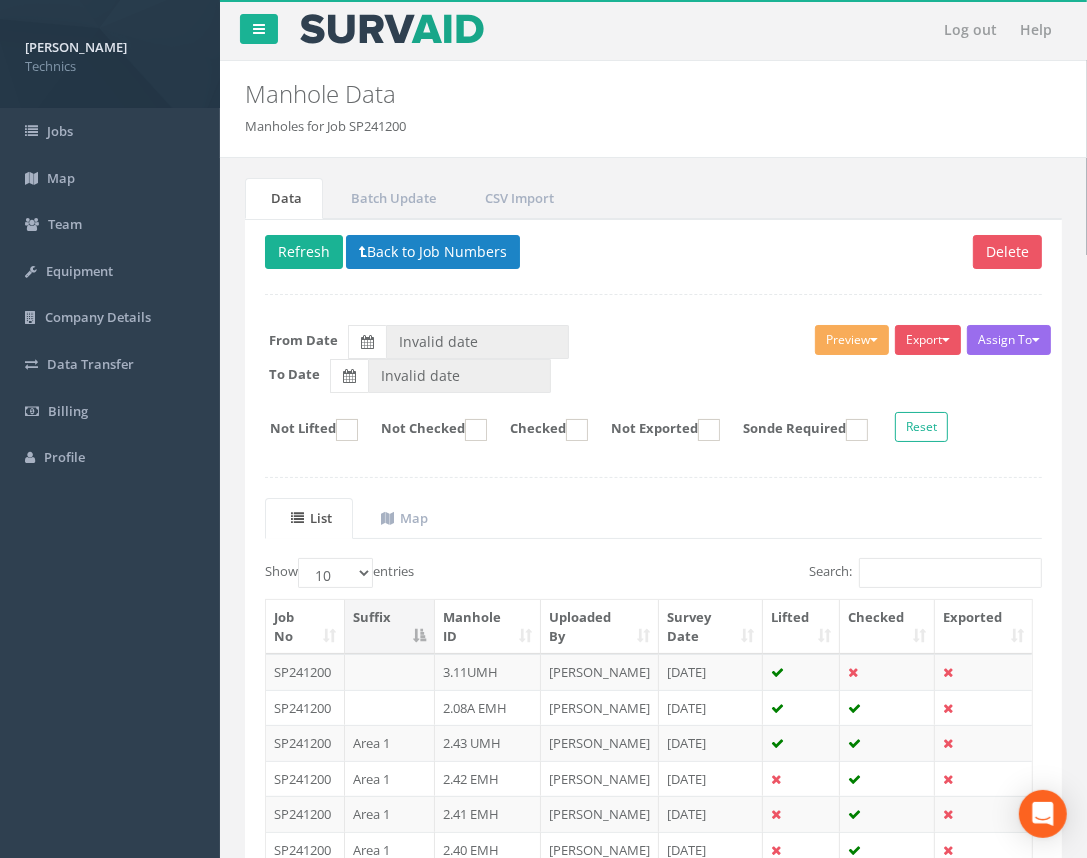 type on "[DATE]" 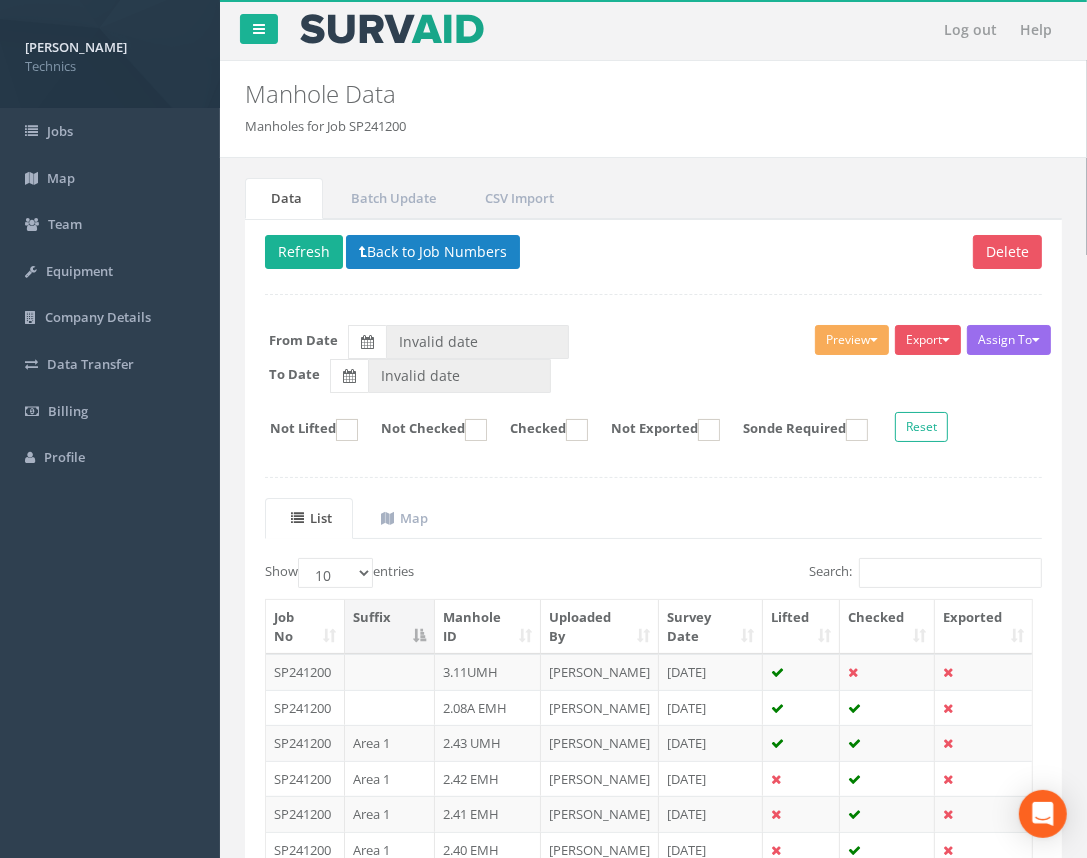 type on "[DATE]" 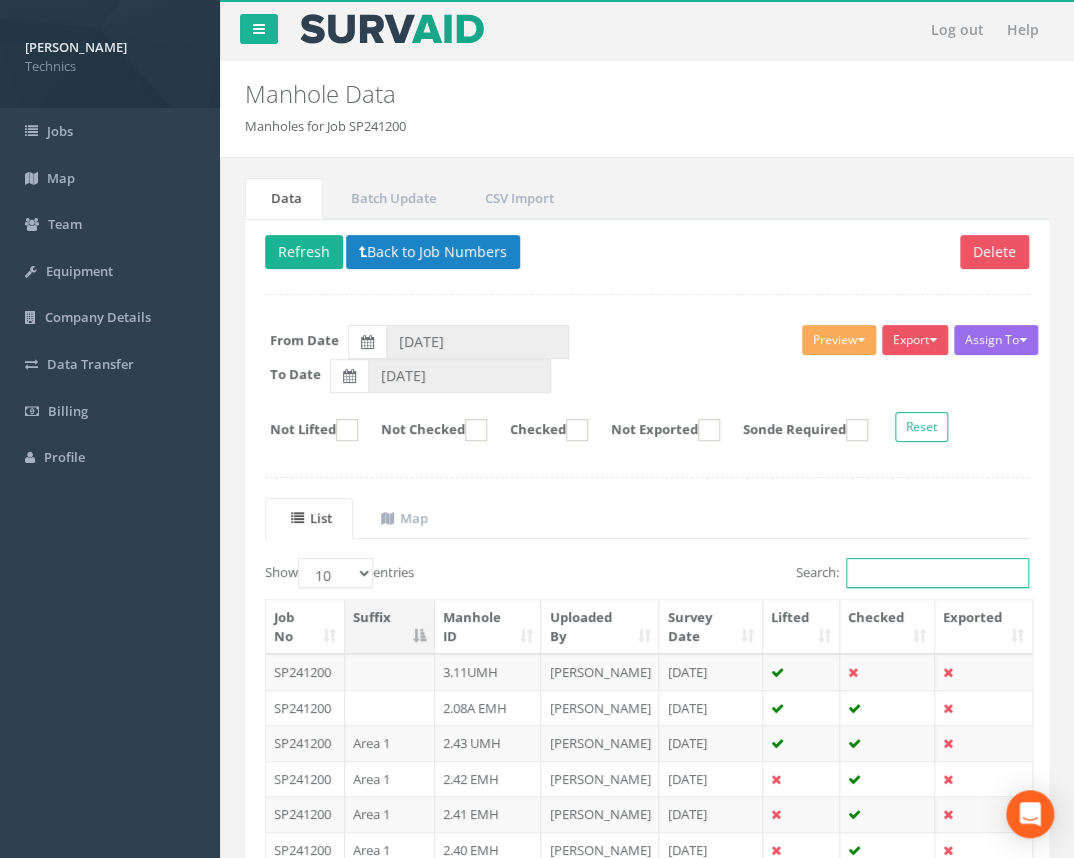 click on "Search:" at bounding box center (937, 573) 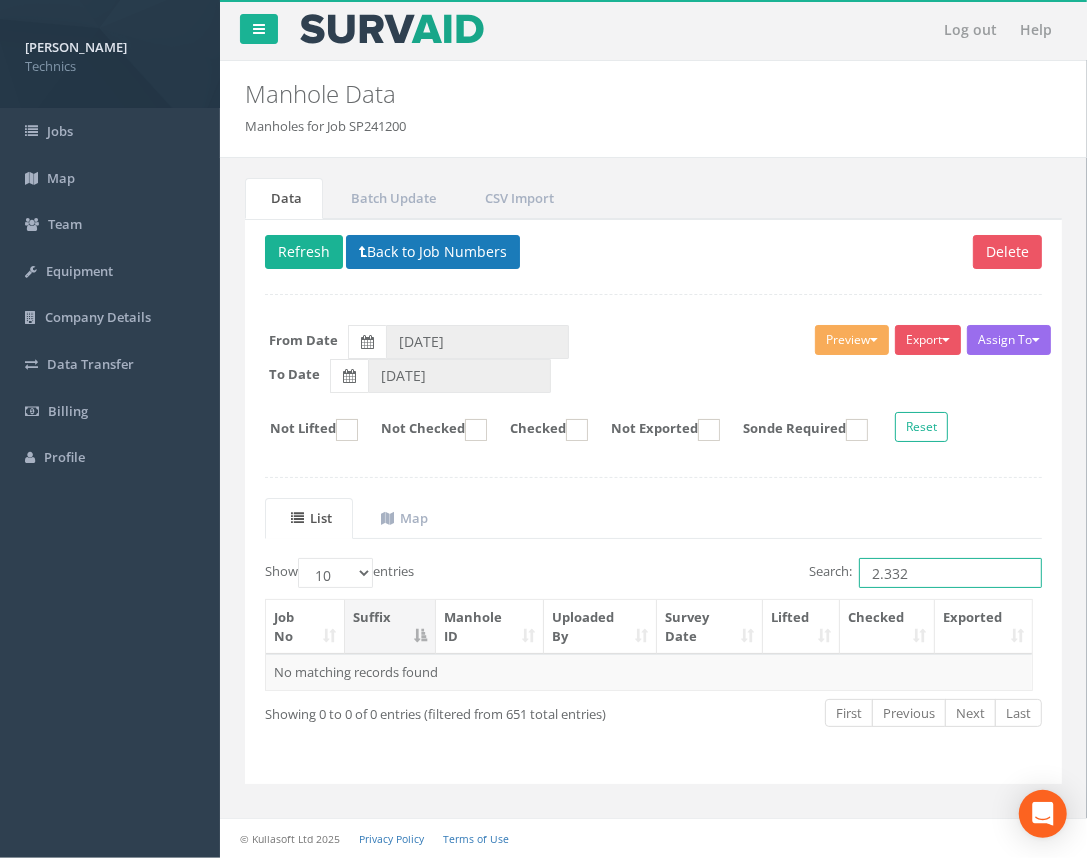 type on "2.332" 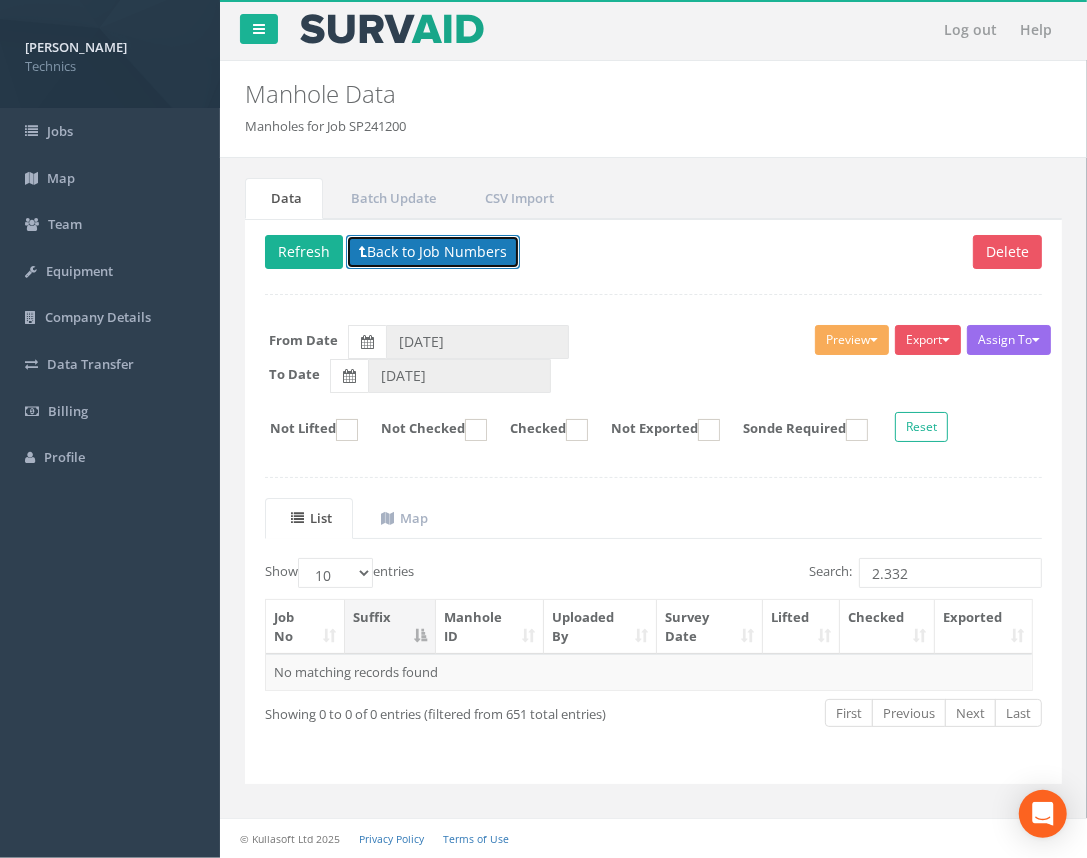 click on "Back to Job Numbers" at bounding box center (433, 252) 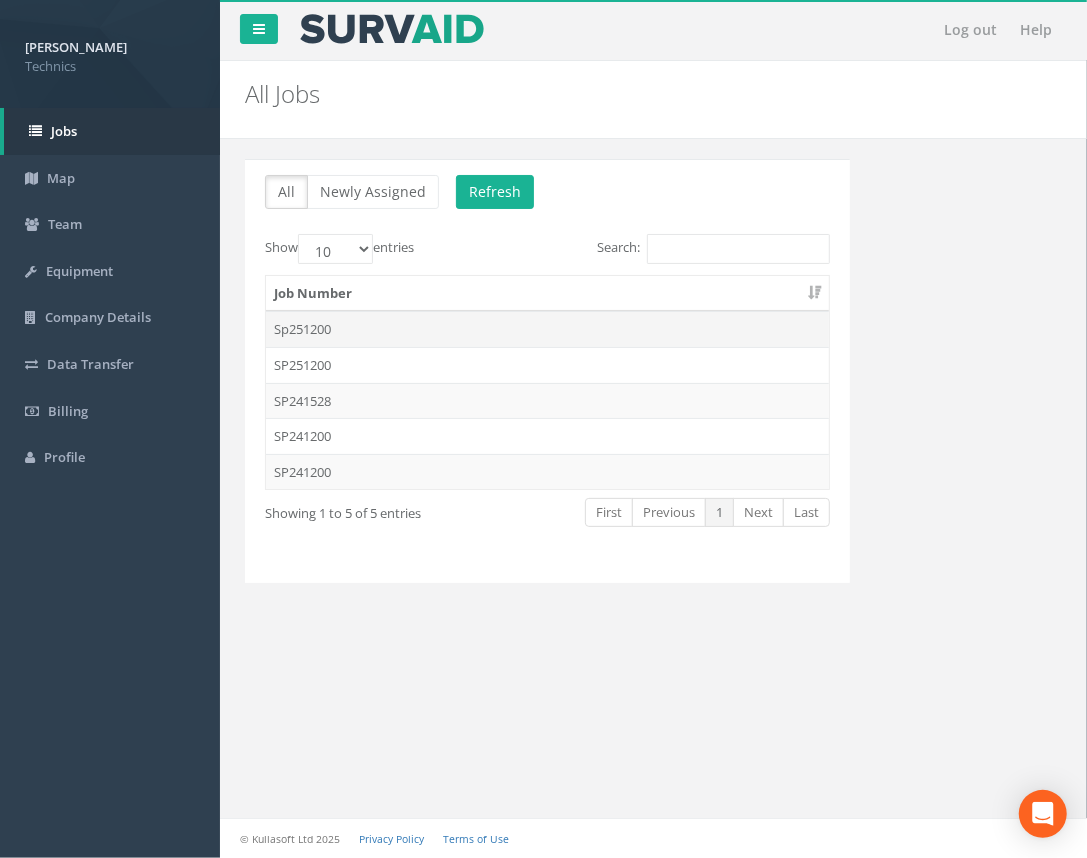 click on "Sp251200" at bounding box center [547, 329] 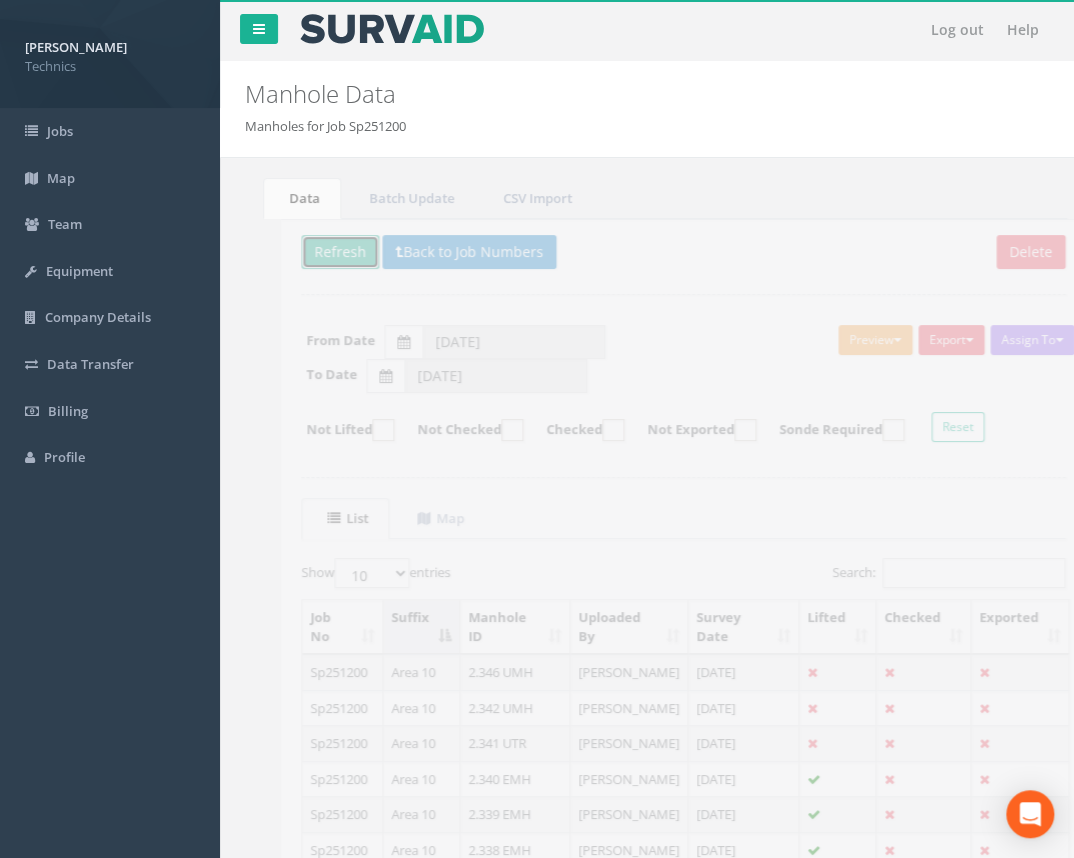 click on "Refresh" at bounding box center (304, 252) 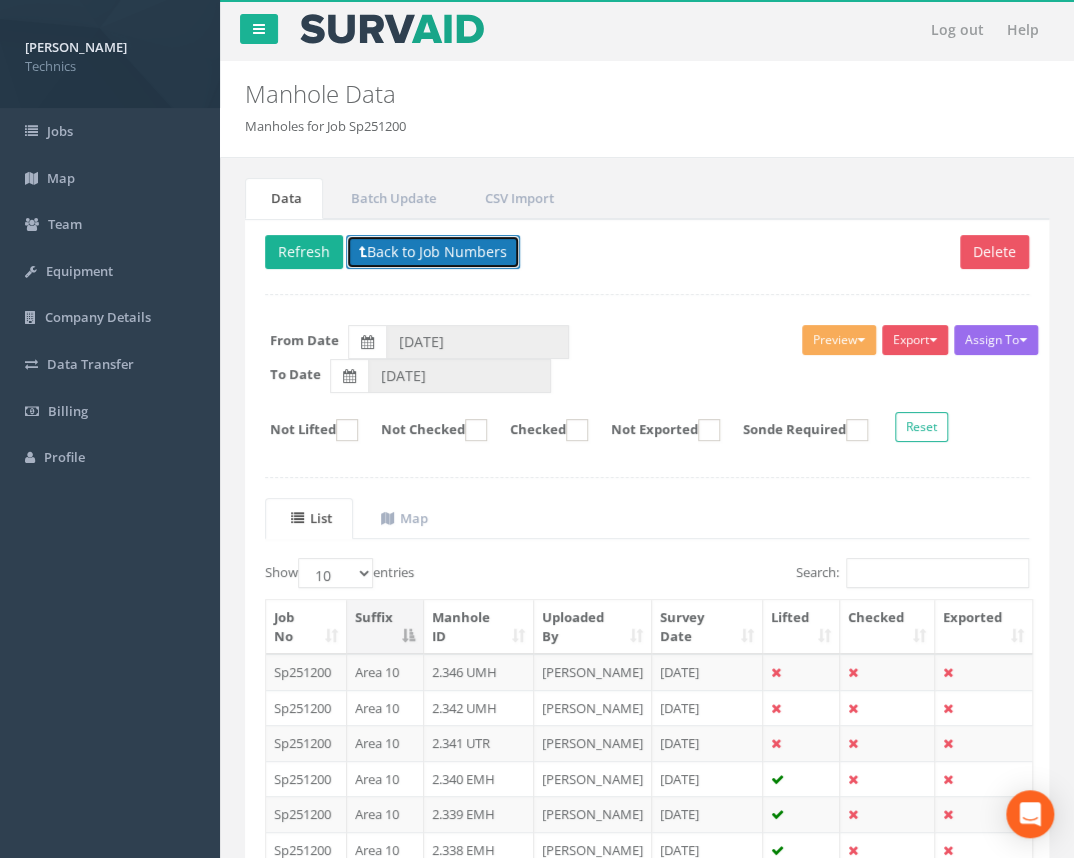 click on "Back to Job Numbers" at bounding box center (433, 252) 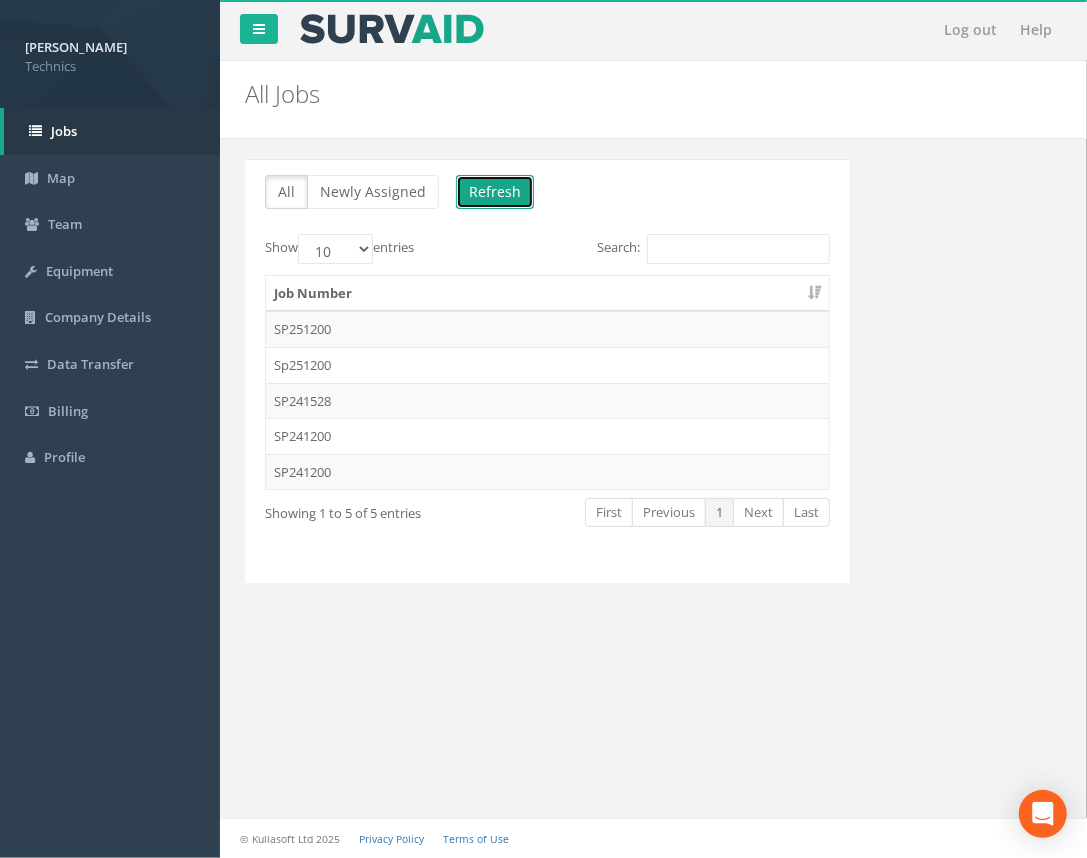 click on "Refresh" at bounding box center [495, 192] 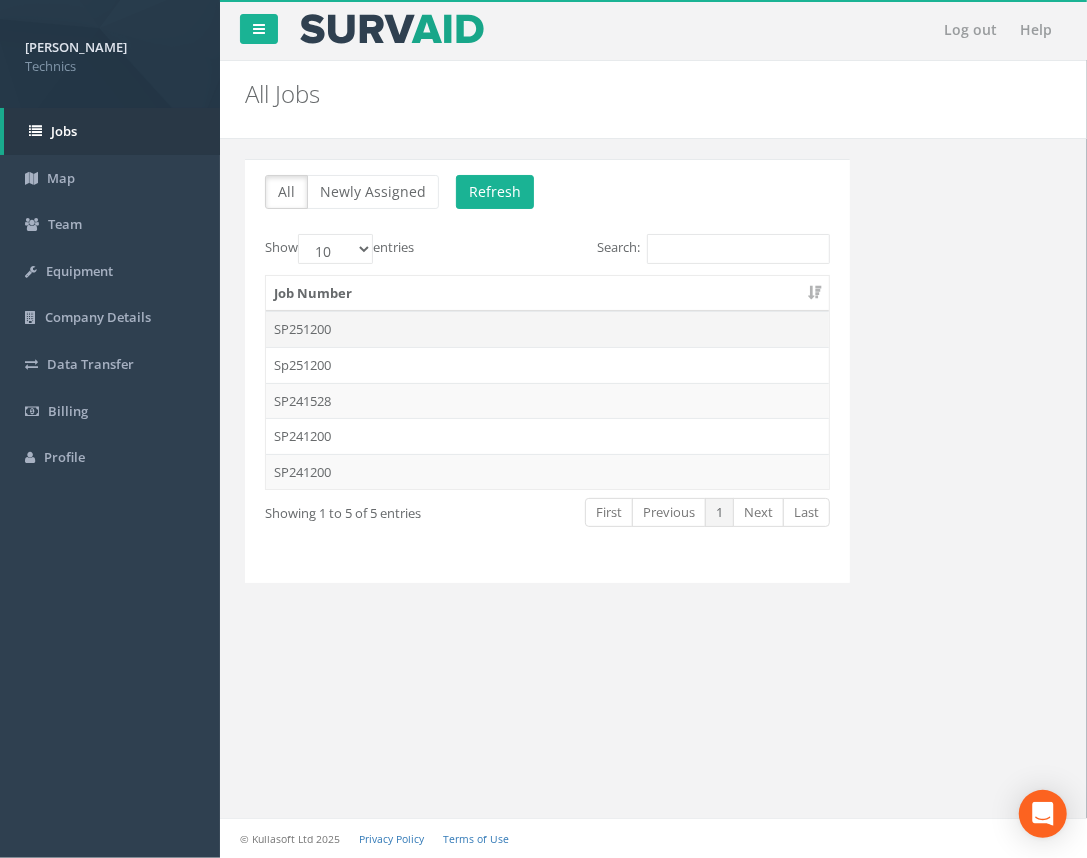 click on "SP251200" at bounding box center [547, 329] 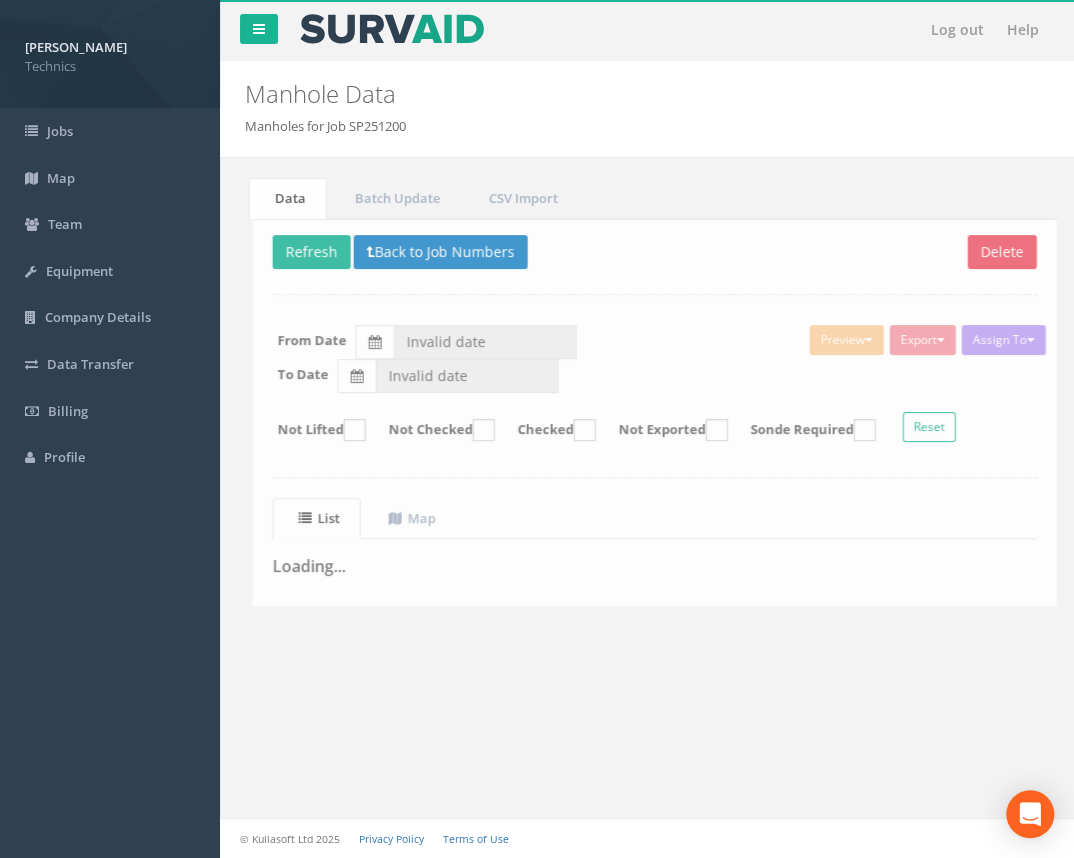 type on "[DATE]" 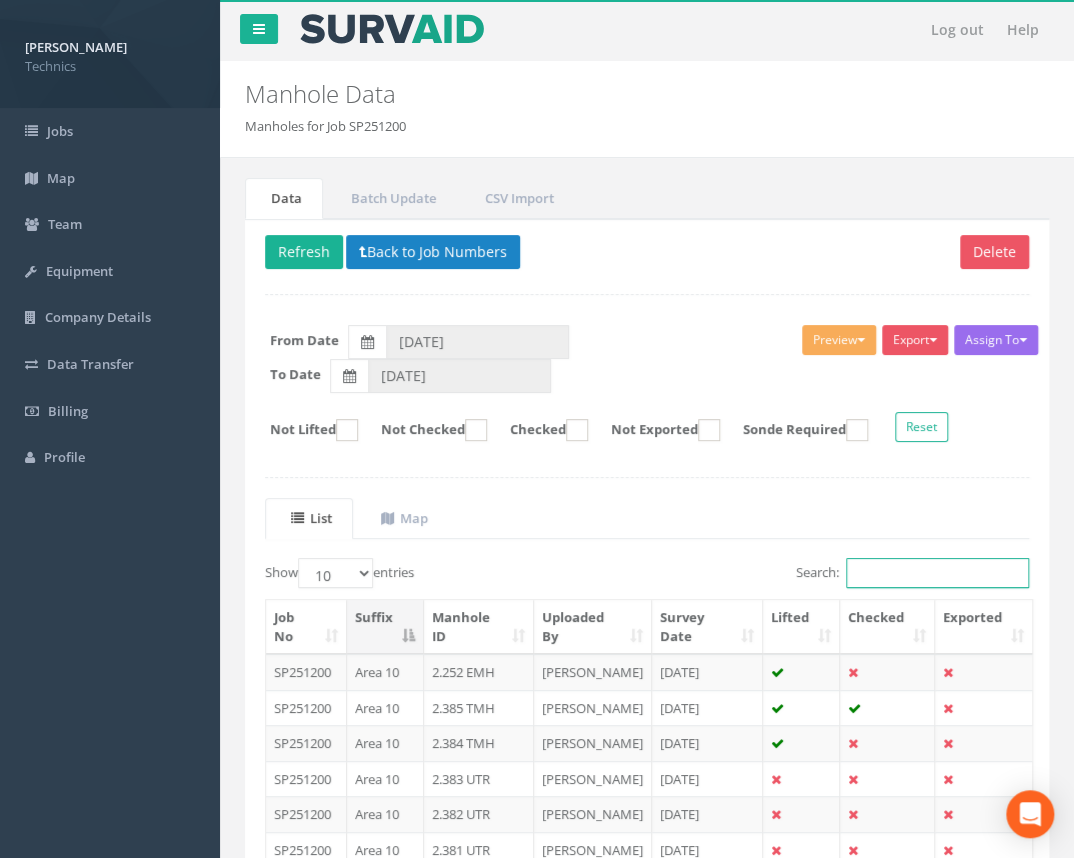 click on "Search:" at bounding box center (937, 573) 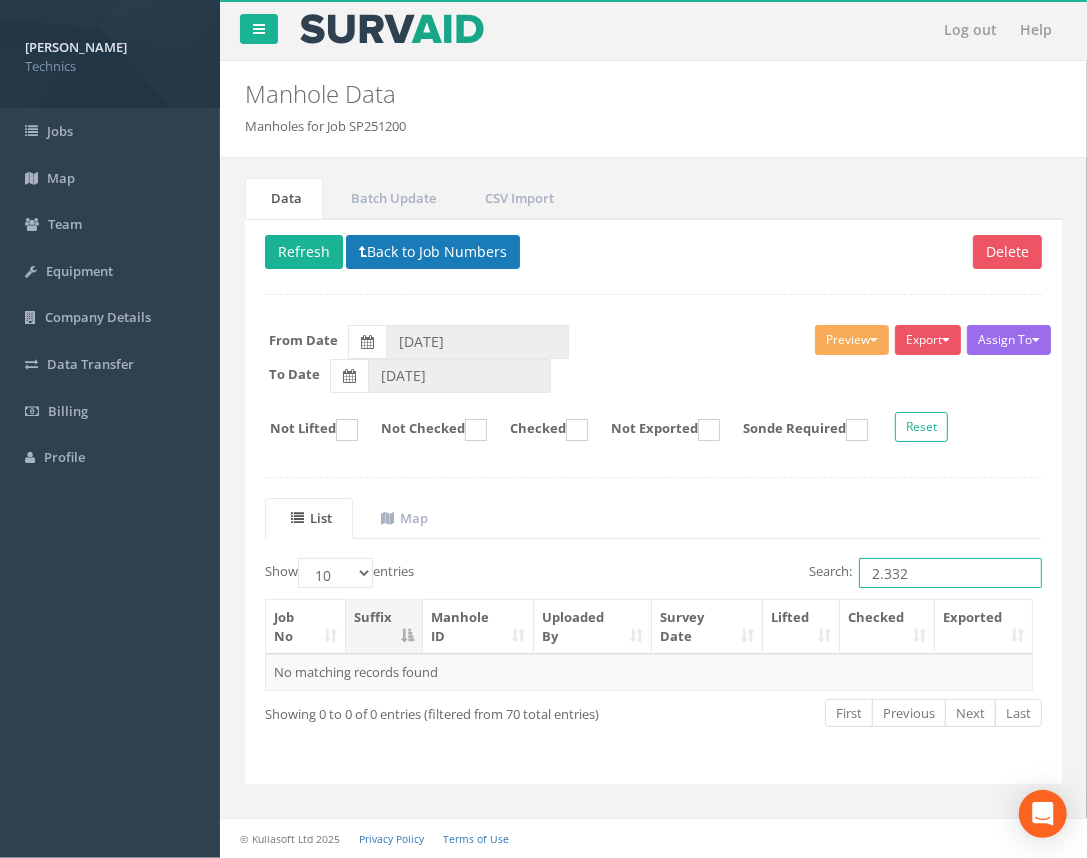 type on "2.332" 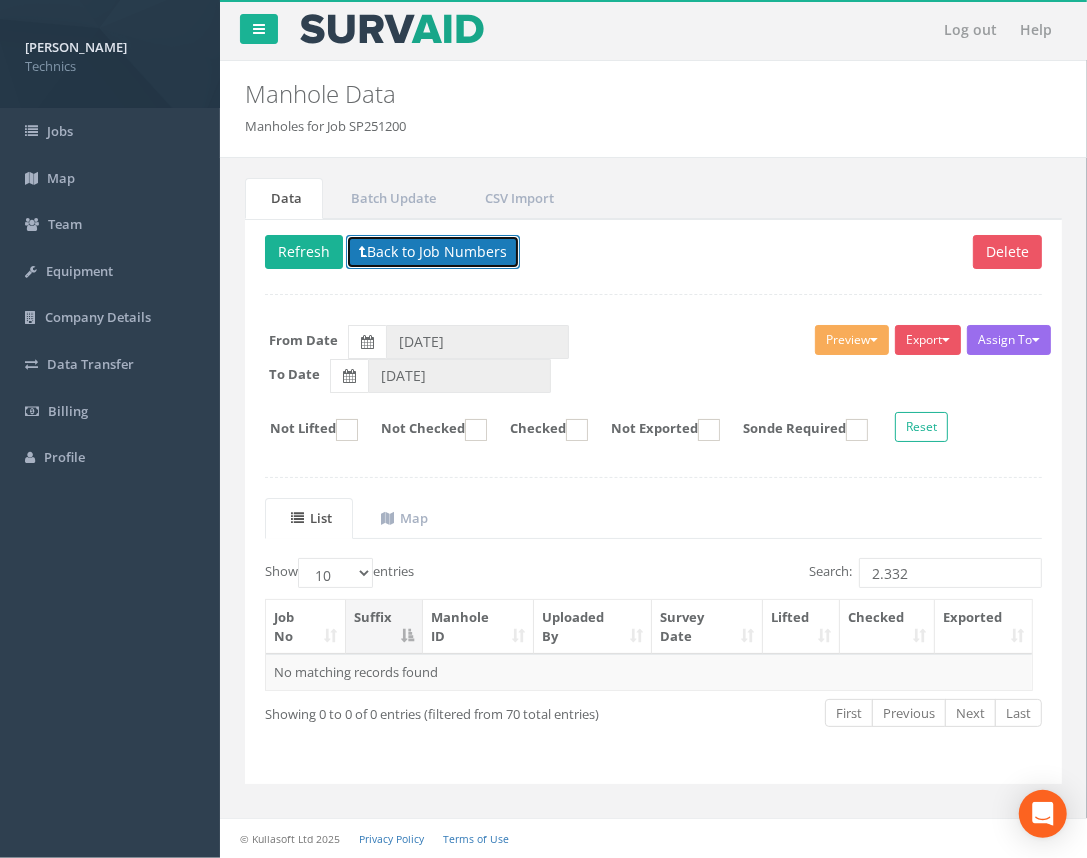 click on "Back to Job Numbers" at bounding box center (433, 252) 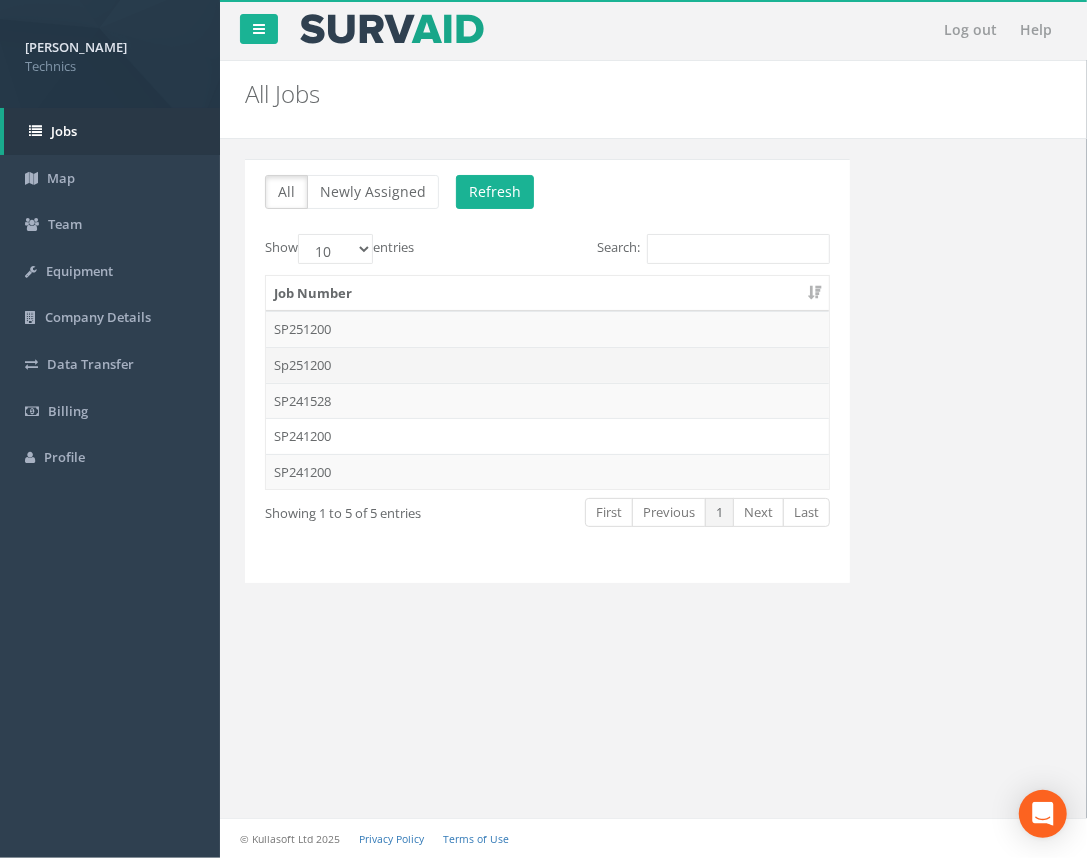 click on "Sp251200" at bounding box center [547, 365] 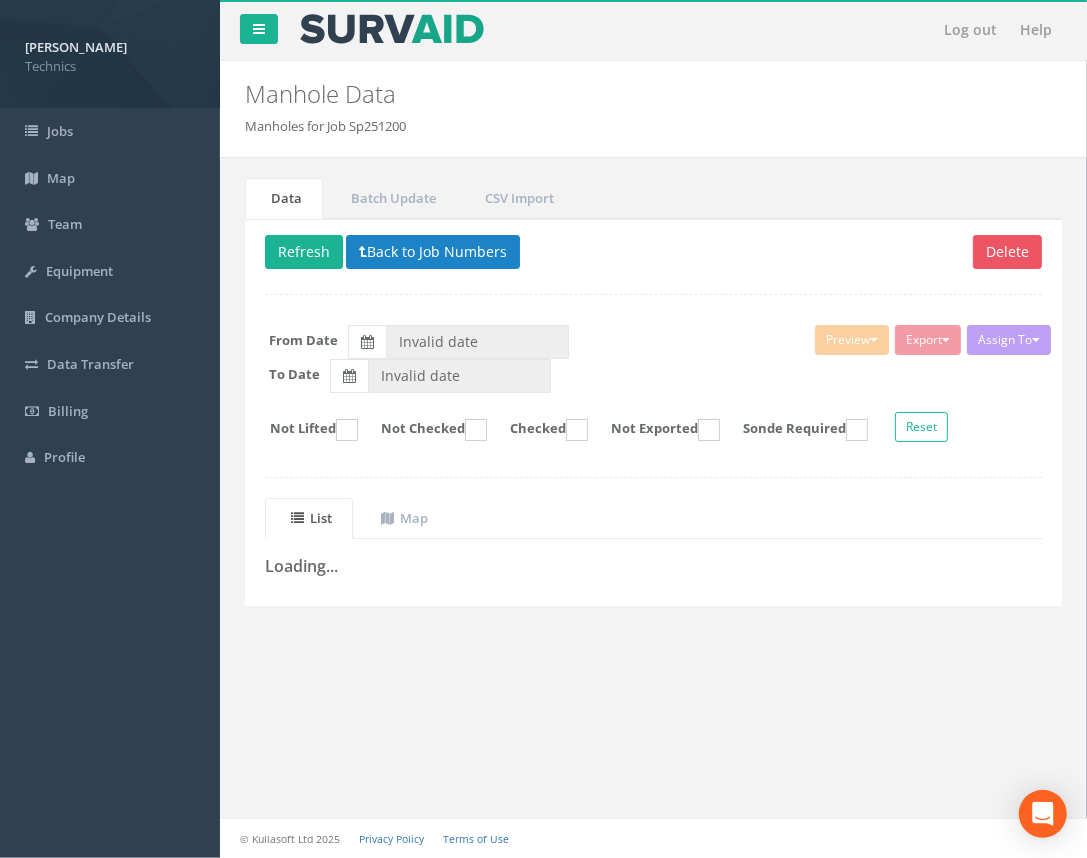 type on "[DATE]" 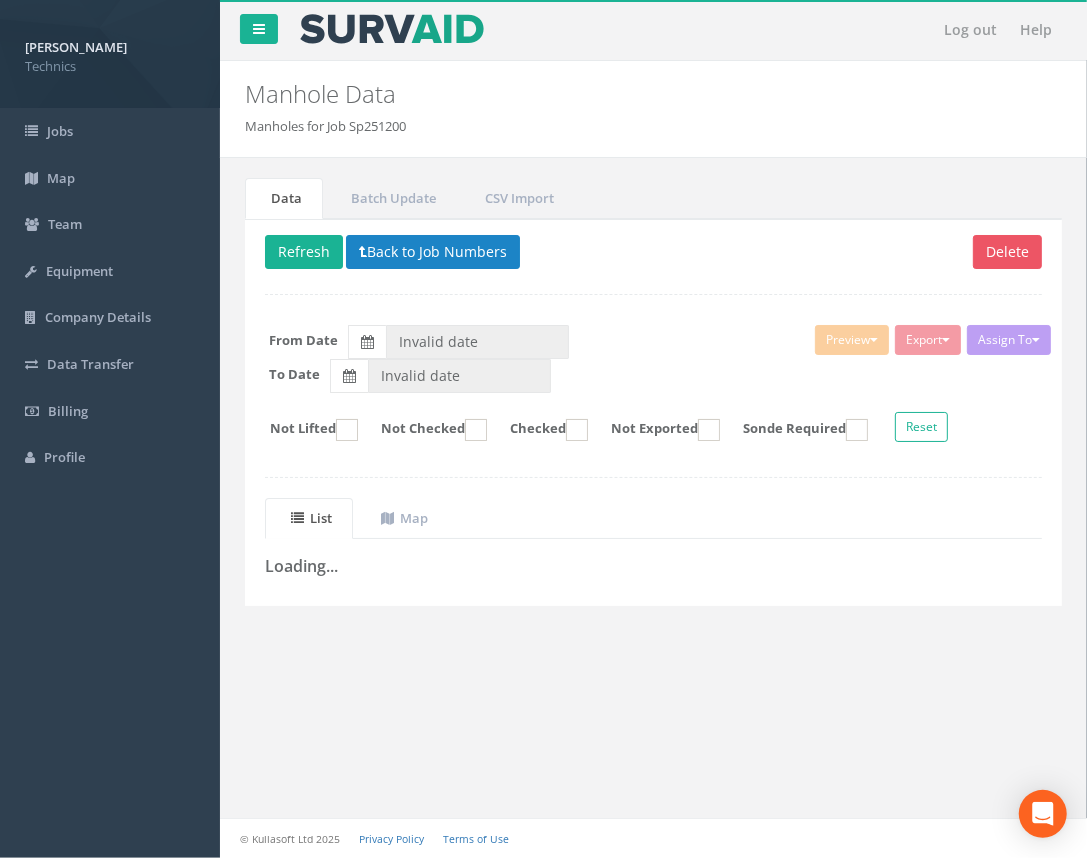 type on "[DATE]" 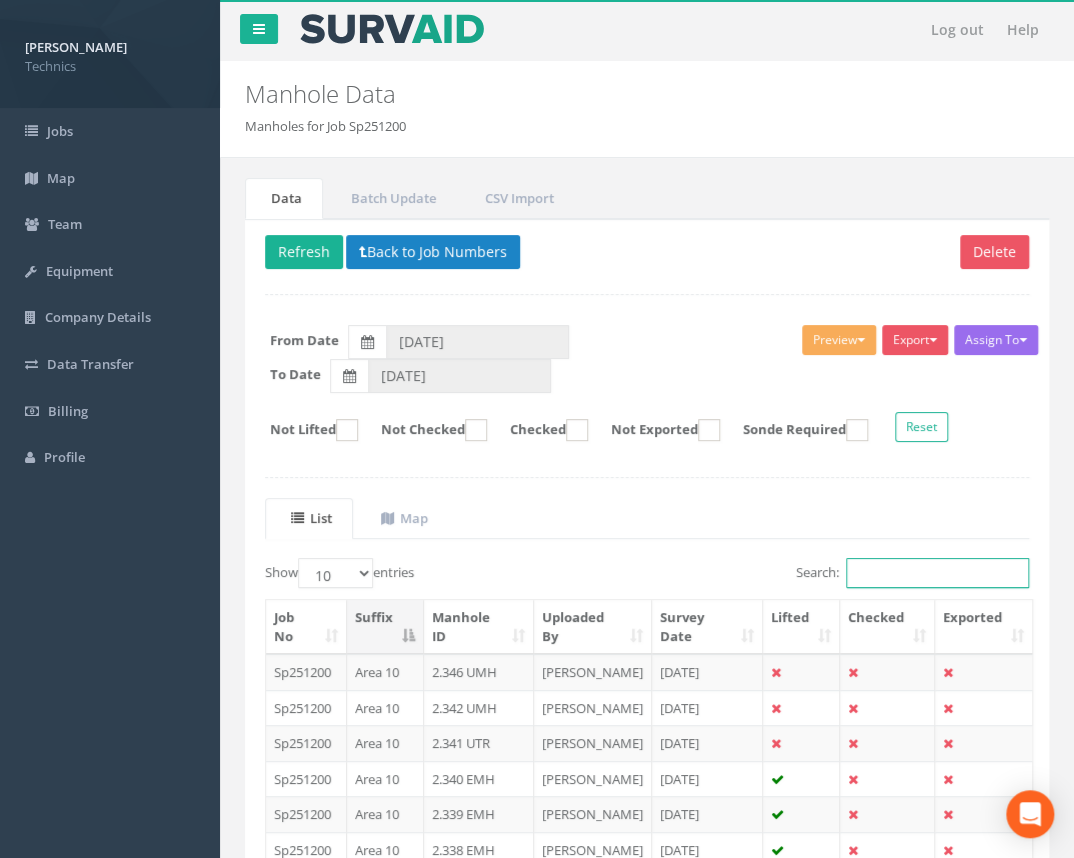 click on "Search:" at bounding box center (937, 573) 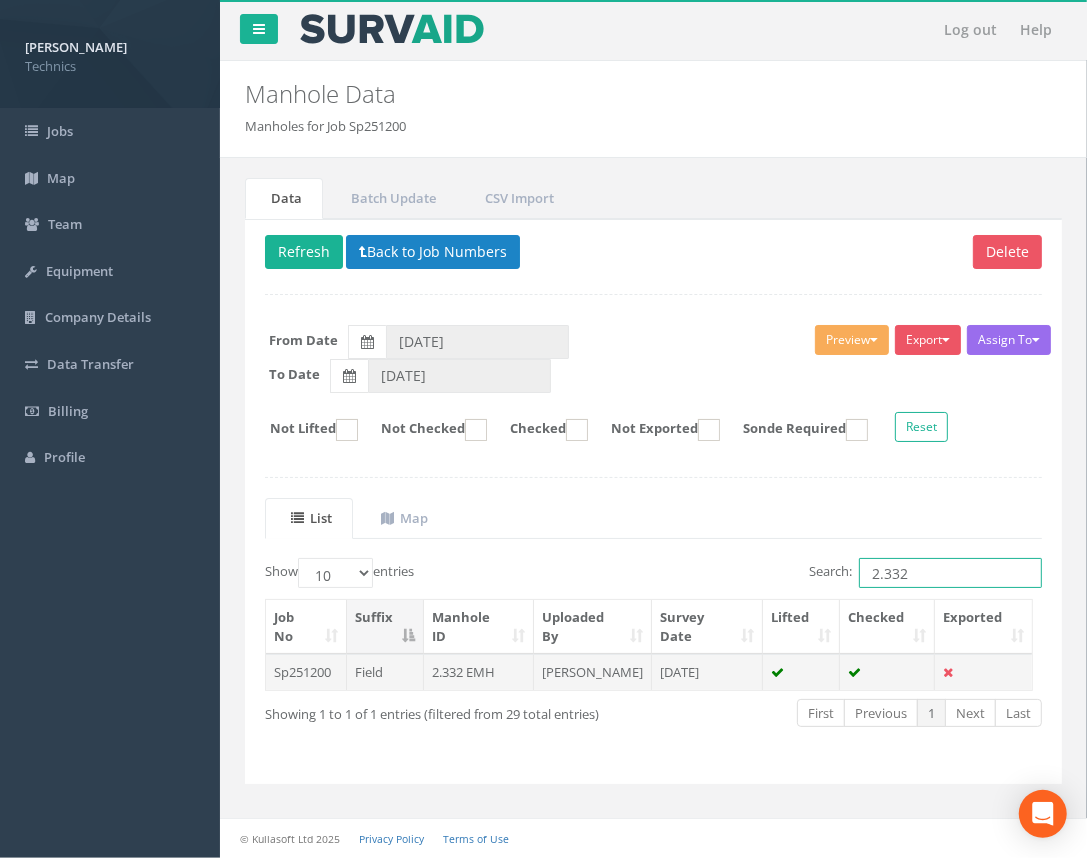 type on "2.332" 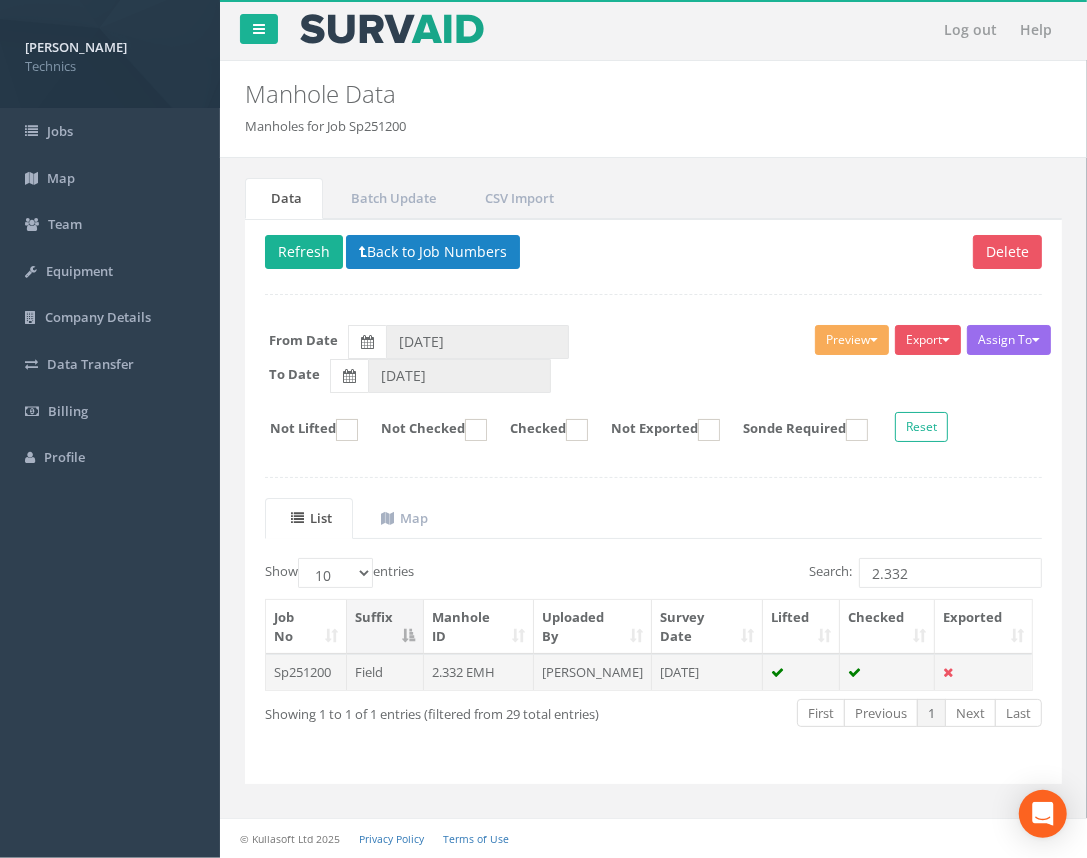 click on "2.332 EMH" at bounding box center (479, 672) 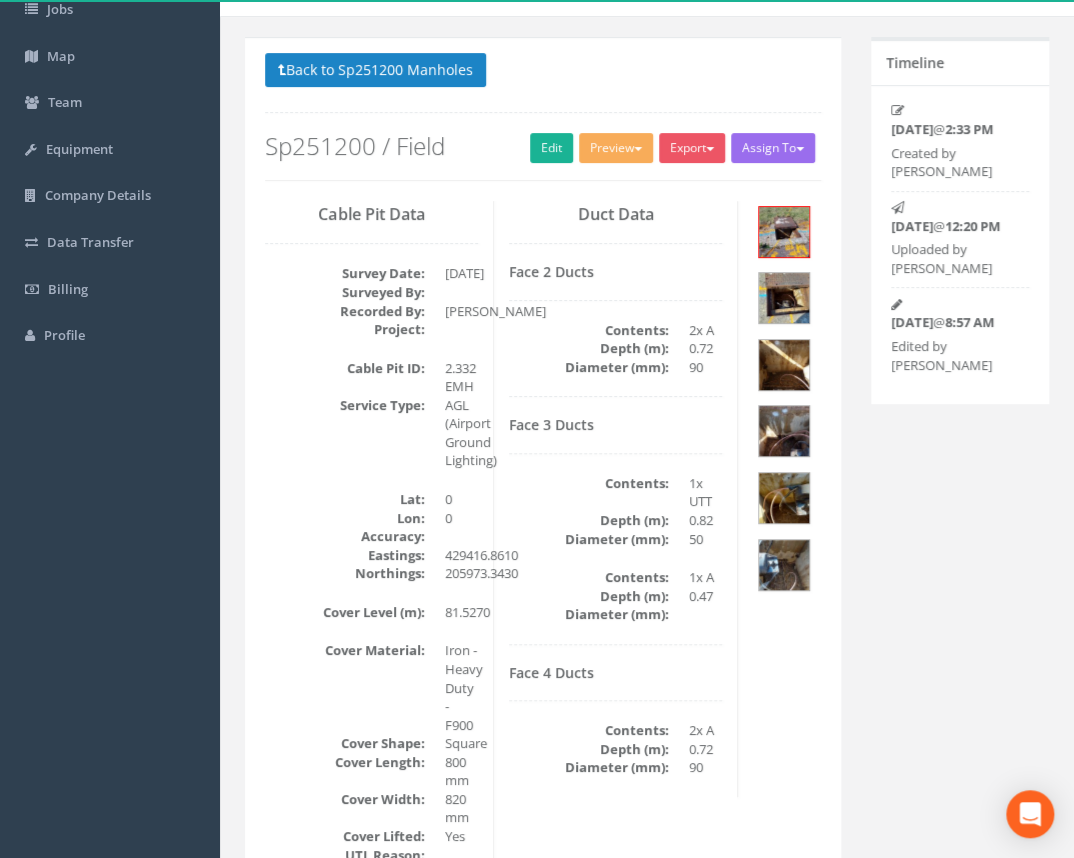 scroll, scrollTop: 0, scrollLeft: 0, axis: both 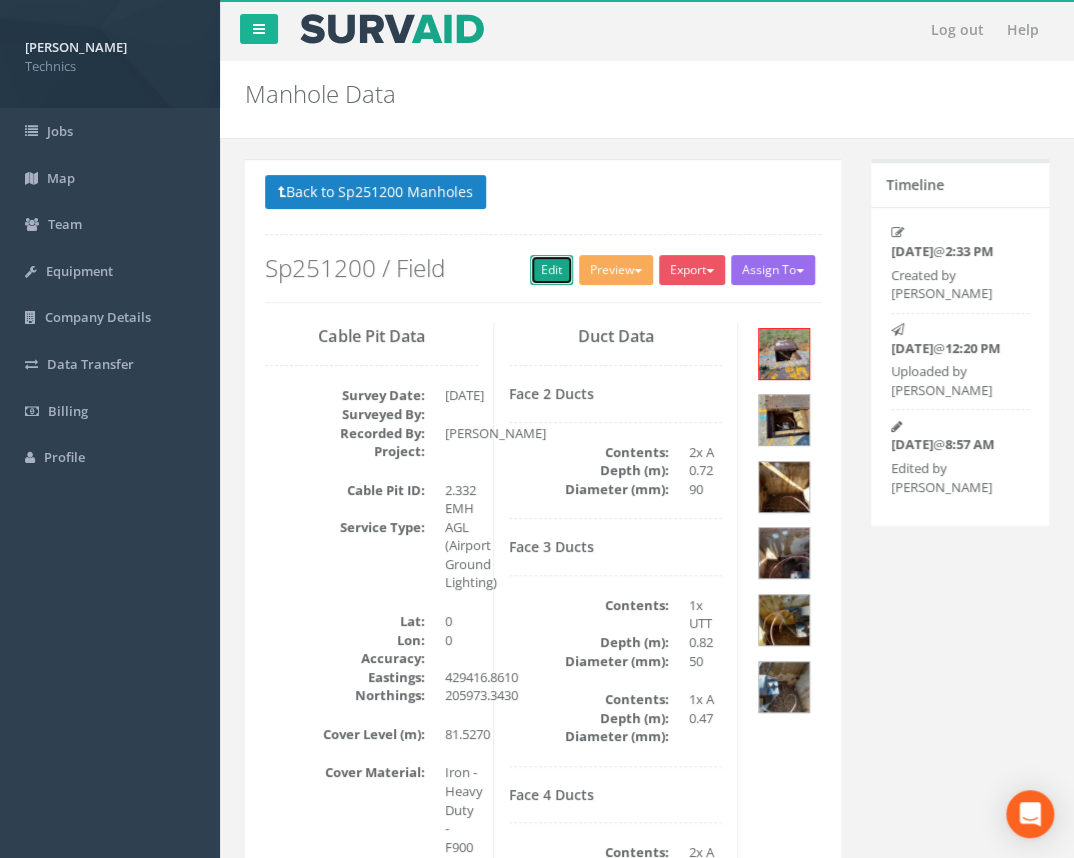 click on "Edit" at bounding box center (551, 270) 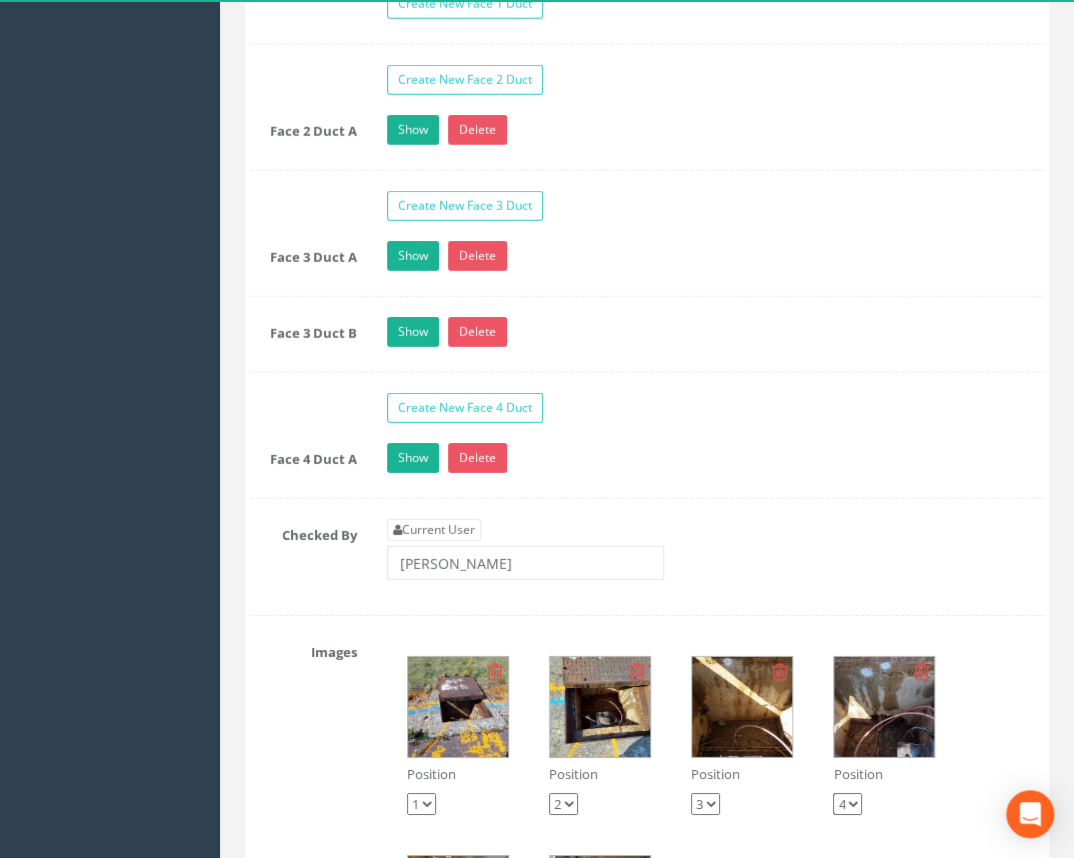 scroll, scrollTop: 2181, scrollLeft: 0, axis: vertical 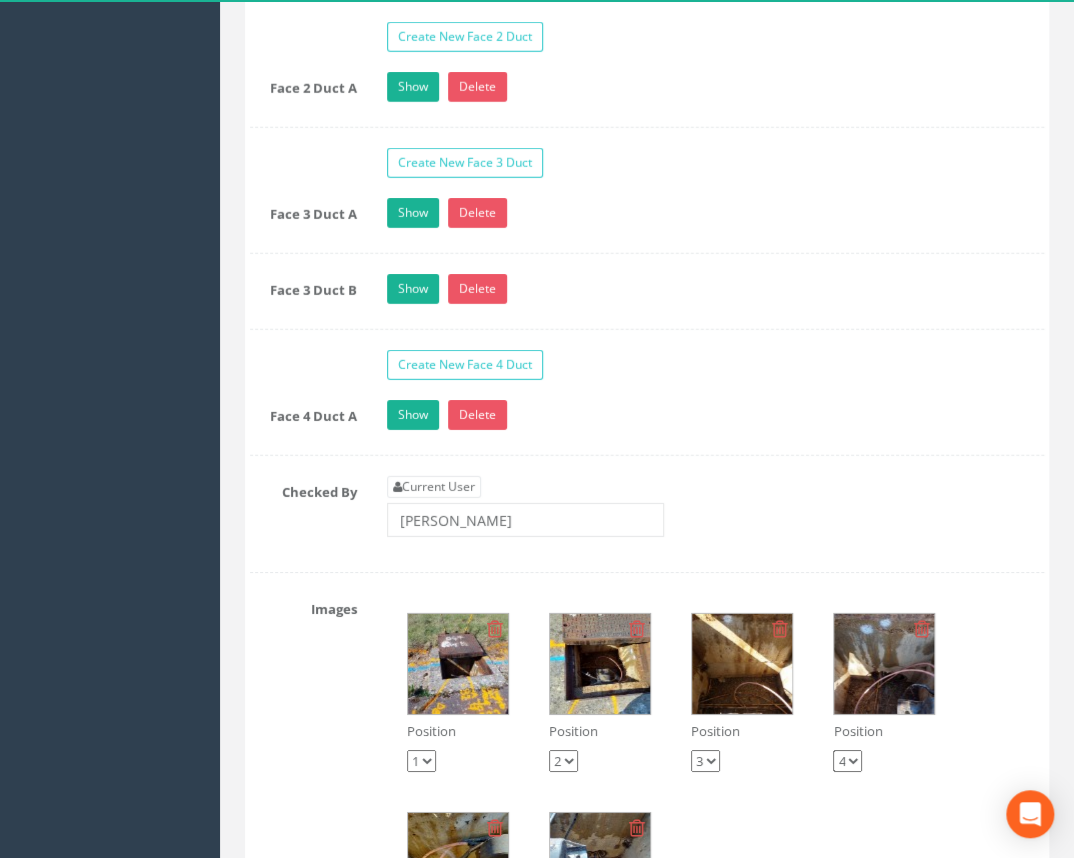 click at bounding box center (458, 664) 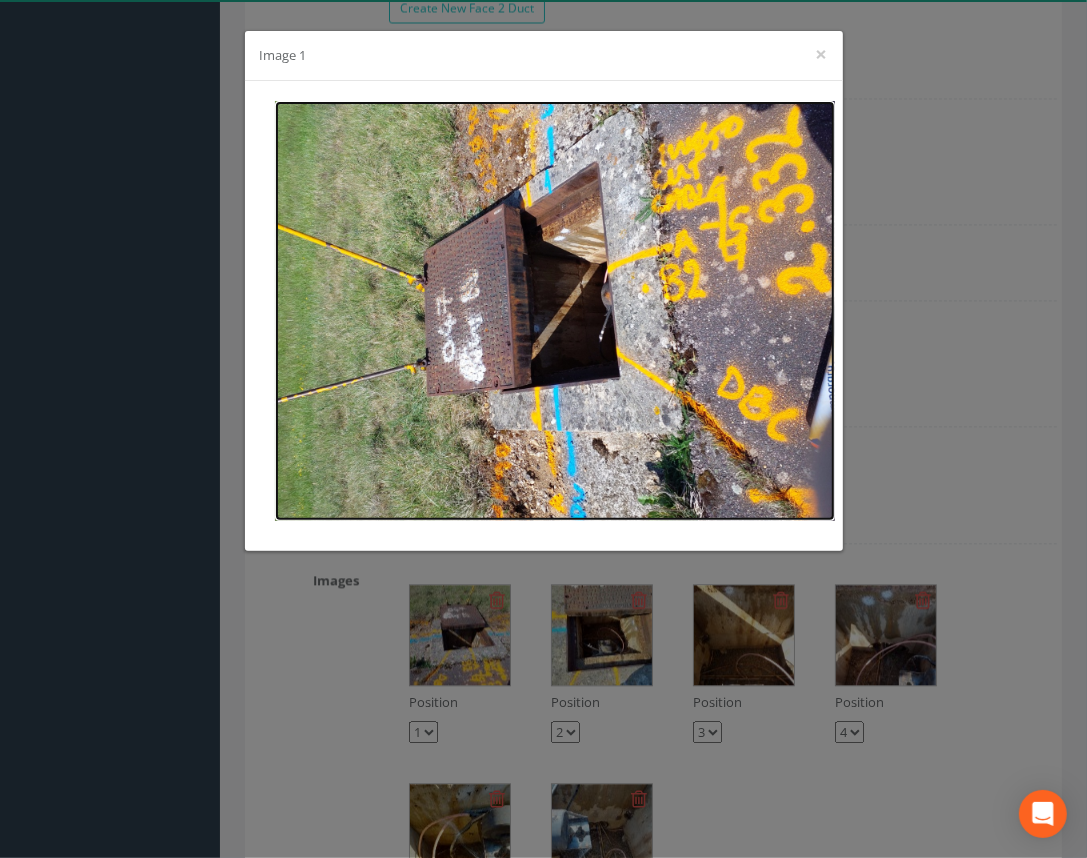 click at bounding box center (555, 311) 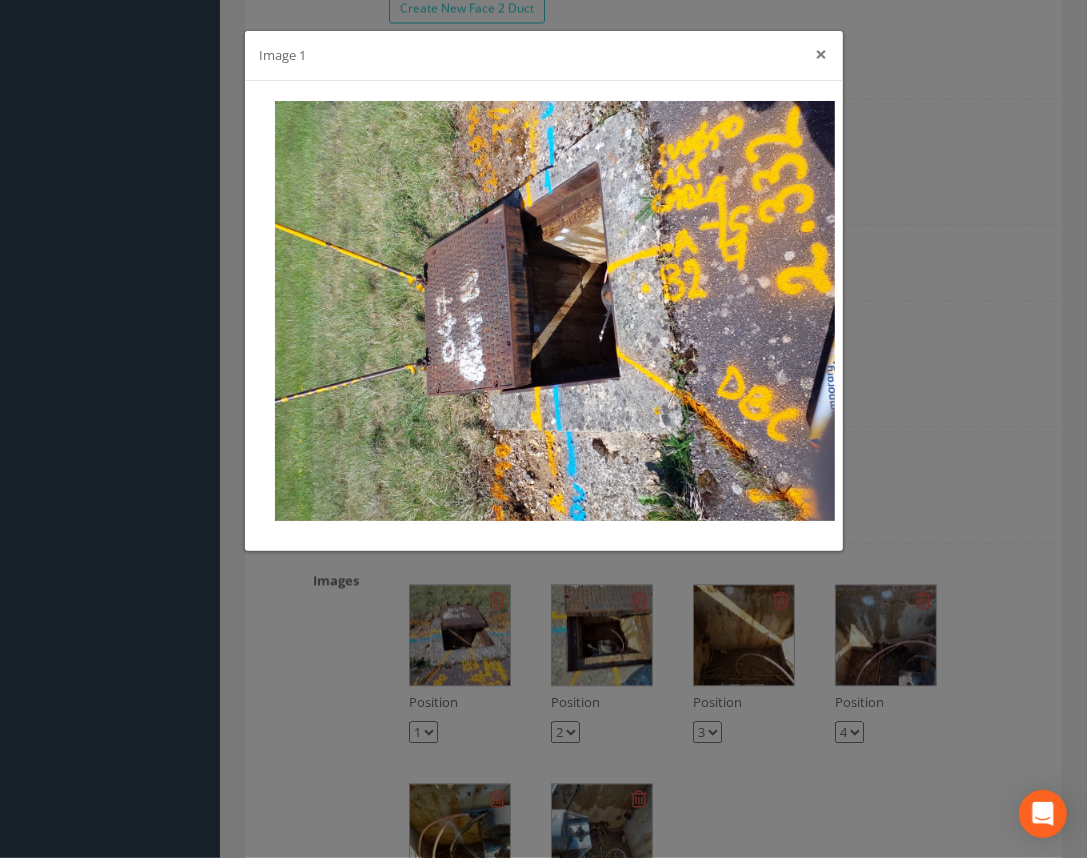 click on "×" at bounding box center (822, 54) 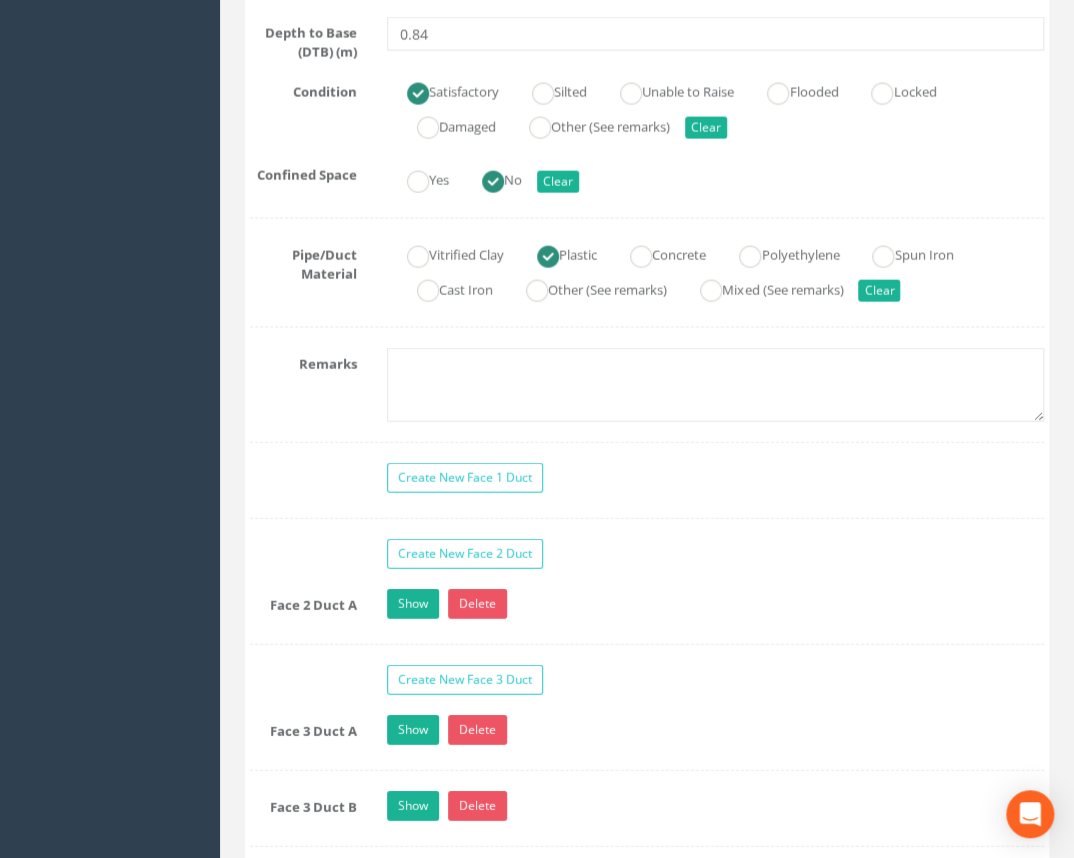 scroll, scrollTop: 1666, scrollLeft: 0, axis: vertical 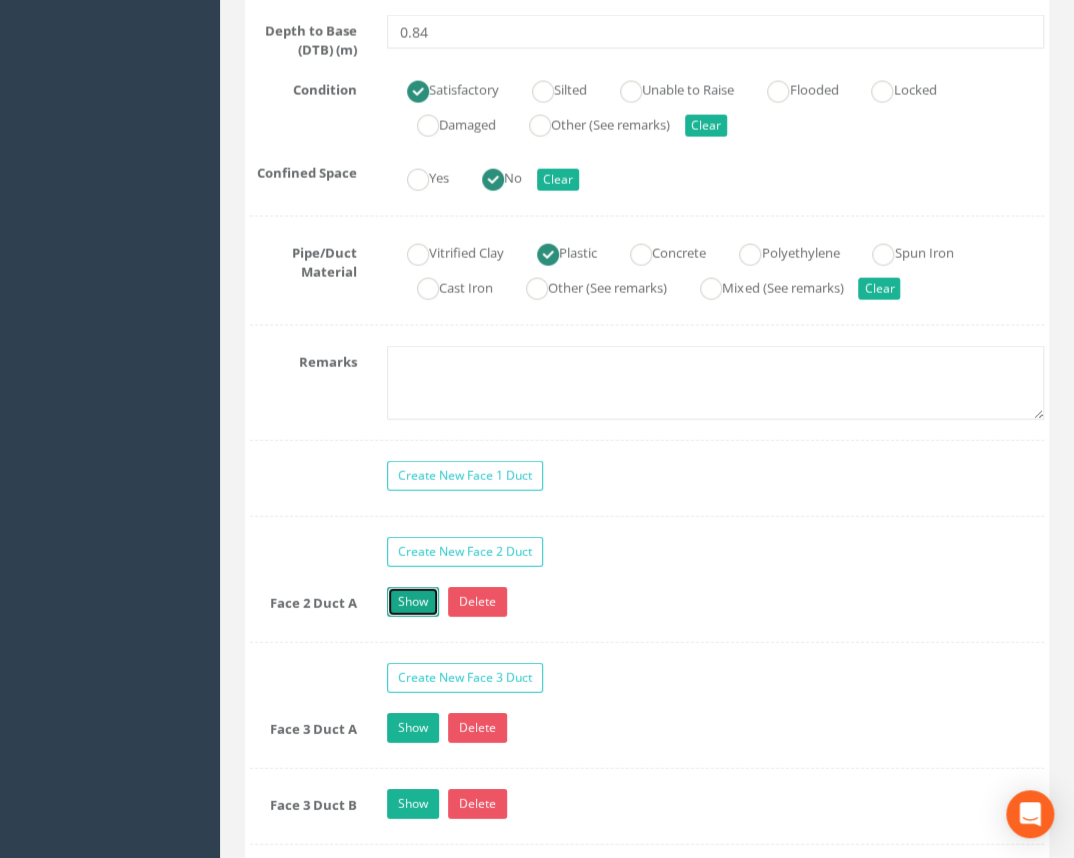 click on "Show" at bounding box center (413, 602) 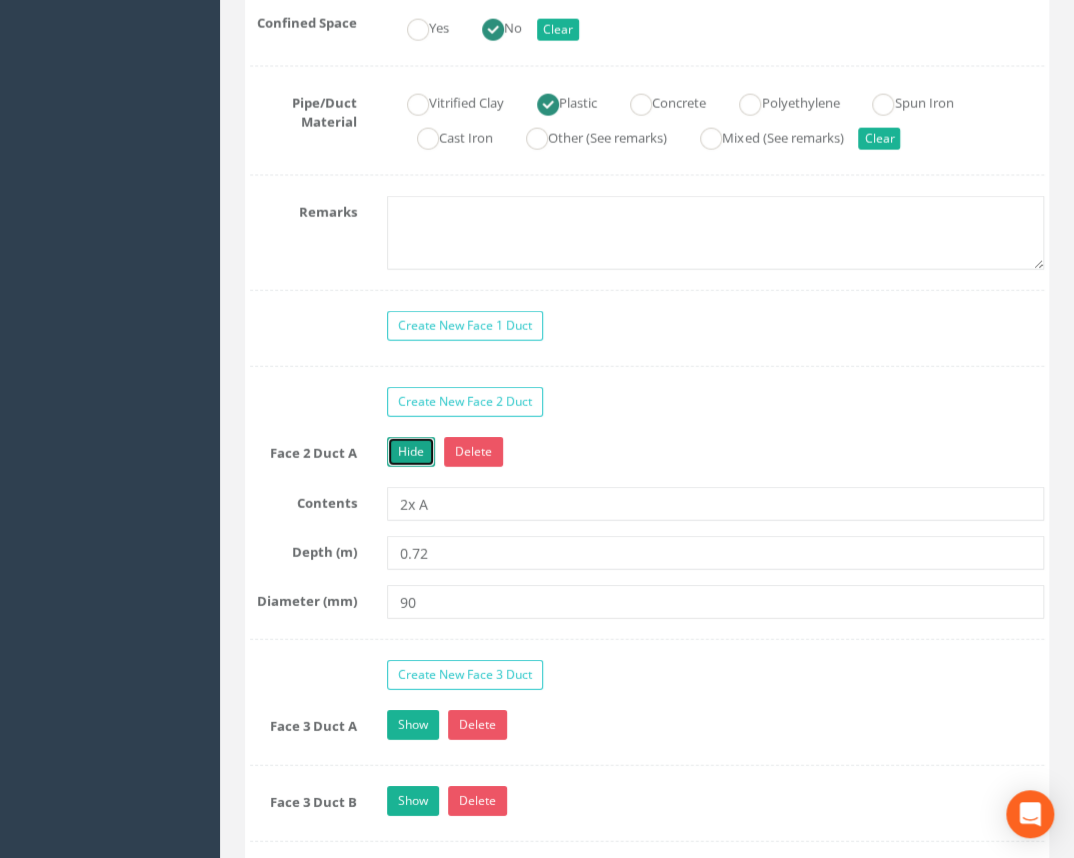 scroll, scrollTop: 1848, scrollLeft: 0, axis: vertical 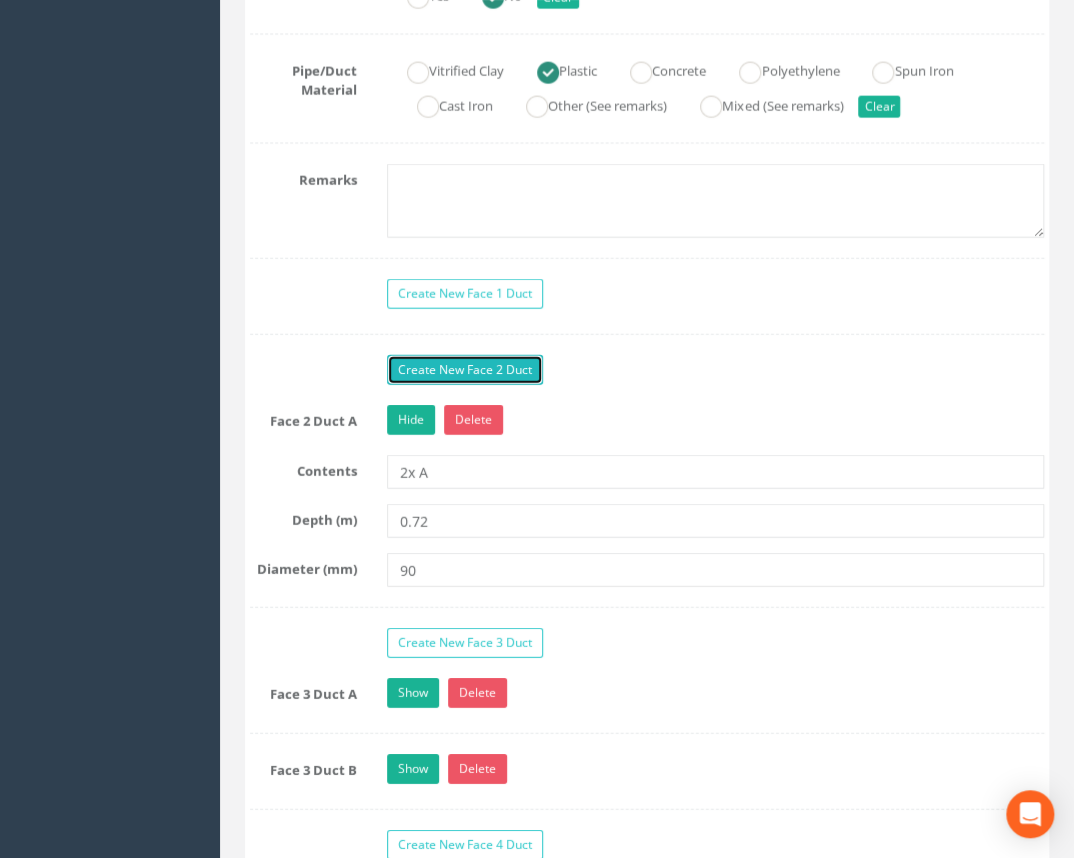 click on "Create New Face 2 Duct" at bounding box center [465, 370] 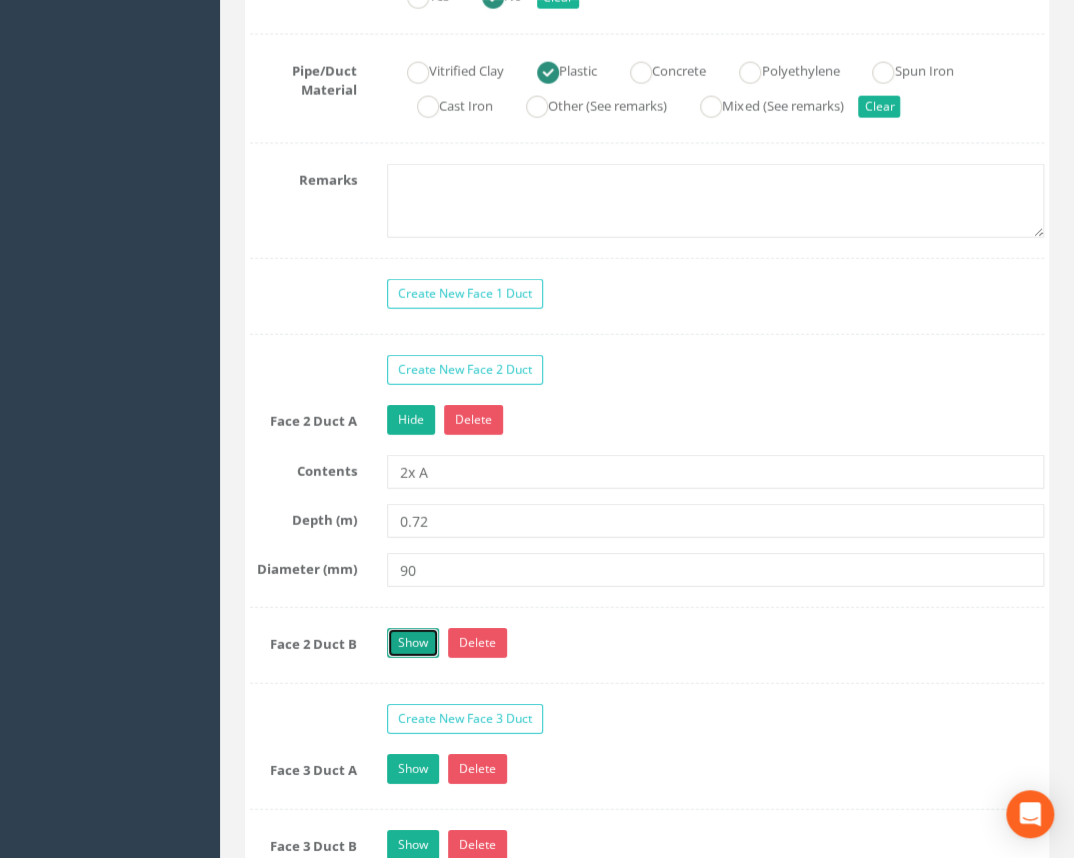 click on "Show" at bounding box center [413, 643] 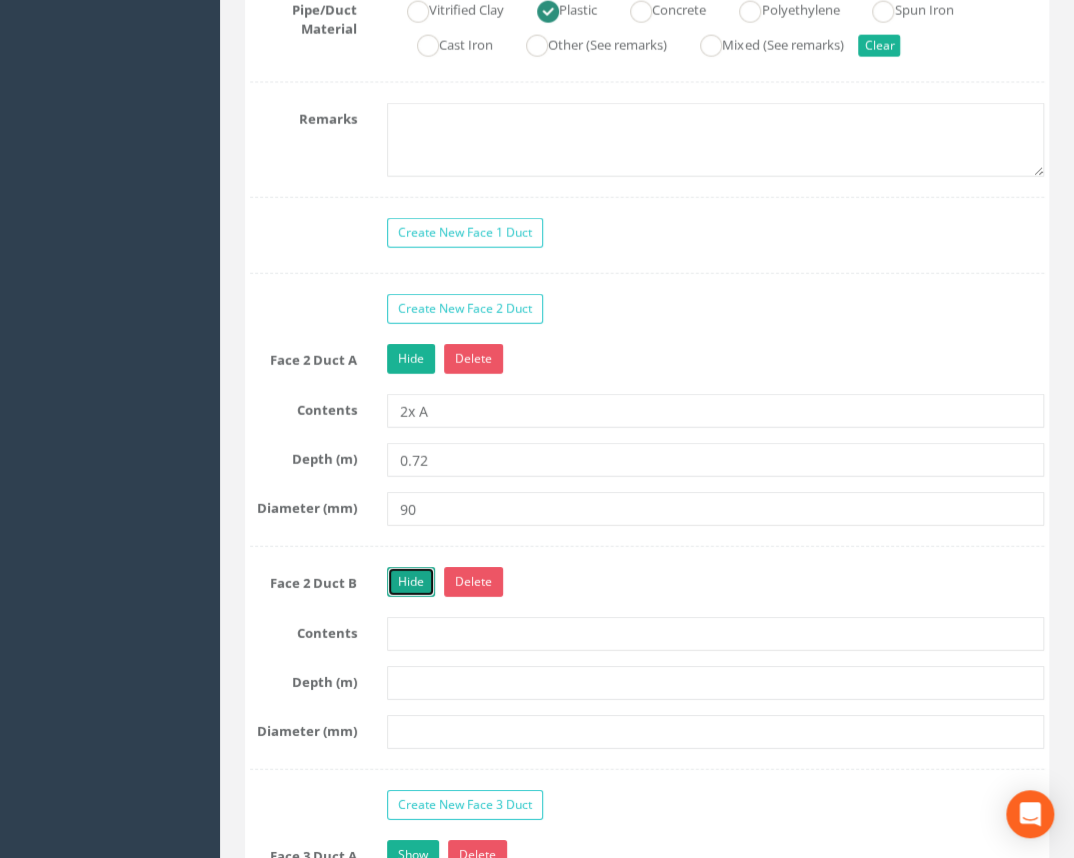 scroll, scrollTop: 1939, scrollLeft: 0, axis: vertical 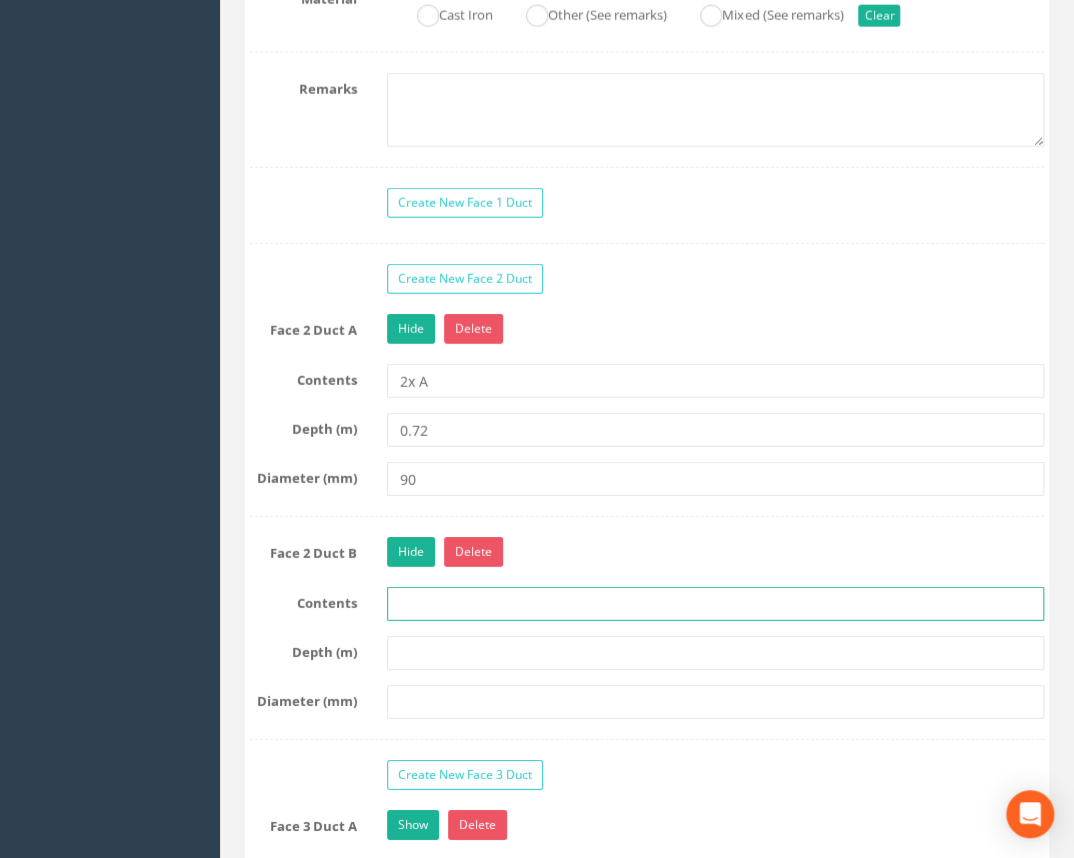 click at bounding box center (715, 604) 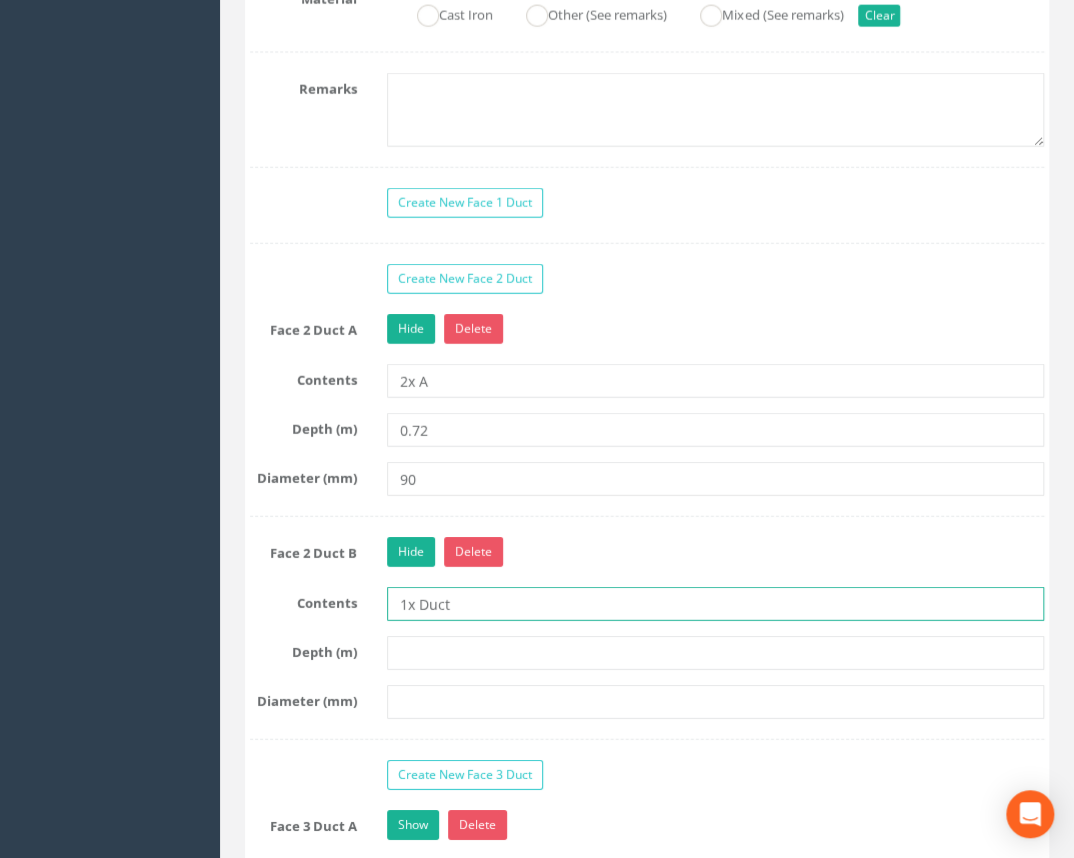type on "1x Duct" 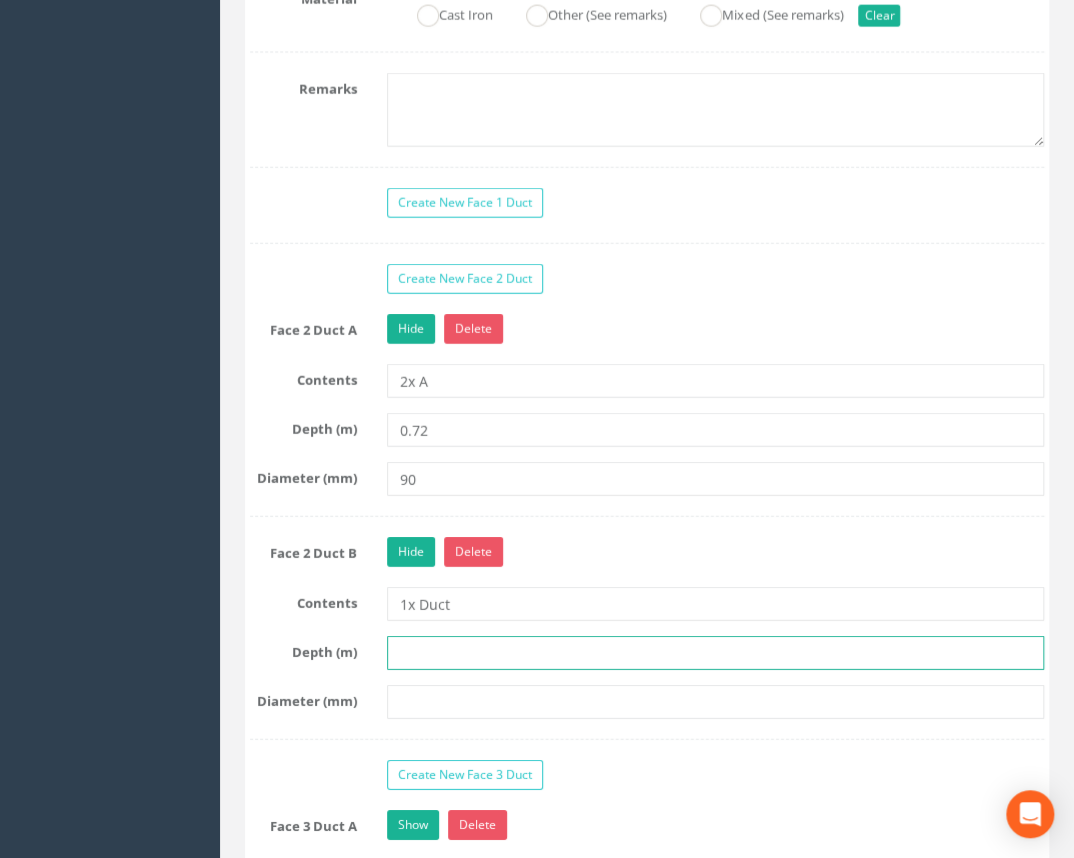 click at bounding box center [715, 653] 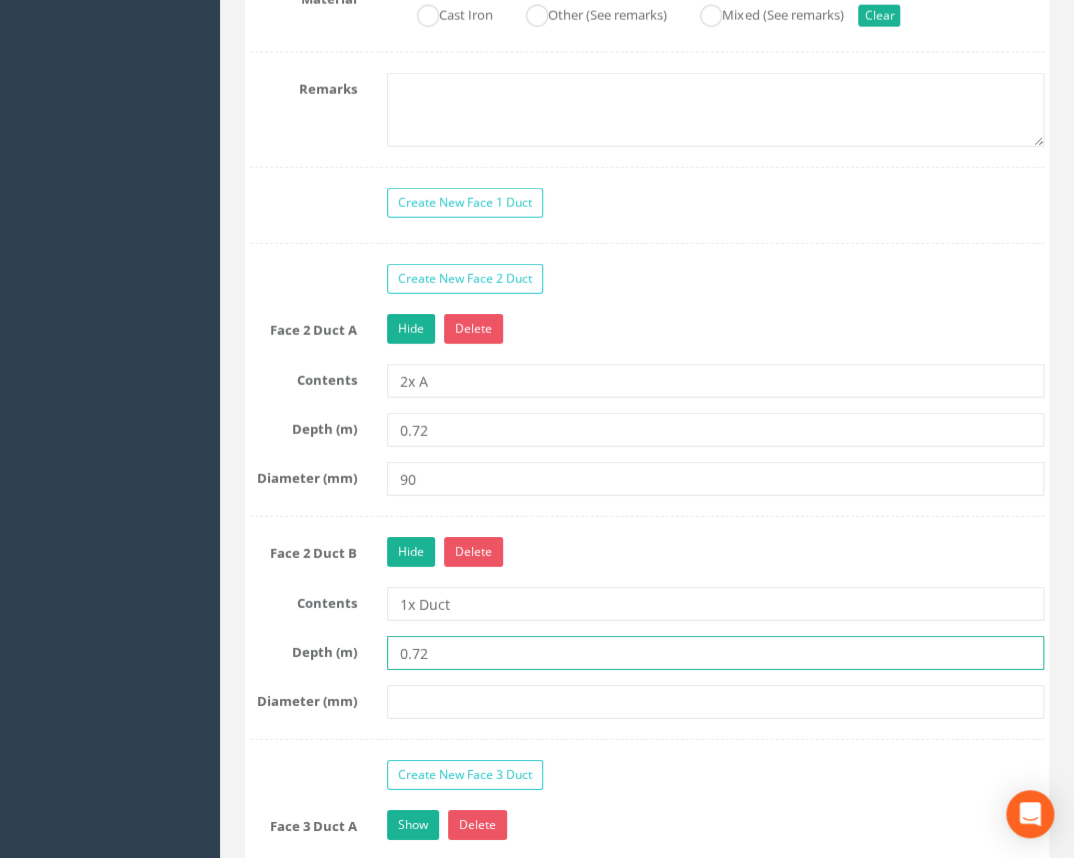 type on "0.72" 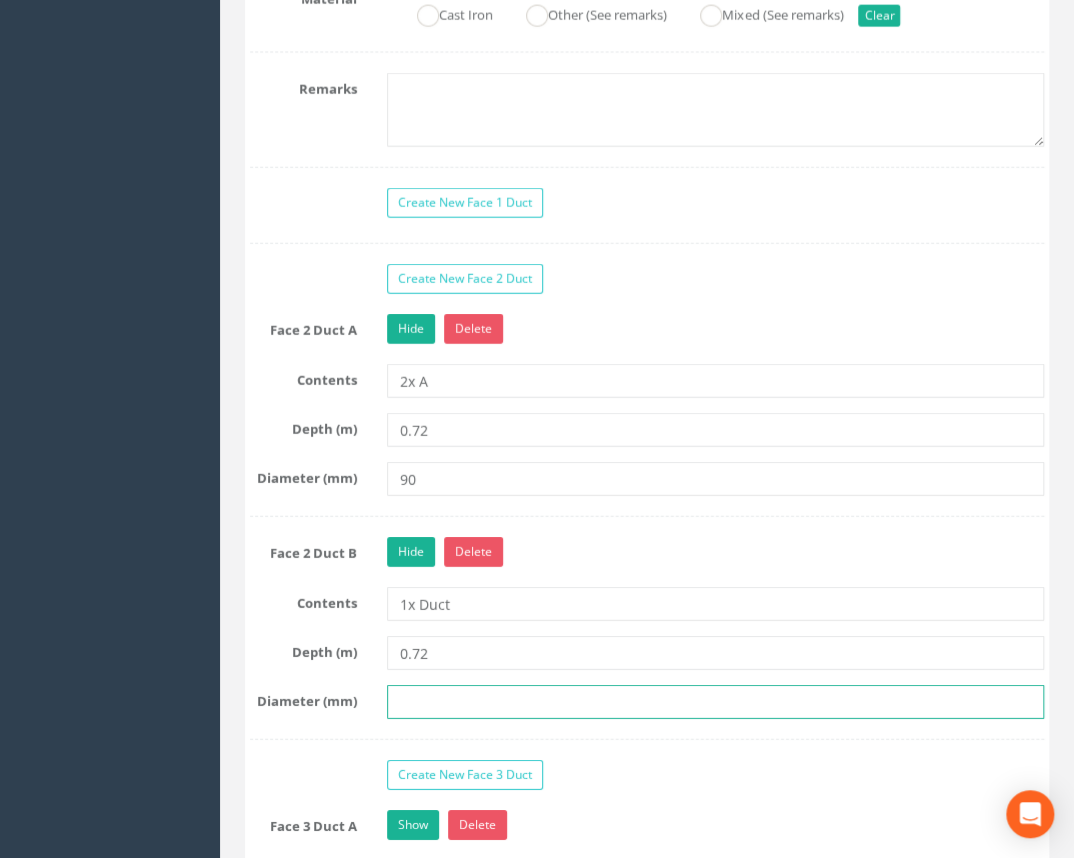 click at bounding box center (715, 702) 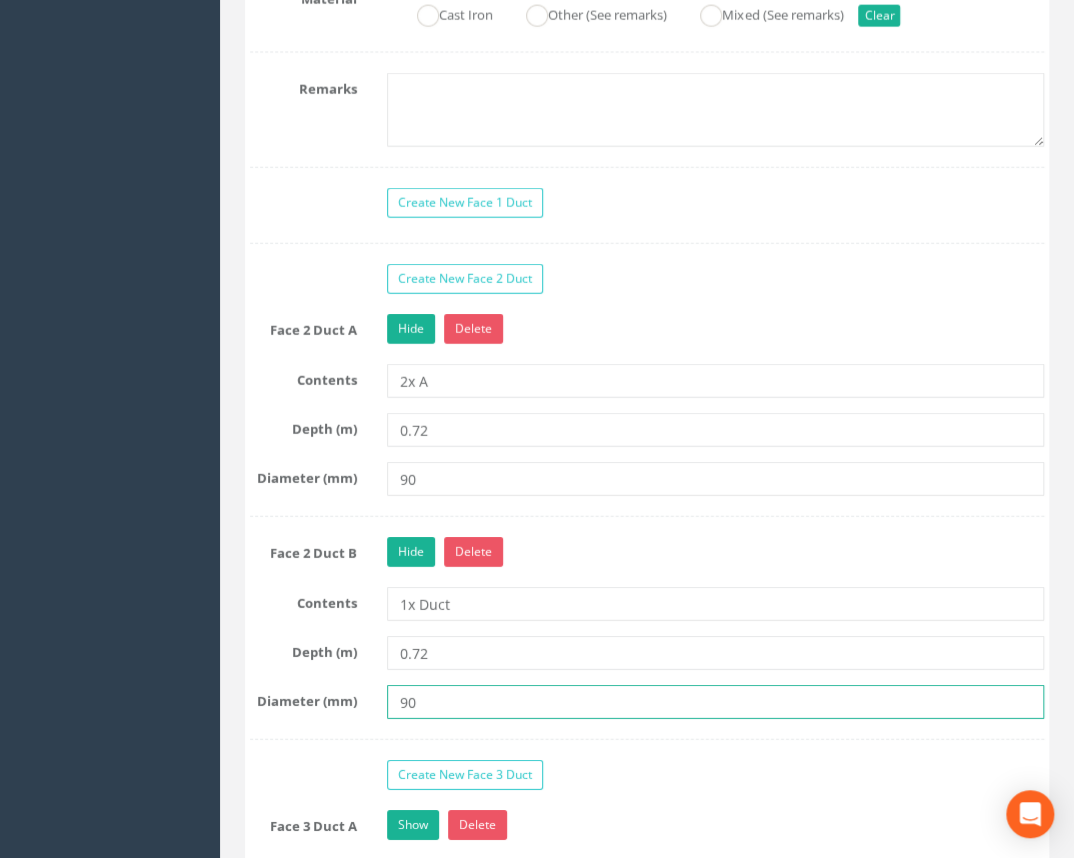 type on "90" 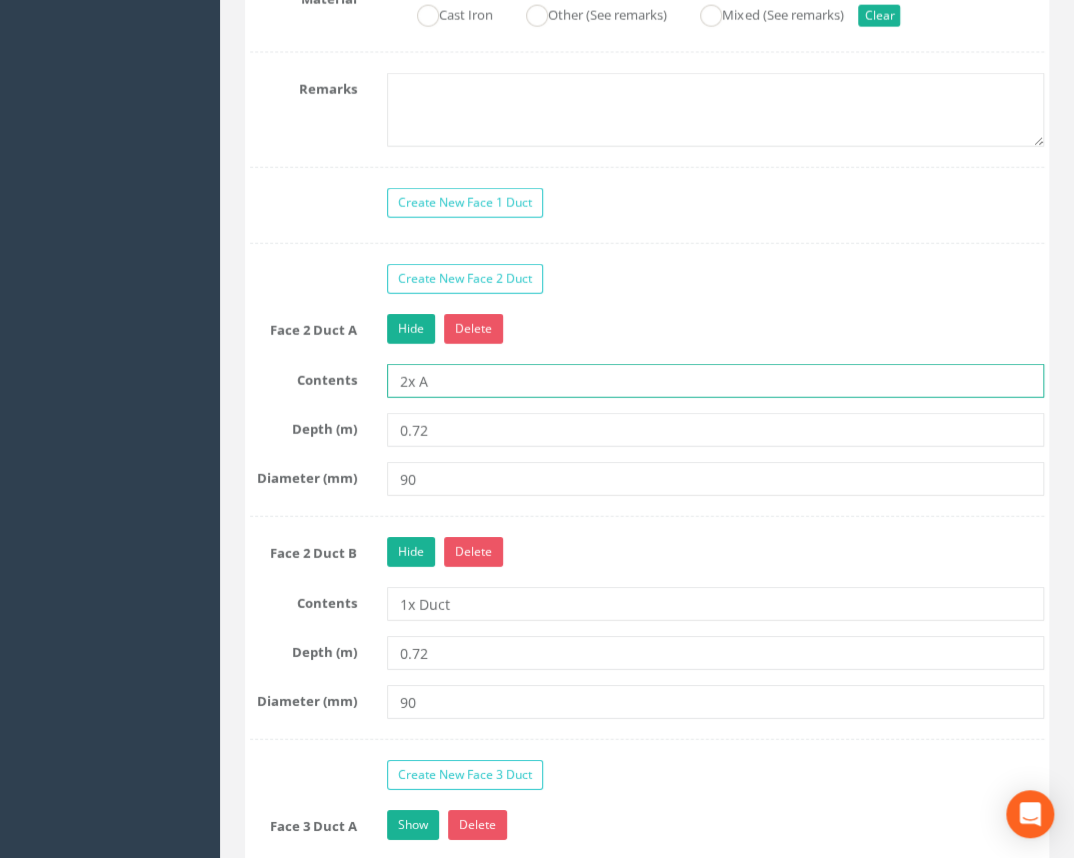 drag, startPoint x: 433, startPoint y: 376, endPoint x: 384, endPoint y: 380, distance: 49.162994 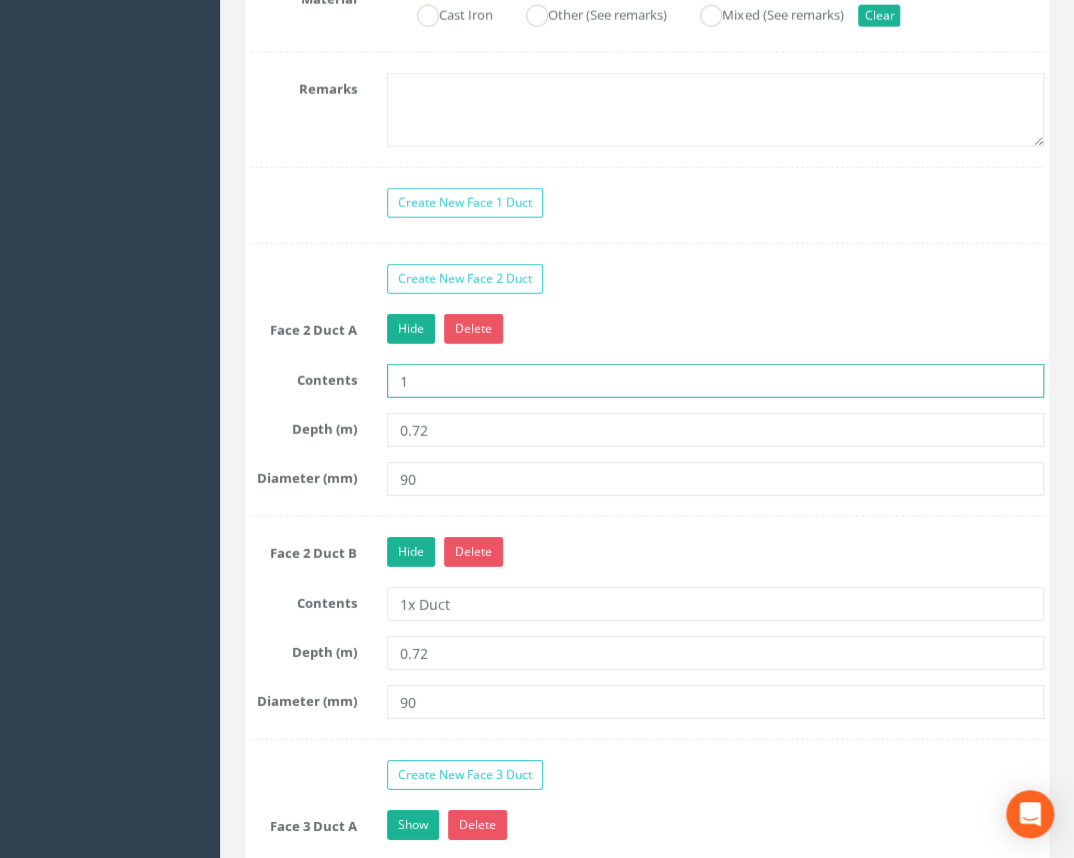 type on "1x AGL" 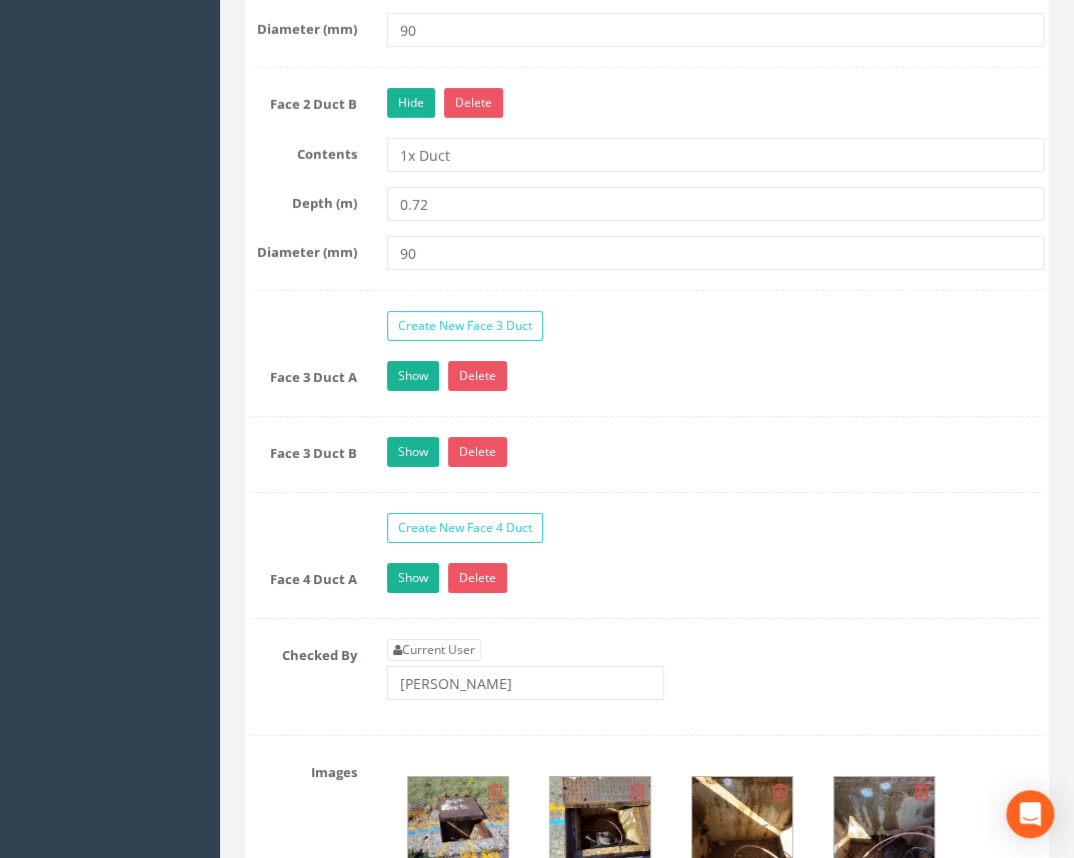 scroll, scrollTop: 2393, scrollLeft: 0, axis: vertical 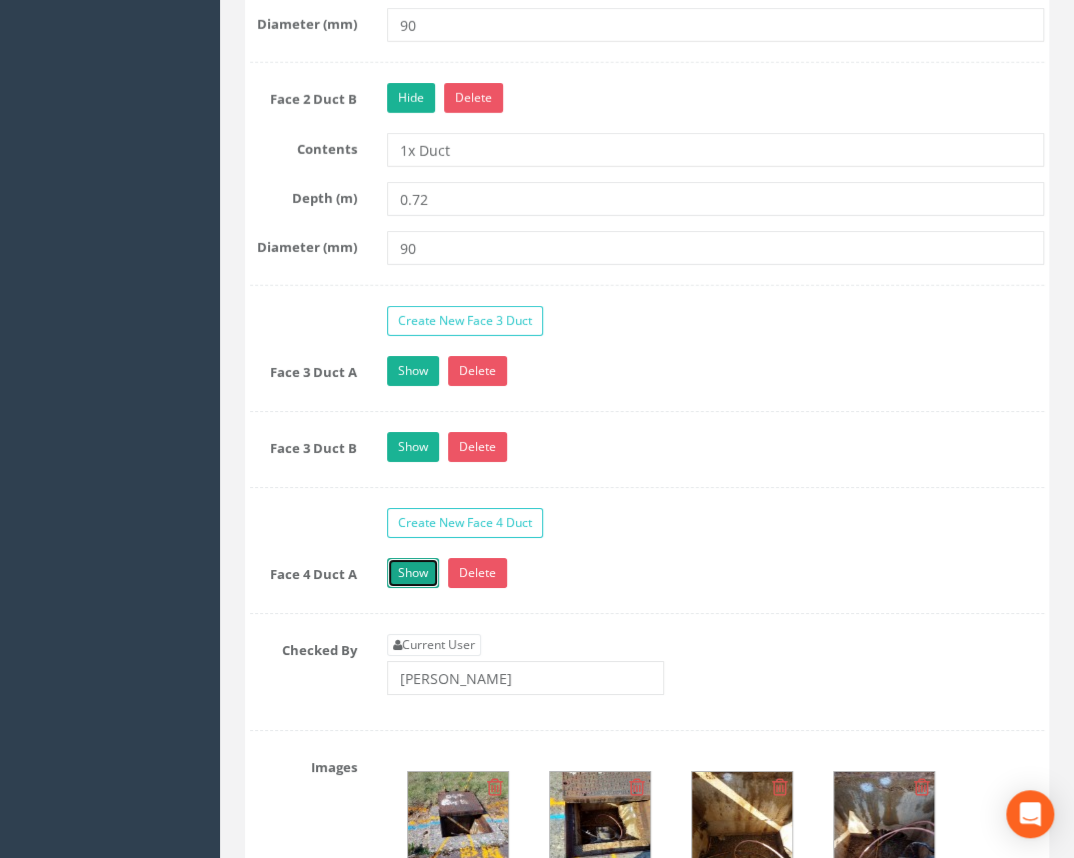 click on "Show" at bounding box center (413, 573) 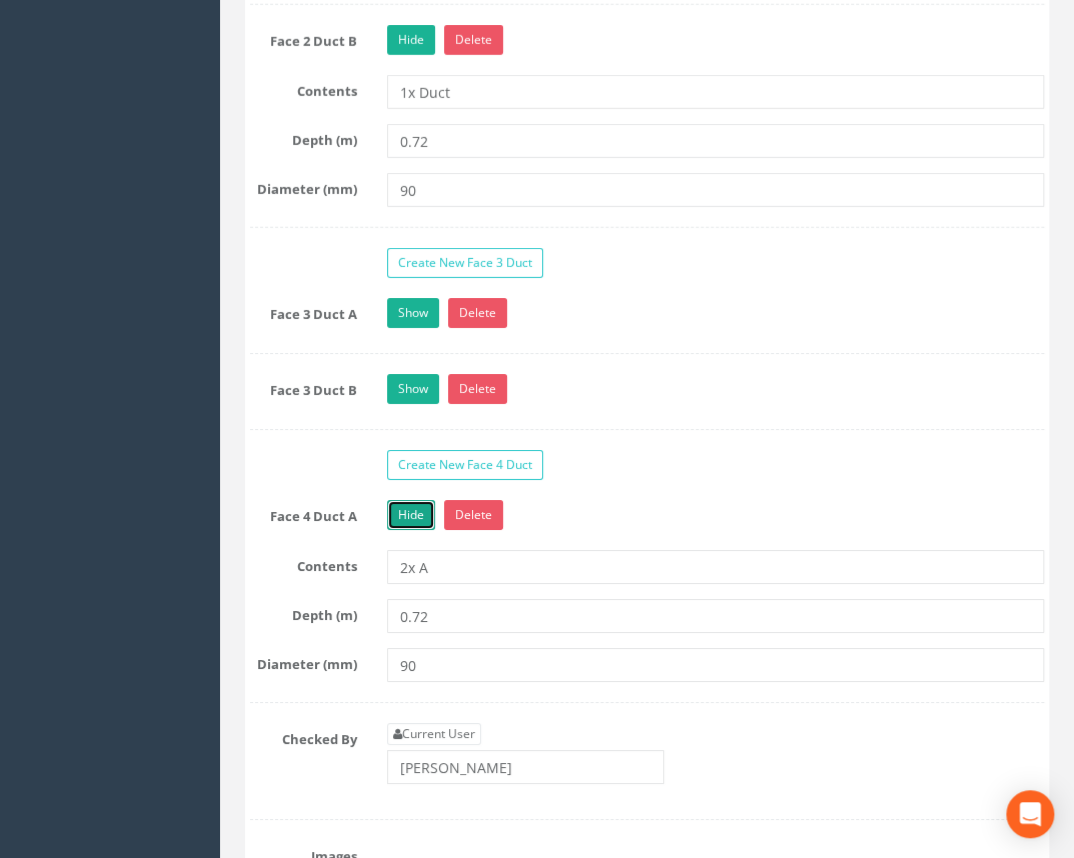scroll, scrollTop: 2484, scrollLeft: 0, axis: vertical 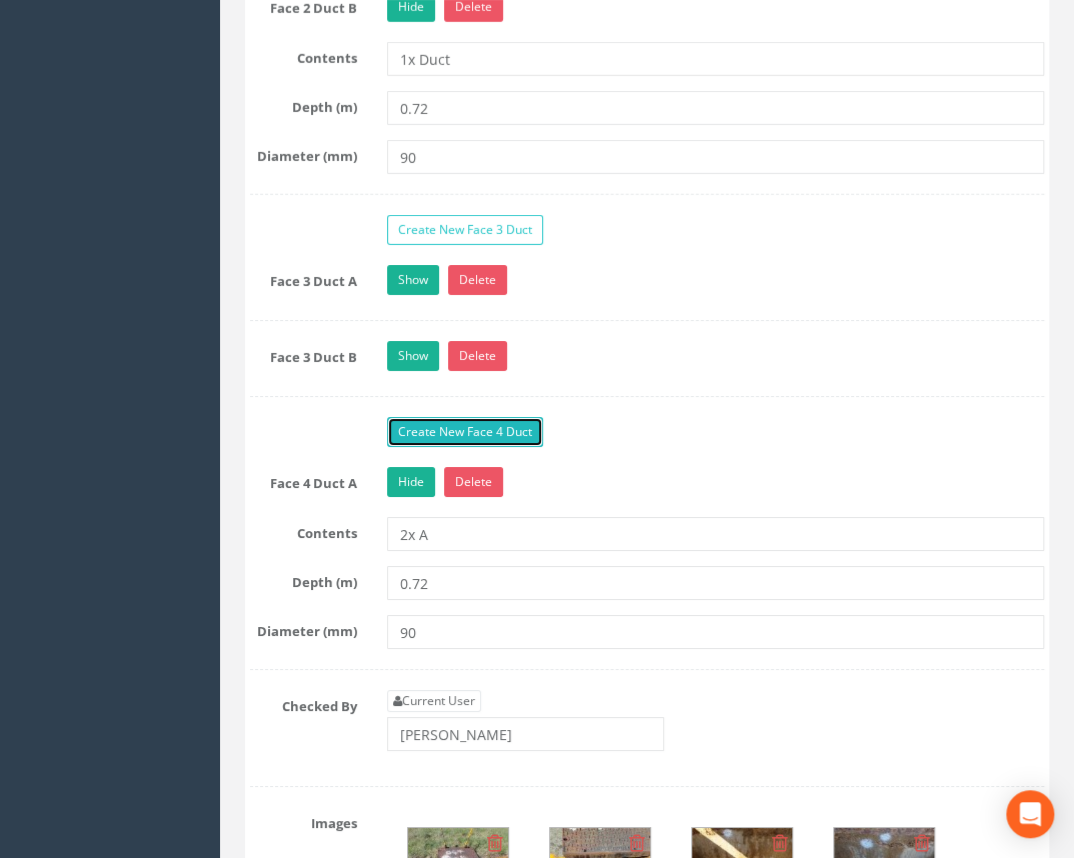 click on "Create New Face 4 Duct" at bounding box center (465, 432) 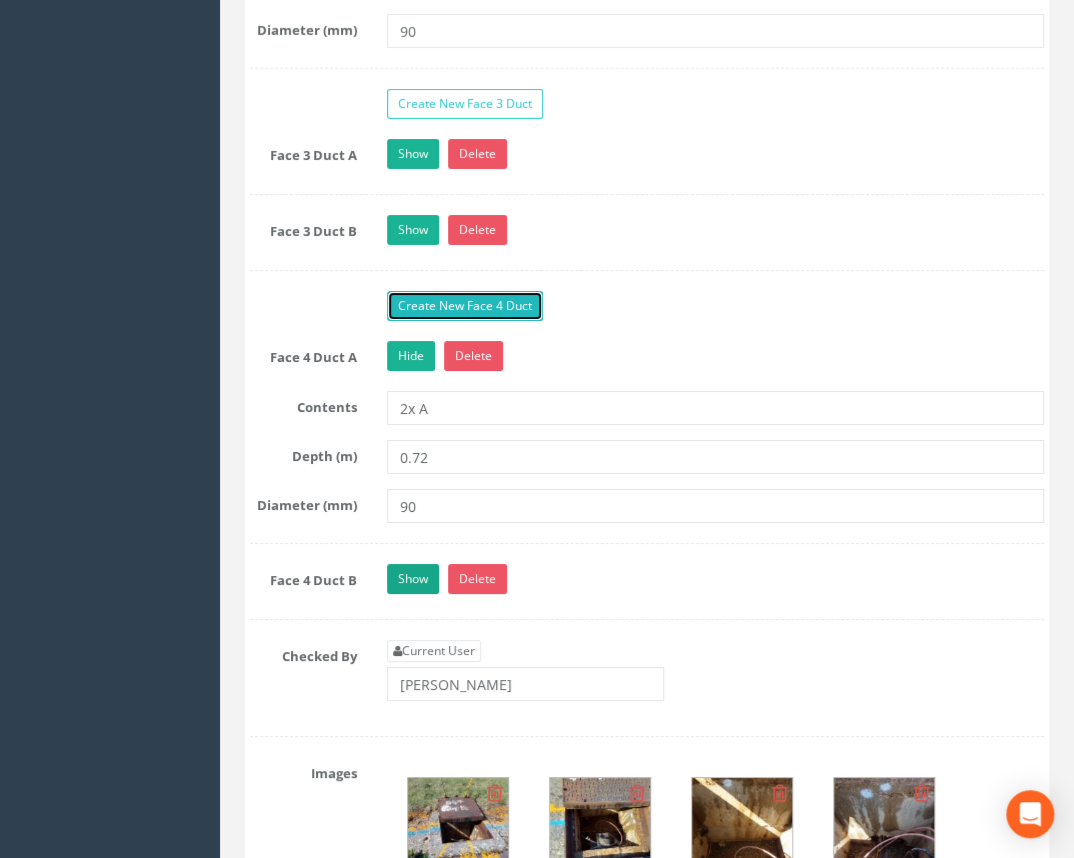 scroll, scrollTop: 2666, scrollLeft: 0, axis: vertical 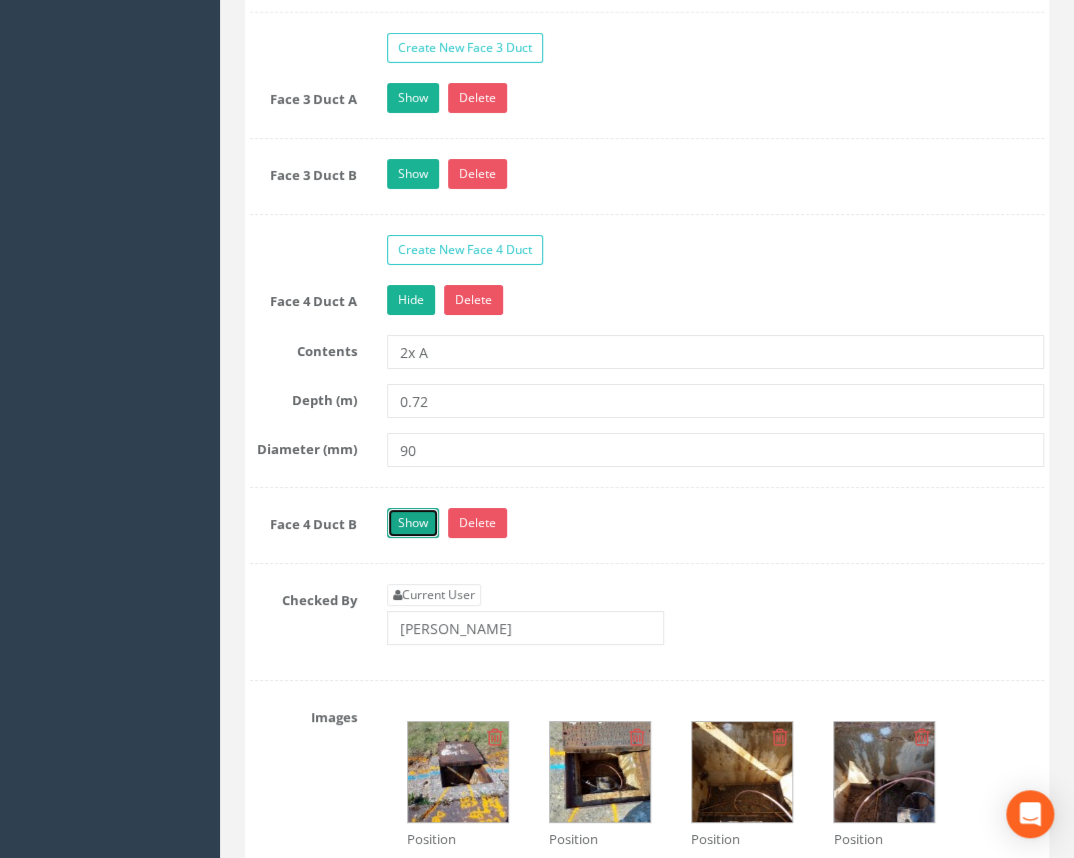 click on "Show" at bounding box center [413, 523] 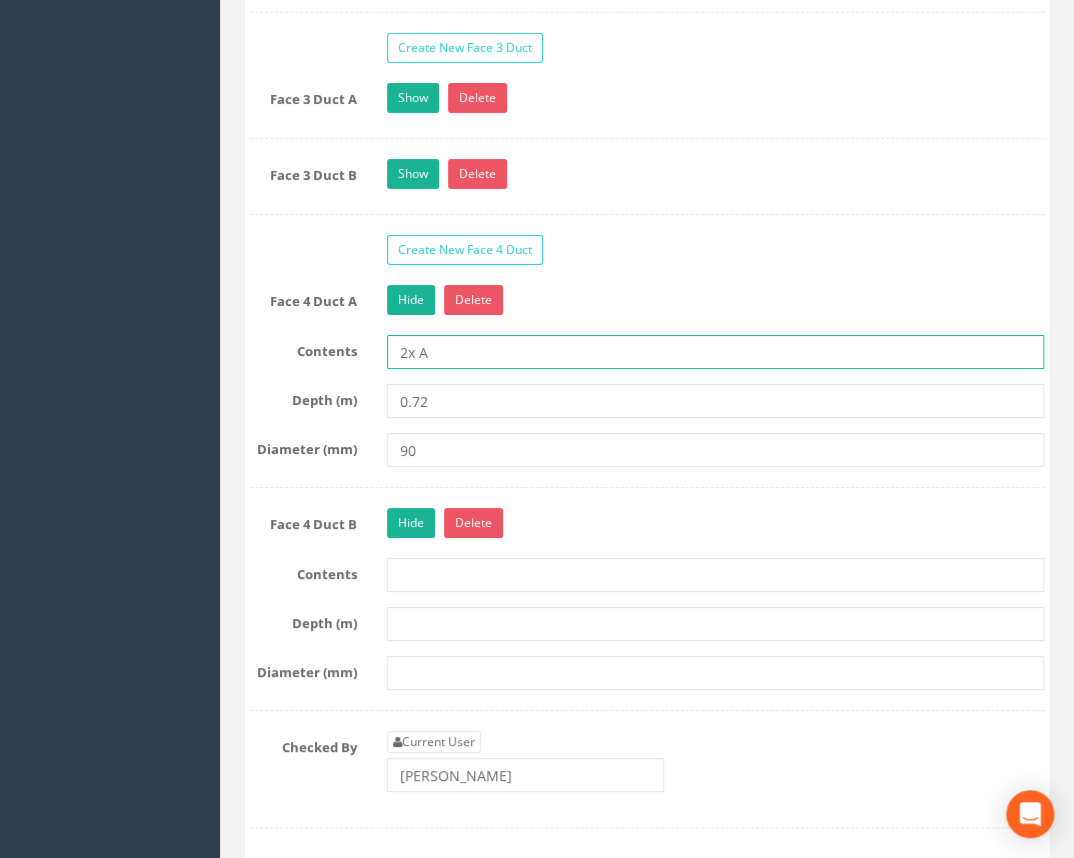click on "2x A" at bounding box center (715, 352) 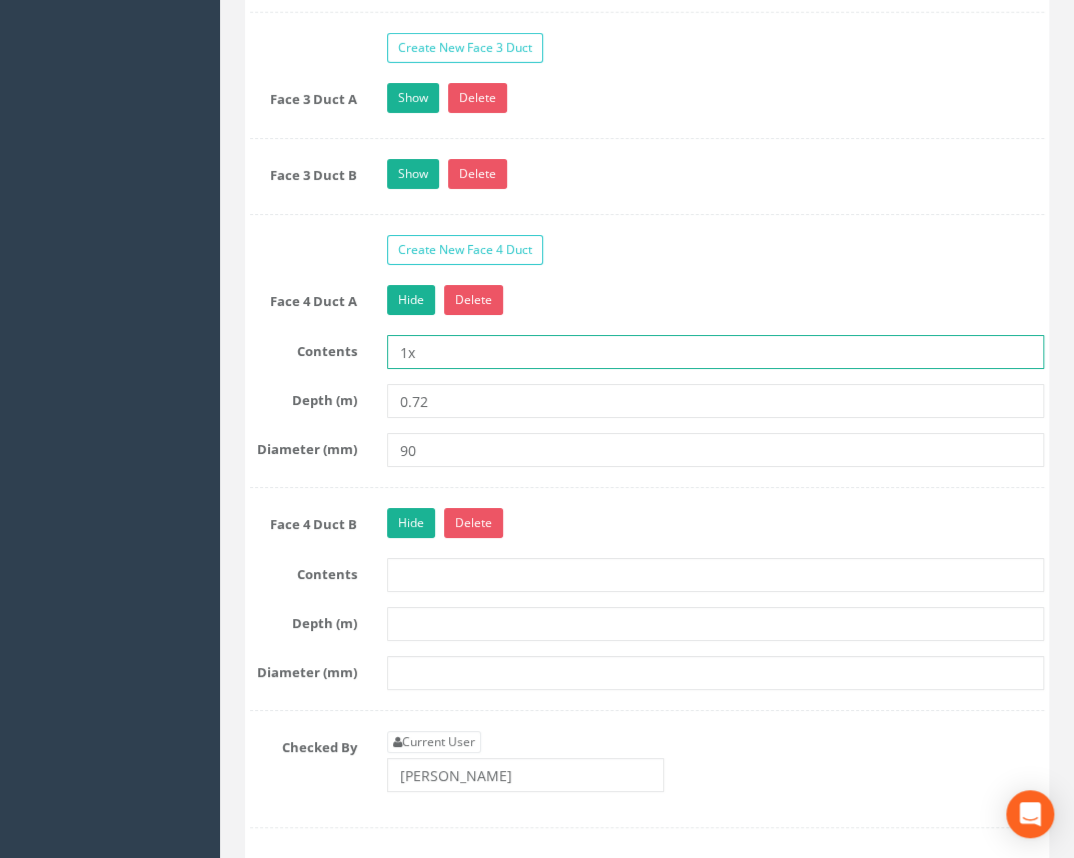 type on "1x AGL" 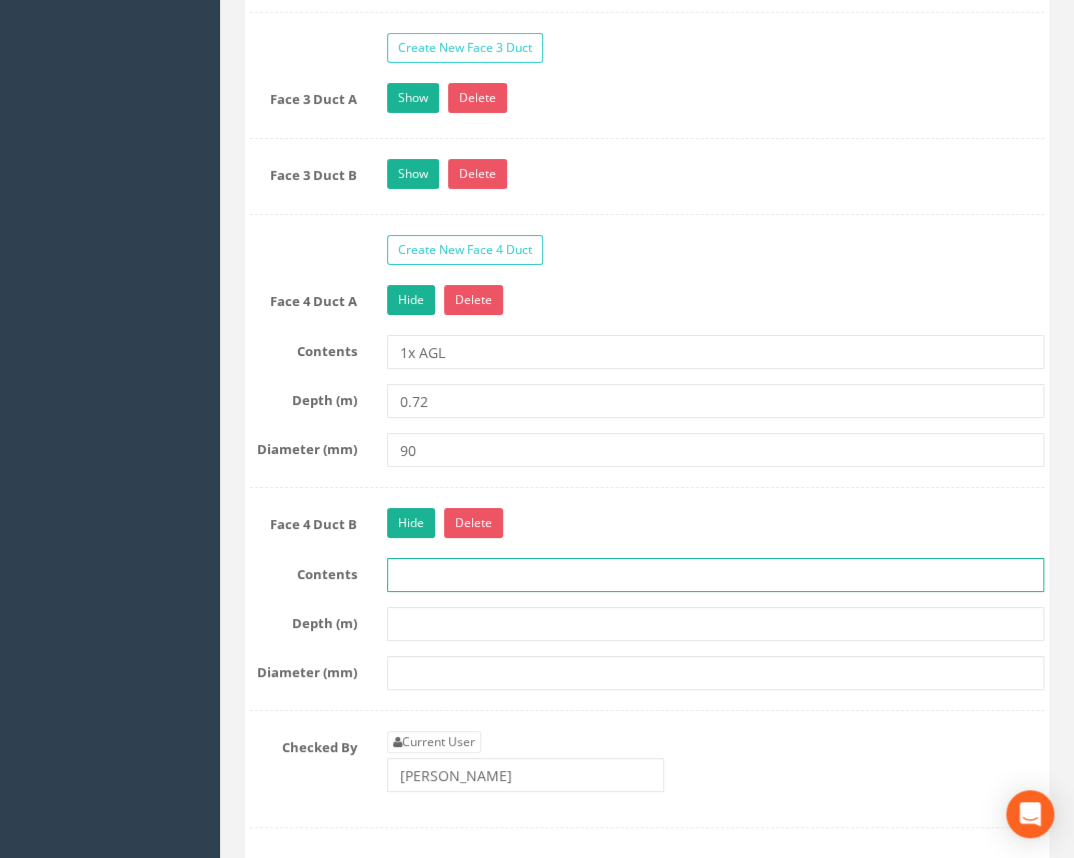 click at bounding box center [715, 575] 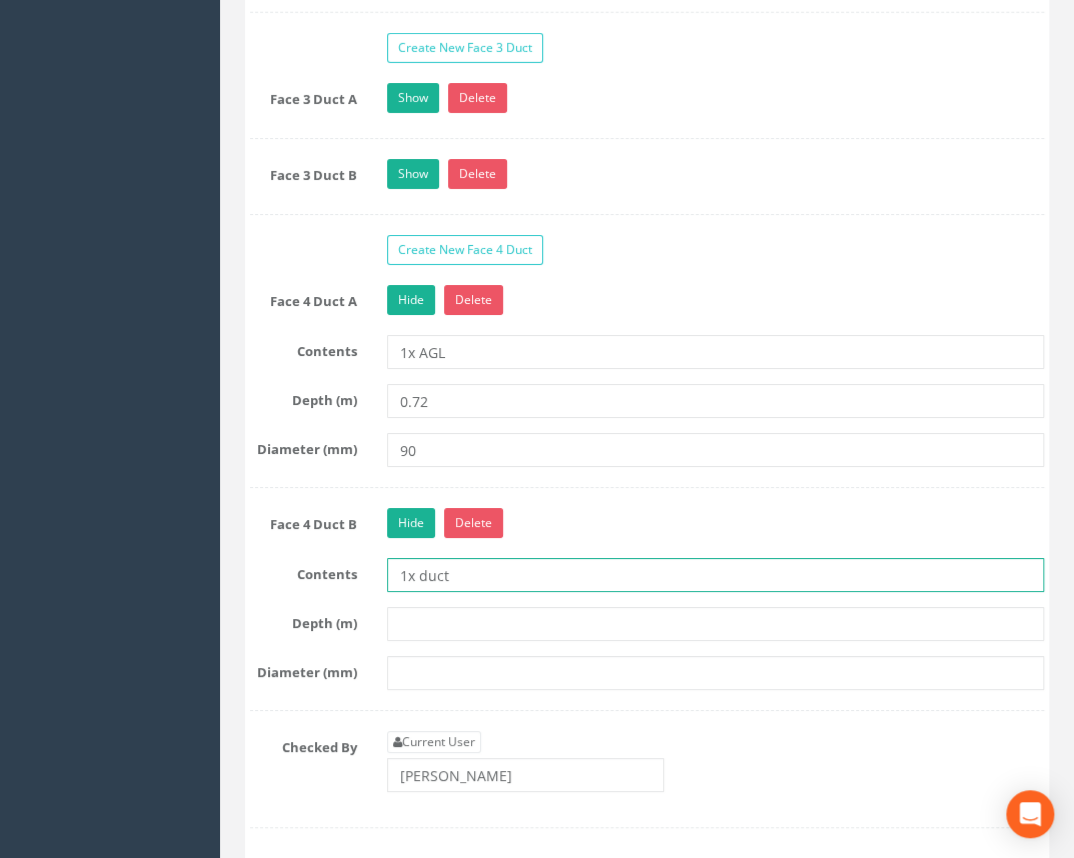click on "1x duct" at bounding box center [715, 575] 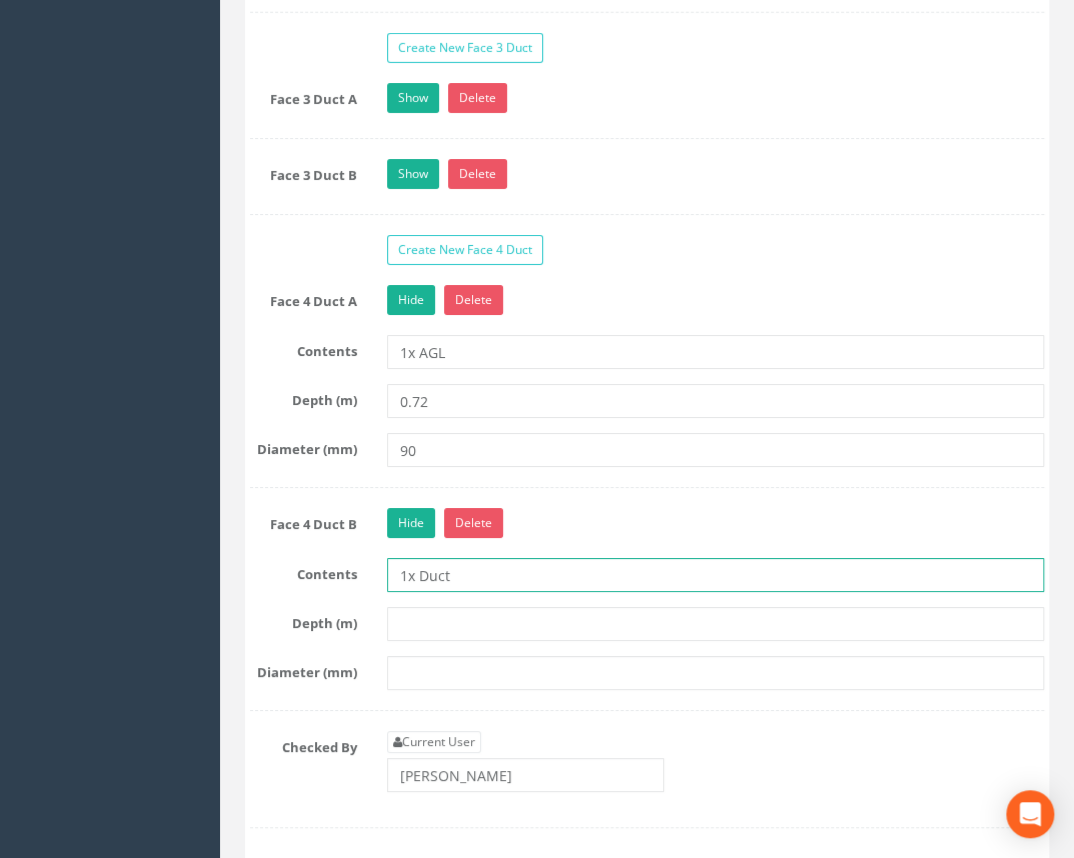 type on "1x Duct" 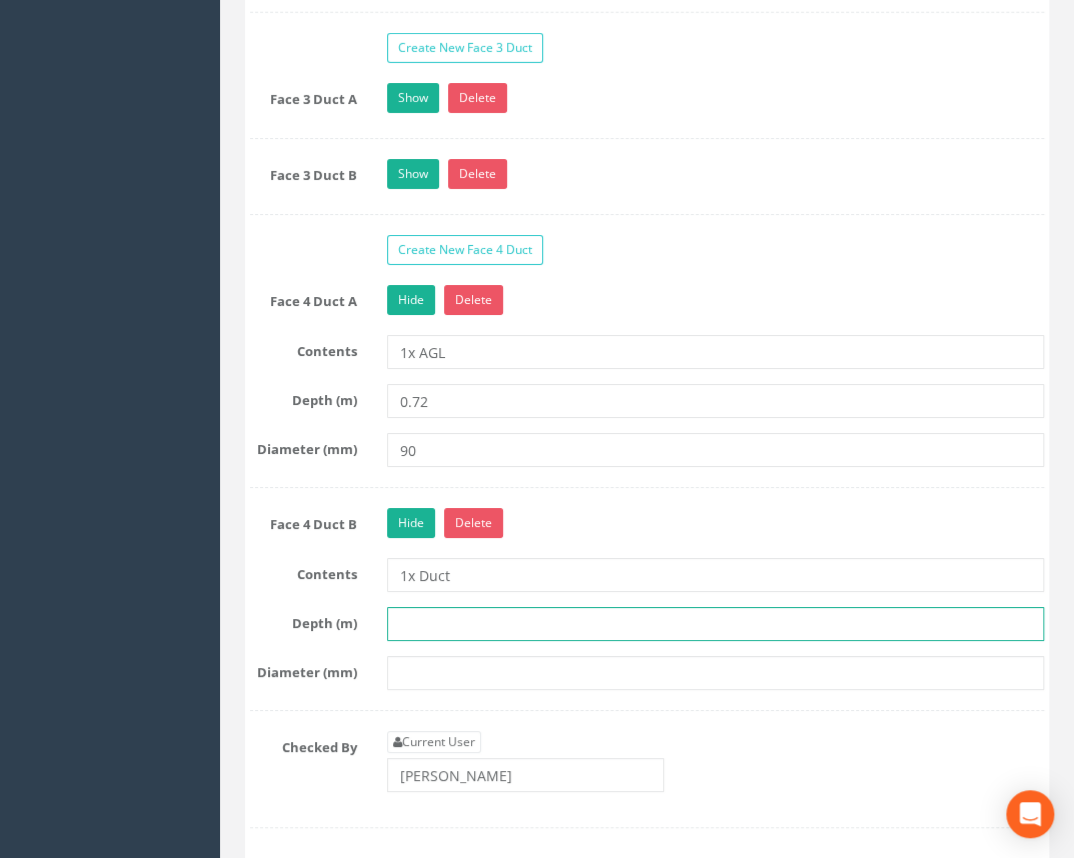 click at bounding box center (715, 624) 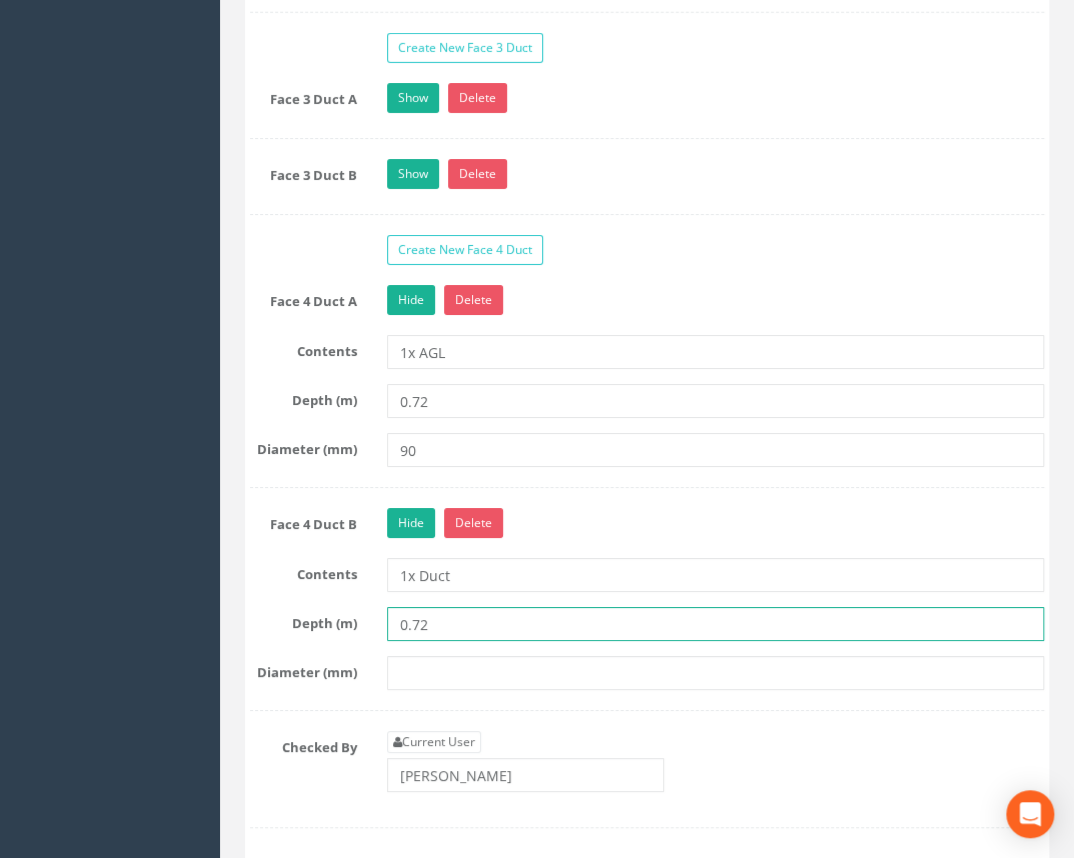 type on "0.72" 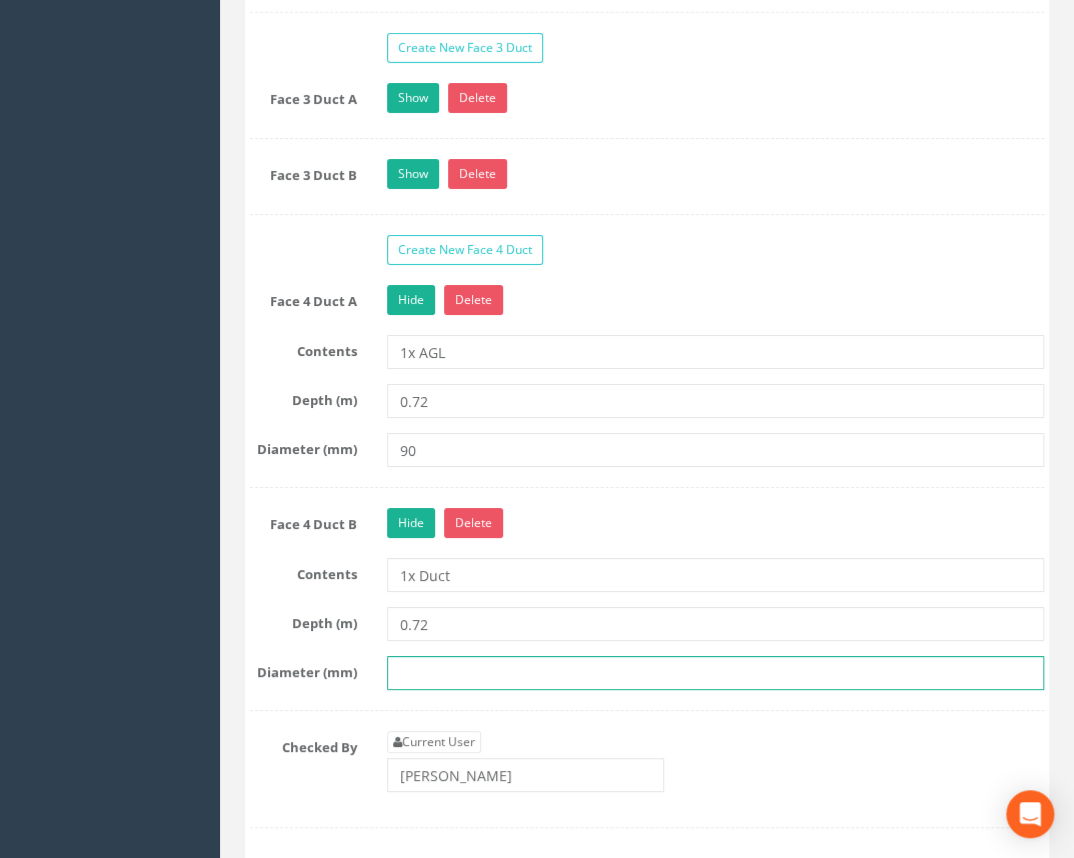 click at bounding box center (715, 673) 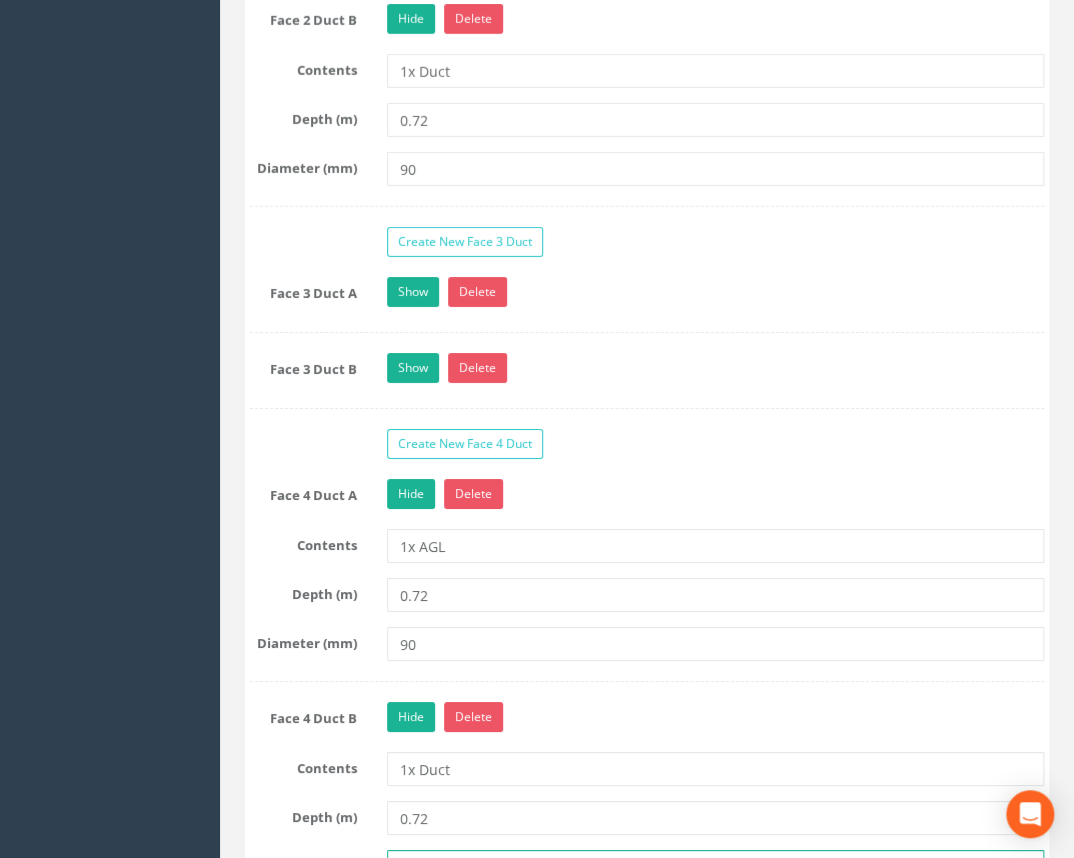 scroll, scrollTop: 2393, scrollLeft: 0, axis: vertical 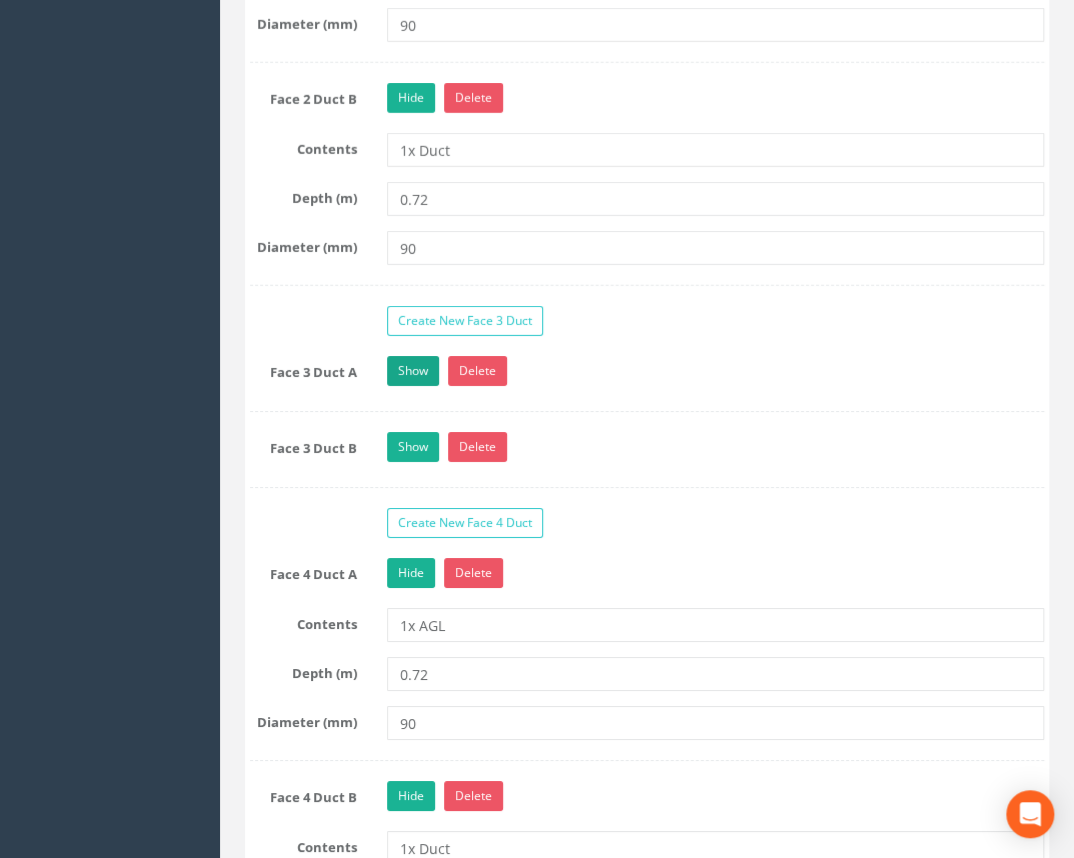 type on "90" 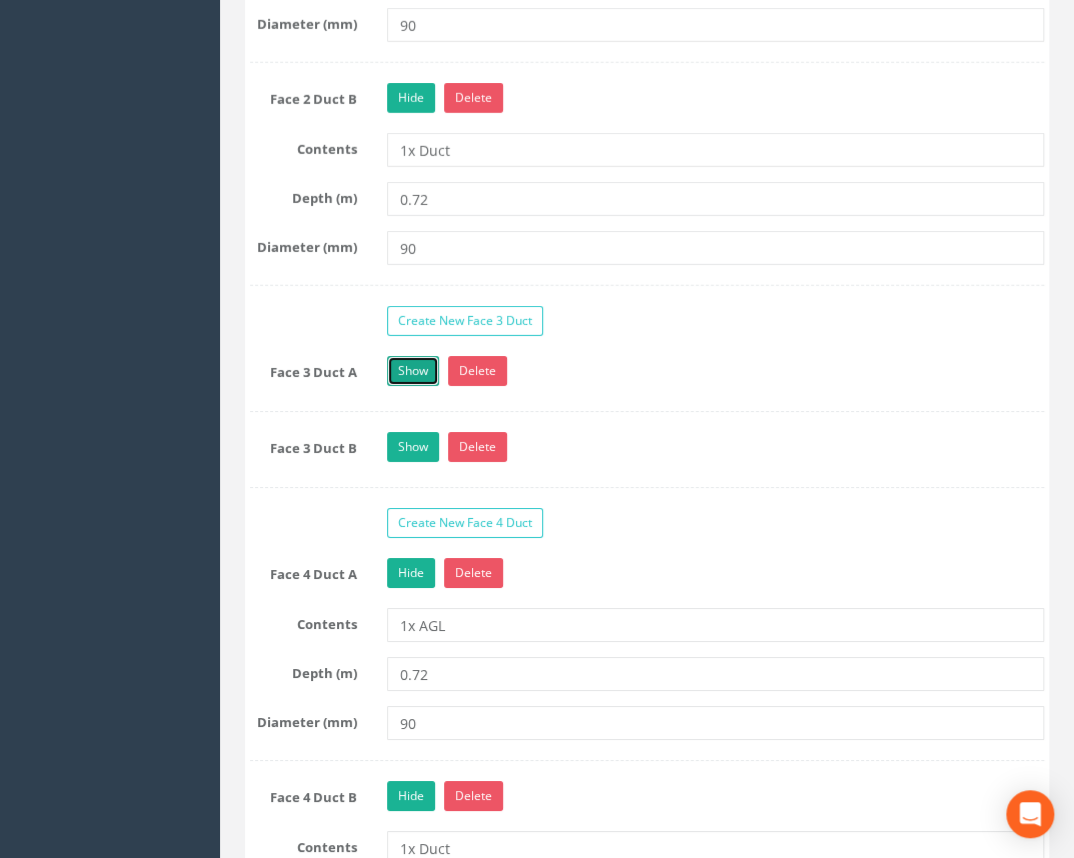 click on "Show" at bounding box center [413, 371] 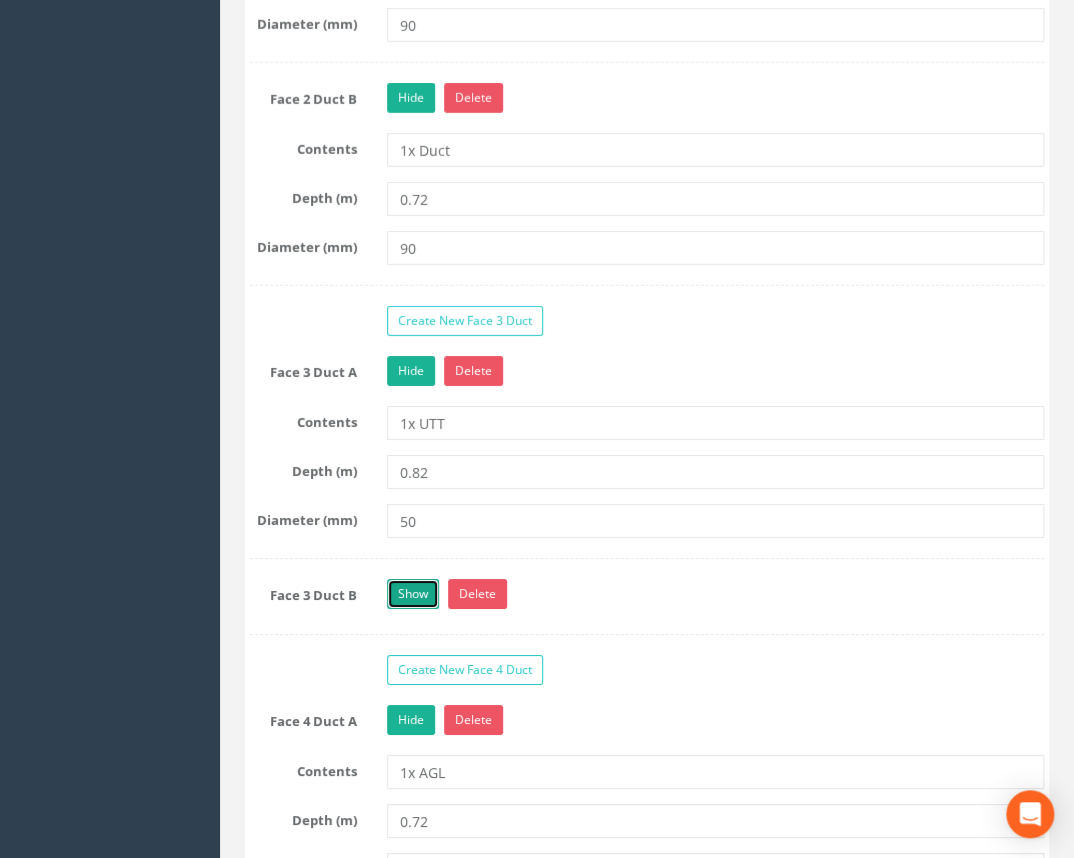 click on "Show" at bounding box center [413, 594] 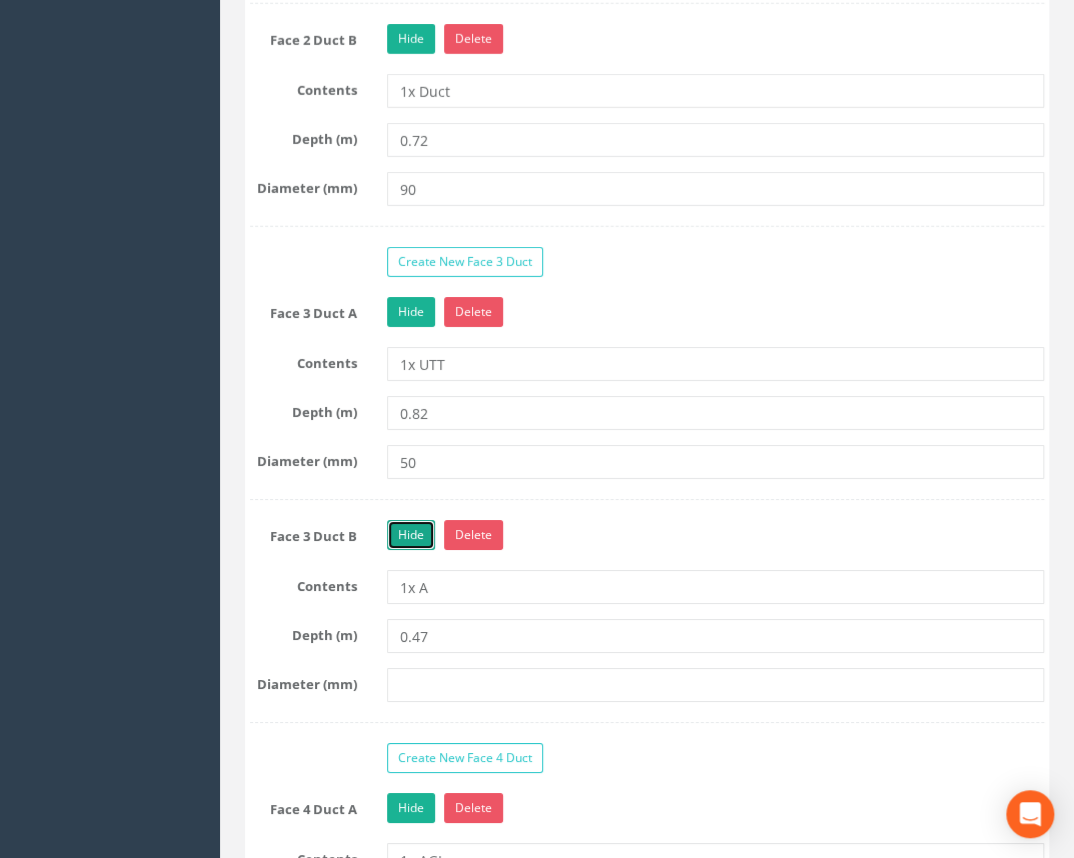 scroll, scrollTop: 2484, scrollLeft: 0, axis: vertical 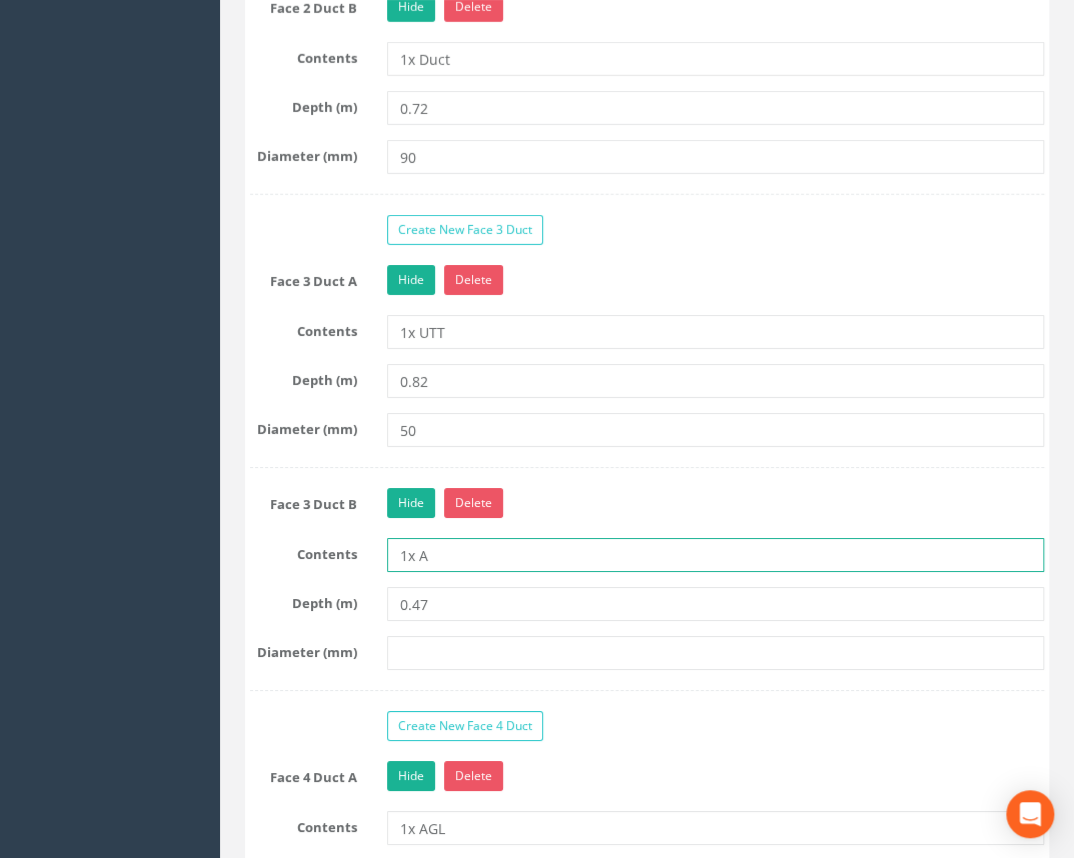 click on "1x A" at bounding box center [715, 555] 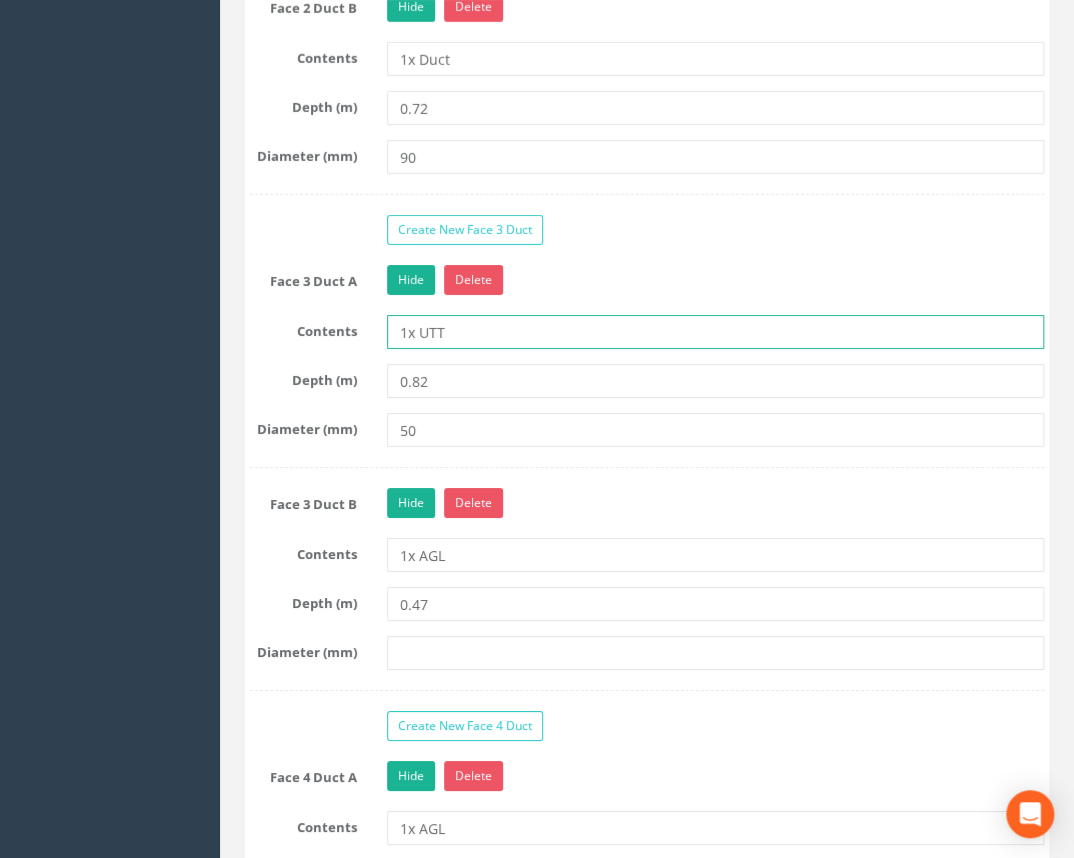click on "1x UTT" at bounding box center [715, 332] 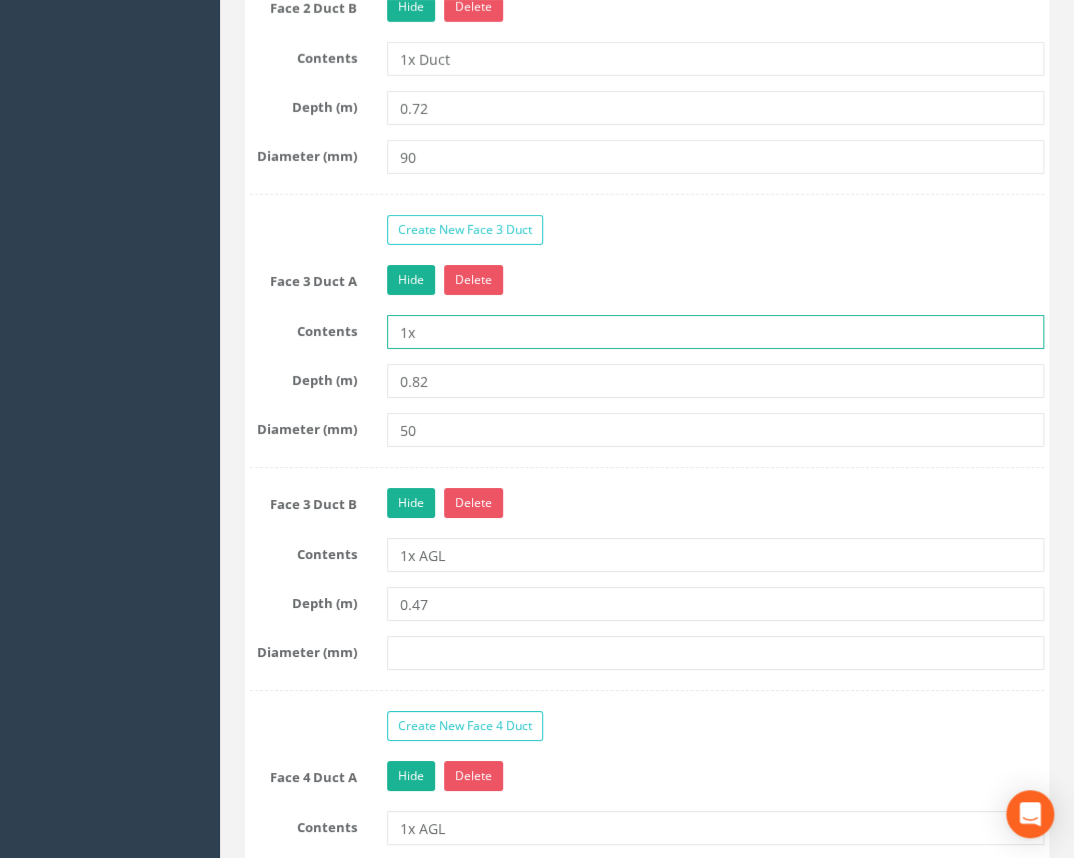 type on "1x AGL" 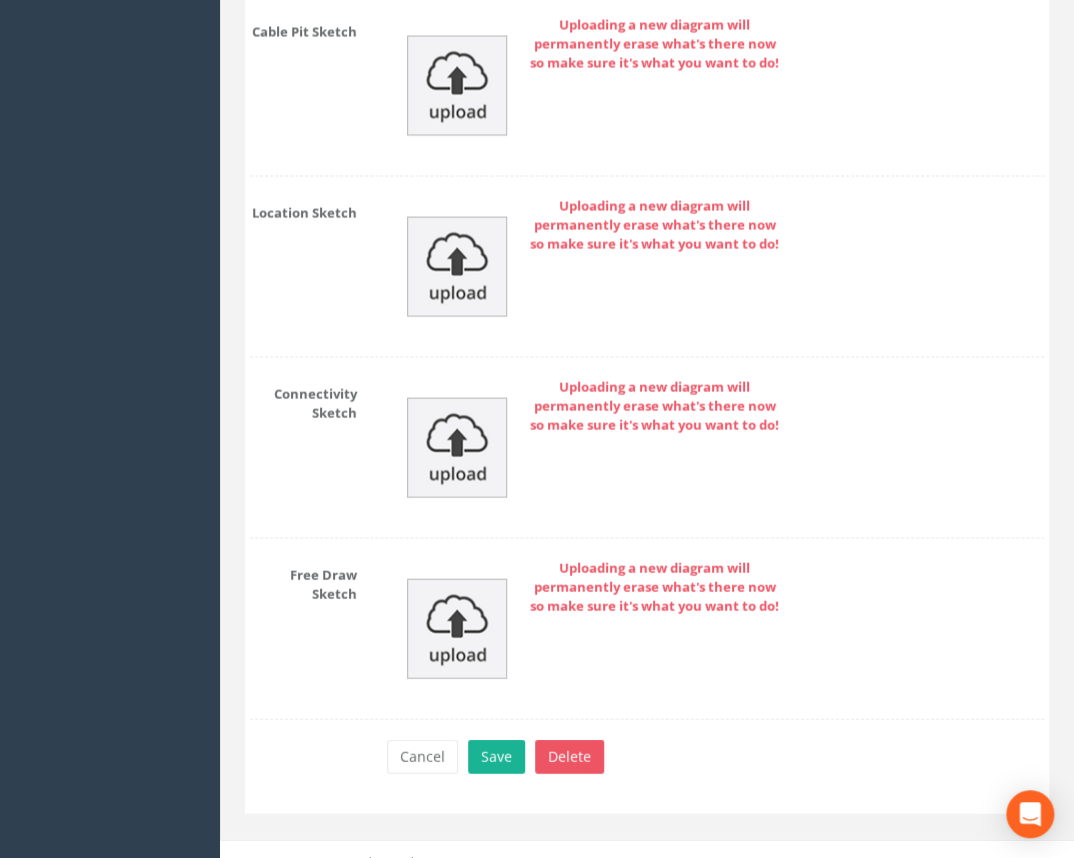 scroll, scrollTop: 4427, scrollLeft: 0, axis: vertical 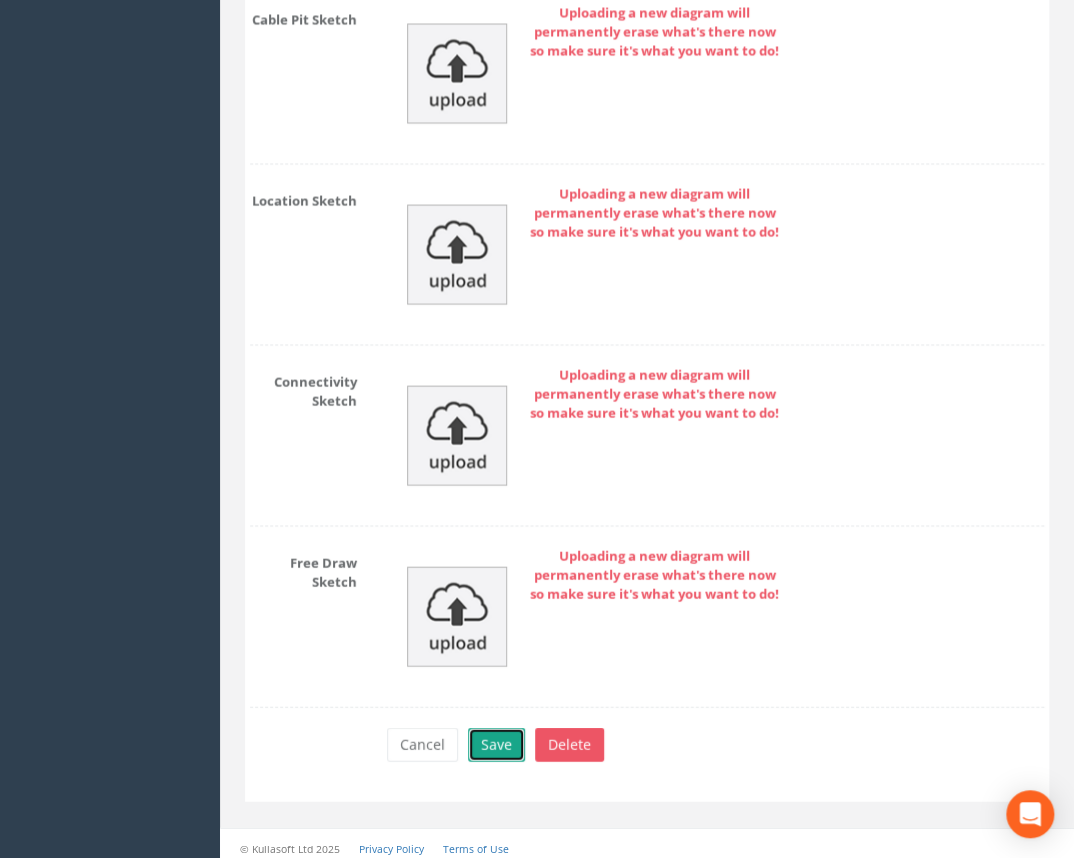 click on "Save" at bounding box center (496, 744) 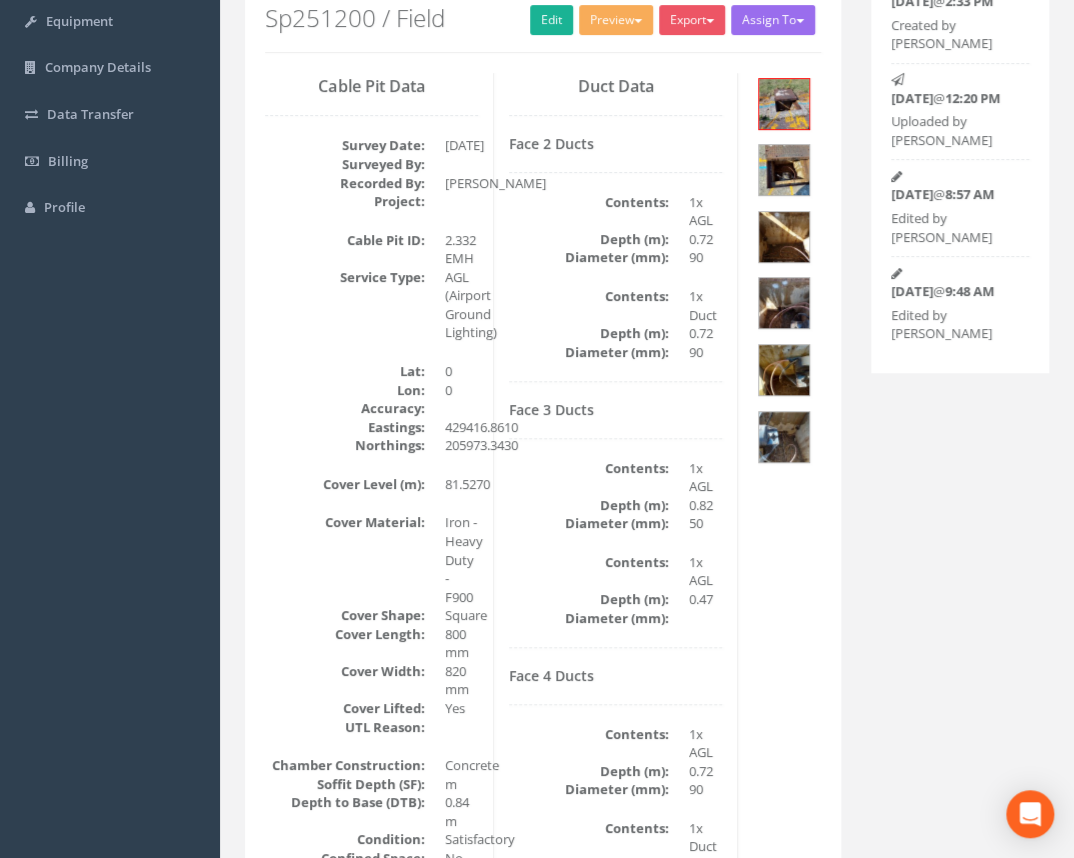 scroll, scrollTop: 203, scrollLeft: 0, axis: vertical 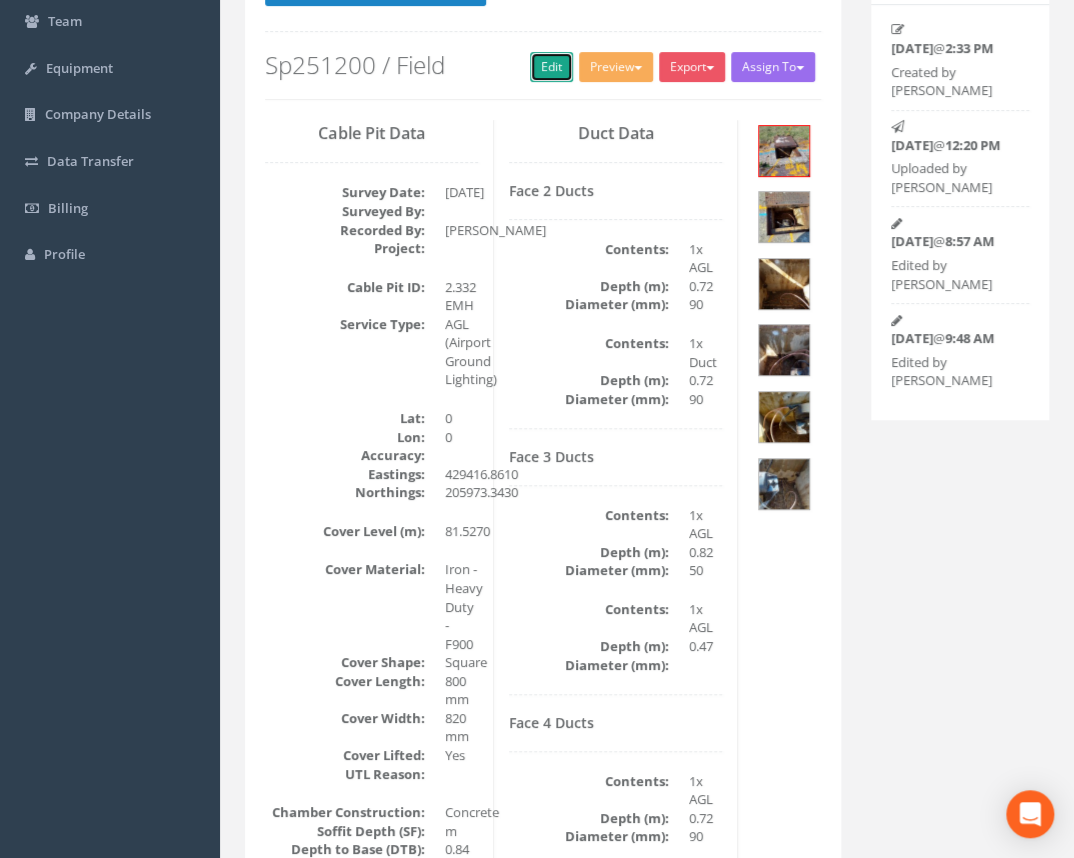 click on "Edit" at bounding box center [551, 67] 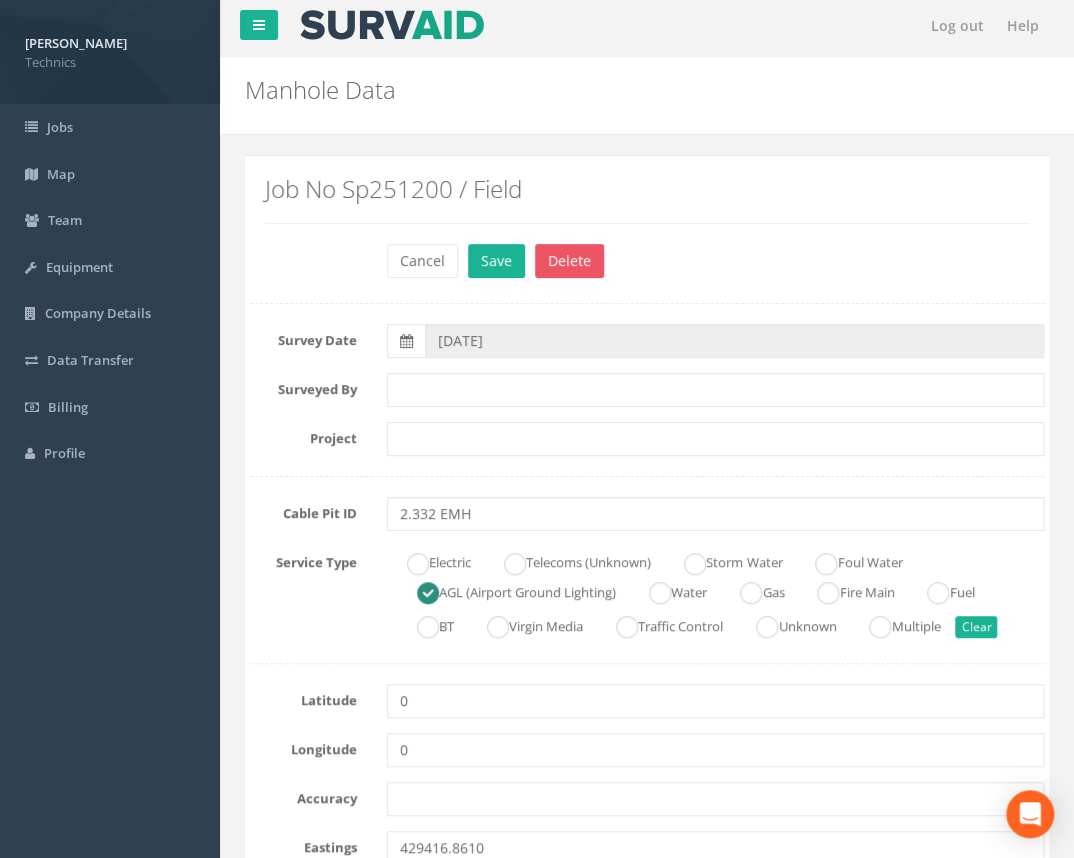 scroll, scrollTop: 0, scrollLeft: 0, axis: both 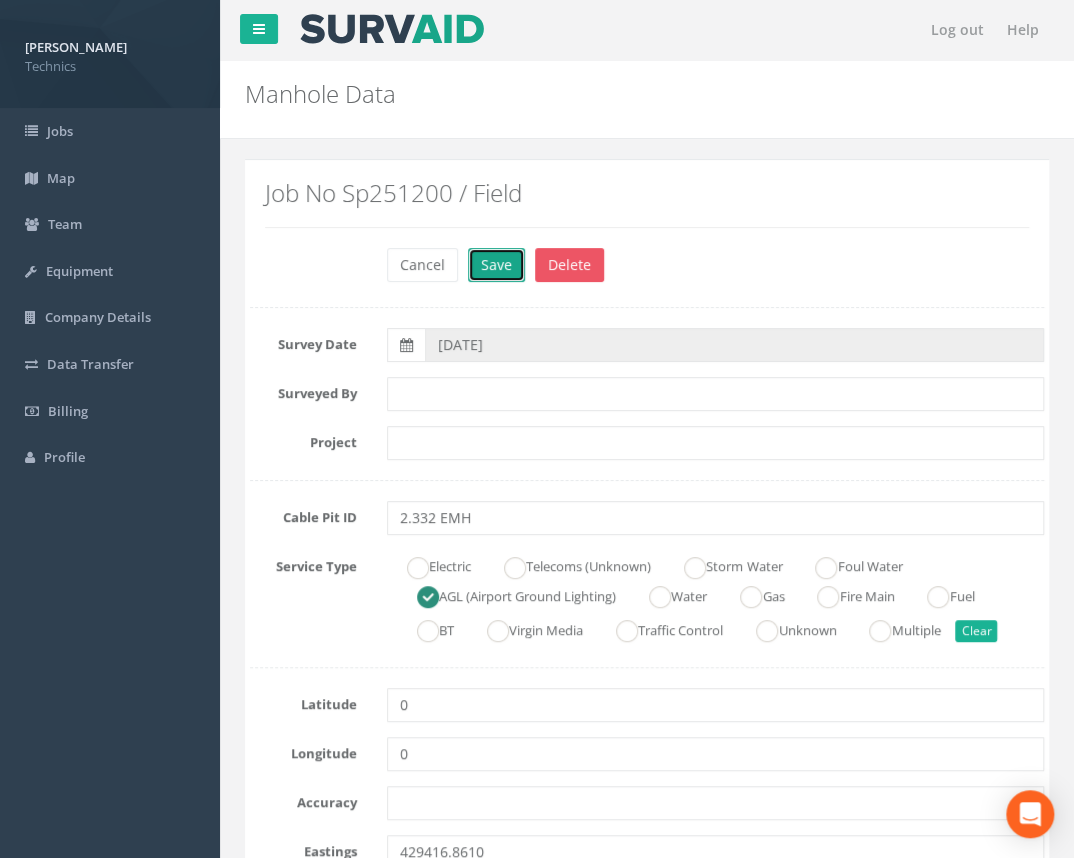 click on "Save" at bounding box center (496, 265) 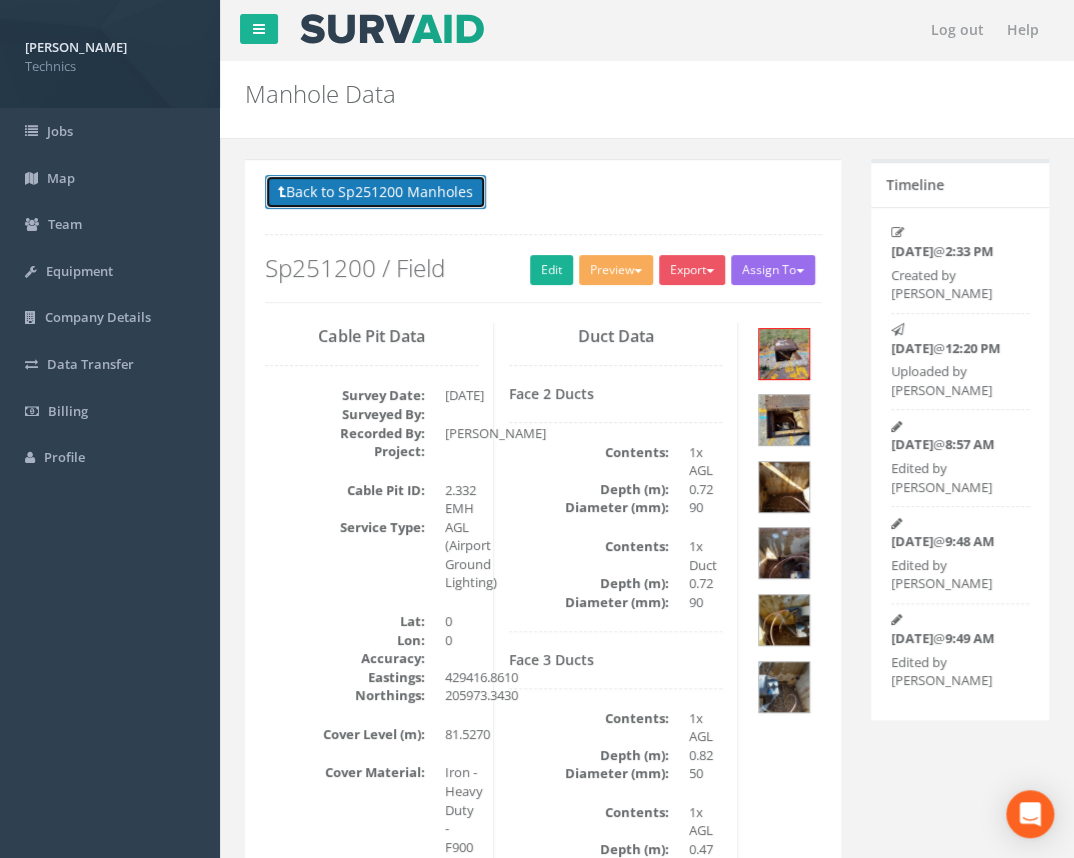 drag, startPoint x: 448, startPoint y: 191, endPoint x: 408, endPoint y: 190, distance: 40.012497 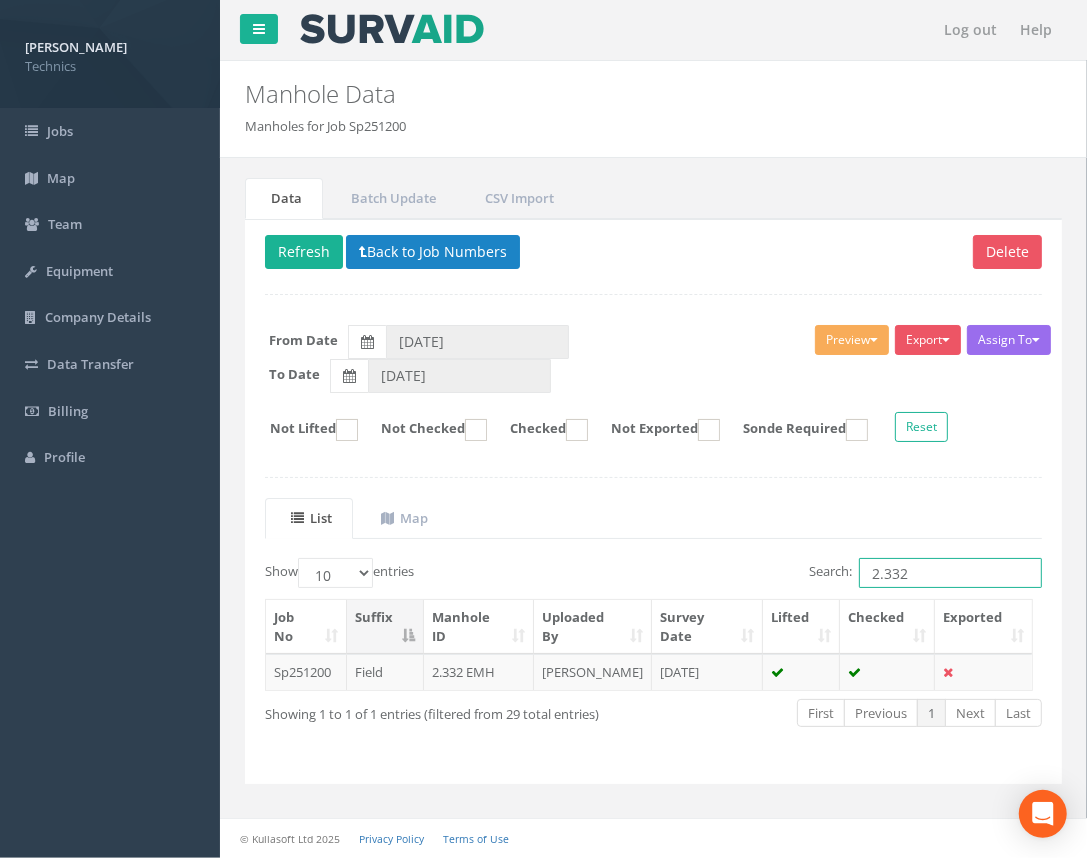 drag, startPoint x: 919, startPoint y: 577, endPoint x: 778, endPoint y: 583, distance: 141.12761 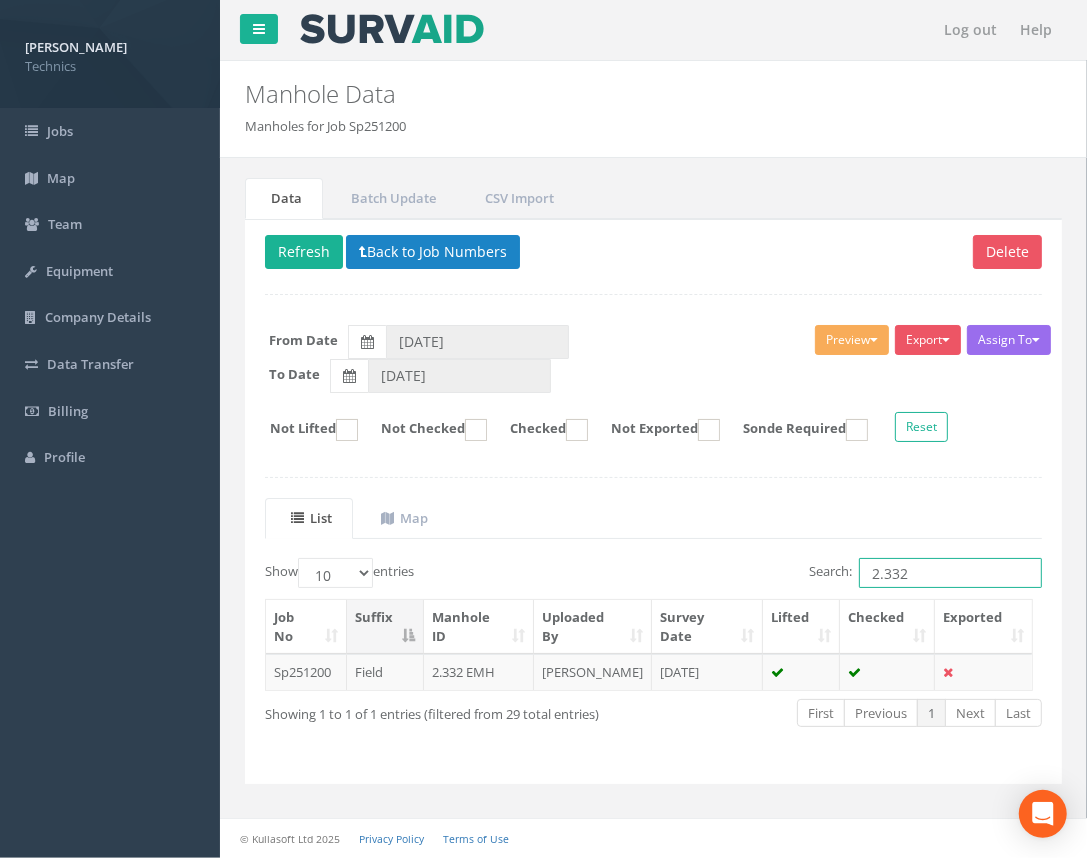 click on "Search: 2.332" at bounding box center (856, 575) 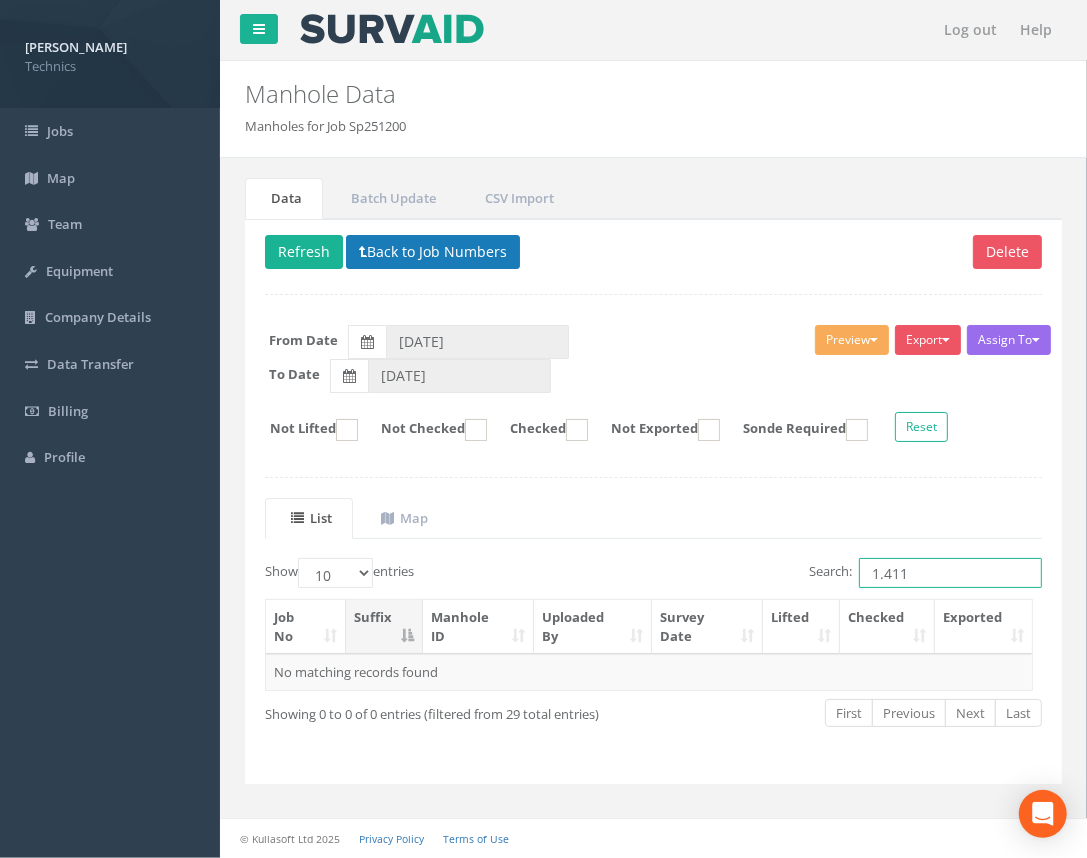 type on "1.411" 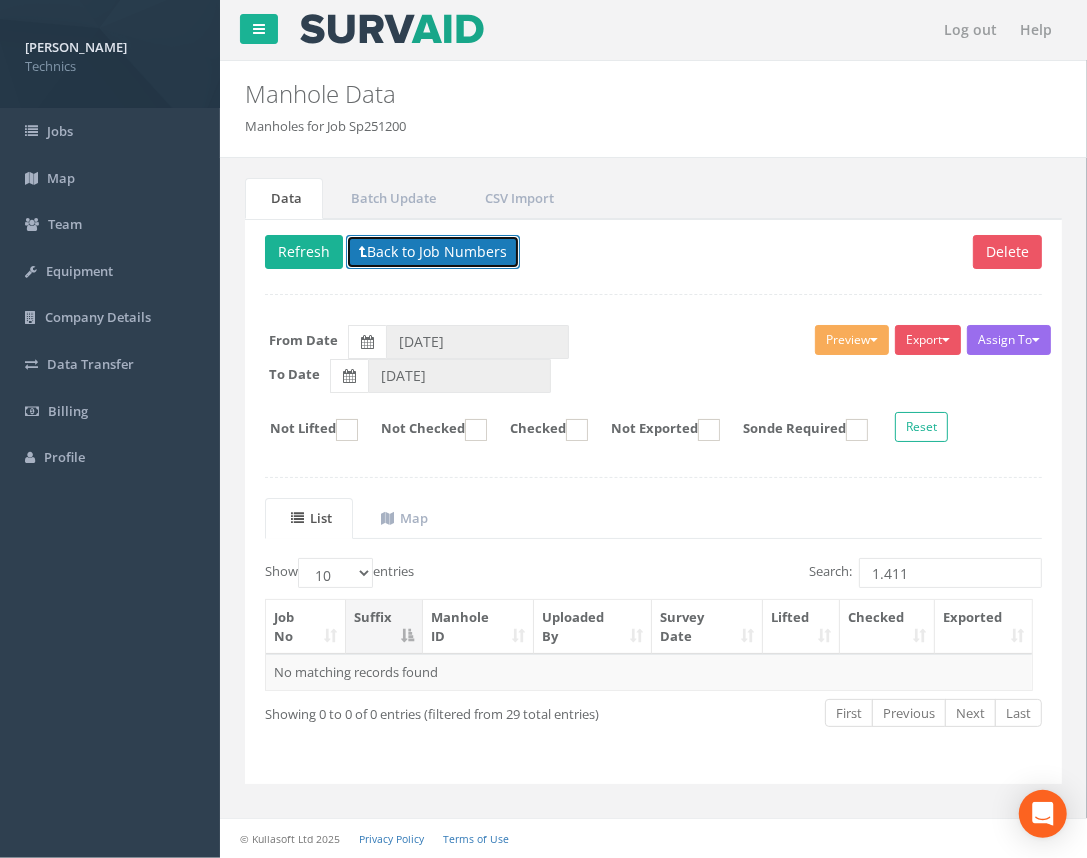 click on "Back to Job Numbers" at bounding box center (433, 252) 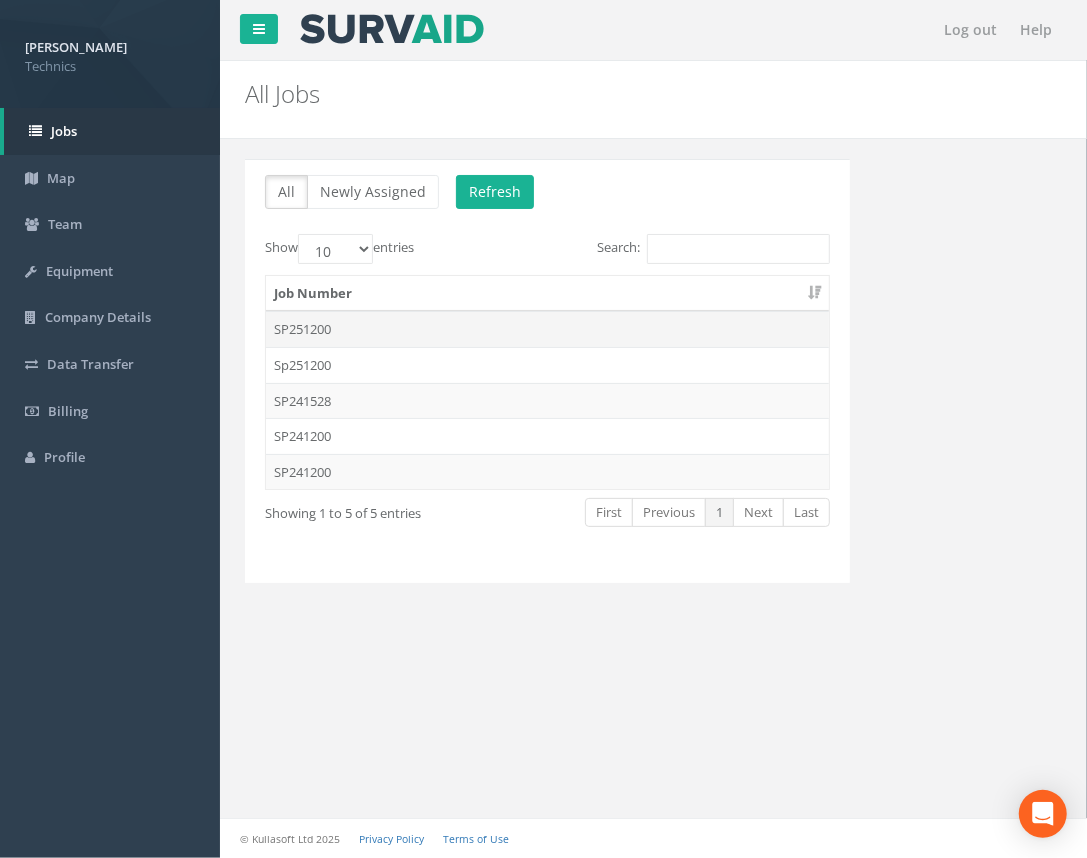 click on "SP251200" at bounding box center [547, 329] 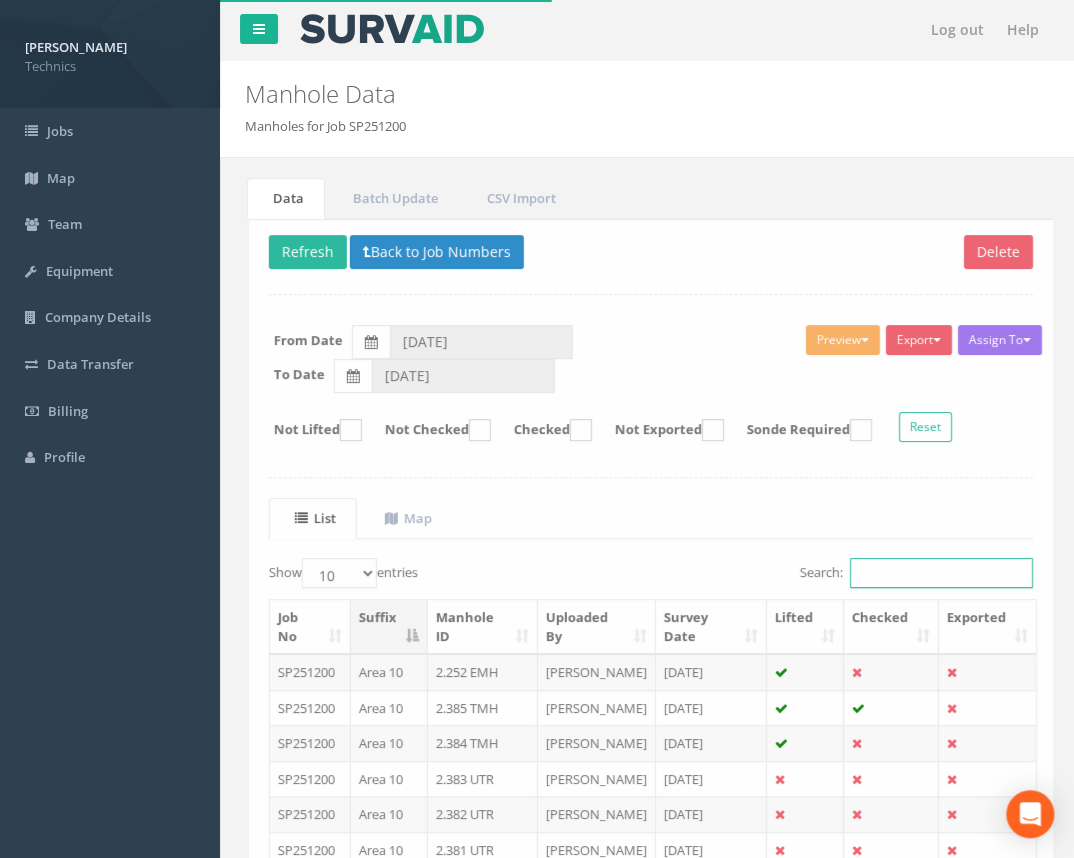 click on "Search:" at bounding box center [937, 573] 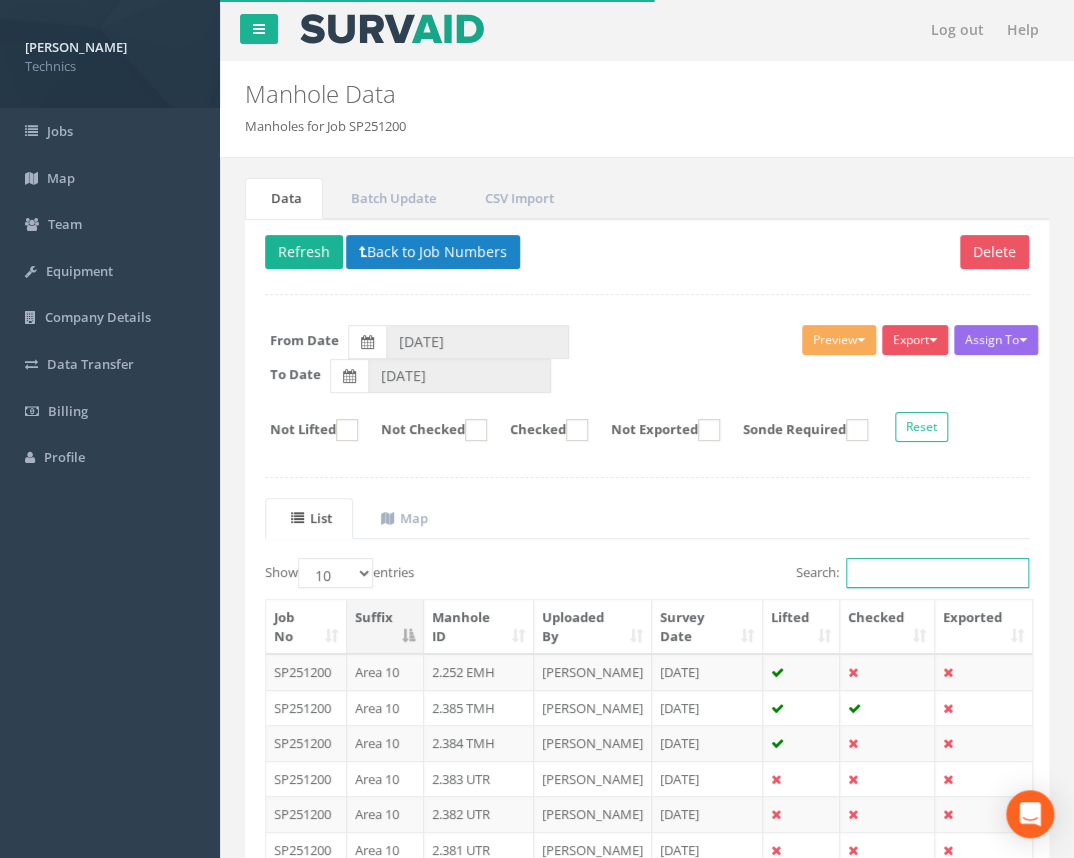paste on "1.411" 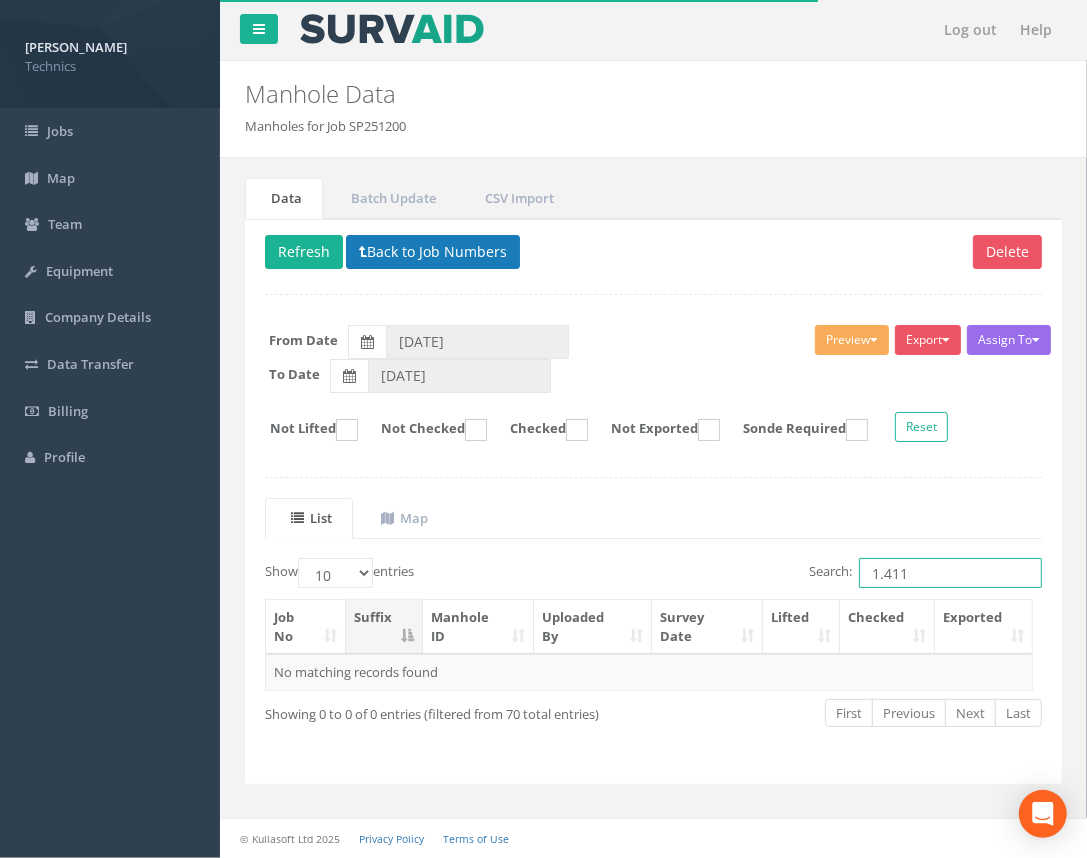 type on "1.411" 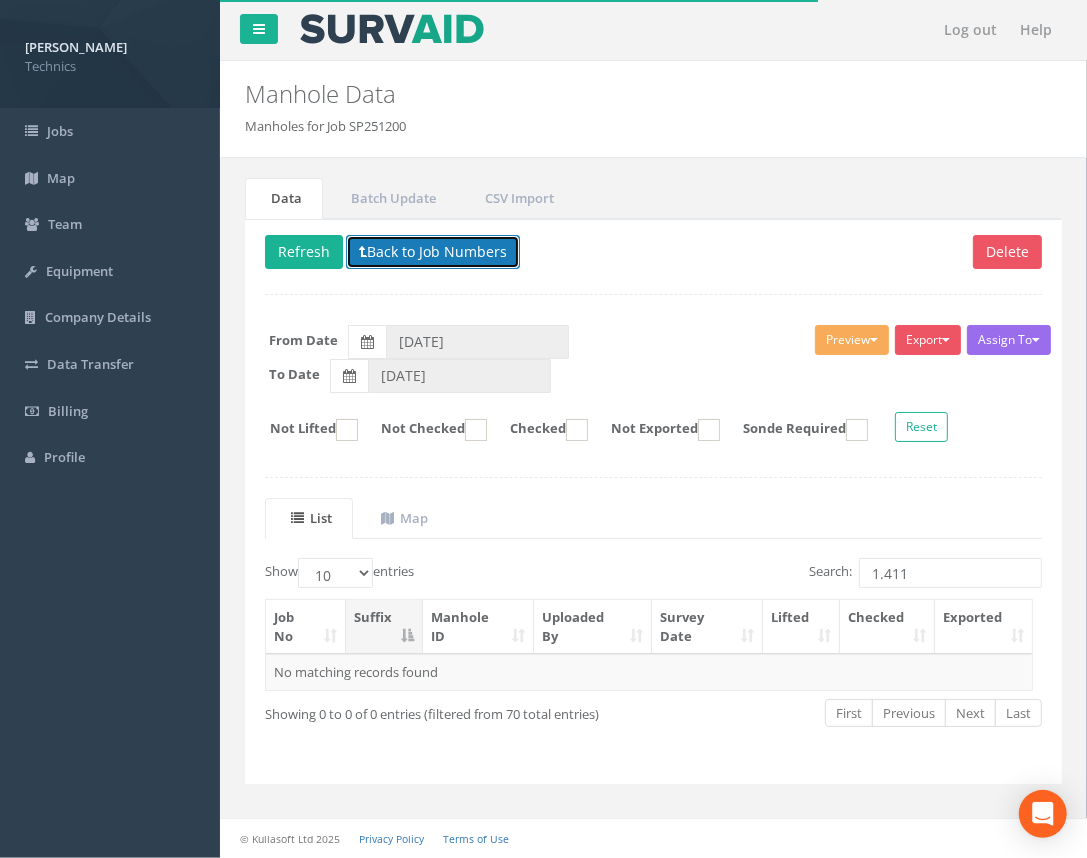 click on "Back to Job Numbers" at bounding box center [433, 252] 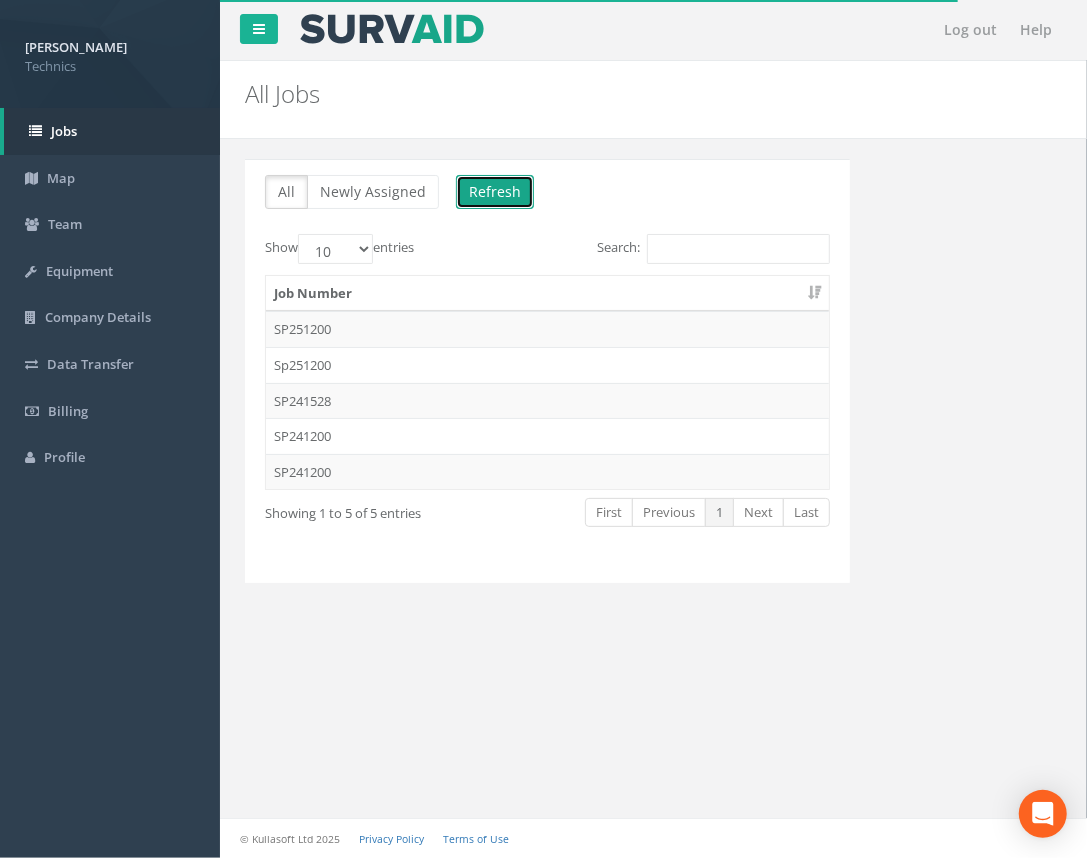click on "Refresh" at bounding box center (495, 192) 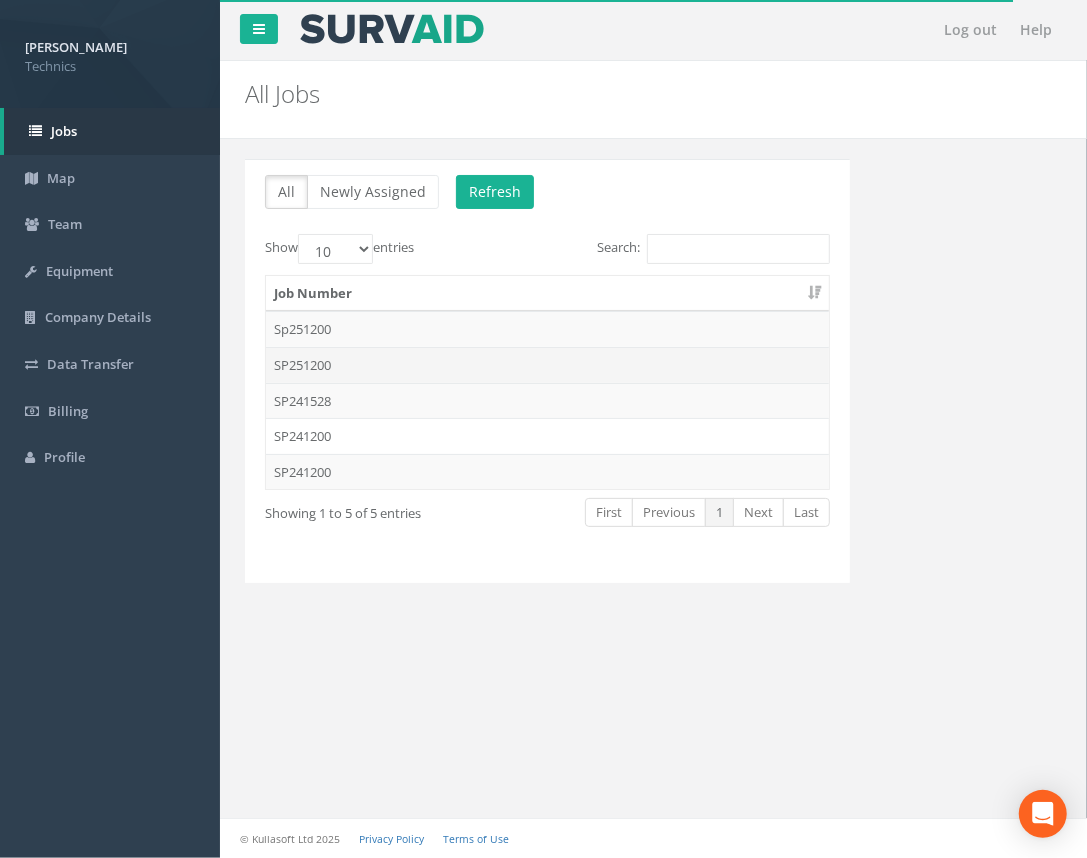 click on "SP251200" at bounding box center (547, 365) 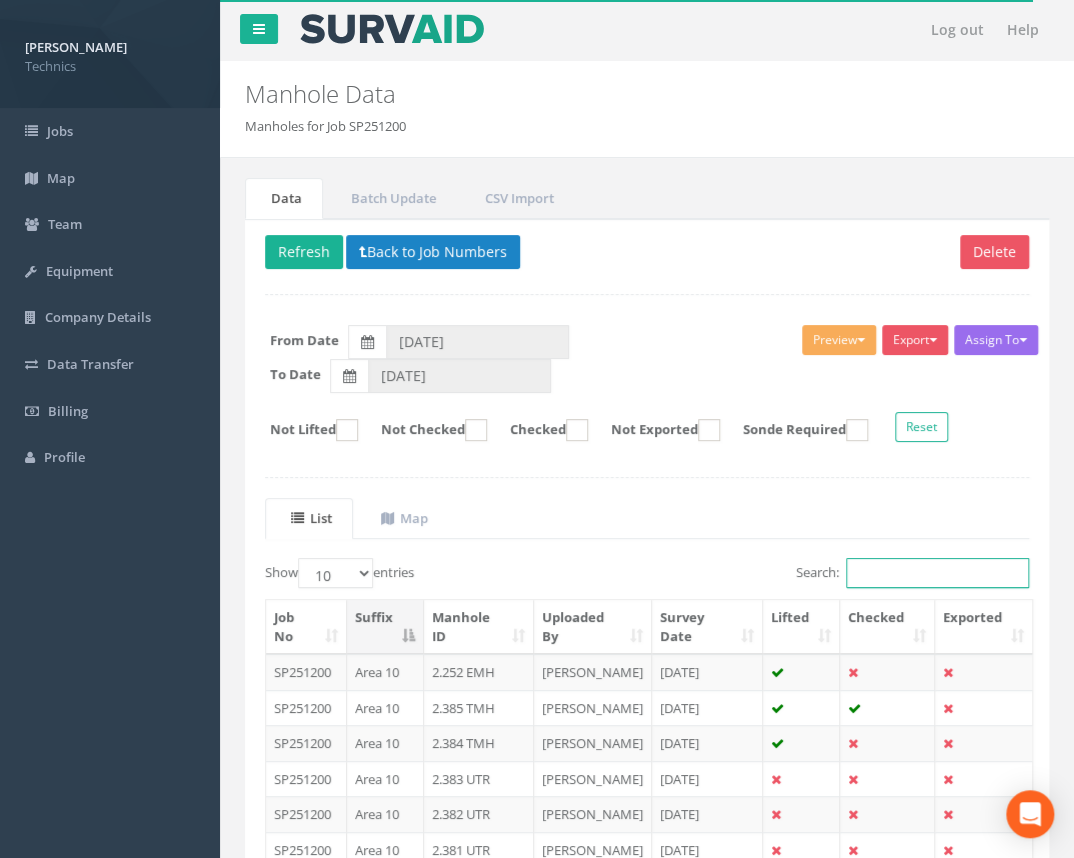 click on "Search:" at bounding box center (937, 573) 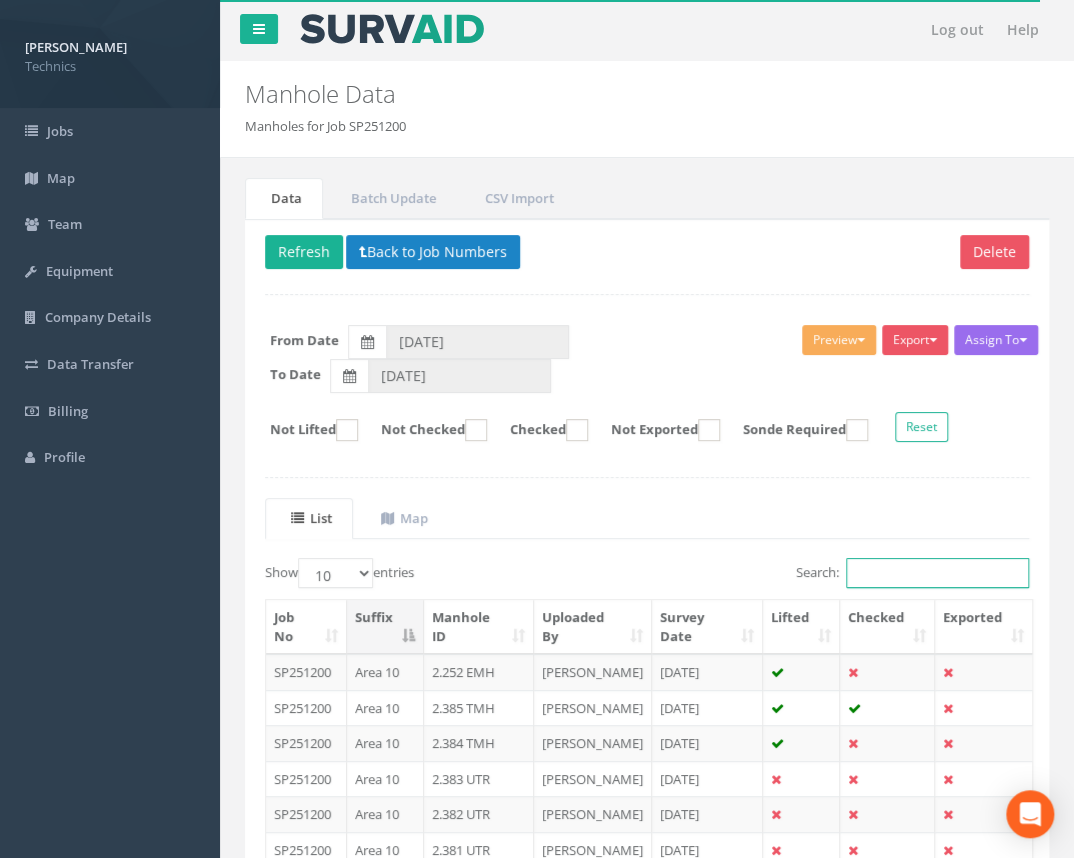 paste on "1.411" 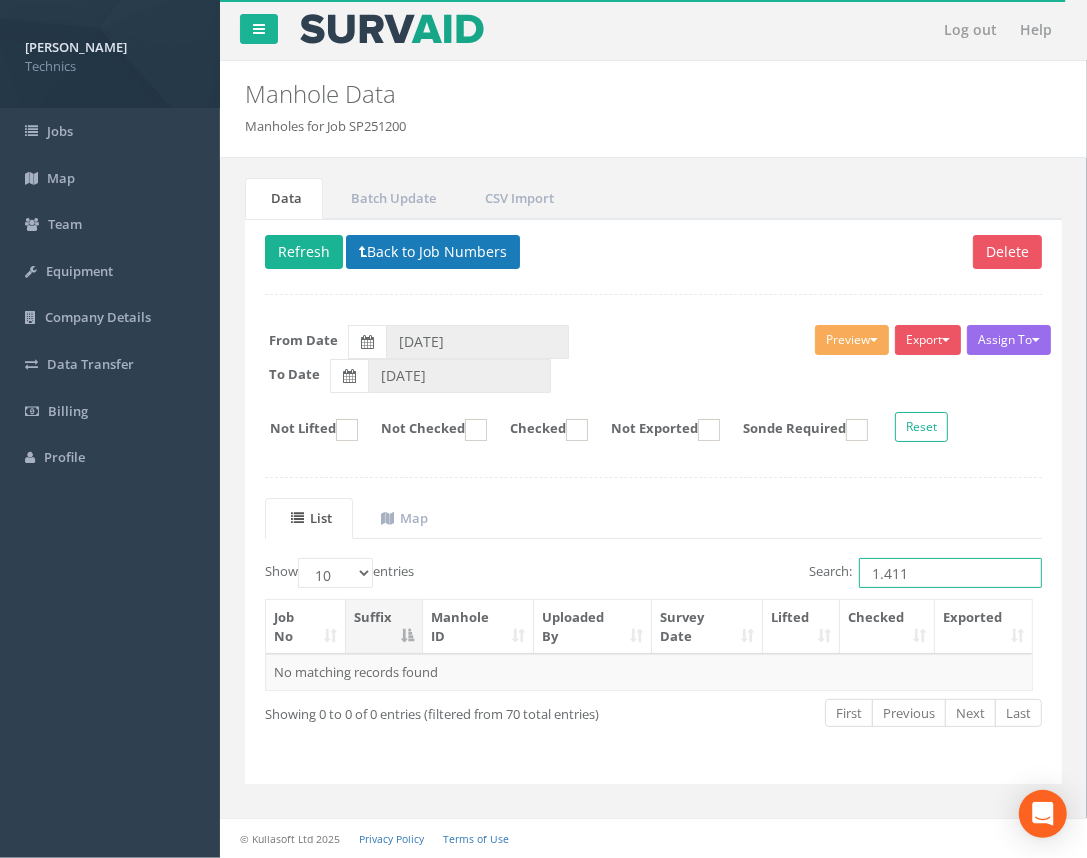 type on "1.411" 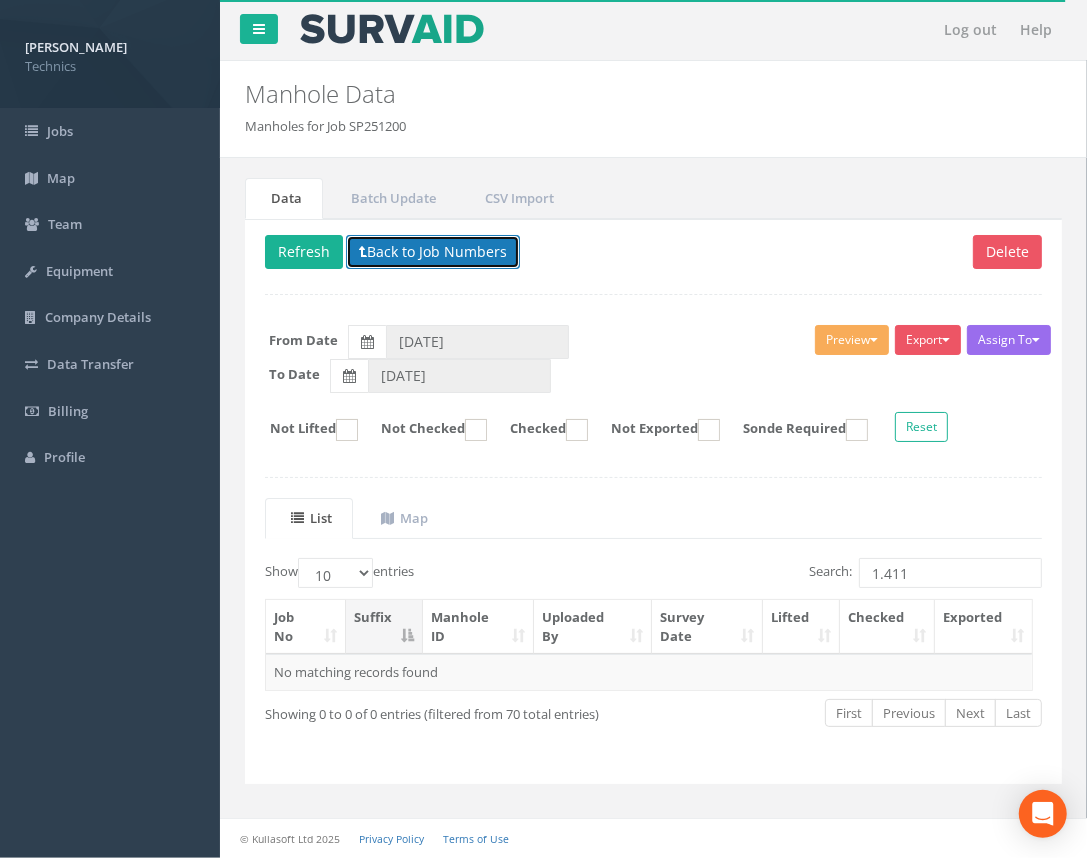 click on "Back to Job Numbers" at bounding box center (433, 252) 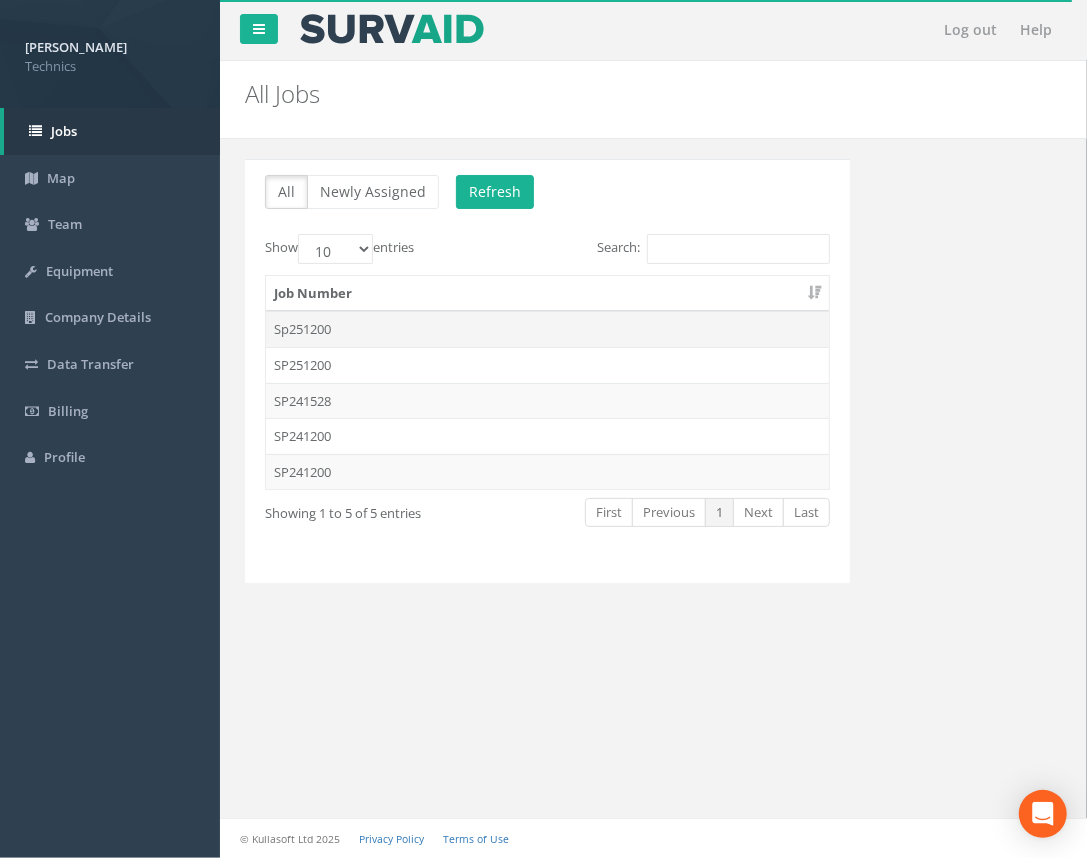 click on "Sp251200" at bounding box center (547, 329) 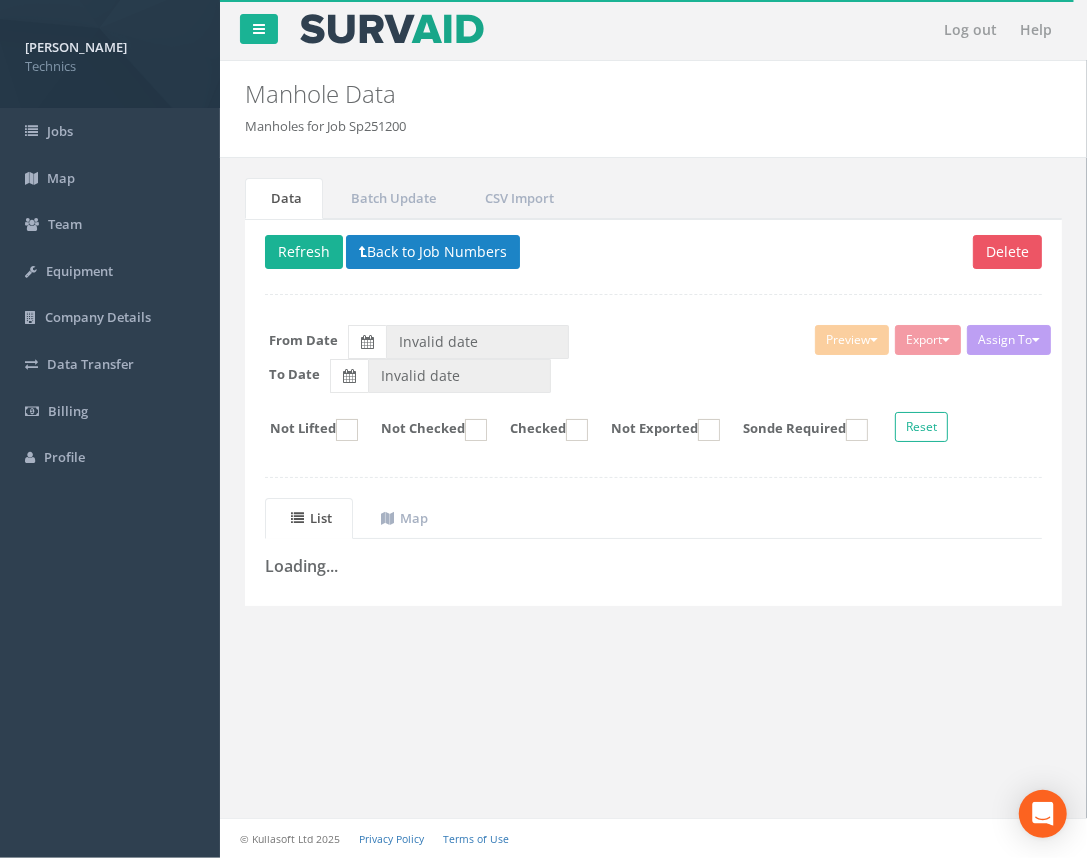 type on "[DATE]" 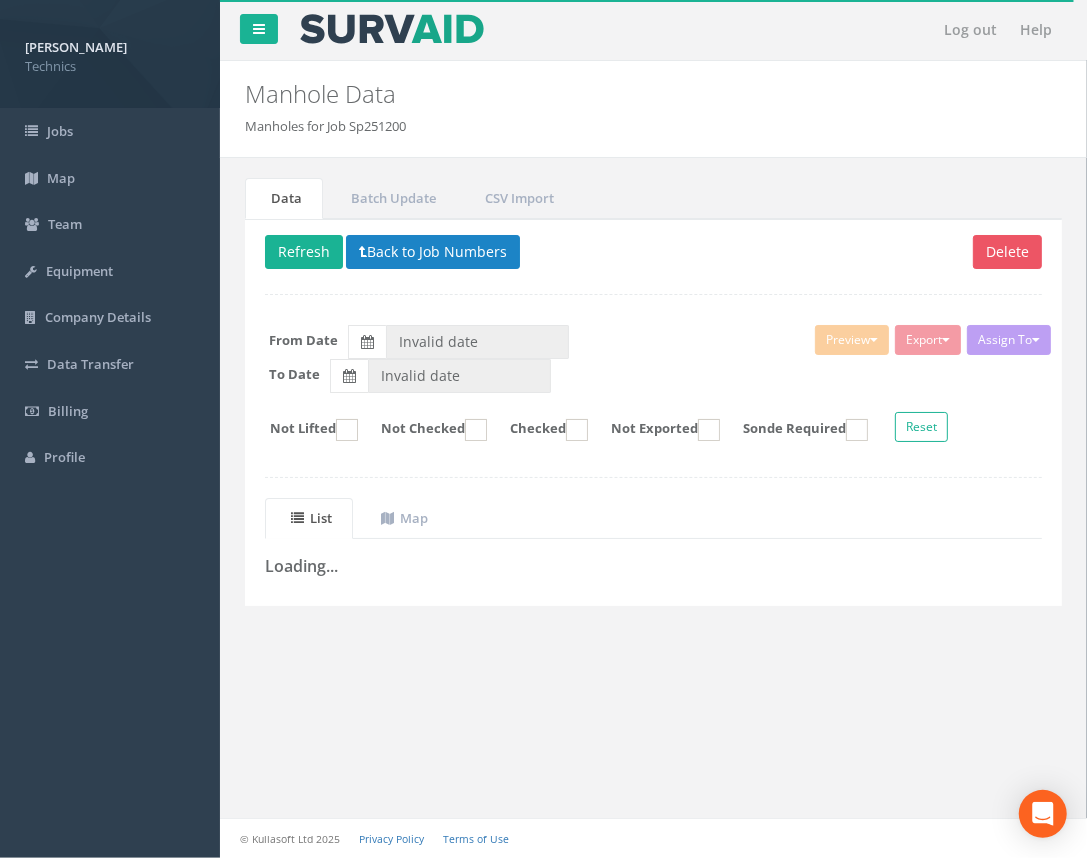 type on "[DATE]" 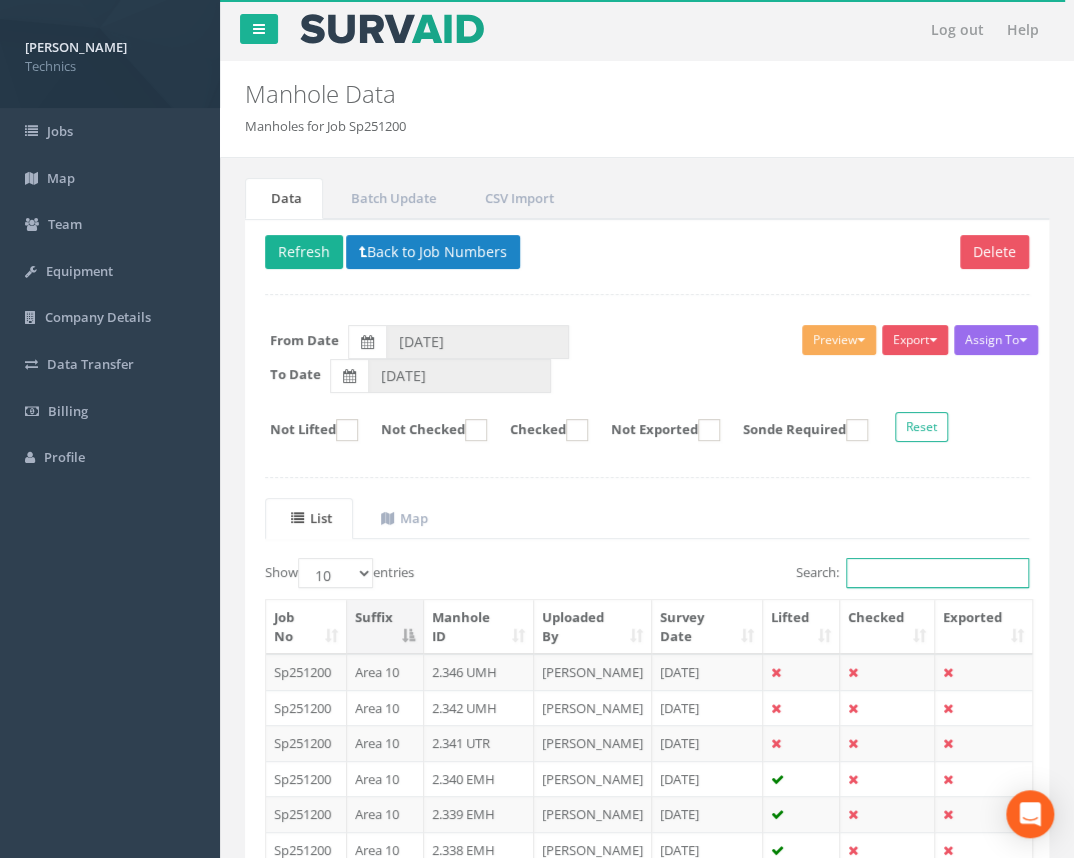 click on "Search:" at bounding box center (937, 573) 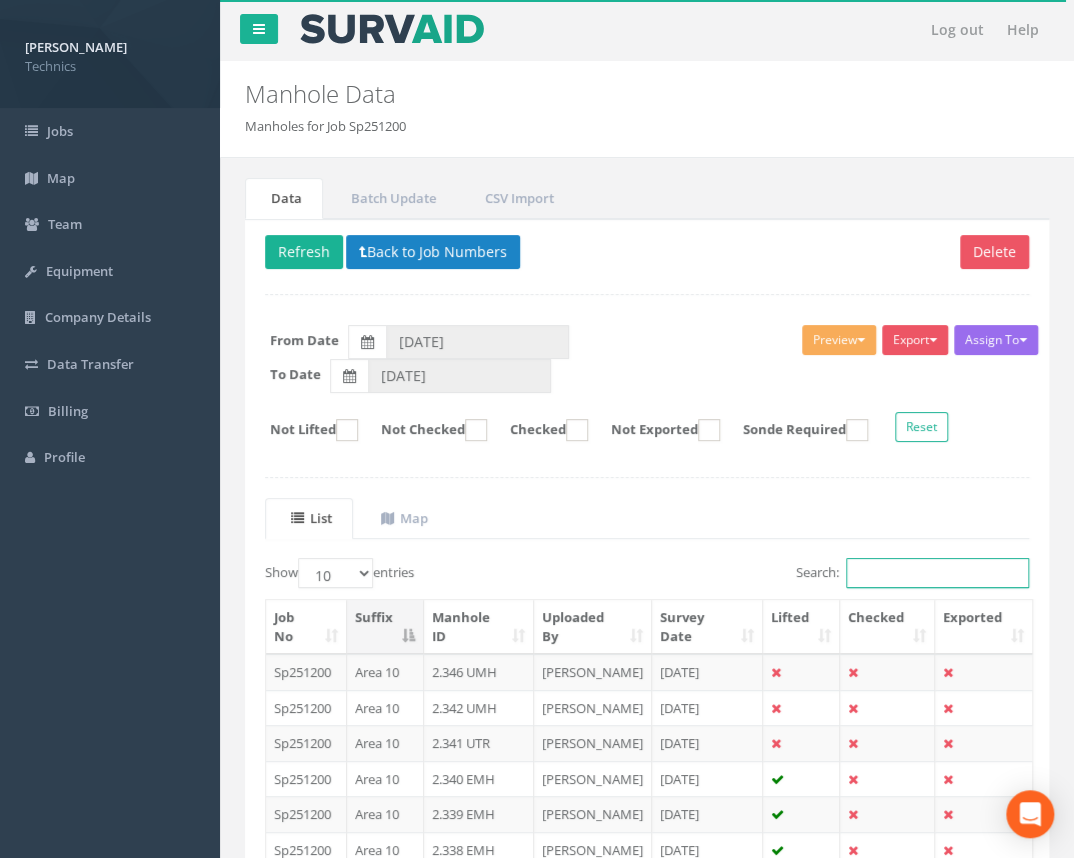 paste on "1.411" 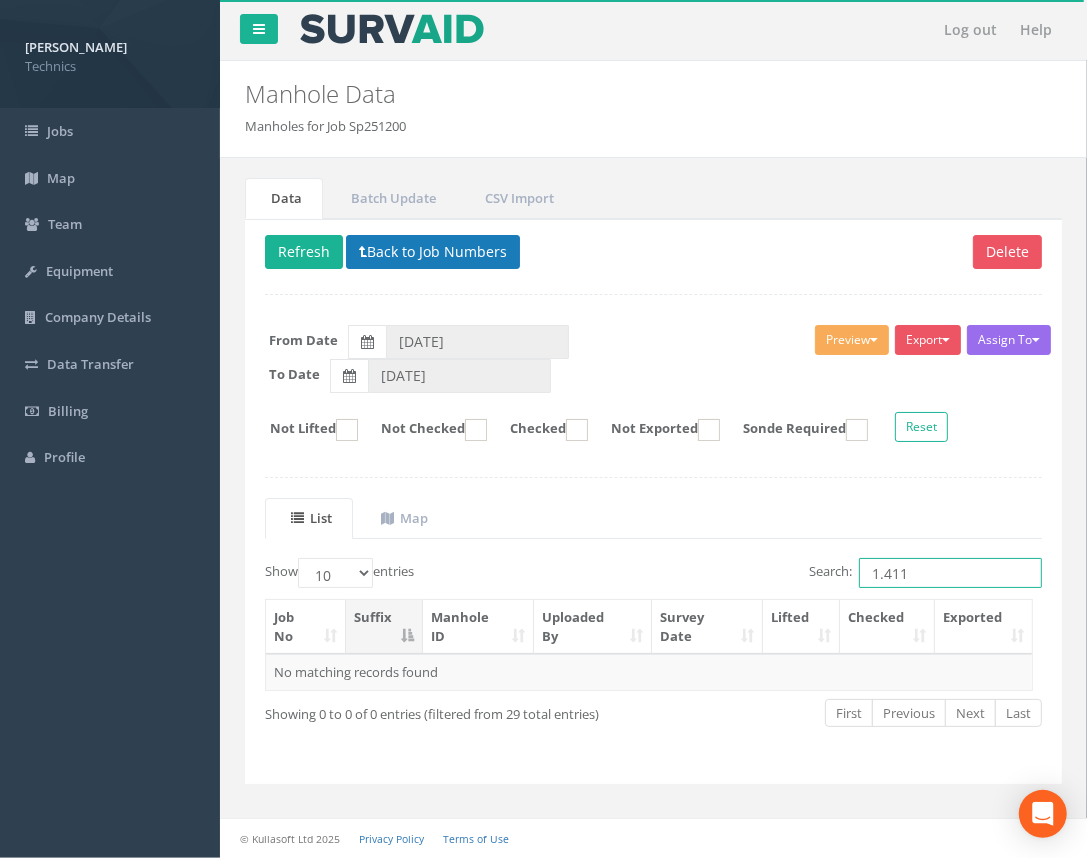 type on "1.411" 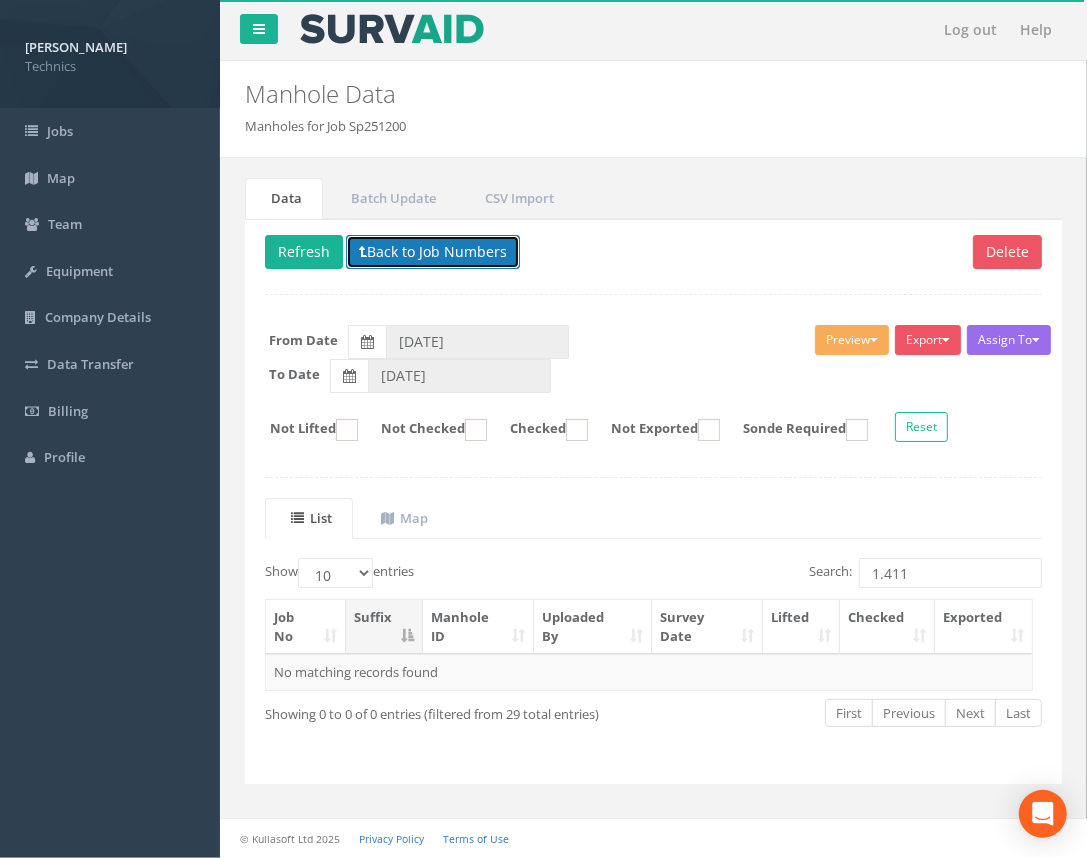 click on "Back to Job Numbers" at bounding box center [433, 252] 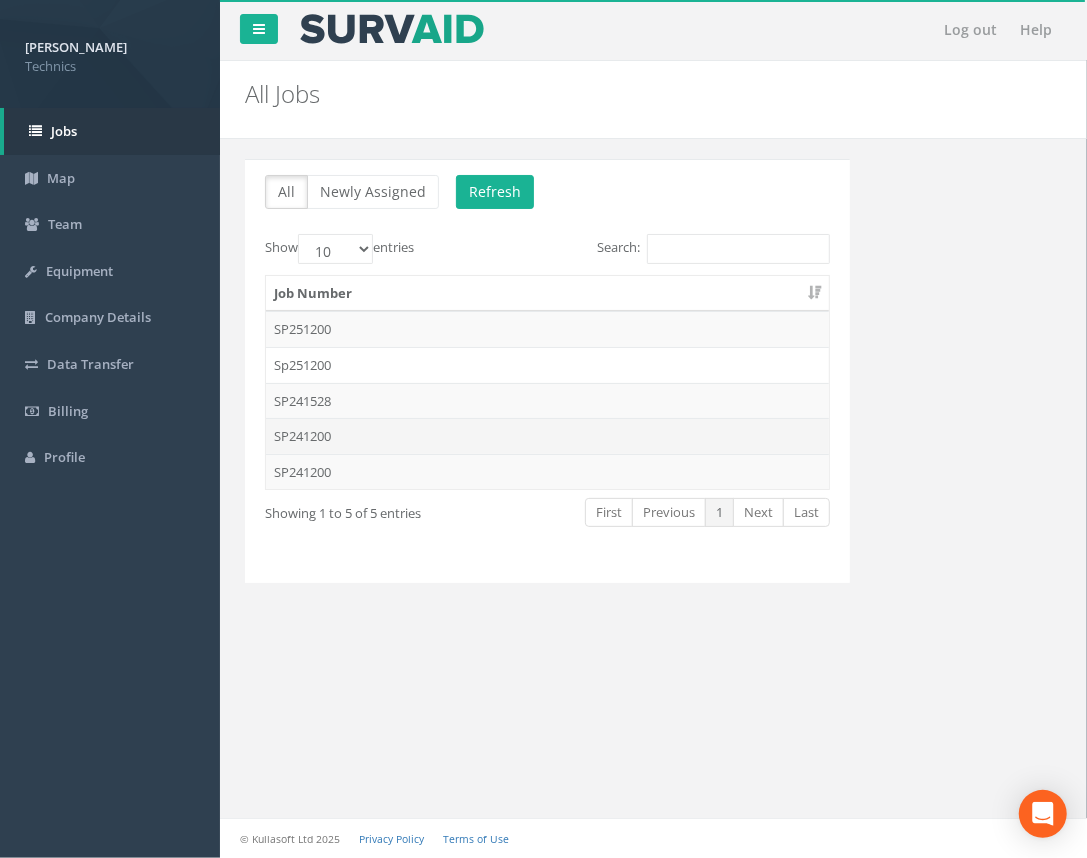 click on "SP241200" at bounding box center [547, 436] 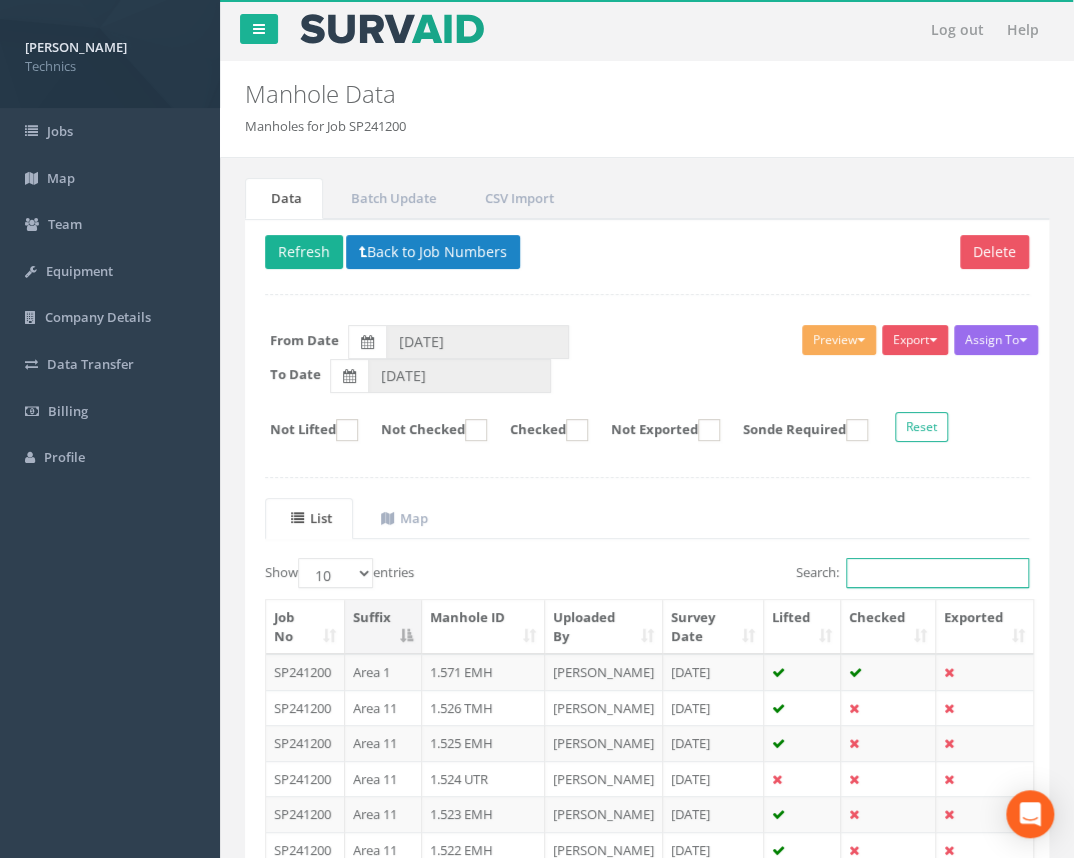 click on "Search:" at bounding box center (937, 573) 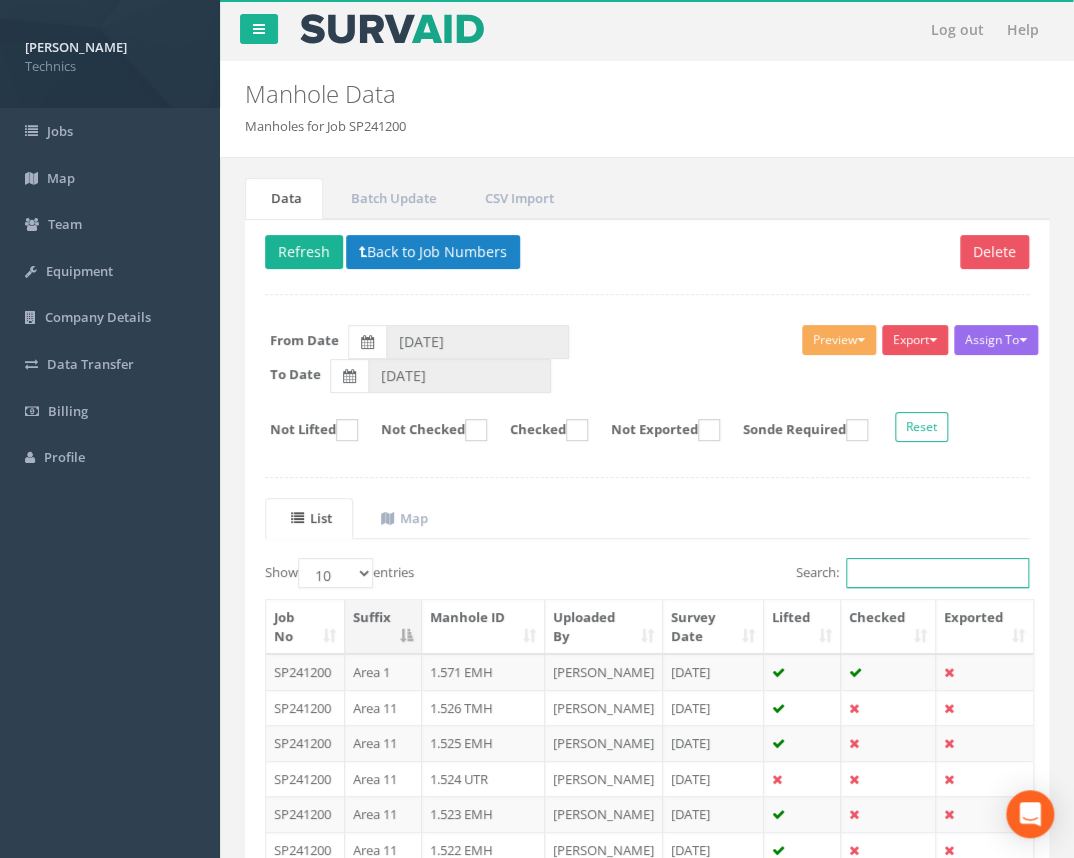 paste on "1.411" 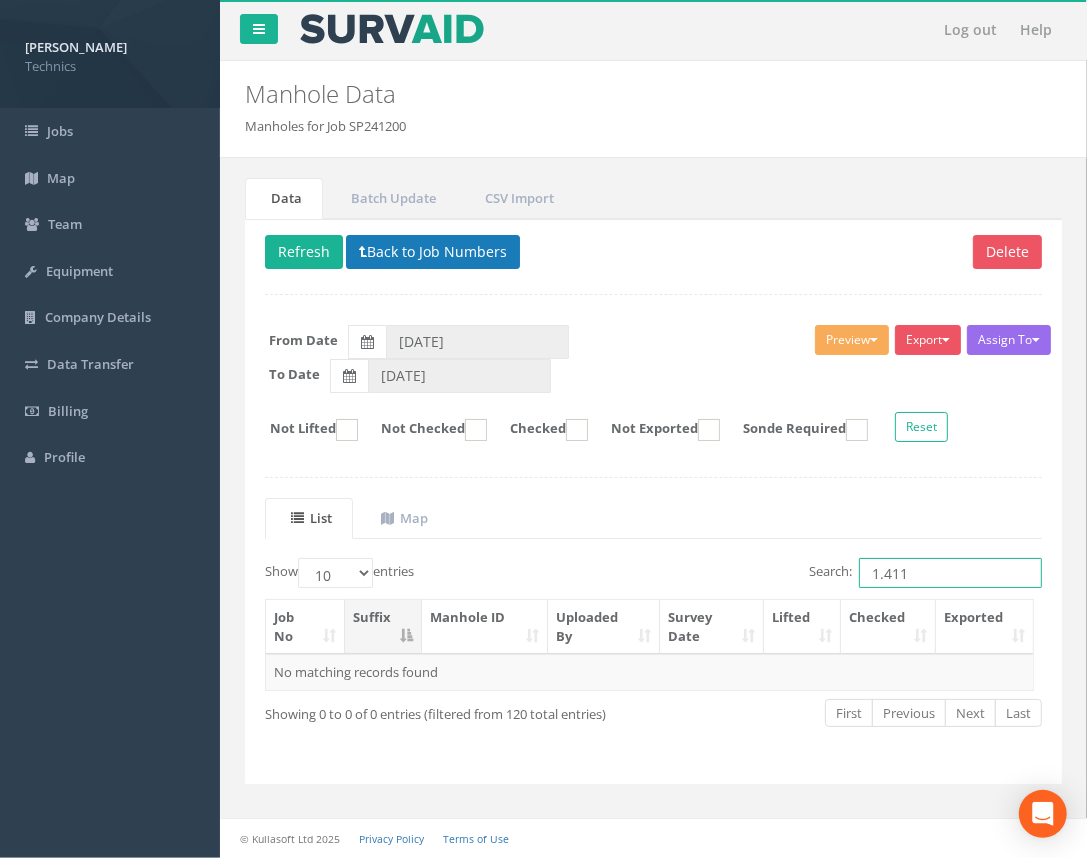 type on "1.411" 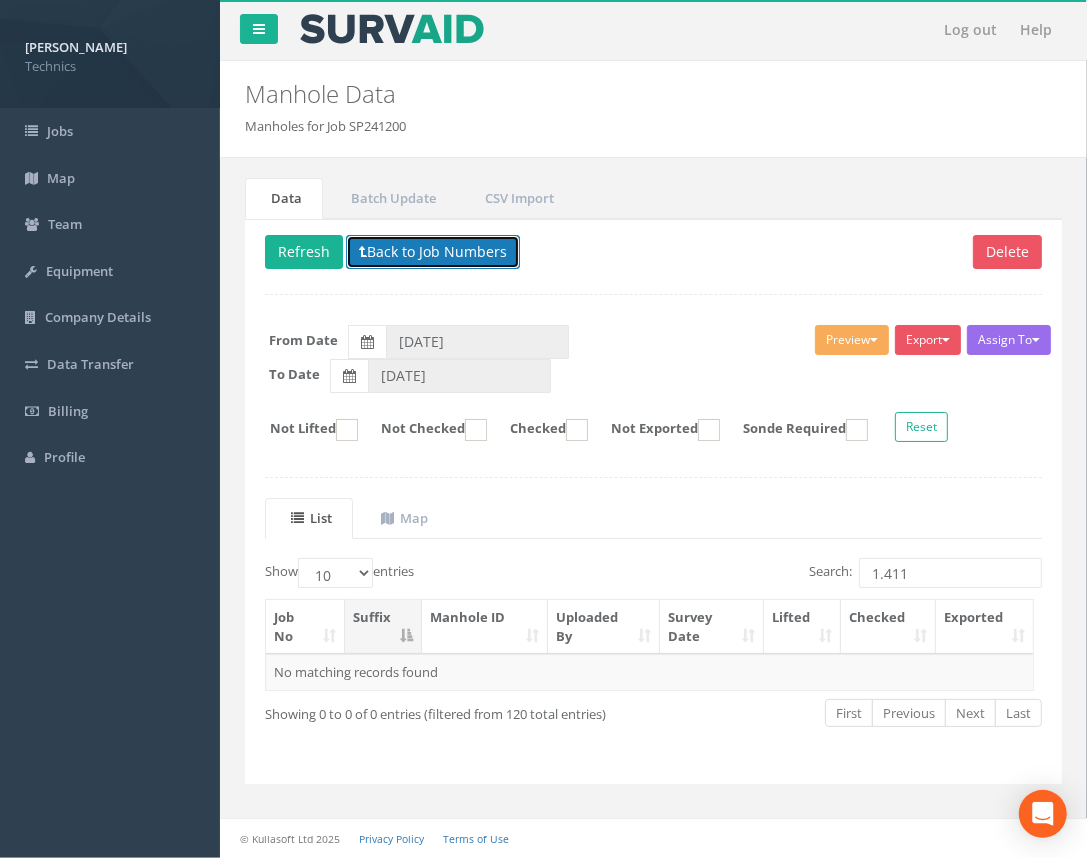 click on "Back to Job Numbers" at bounding box center (433, 252) 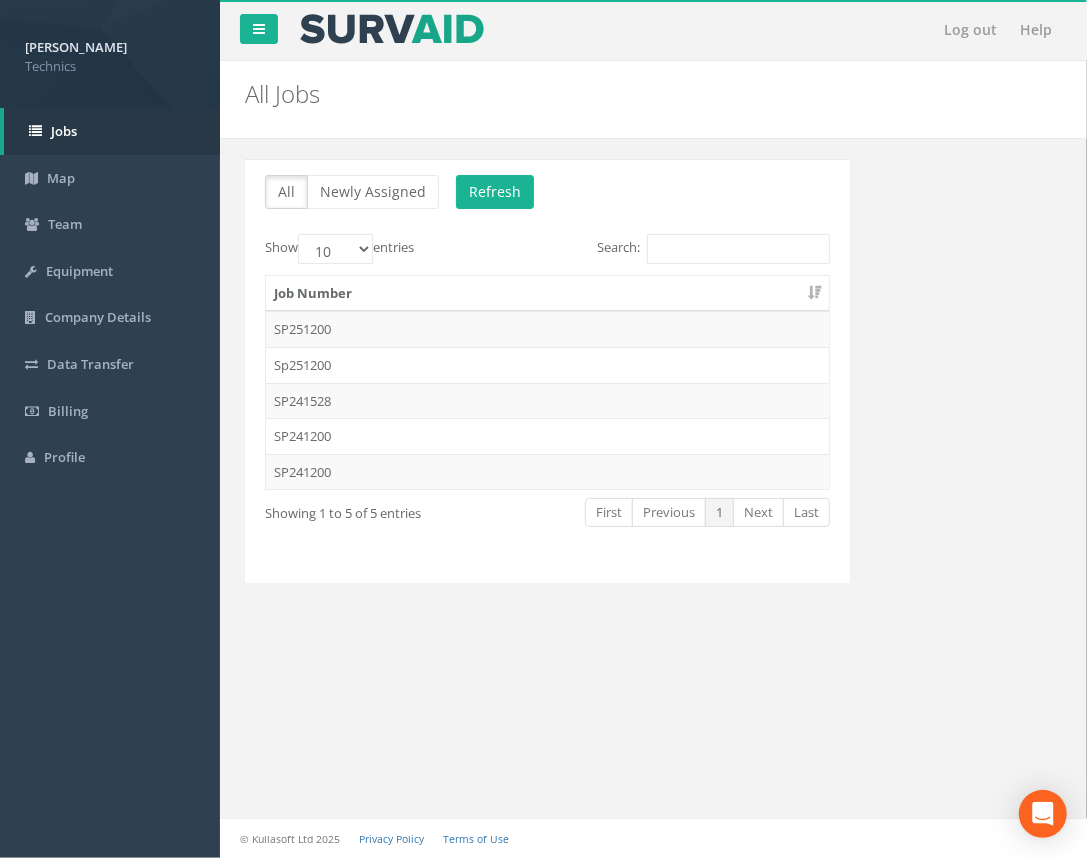 click on "SP241200" at bounding box center (547, 472) 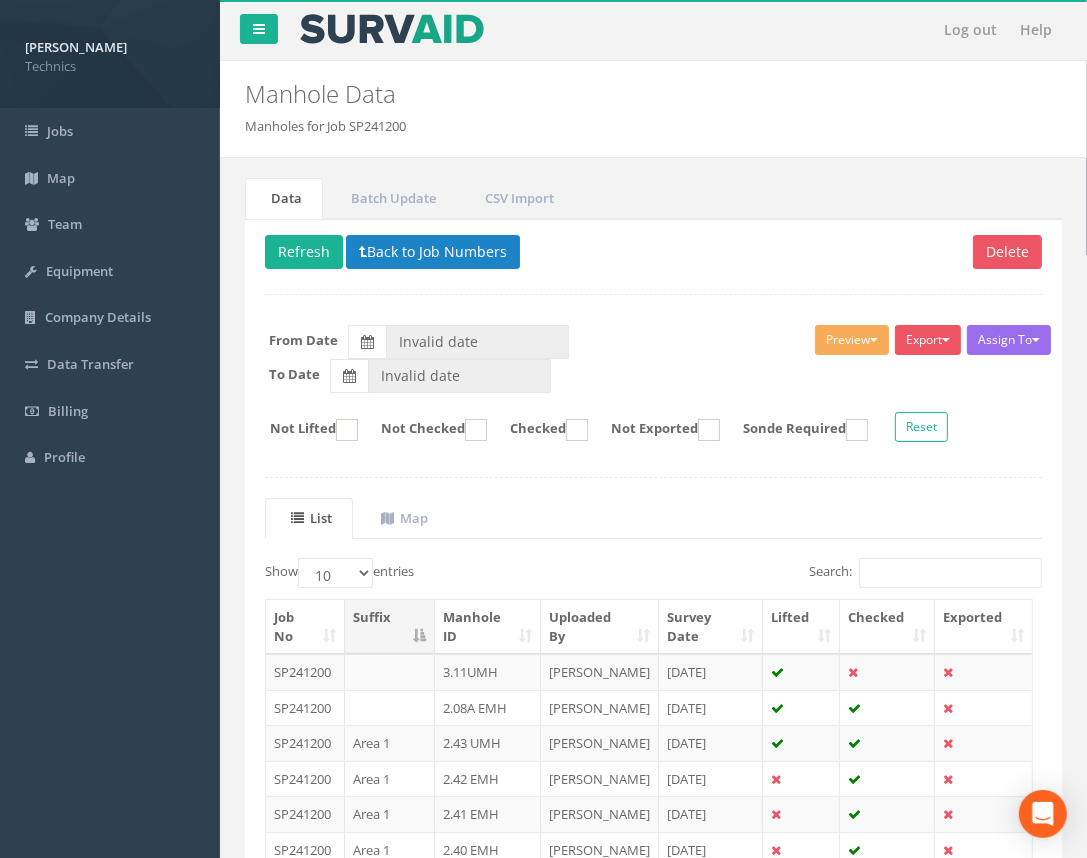 type on "[DATE]" 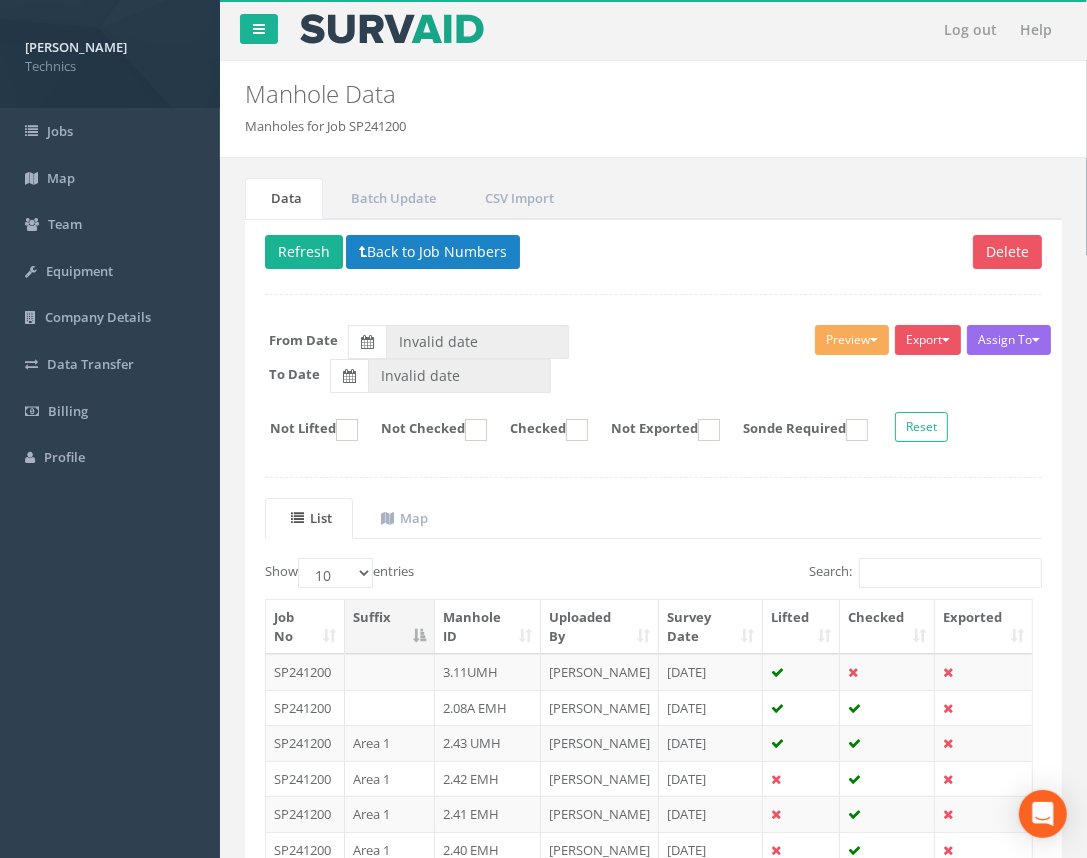 type on "[DATE]" 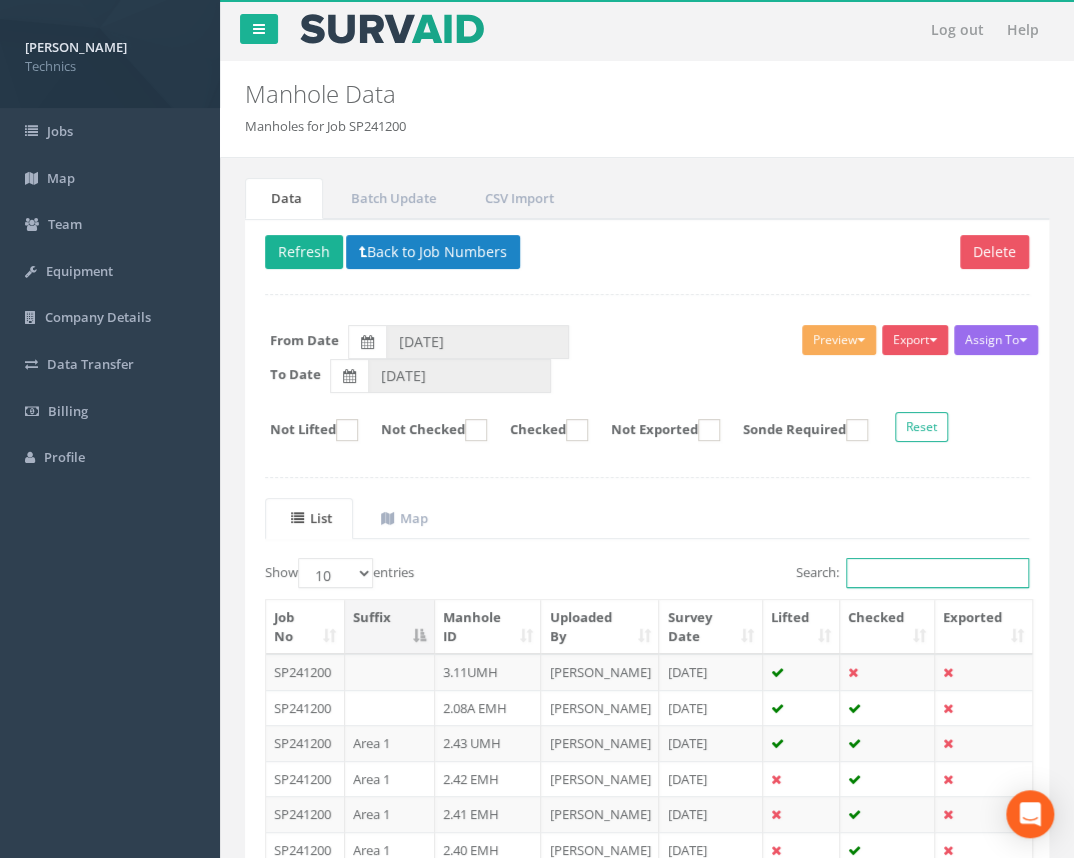 click on "Search:" at bounding box center [937, 573] 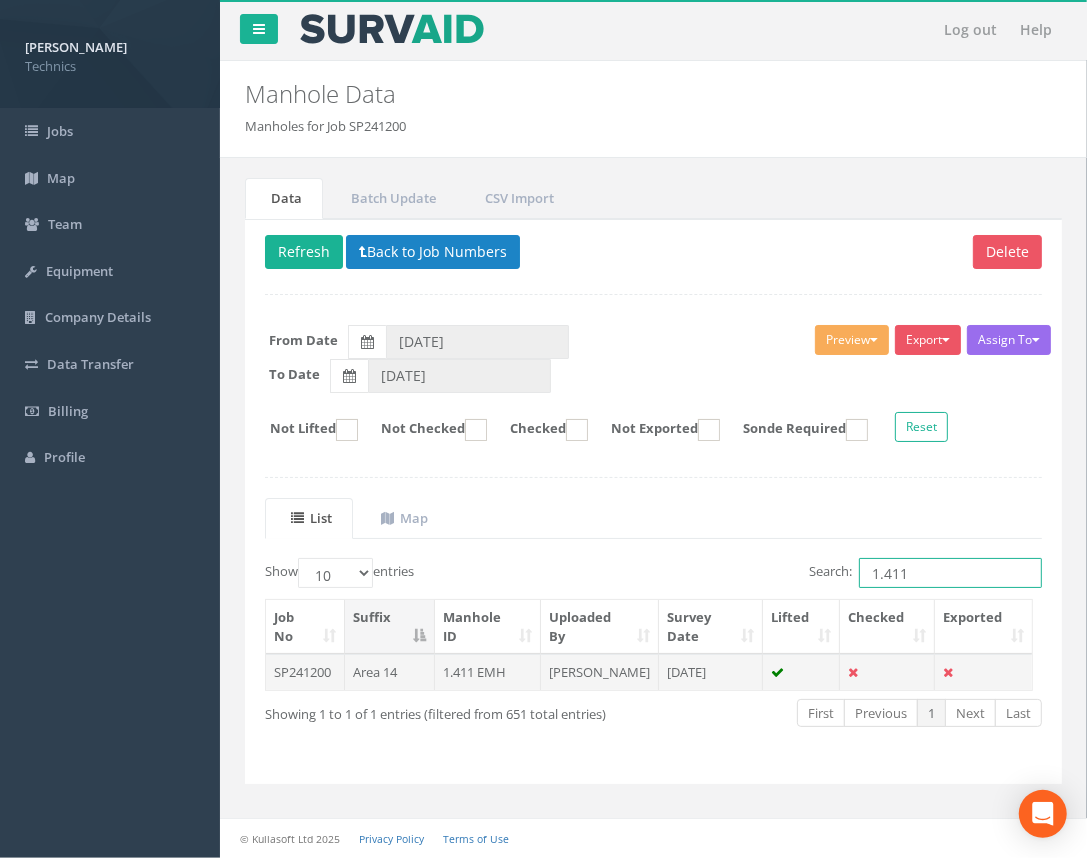type on "1.411" 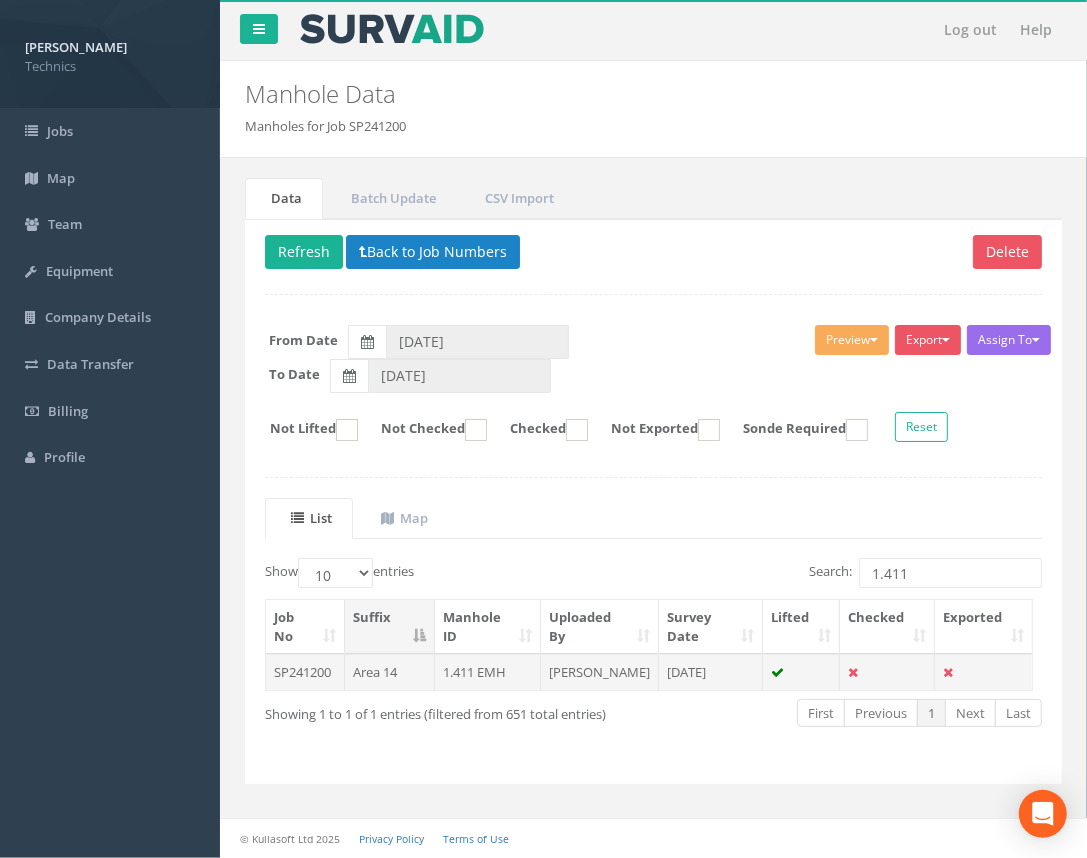 click on "1.411 EMH" at bounding box center [488, 672] 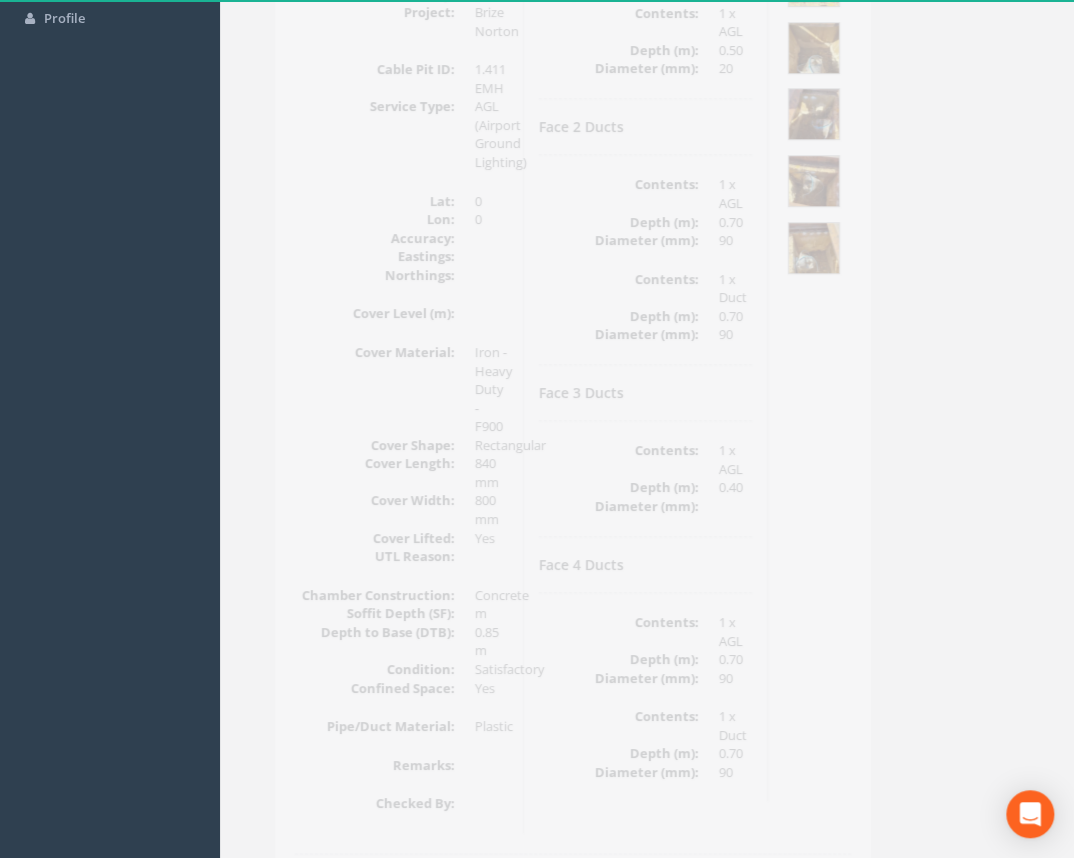 scroll, scrollTop: 130, scrollLeft: 0, axis: vertical 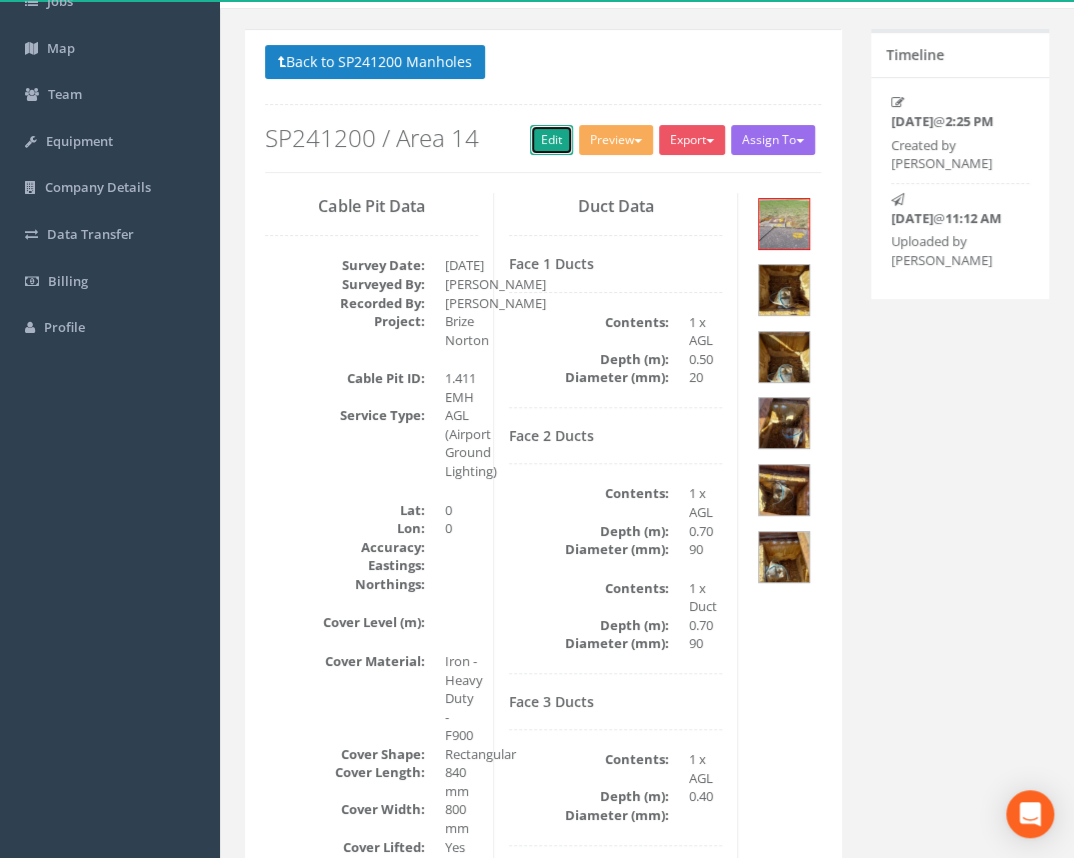 click on "Edit" at bounding box center [551, 140] 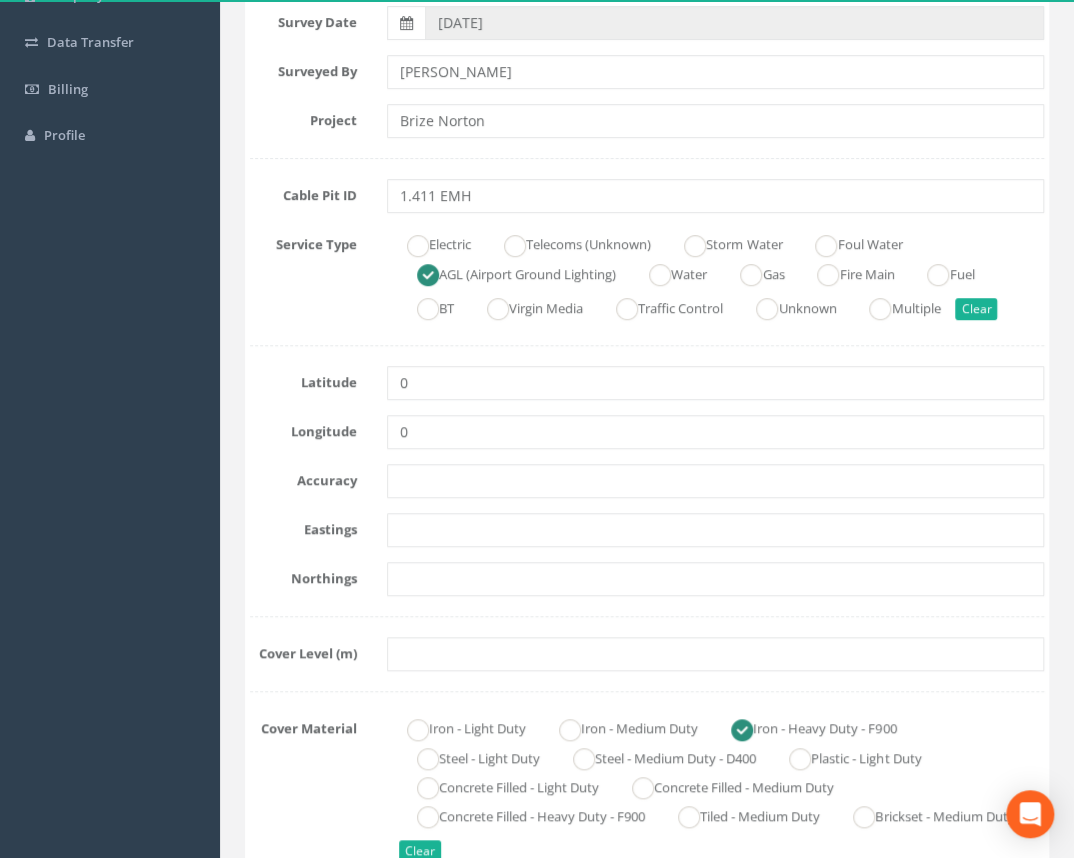 scroll, scrollTop: 403, scrollLeft: 0, axis: vertical 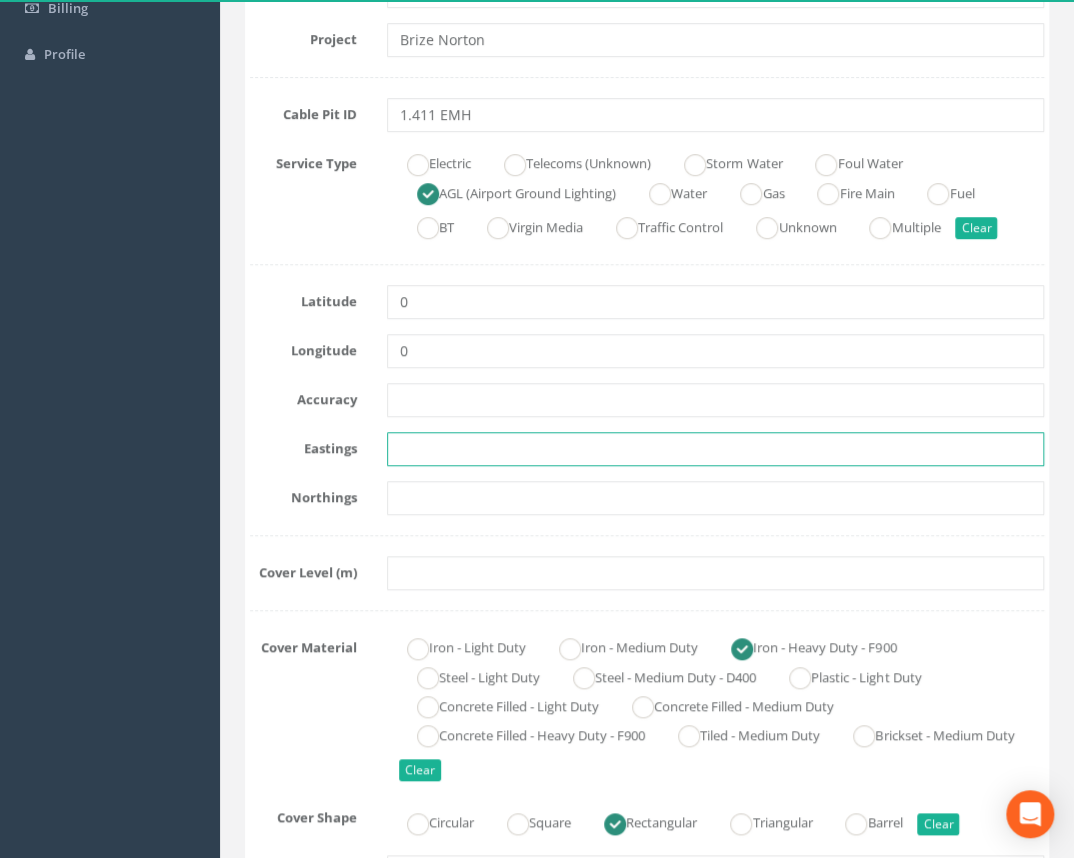 click at bounding box center [715, 449] 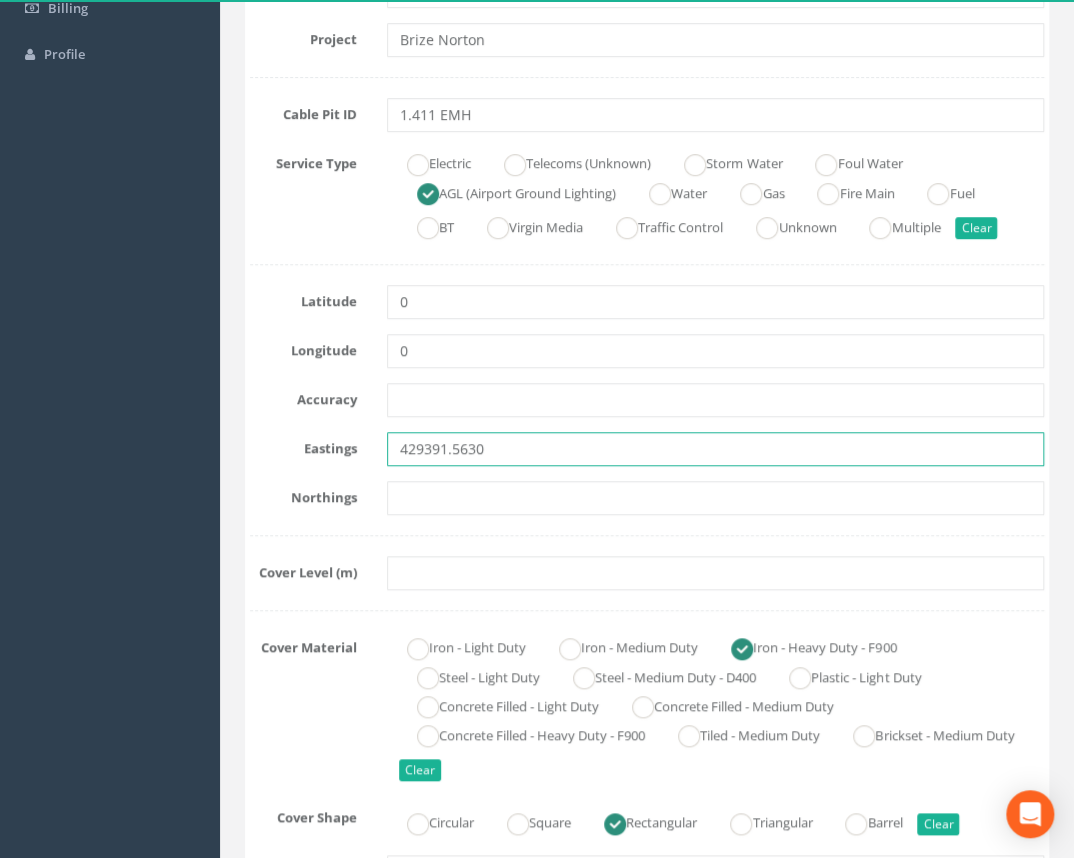 type on "429391.5630" 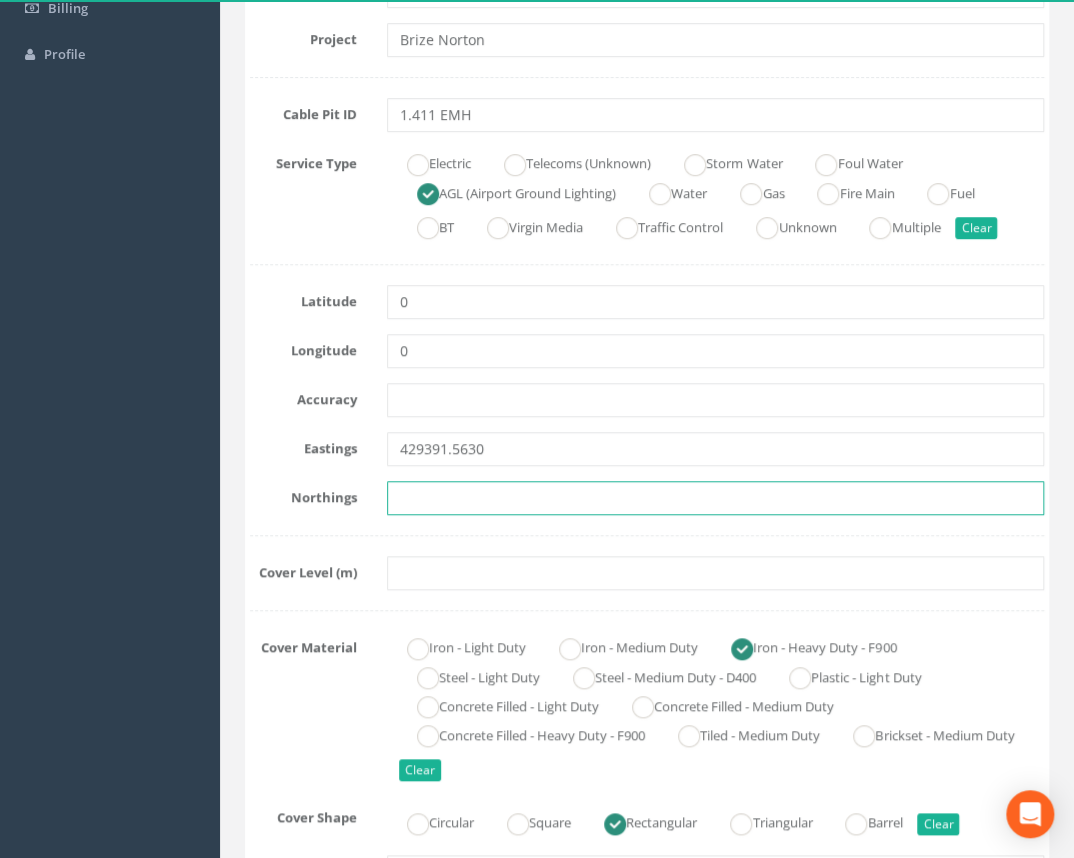 click at bounding box center [715, 498] 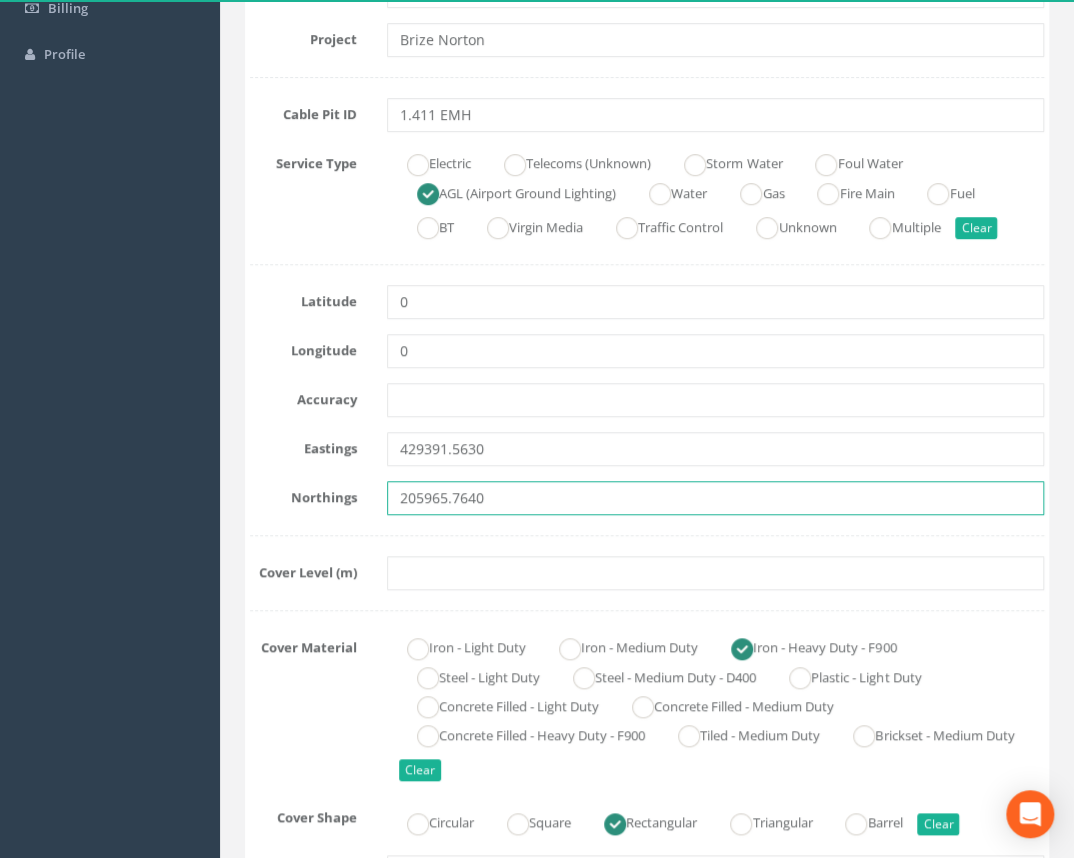 type on "205965.7640" 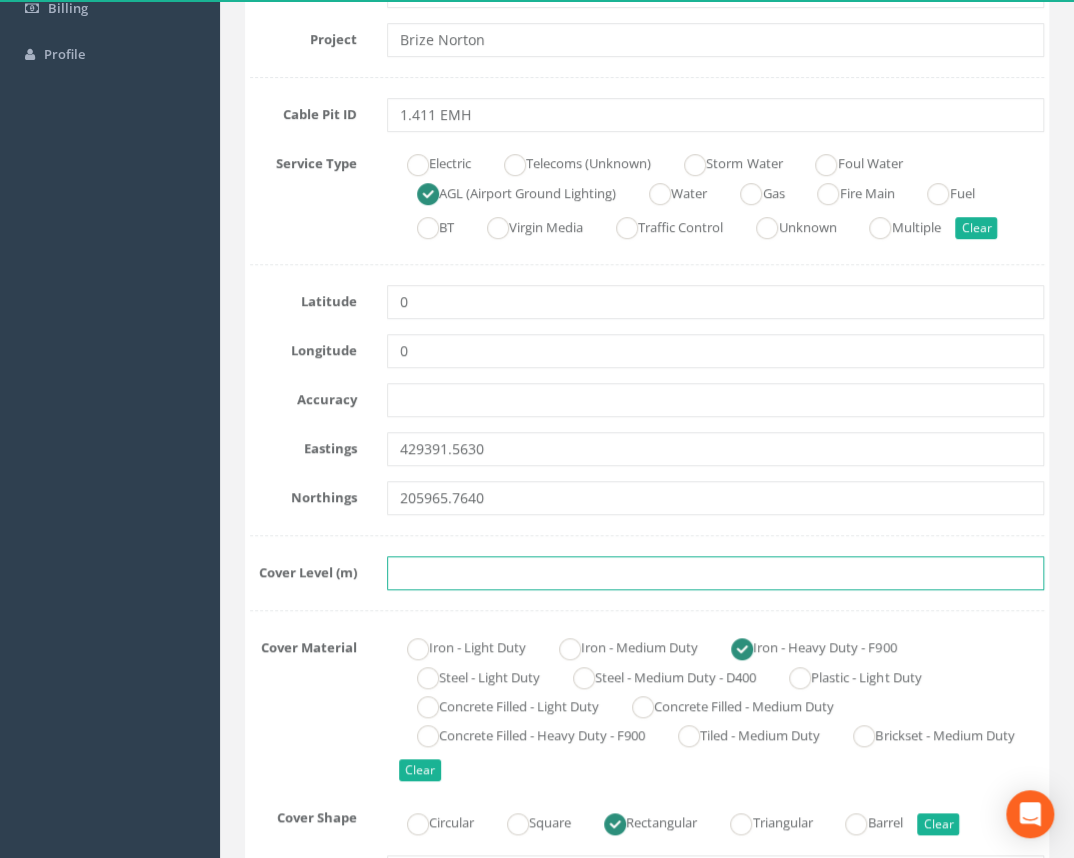 click at bounding box center (715, 573) 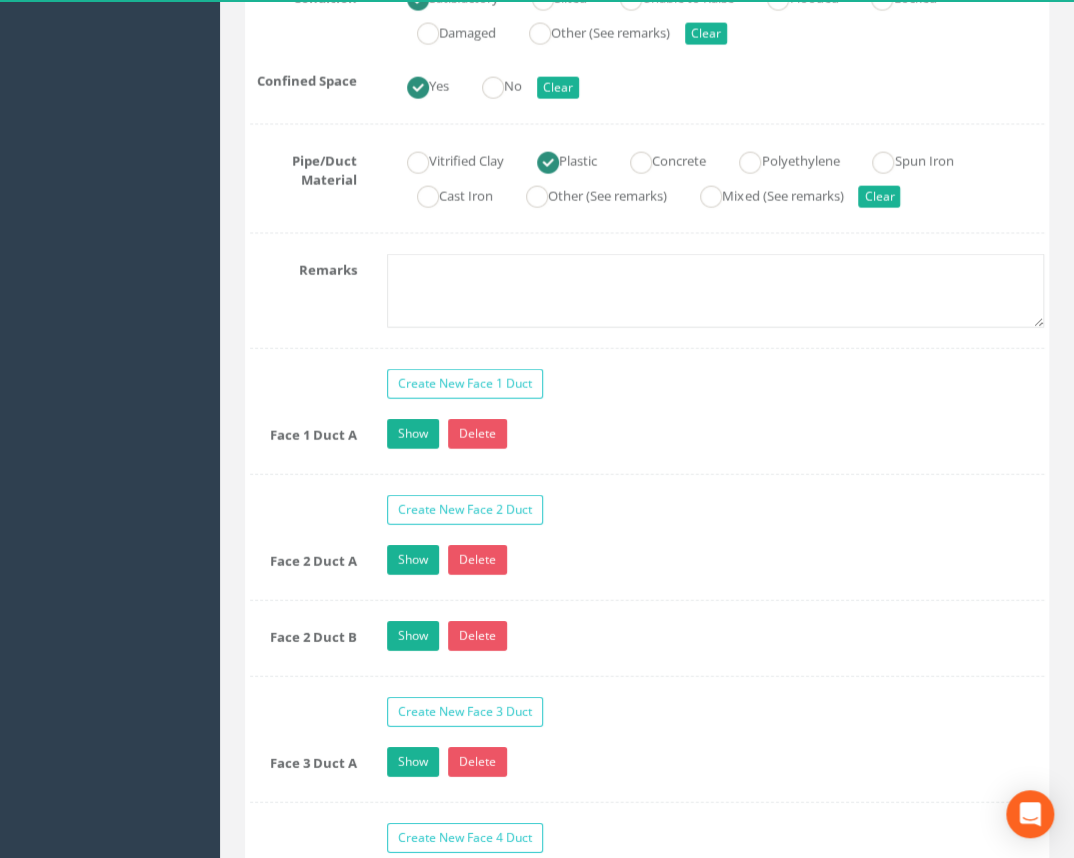 scroll, scrollTop: 1767, scrollLeft: 0, axis: vertical 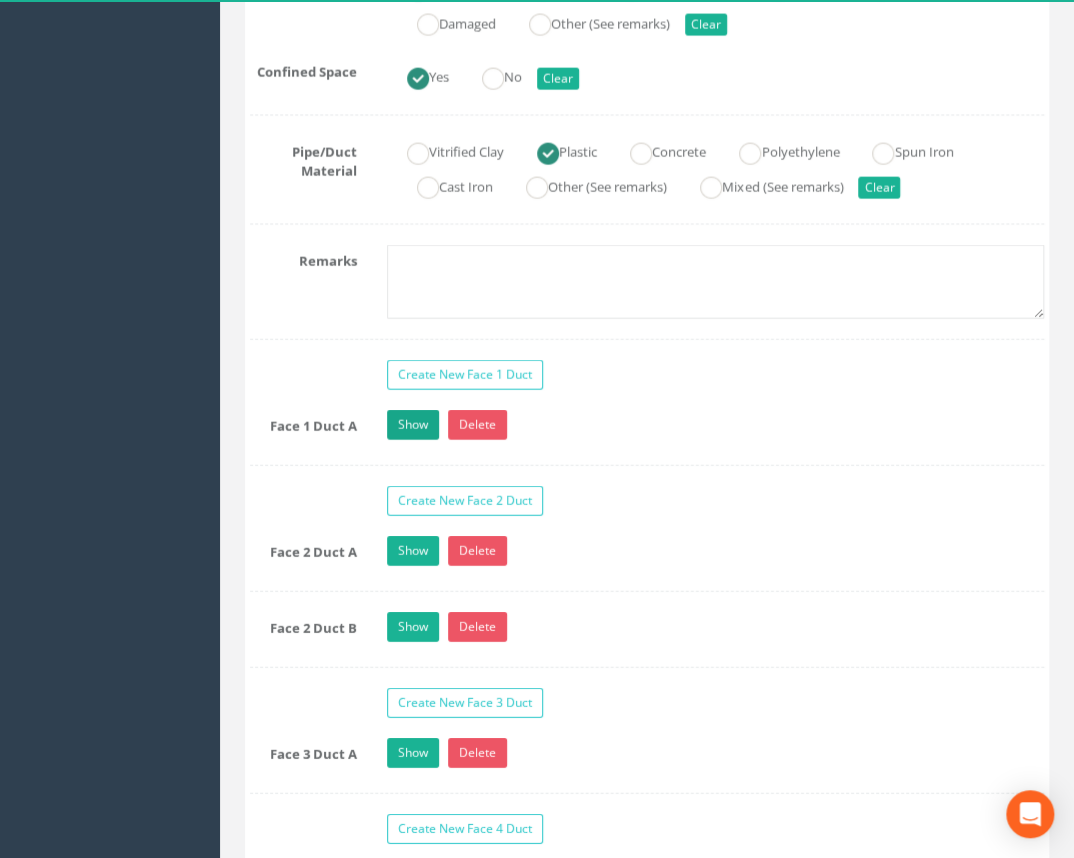 type on "81.7940" 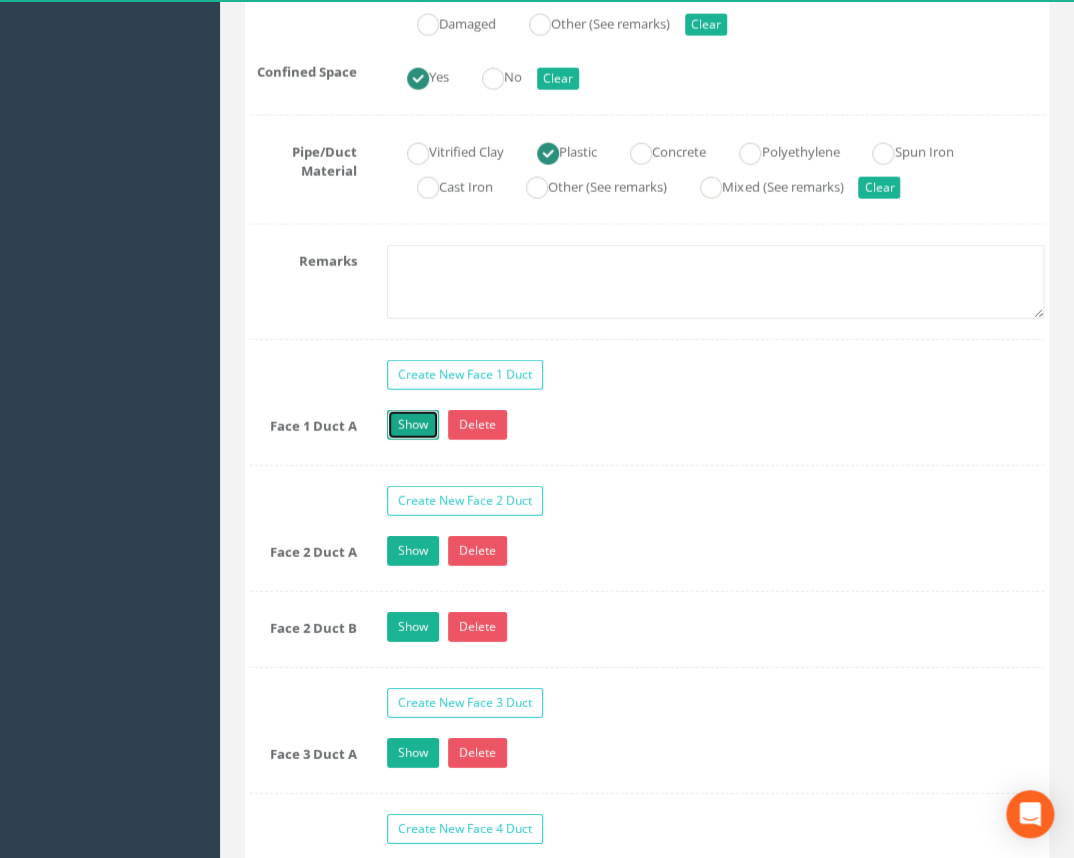 click on "Show" at bounding box center (413, 425) 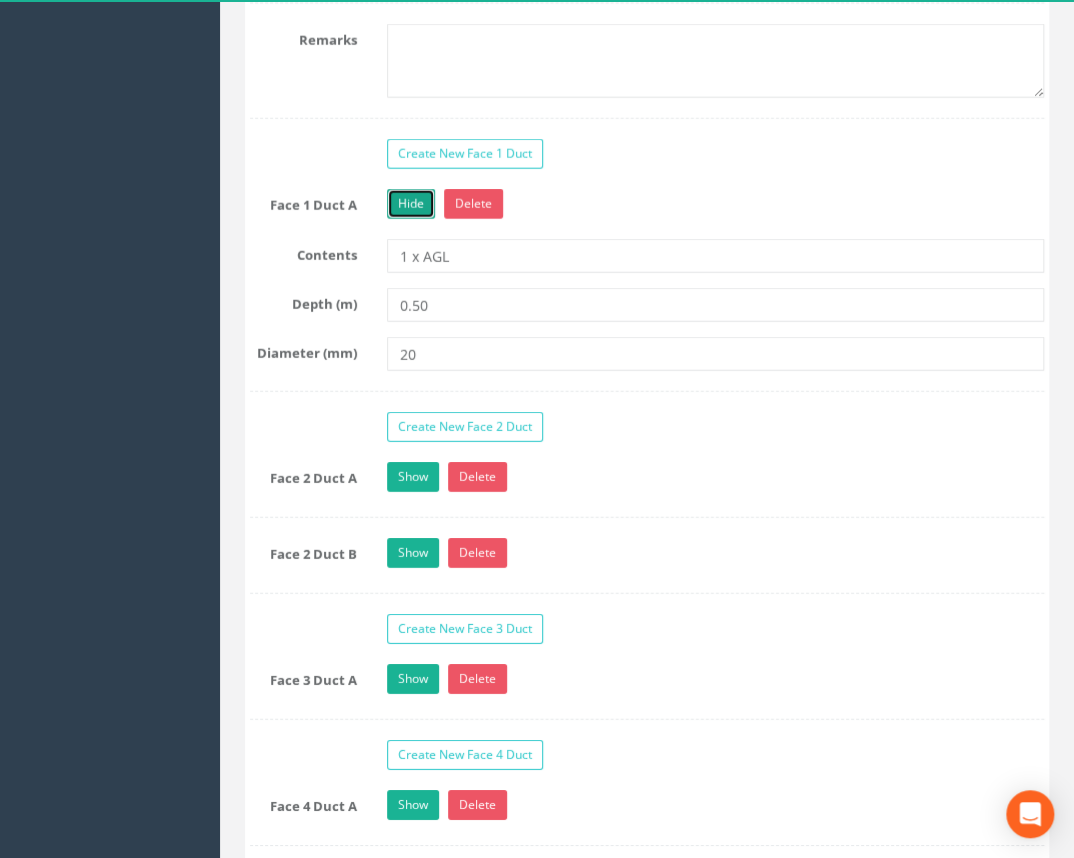scroll, scrollTop: 2040, scrollLeft: 0, axis: vertical 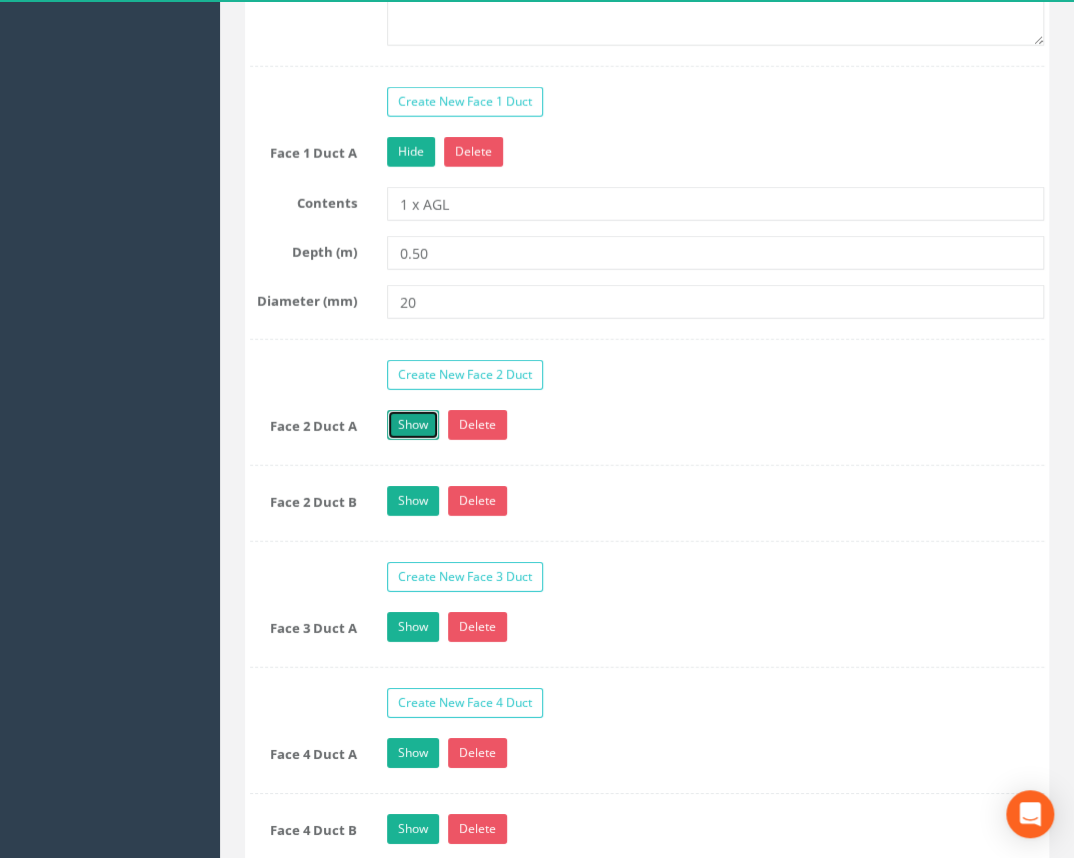 click on "Show" at bounding box center (413, 425) 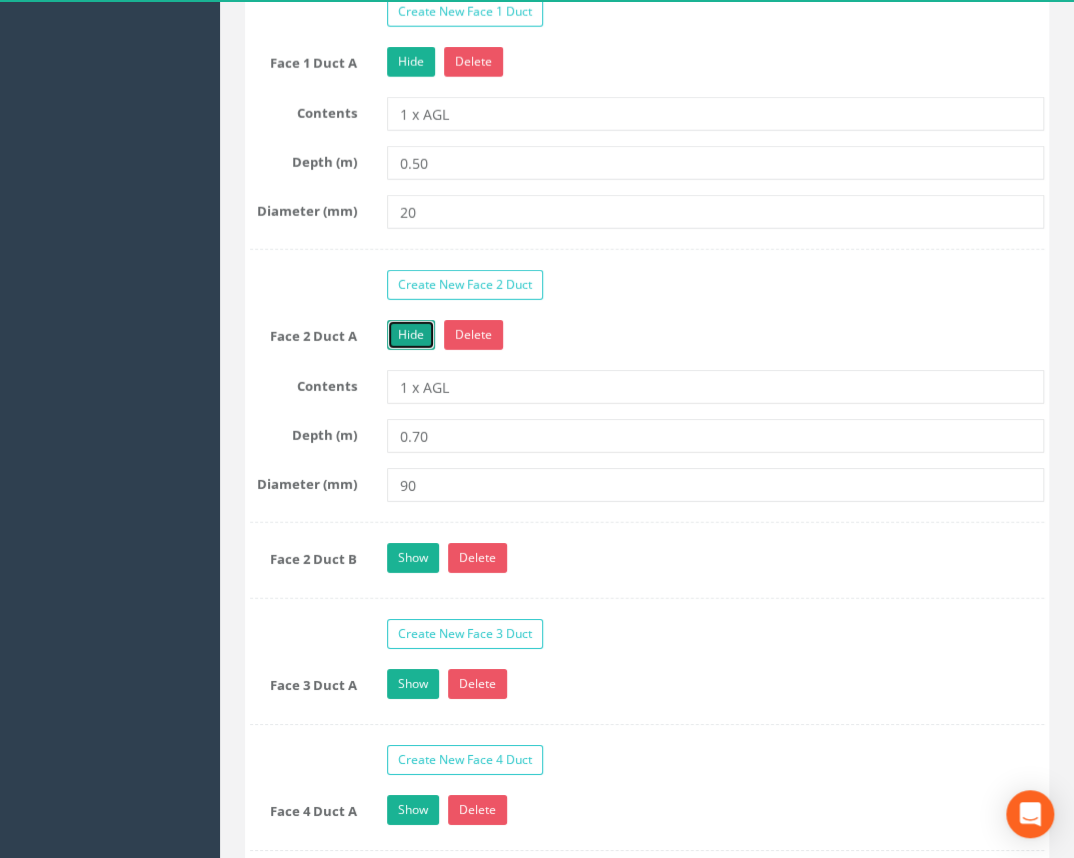 scroll, scrollTop: 2221, scrollLeft: 0, axis: vertical 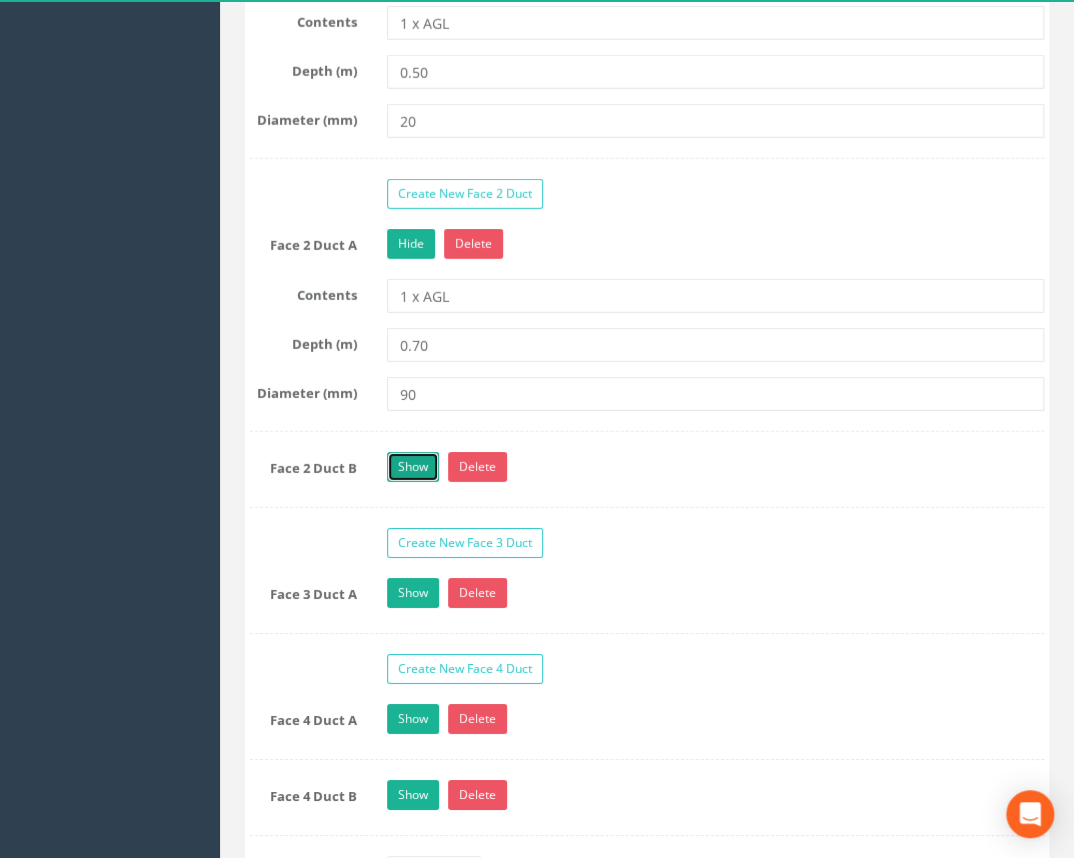 click on "Show" at bounding box center (413, 467) 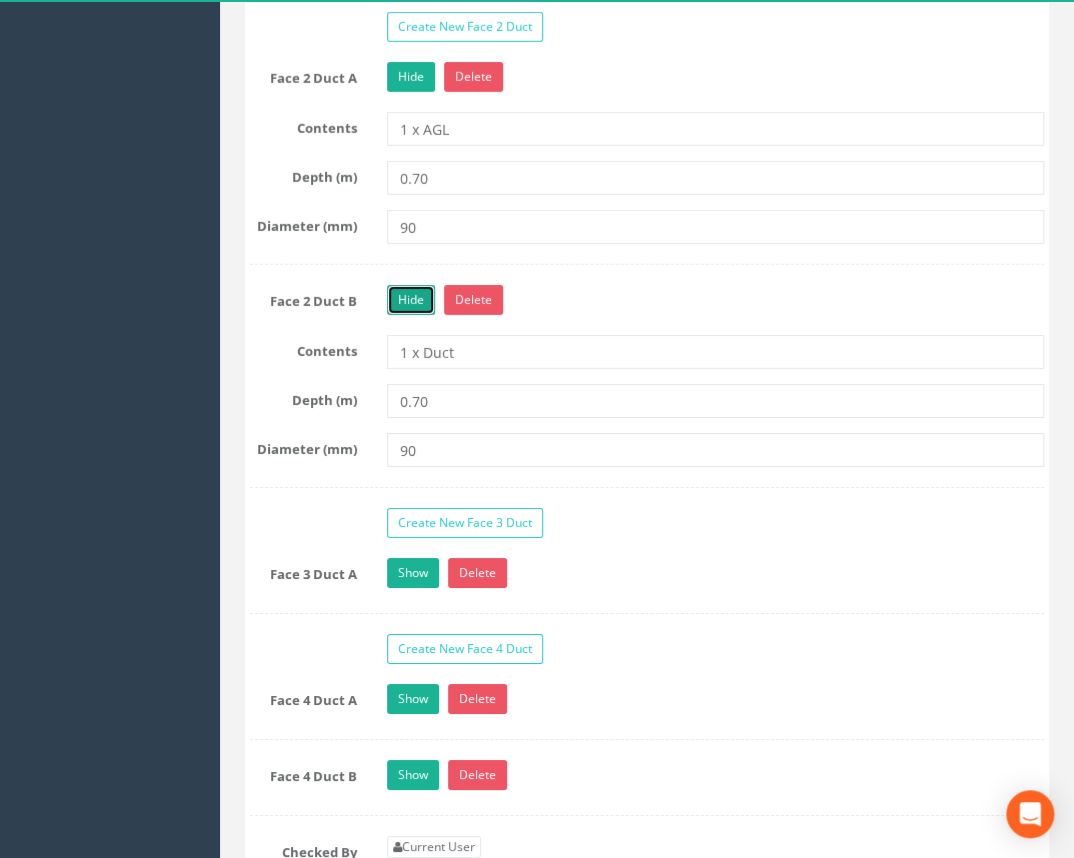 scroll, scrollTop: 2403, scrollLeft: 0, axis: vertical 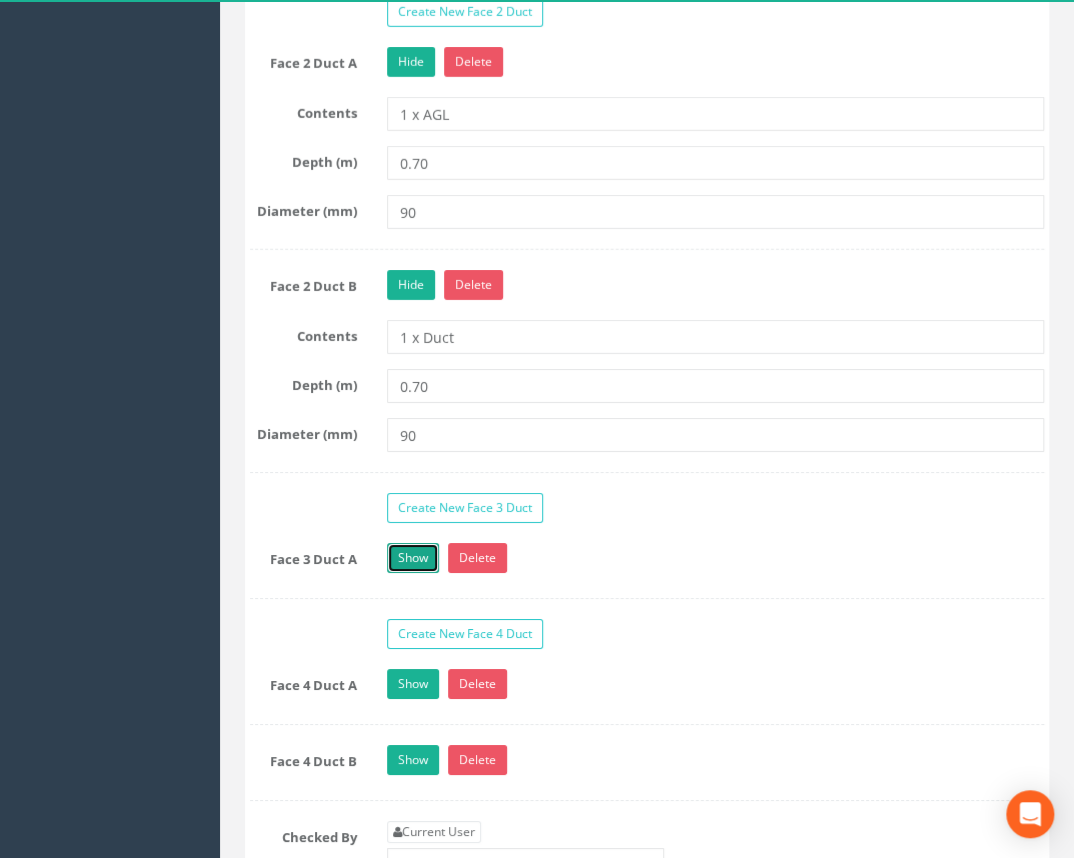 click on "Show" at bounding box center (413, 558) 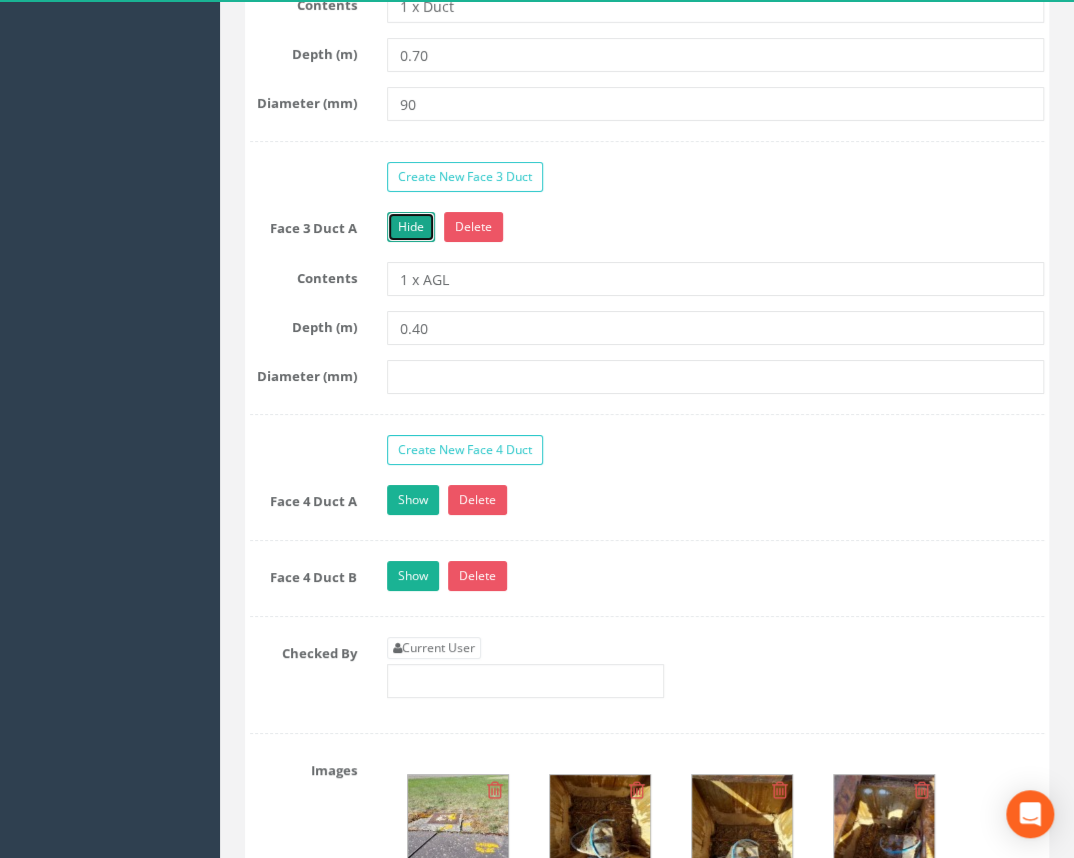 scroll, scrollTop: 2767, scrollLeft: 0, axis: vertical 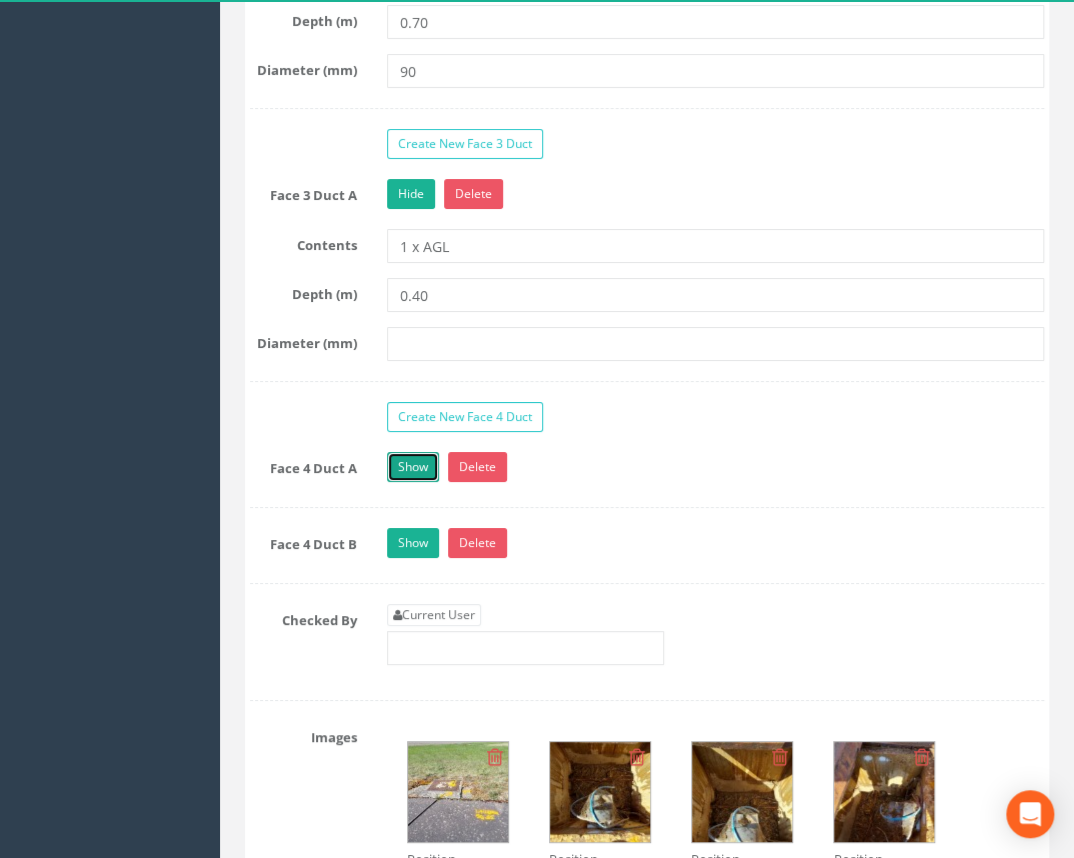 click on "Show" at bounding box center (413, 467) 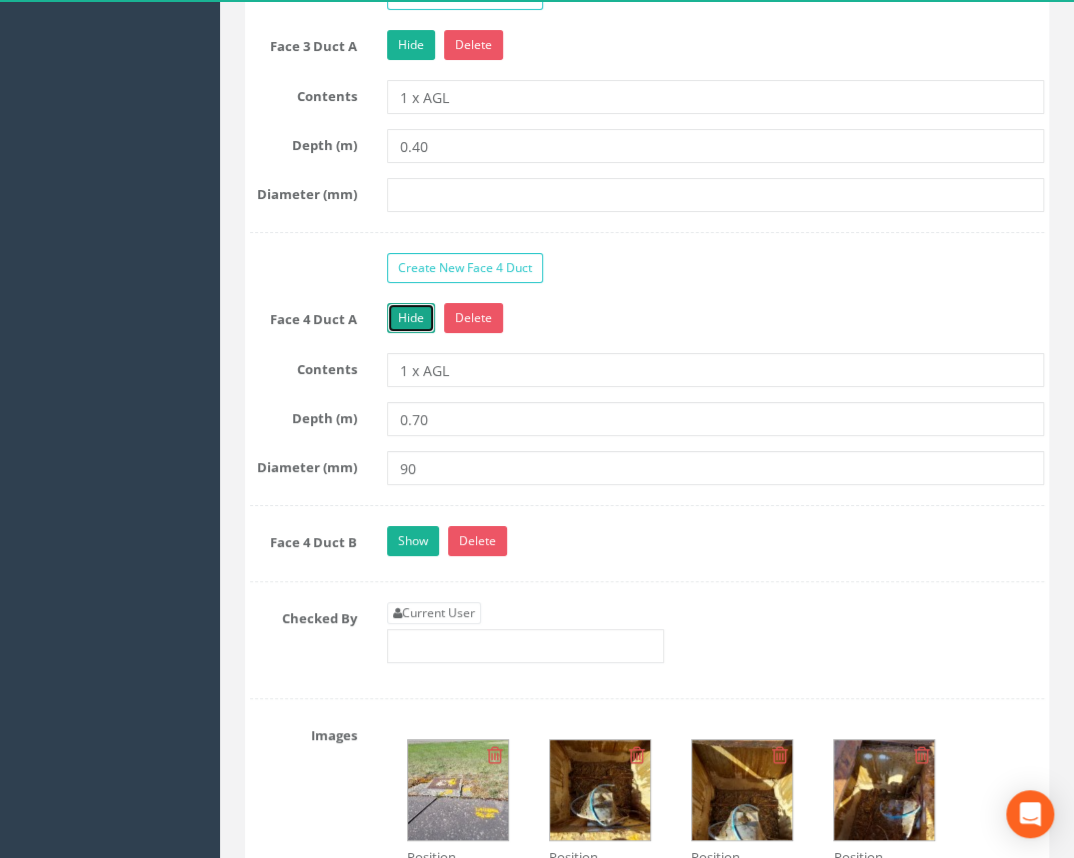 scroll, scrollTop: 2949, scrollLeft: 0, axis: vertical 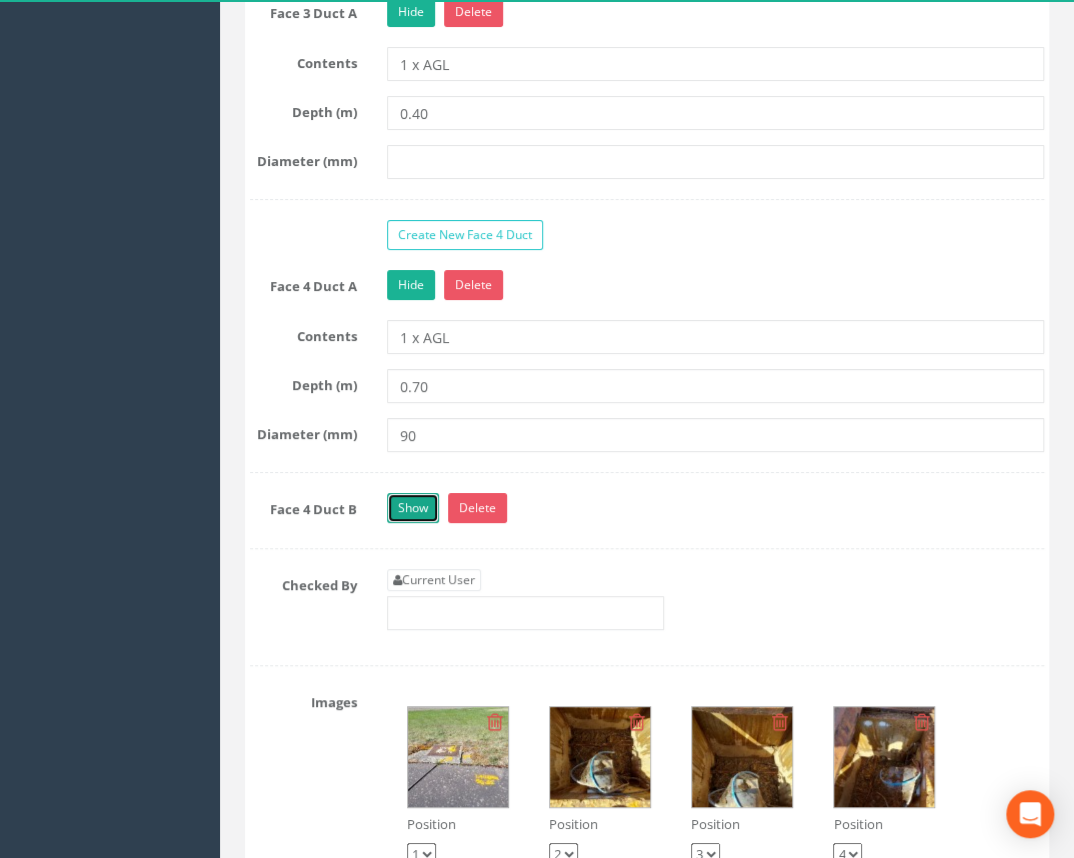 click on "Show" at bounding box center [413, 508] 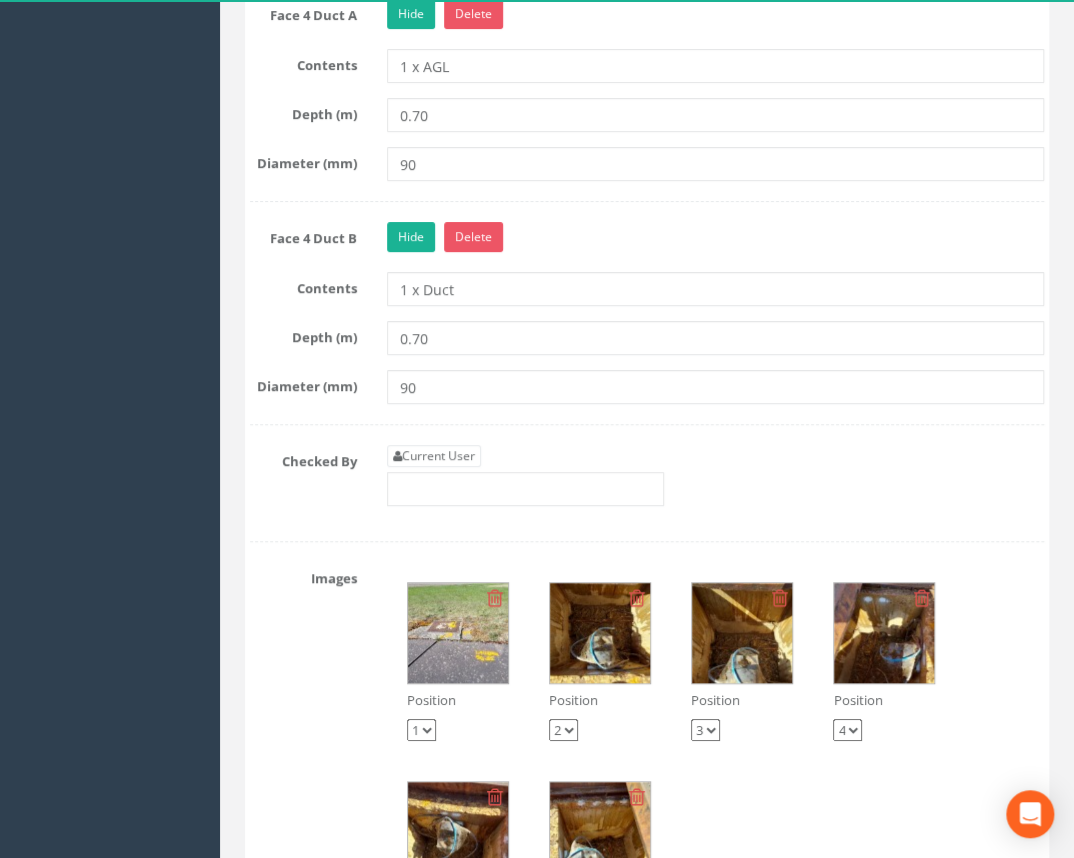 scroll, scrollTop: 3221, scrollLeft: 0, axis: vertical 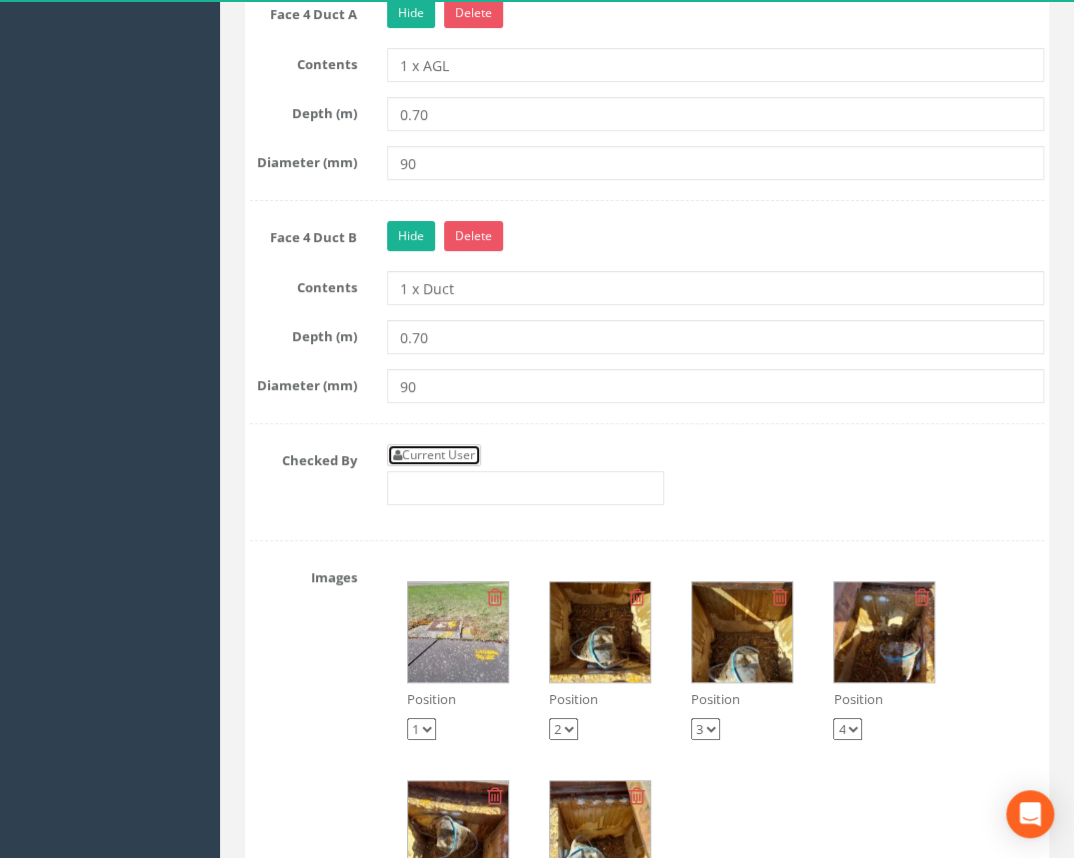 click on "Current User" at bounding box center [434, 455] 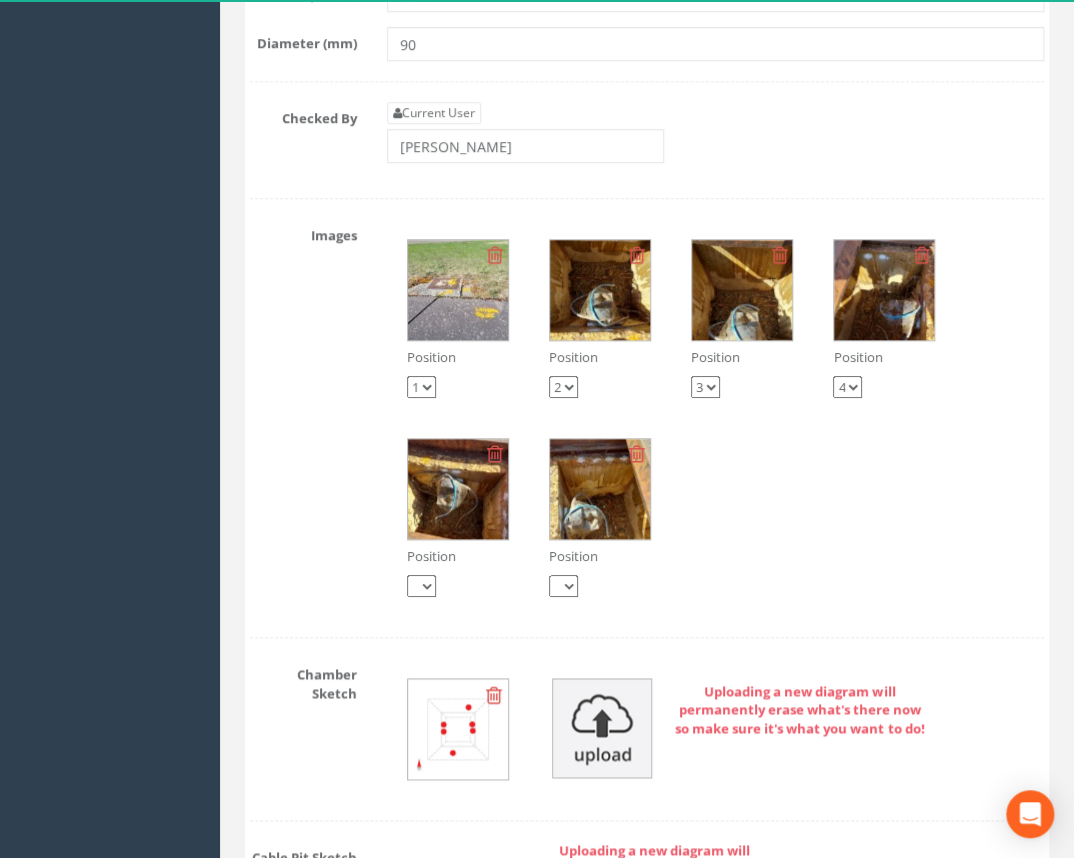 scroll, scrollTop: 3494, scrollLeft: 0, axis: vertical 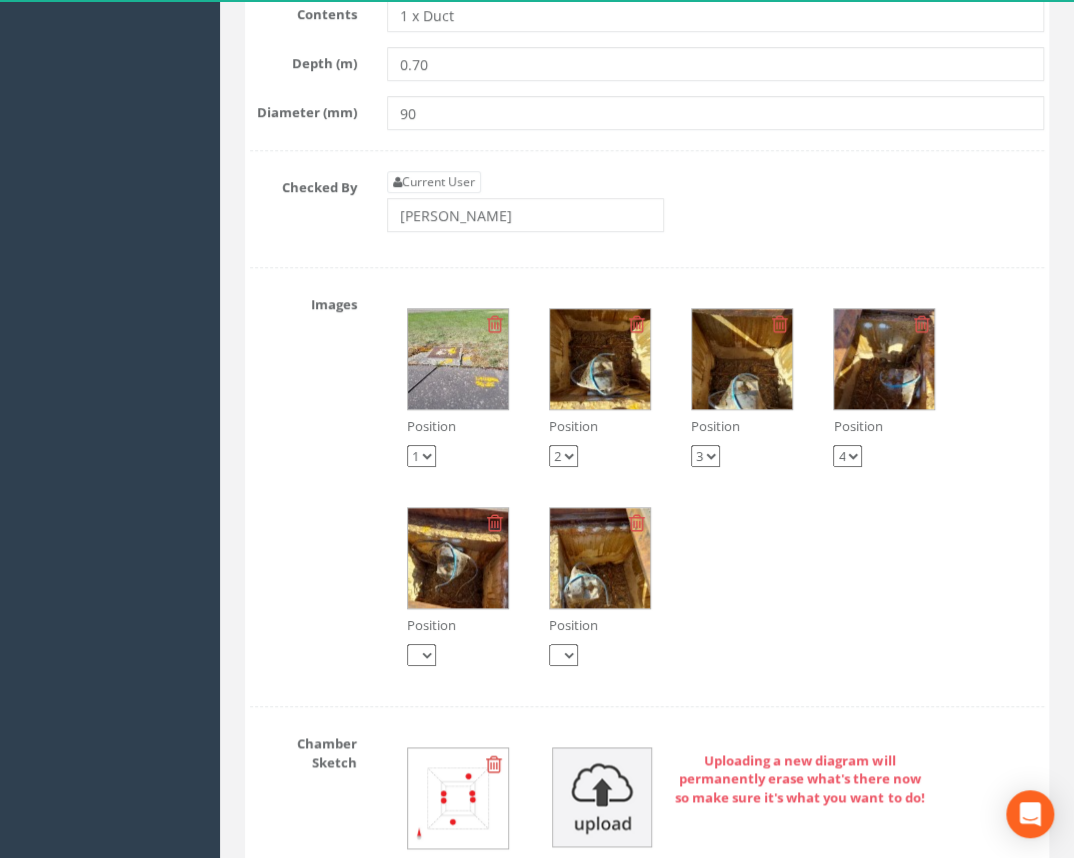 click at bounding box center [458, 359] 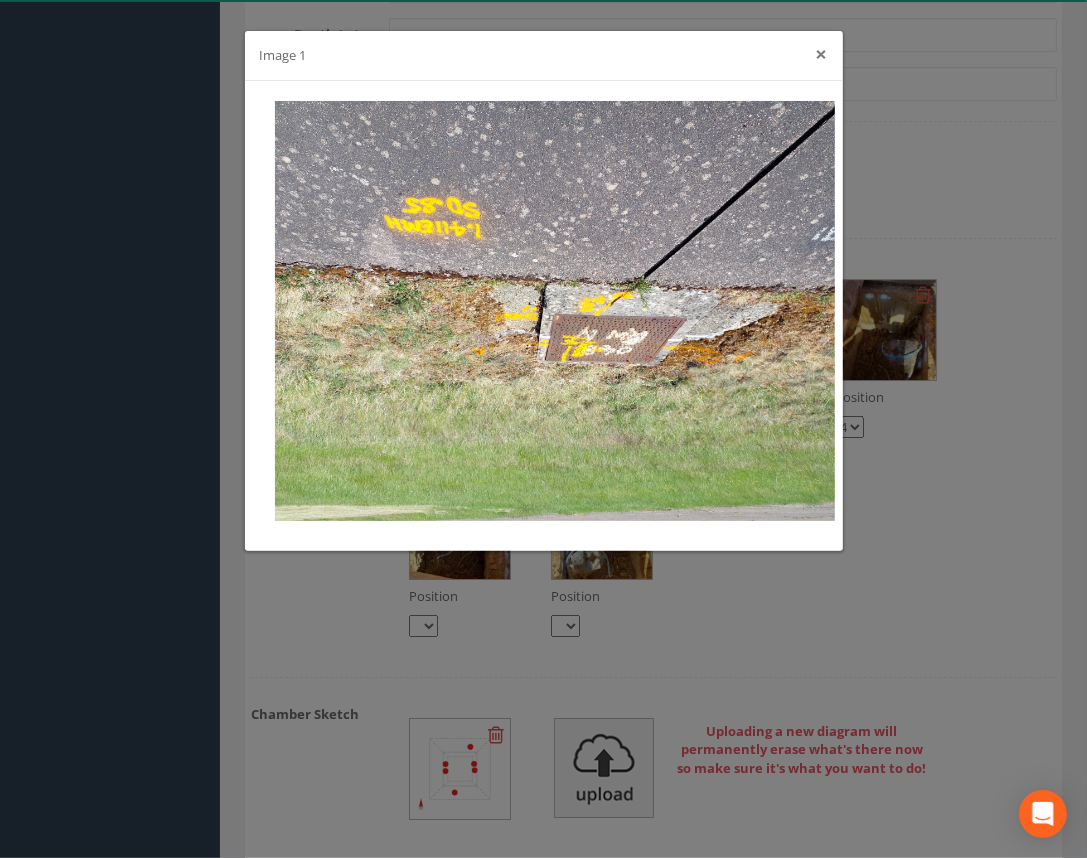 click on "×" at bounding box center (822, 54) 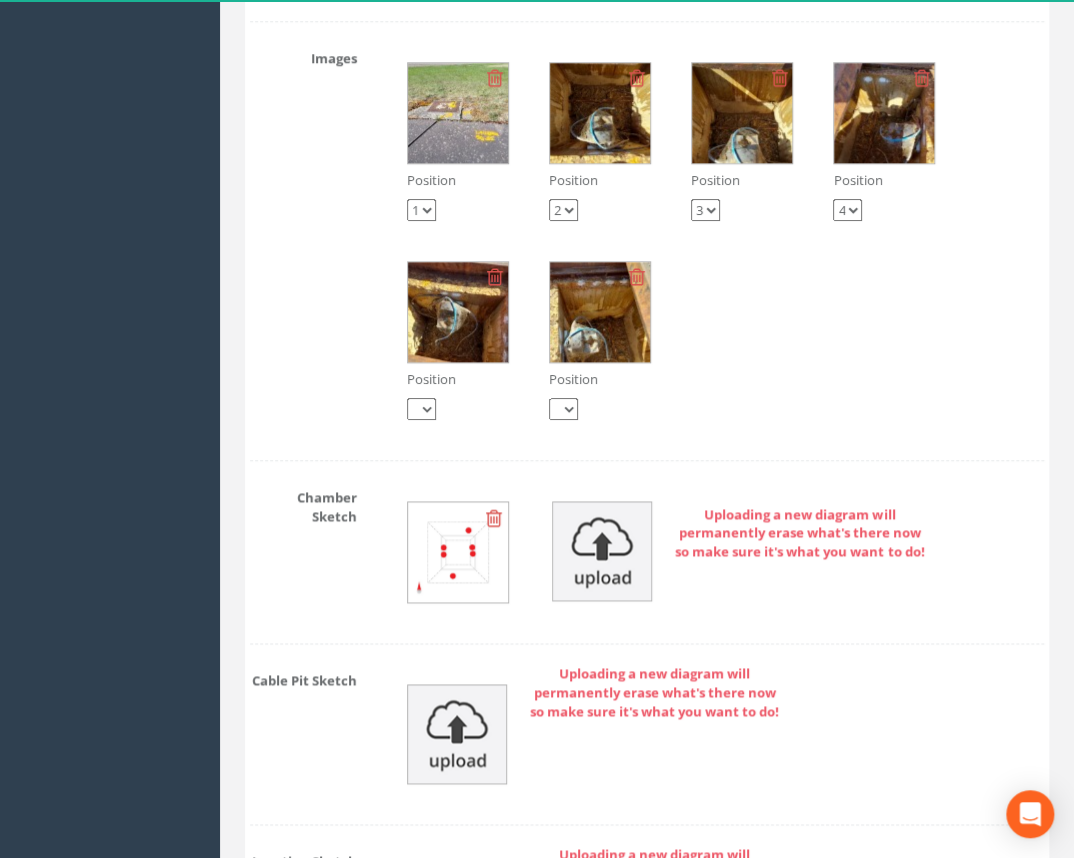 scroll, scrollTop: 3909, scrollLeft: 0, axis: vertical 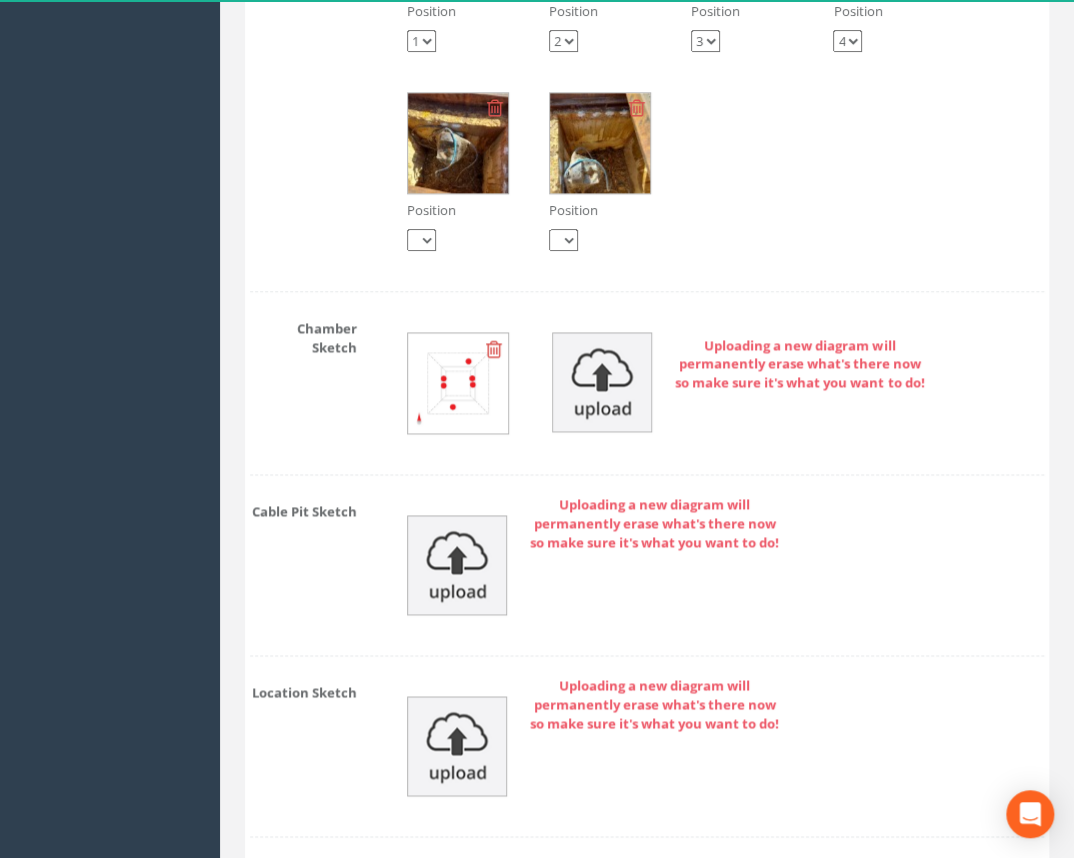 click at bounding box center [494, 349] 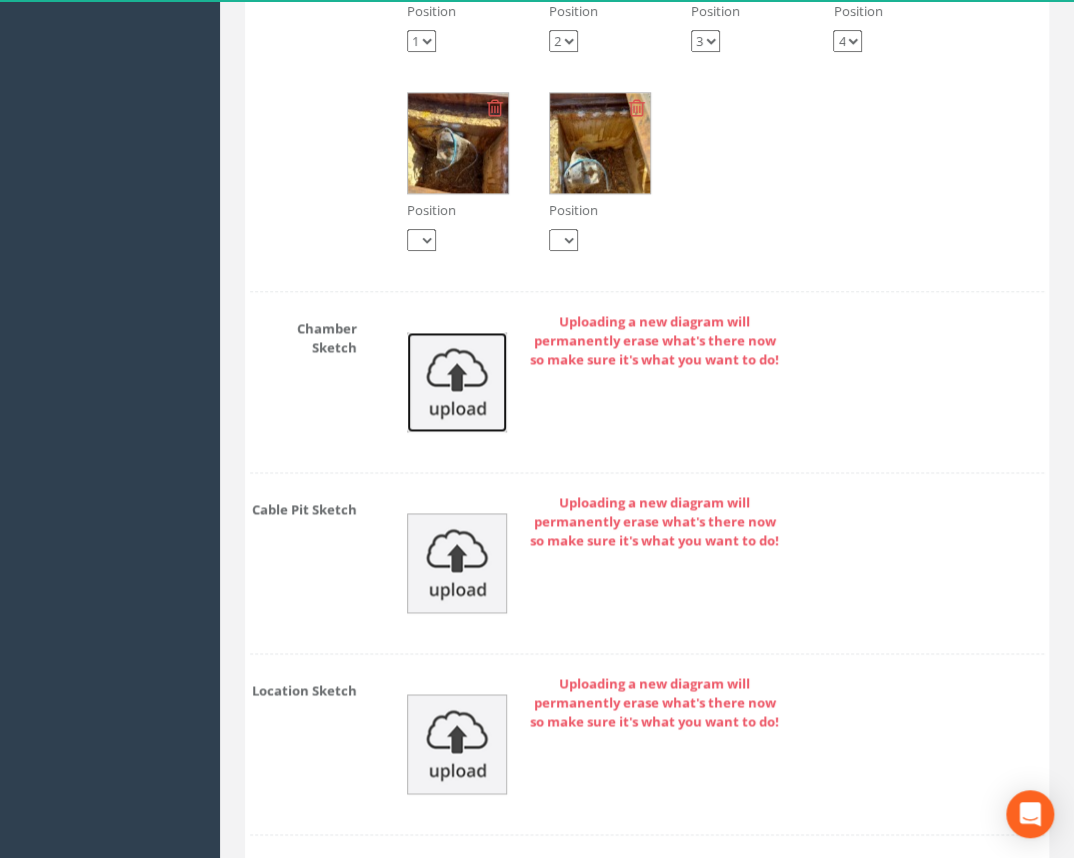 click at bounding box center [457, 382] 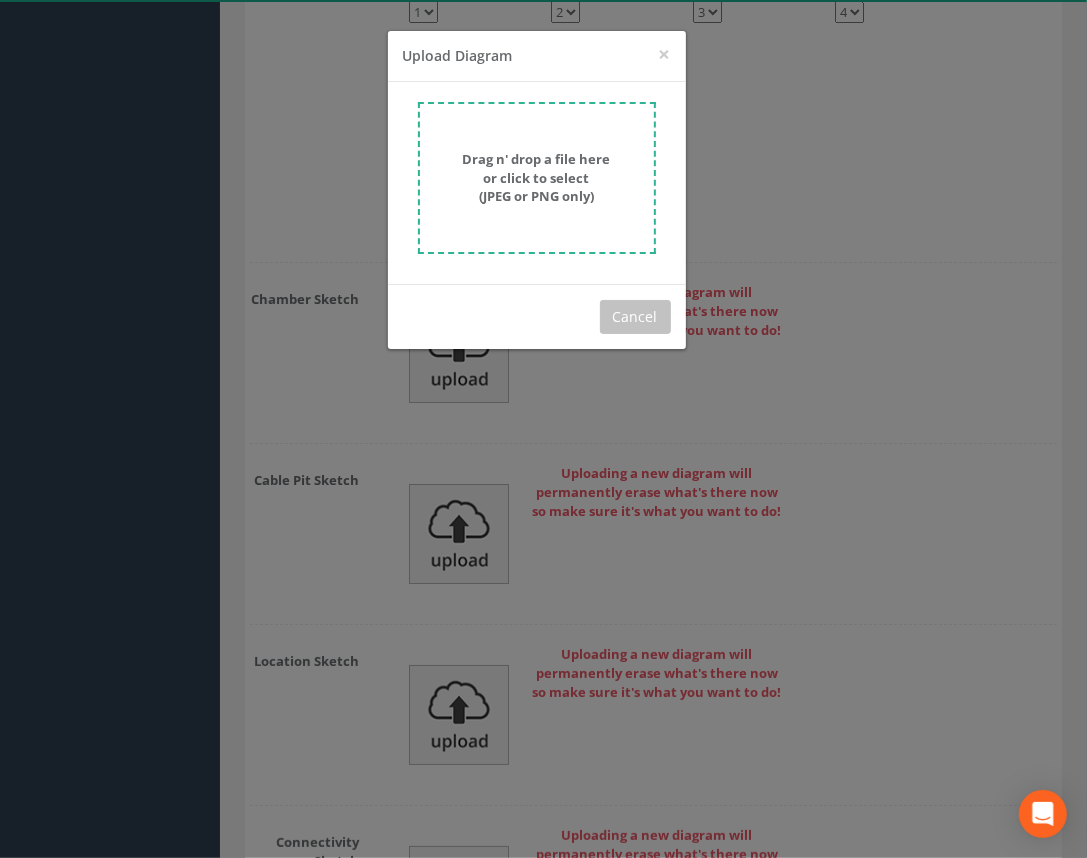 click on "Drag n' drop a file here or click to select (JPEG or PNG only)" at bounding box center [537, 177] 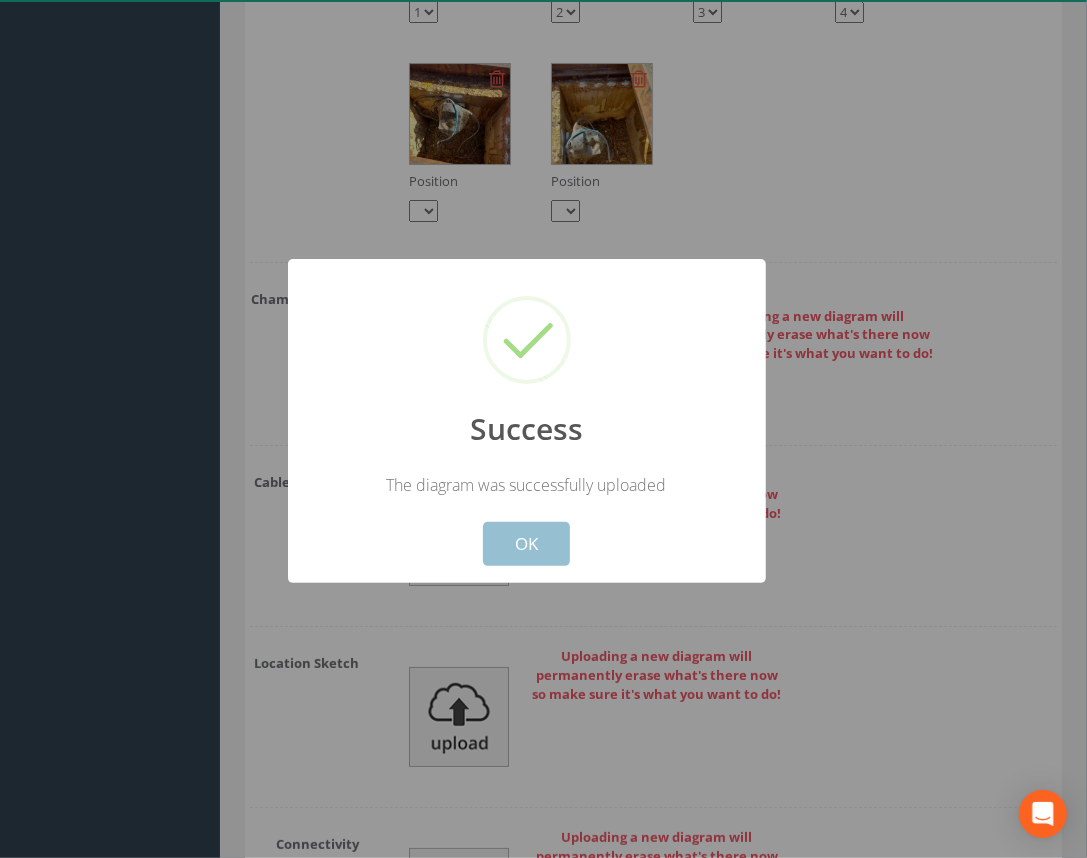 click on "OK" at bounding box center (526, 544) 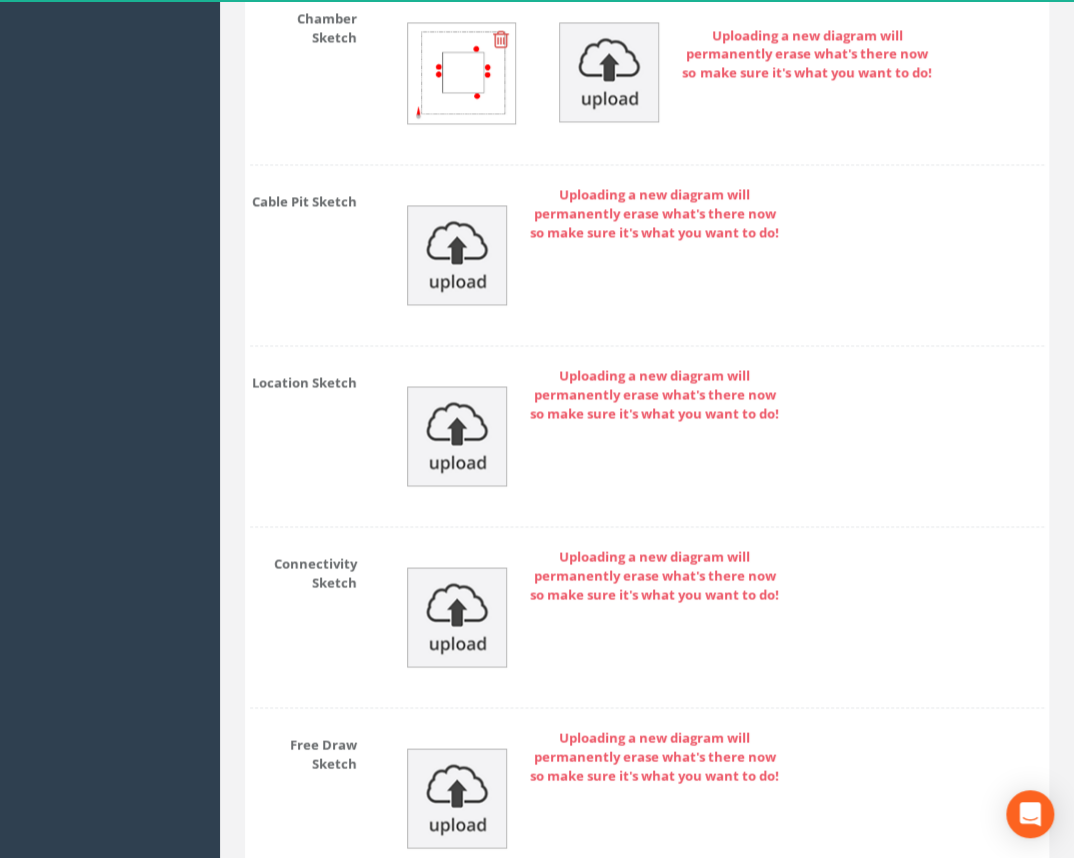 scroll, scrollTop: 4400, scrollLeft: 0, axis: vertical 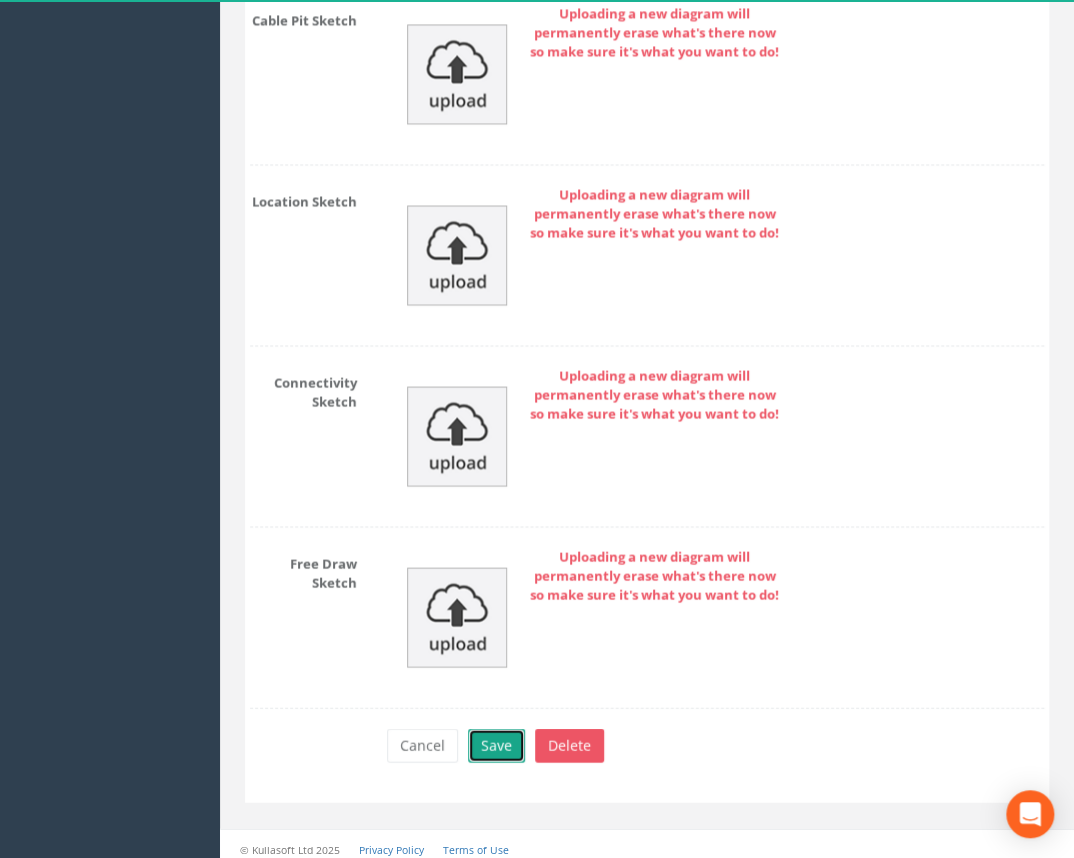 click on "Save" at bounding box center [496, 745] 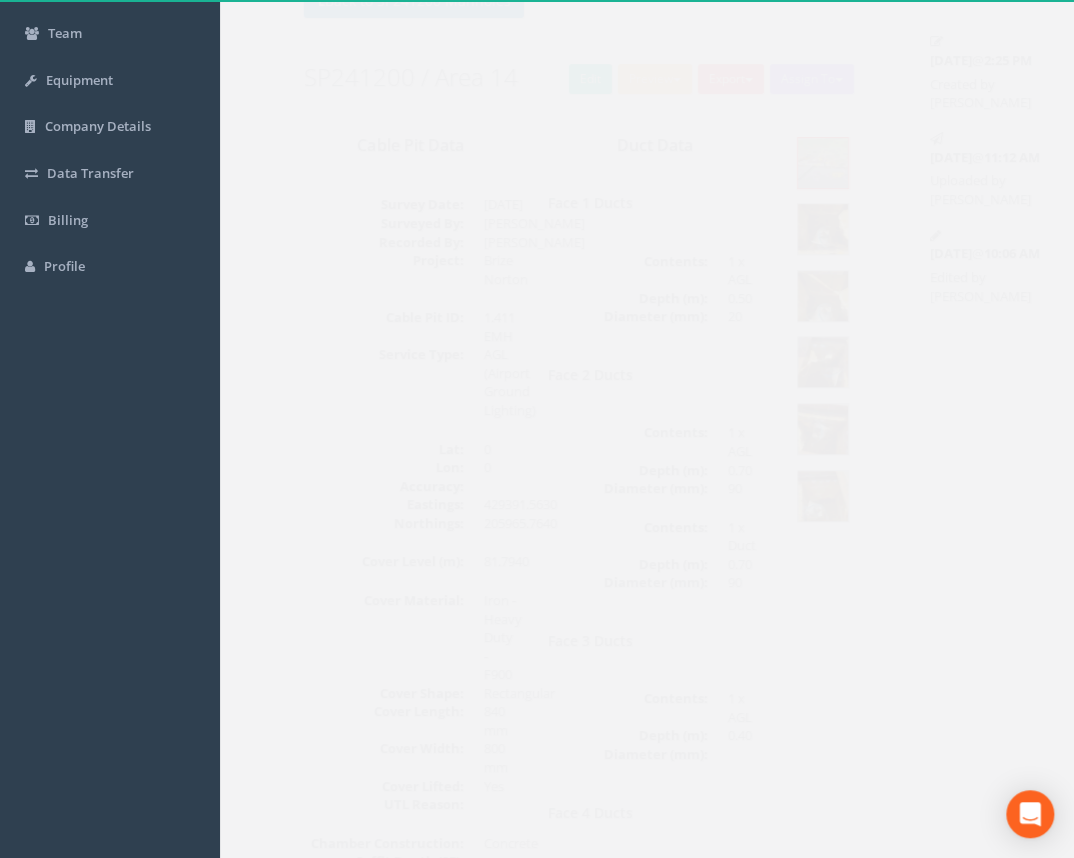 scroll, scrollTop: 149, scrollLeft: 0, axis: vertical 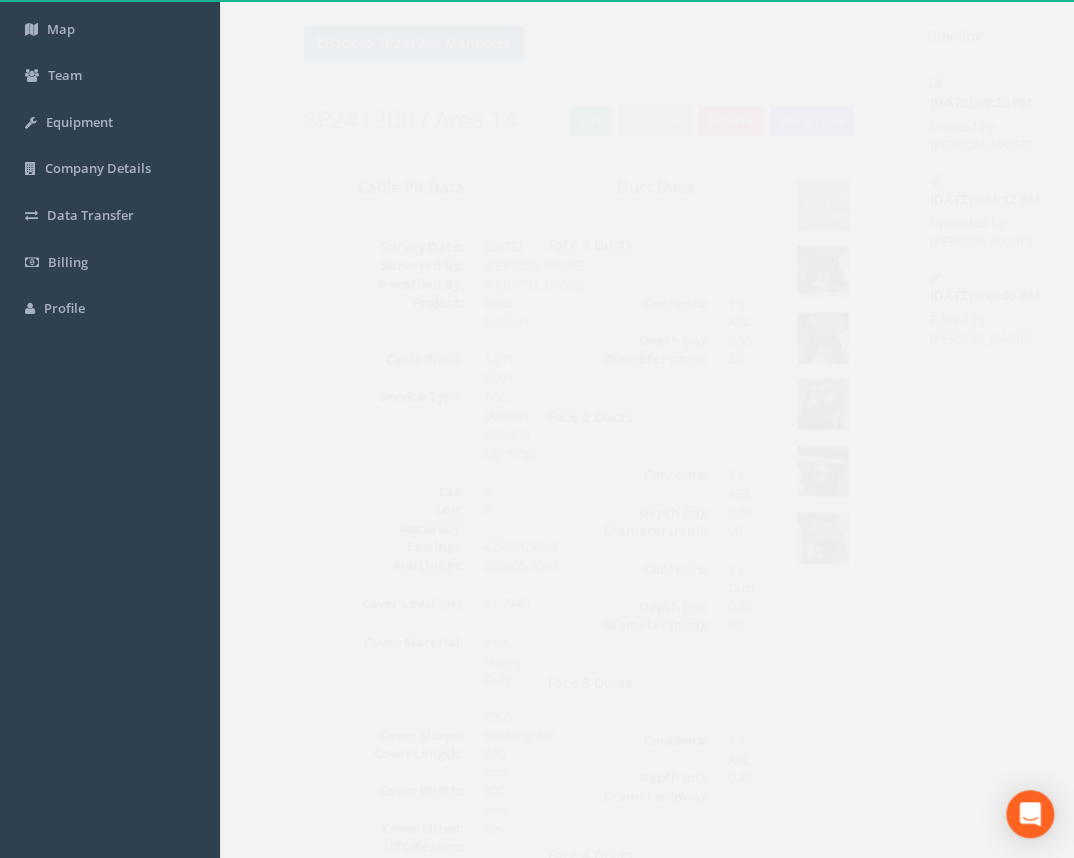click at bounding box center (784, 205) 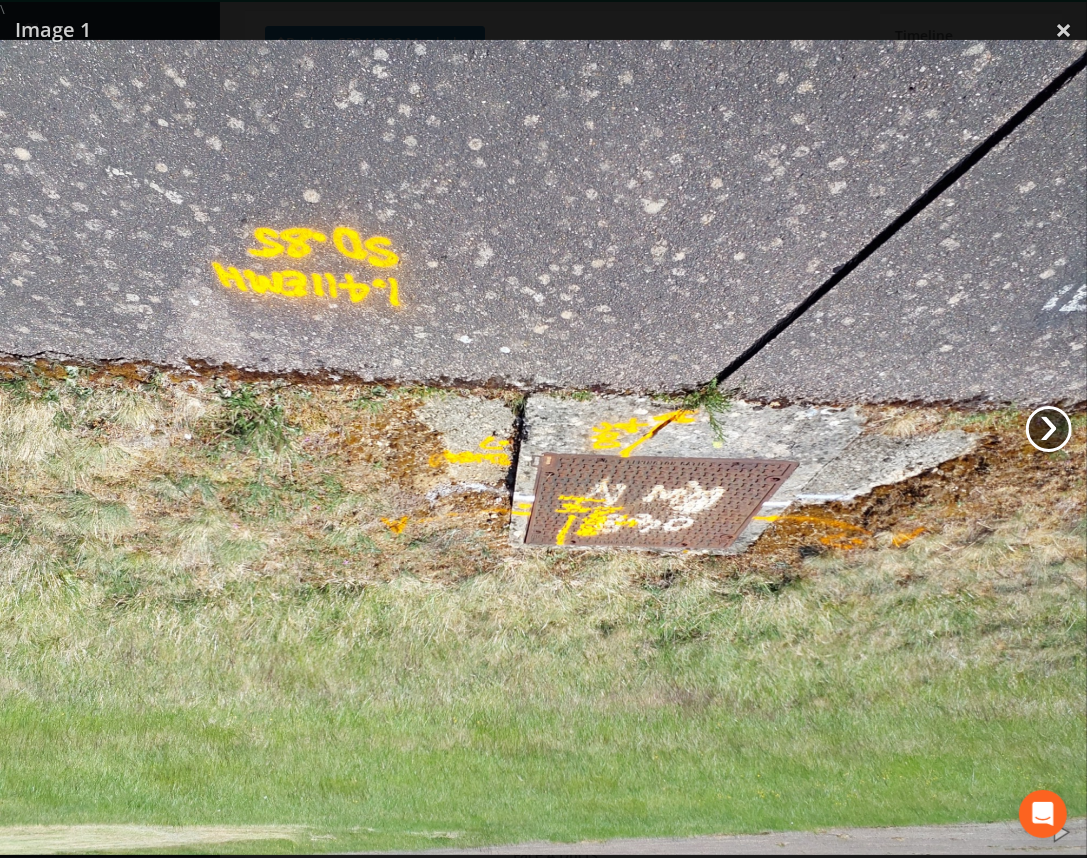 click on "›" at bounding box center (1049, 429) 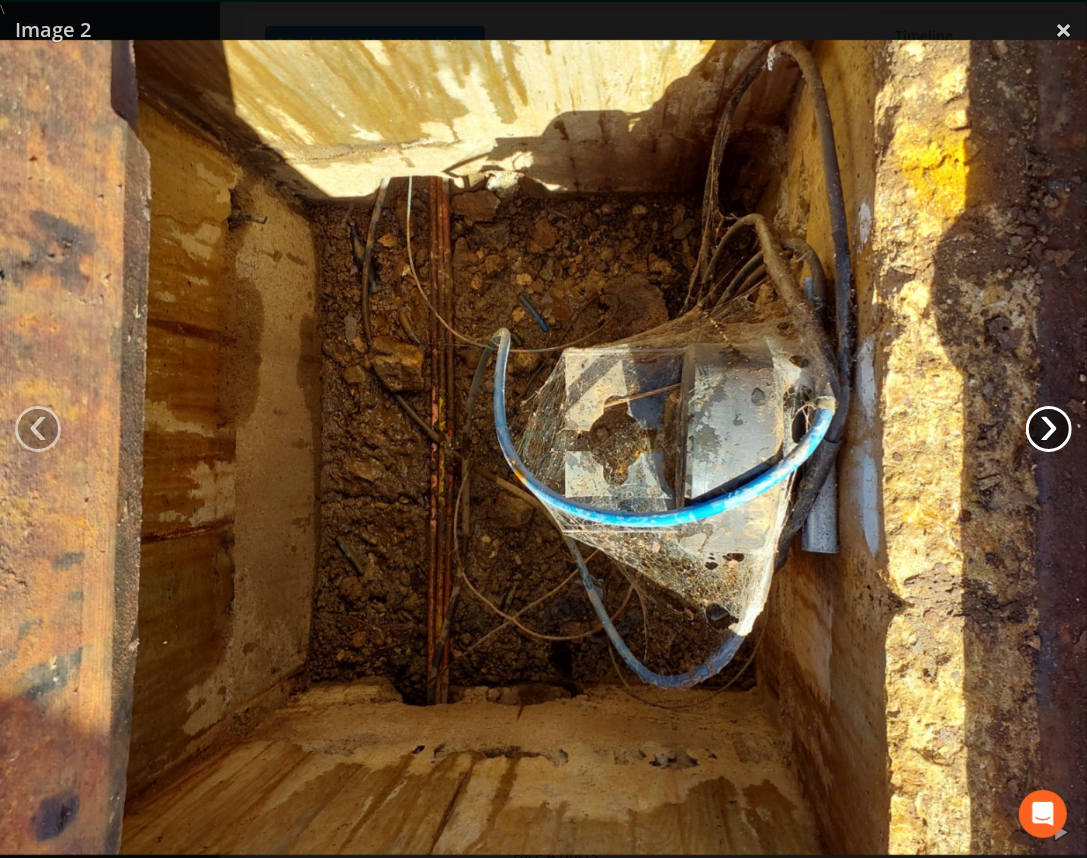 click on "›" at bounding box center (1049, 429) 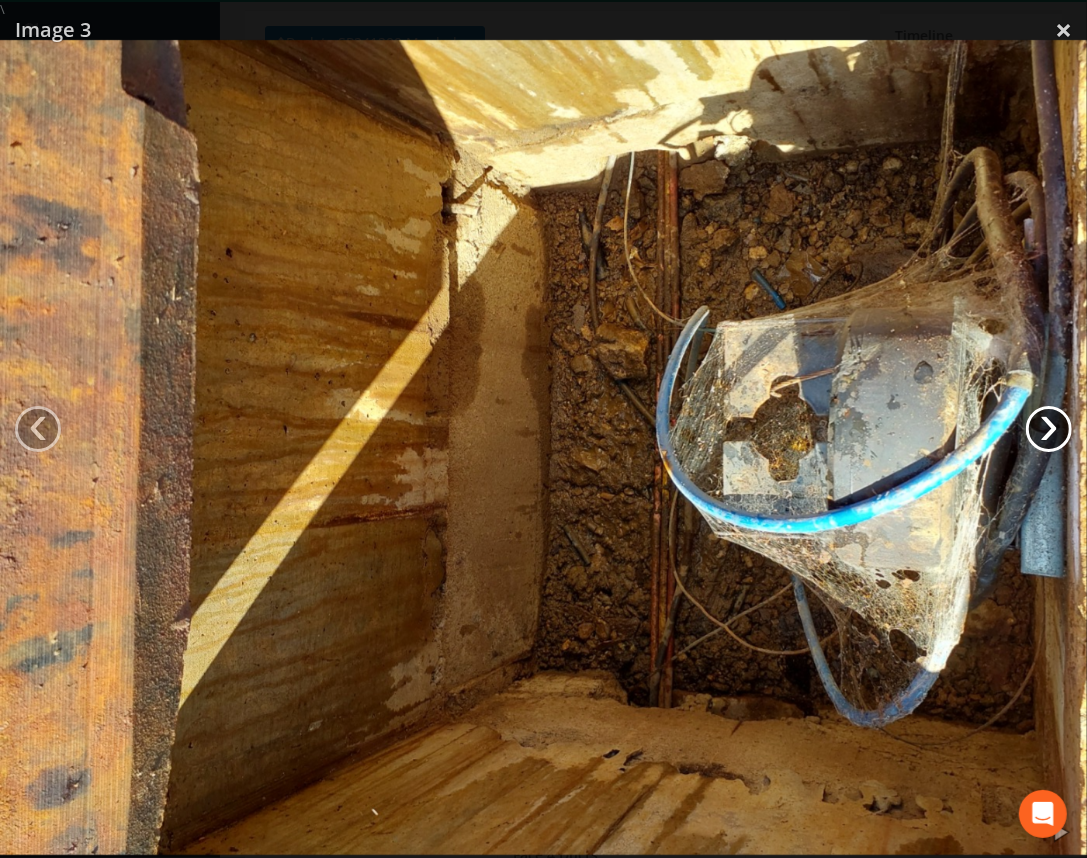 click on "›" at bounding box center [1049, 429] 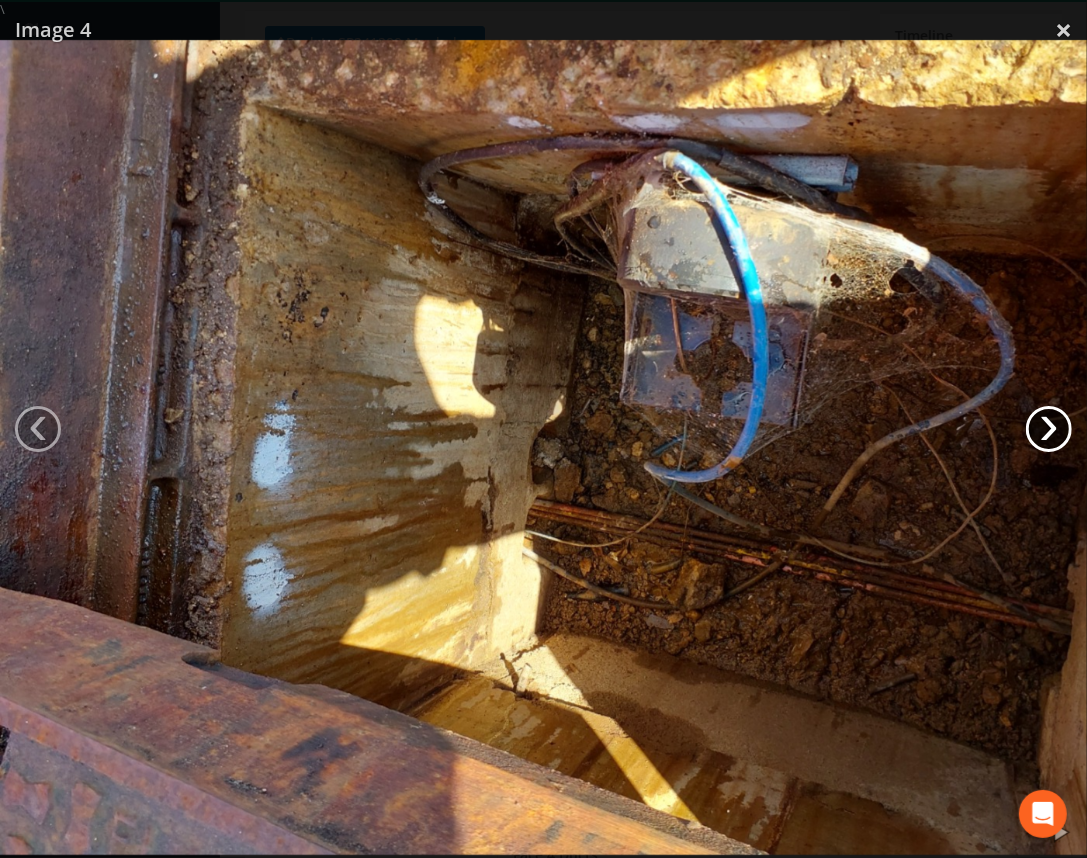 click on "›" at bounding box center (1049, 429) 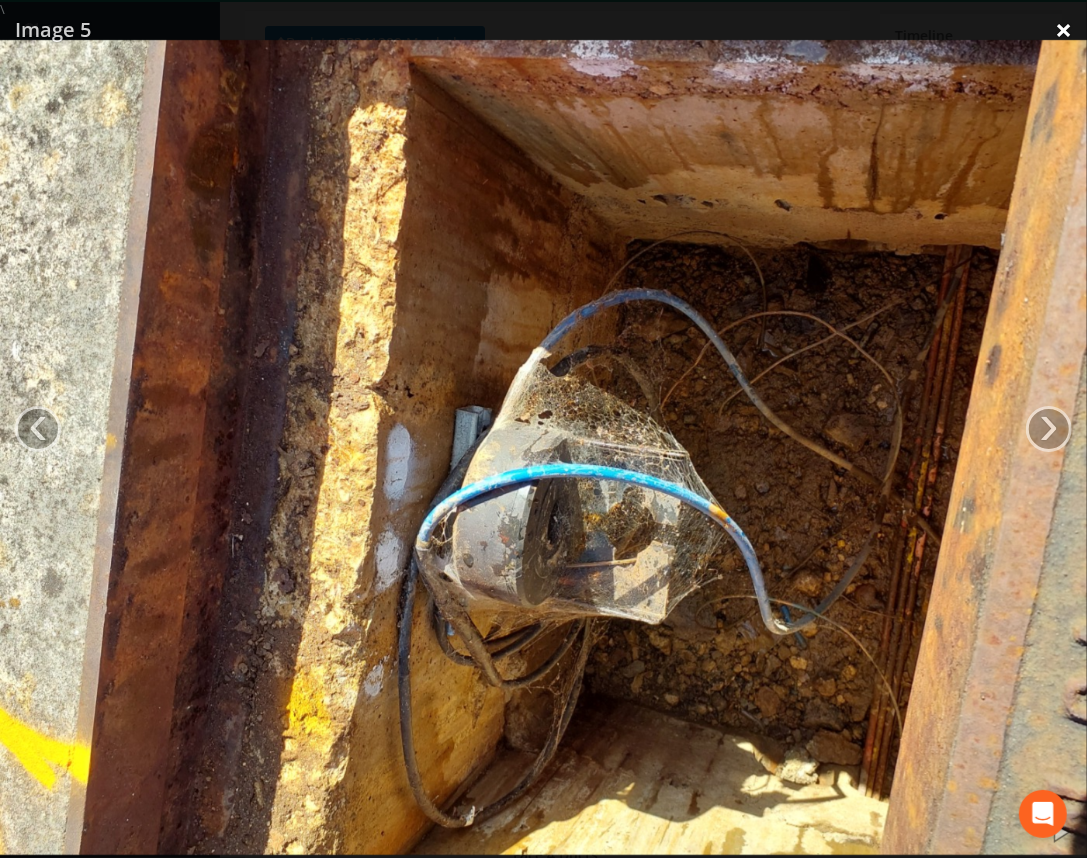 click on "×" at bounding box center (1063, 30) 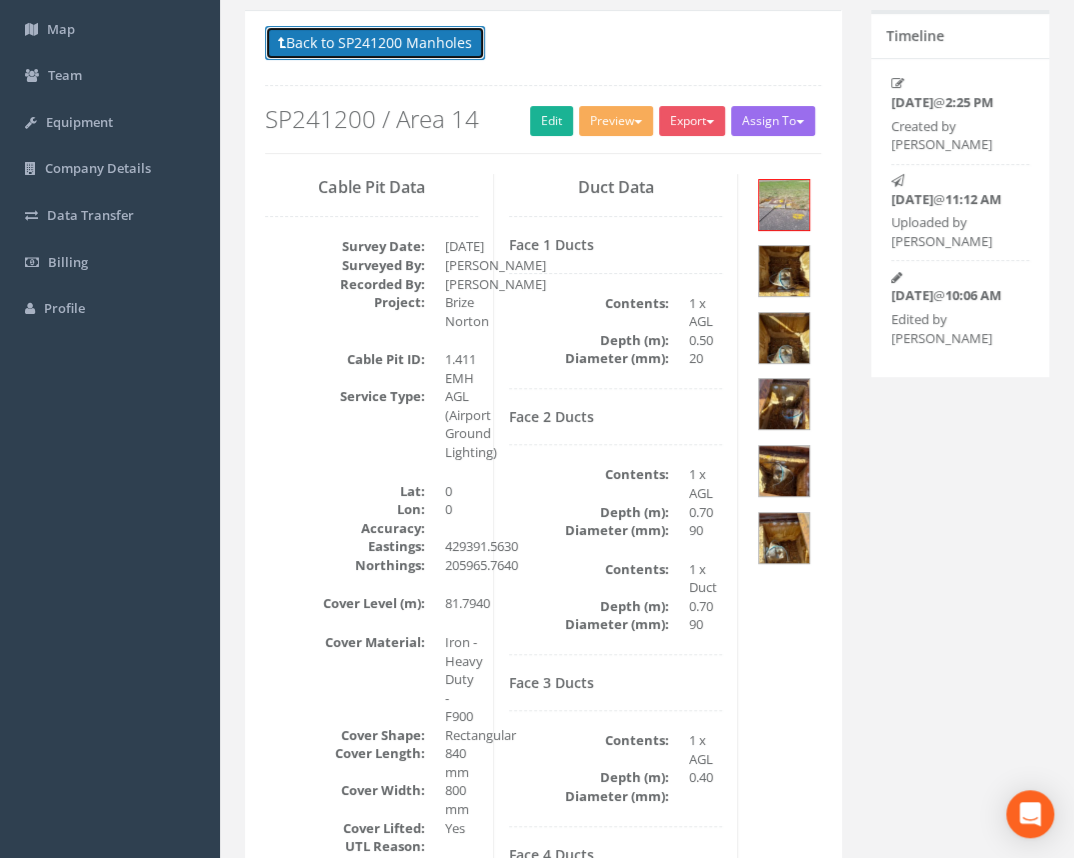click on "Back to SP241200 Manholes" at bounding box center (375, 43) 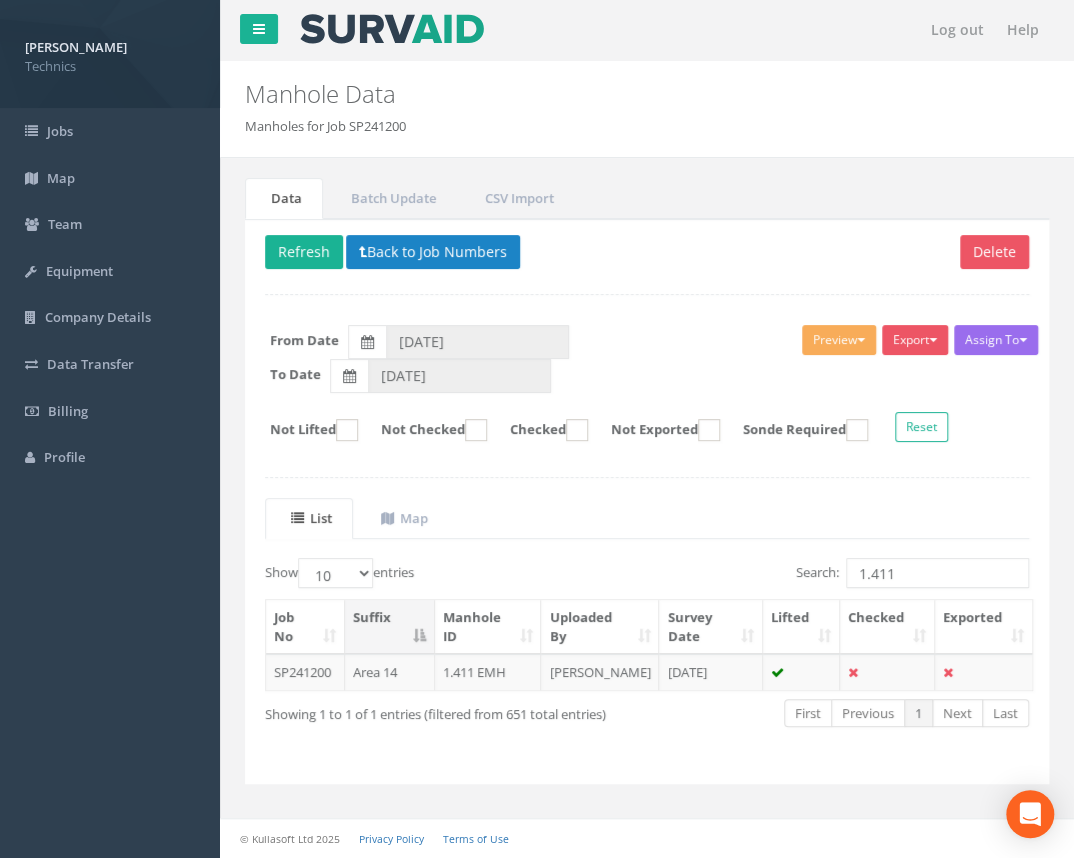 scroll, scrollTop: 0, scrollLeft: 0, axis: both 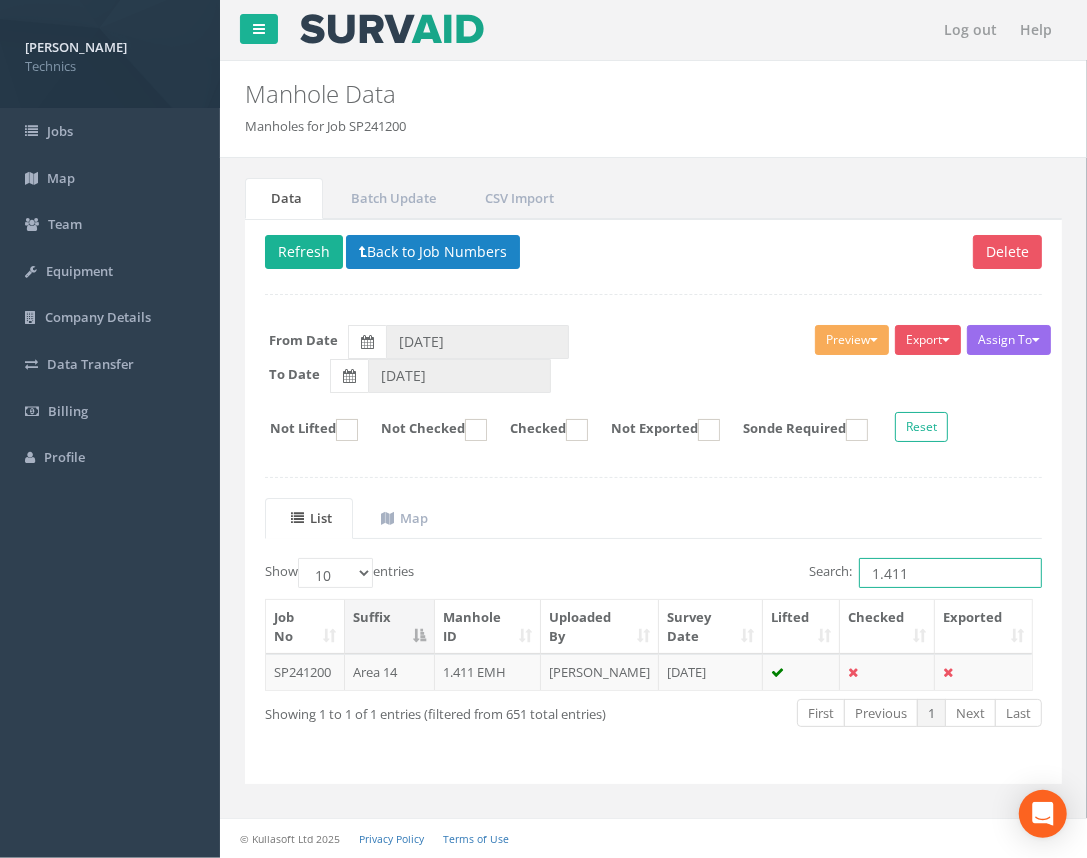 click on "1.411" at bounding box center (950, 573) 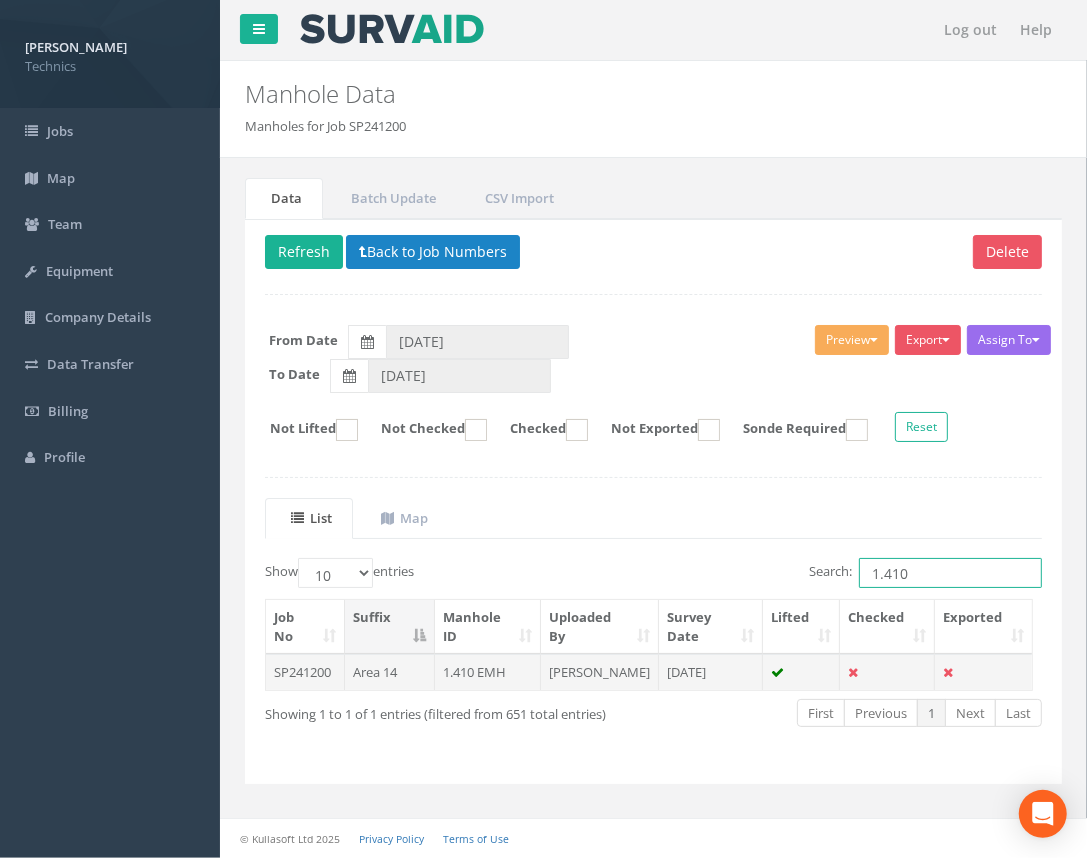 type on "1.410" 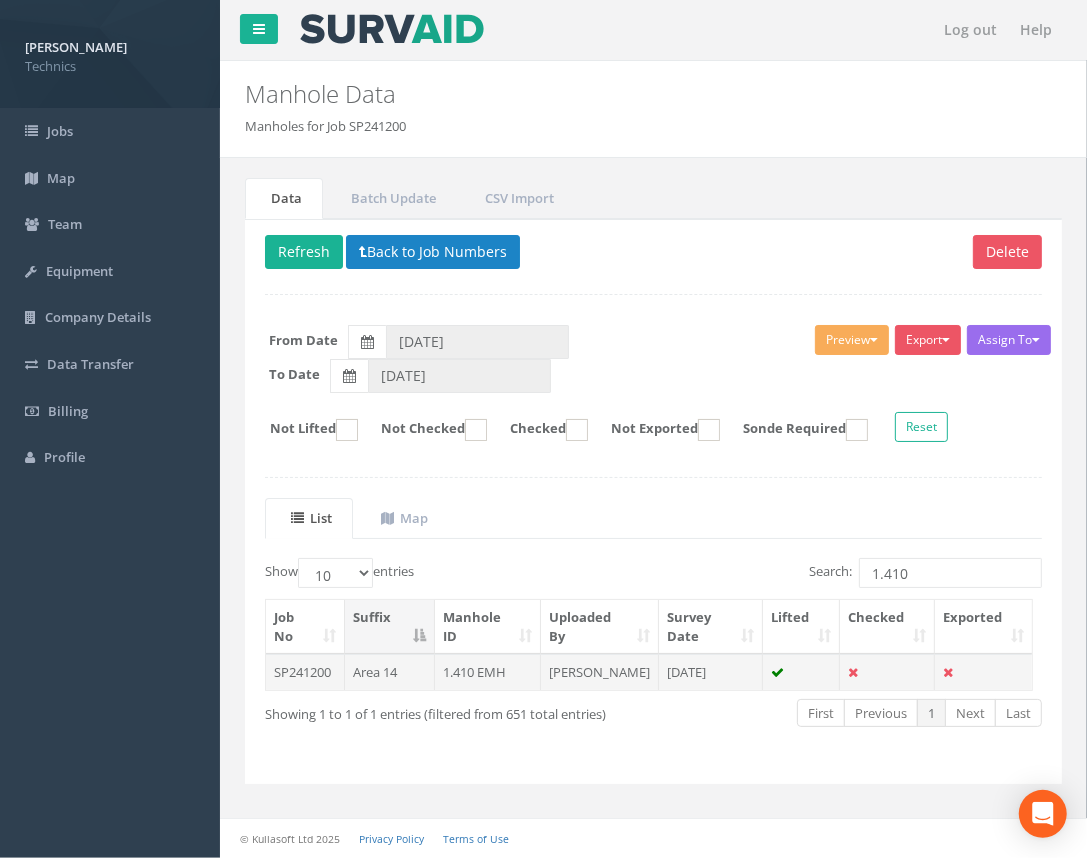 click on "1.410 EMH" at bounding box center (488, 672) 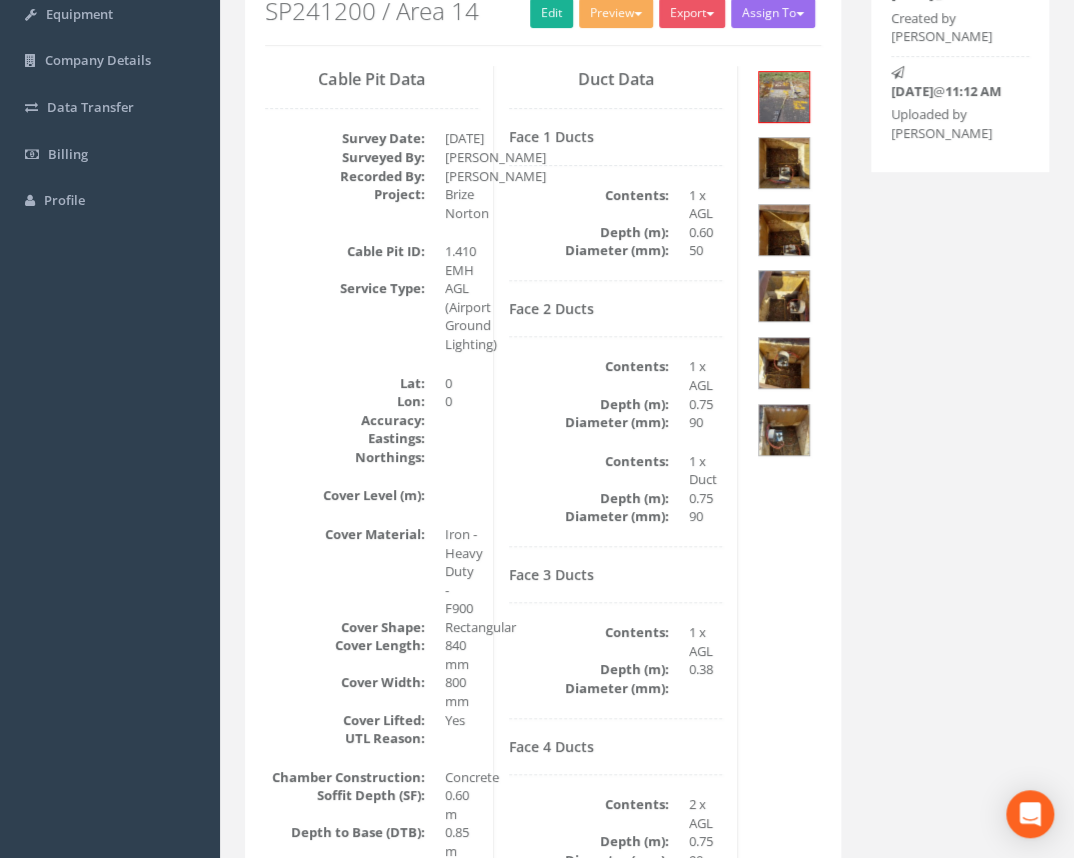 scroll, scrollTop: 0, scrollLeft: 0, axis: both 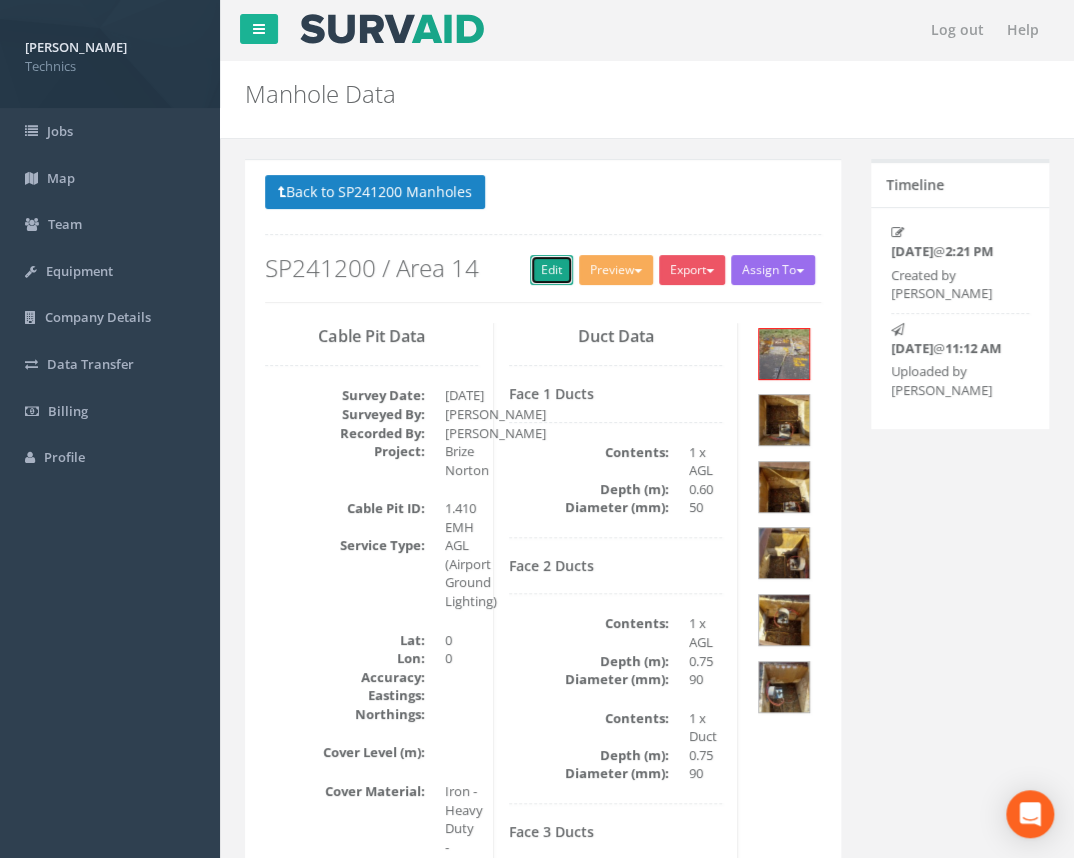 click on "Edit" at bounding box center [551, 270] 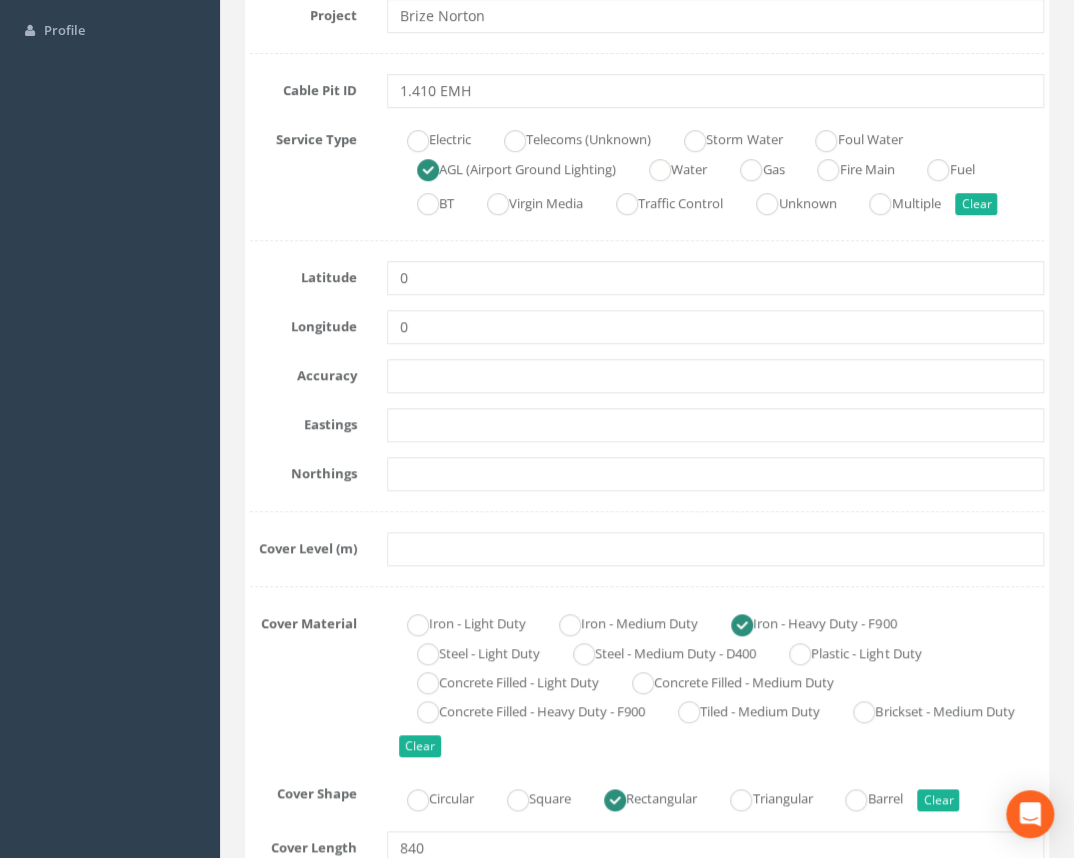 scroll, scrollTop: 454, scrollLeft: 0, axis: vertical 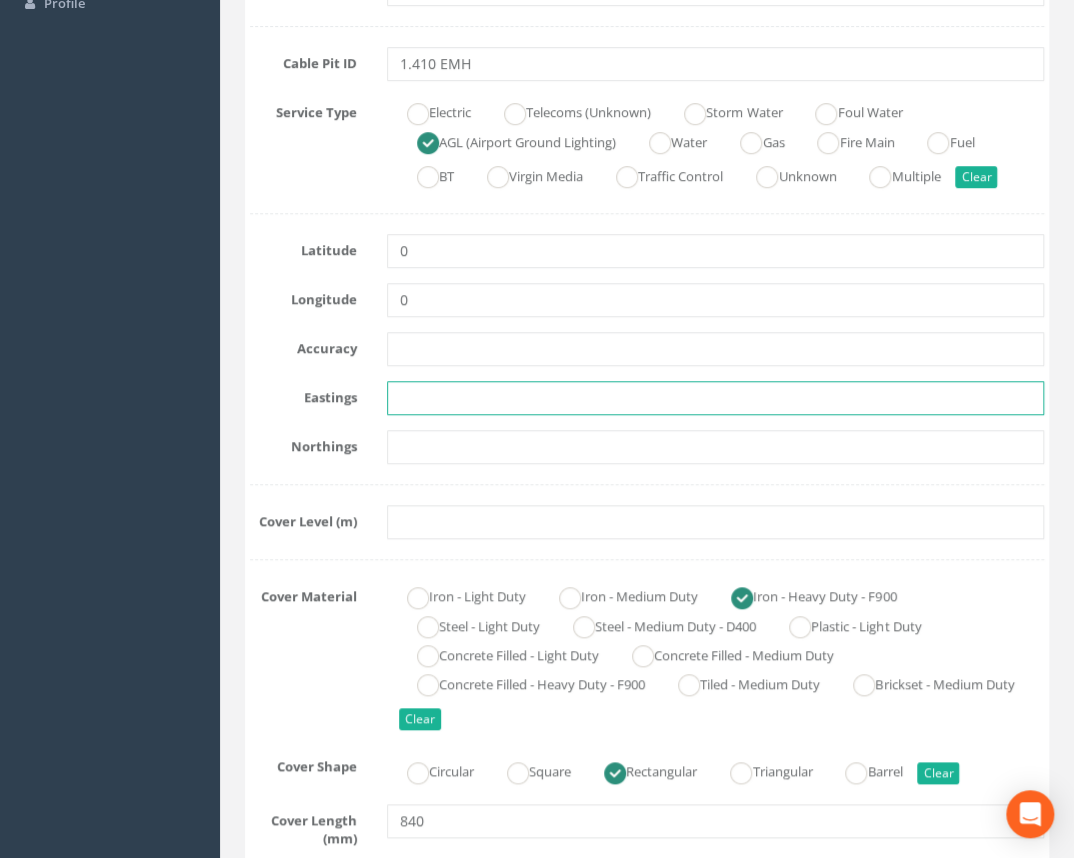 click at bounding box center [715, 398] 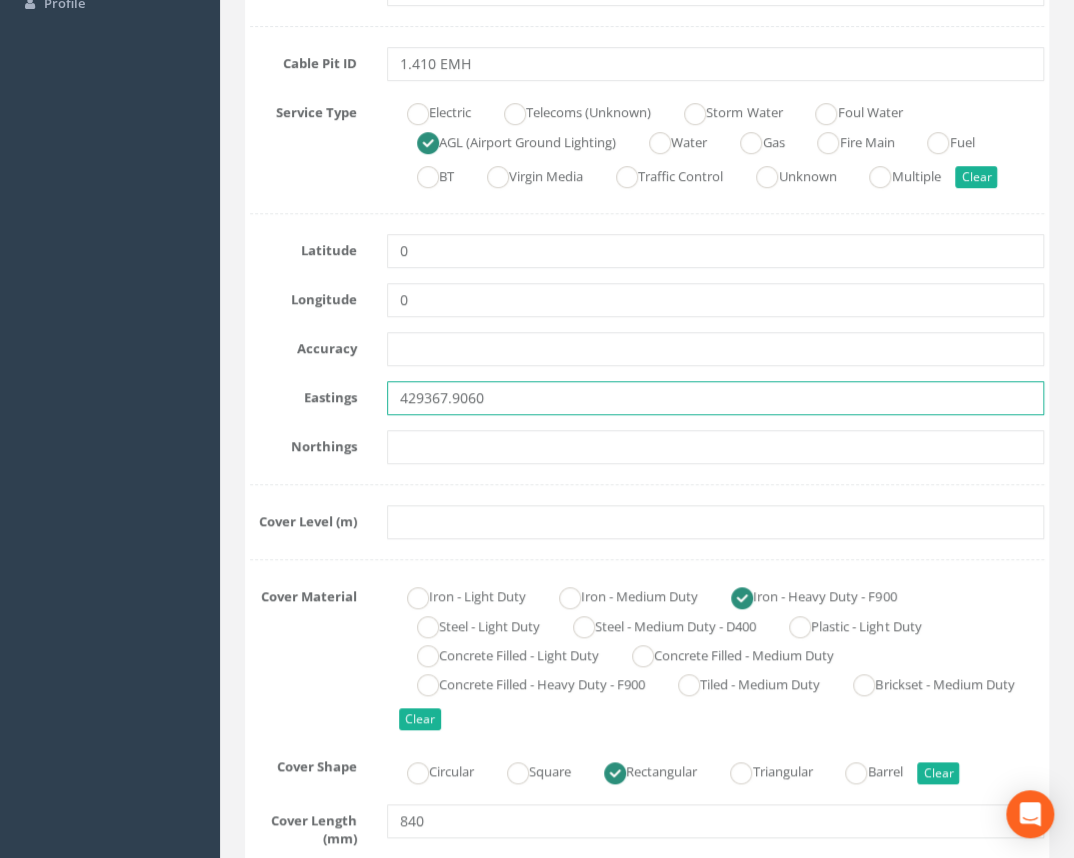 type on "429367.9060" 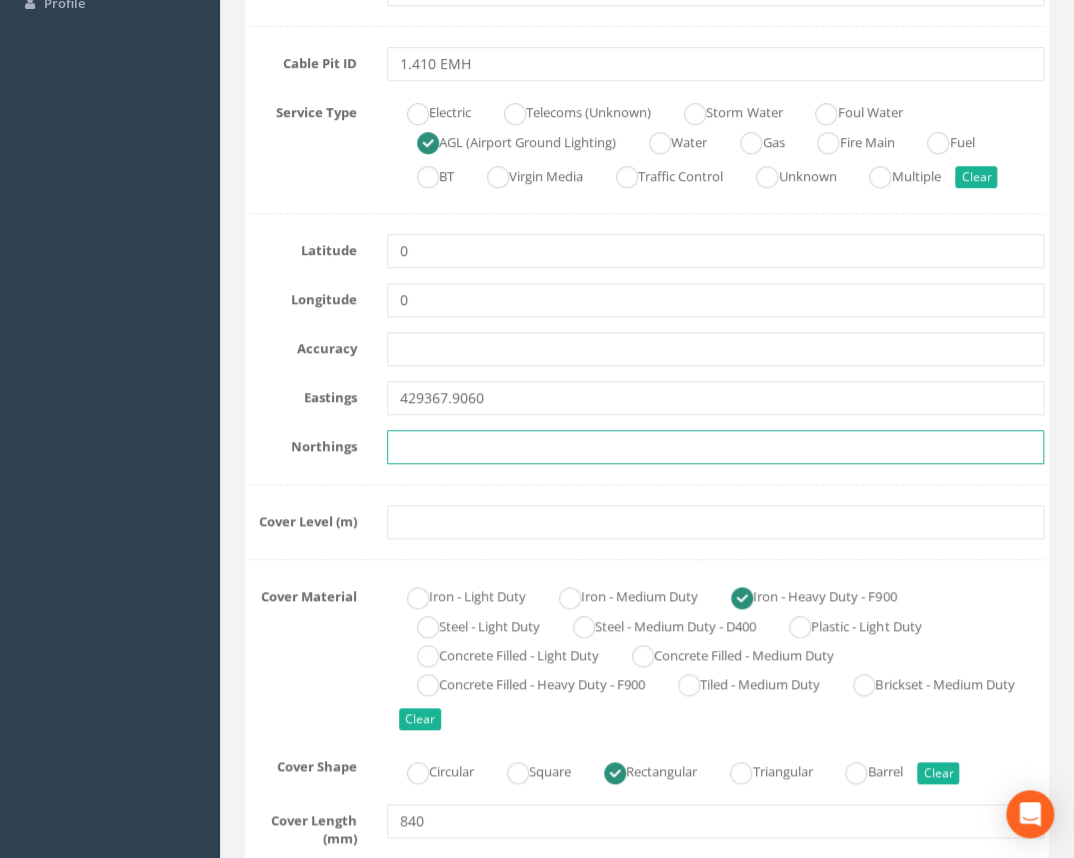 click at bounding box center [715, 447] 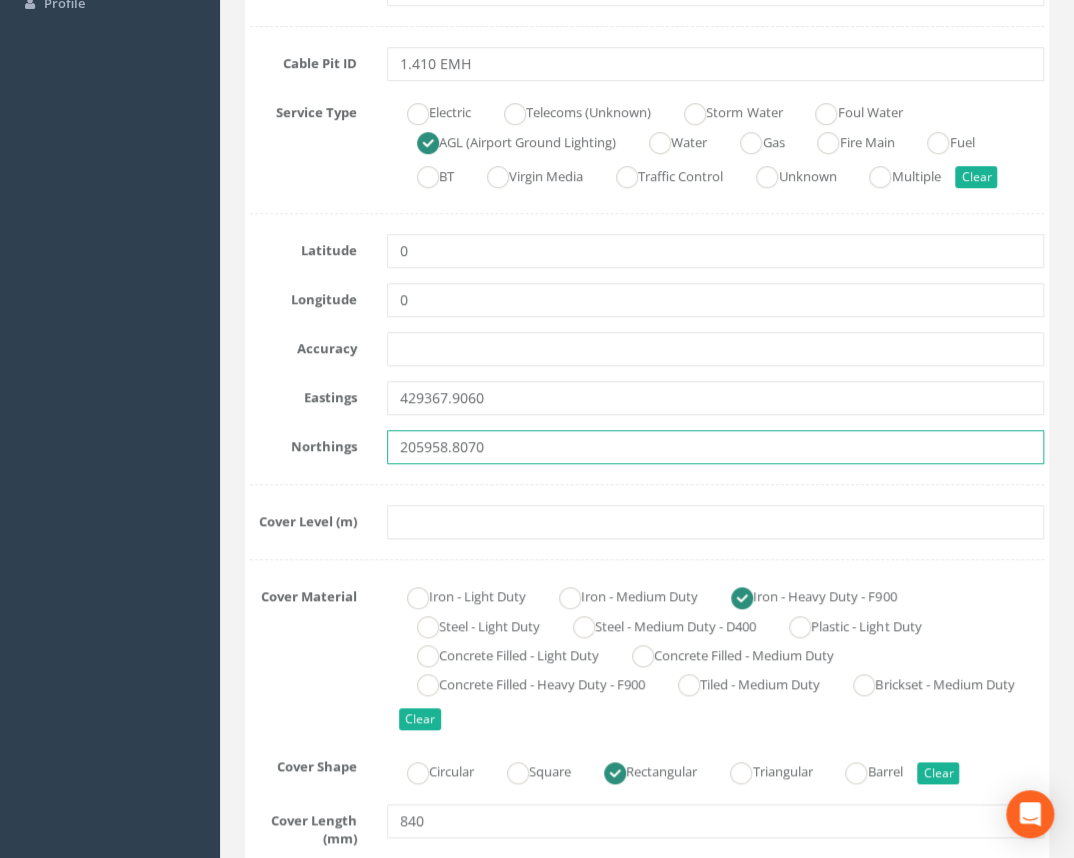 type on "205958.8070" 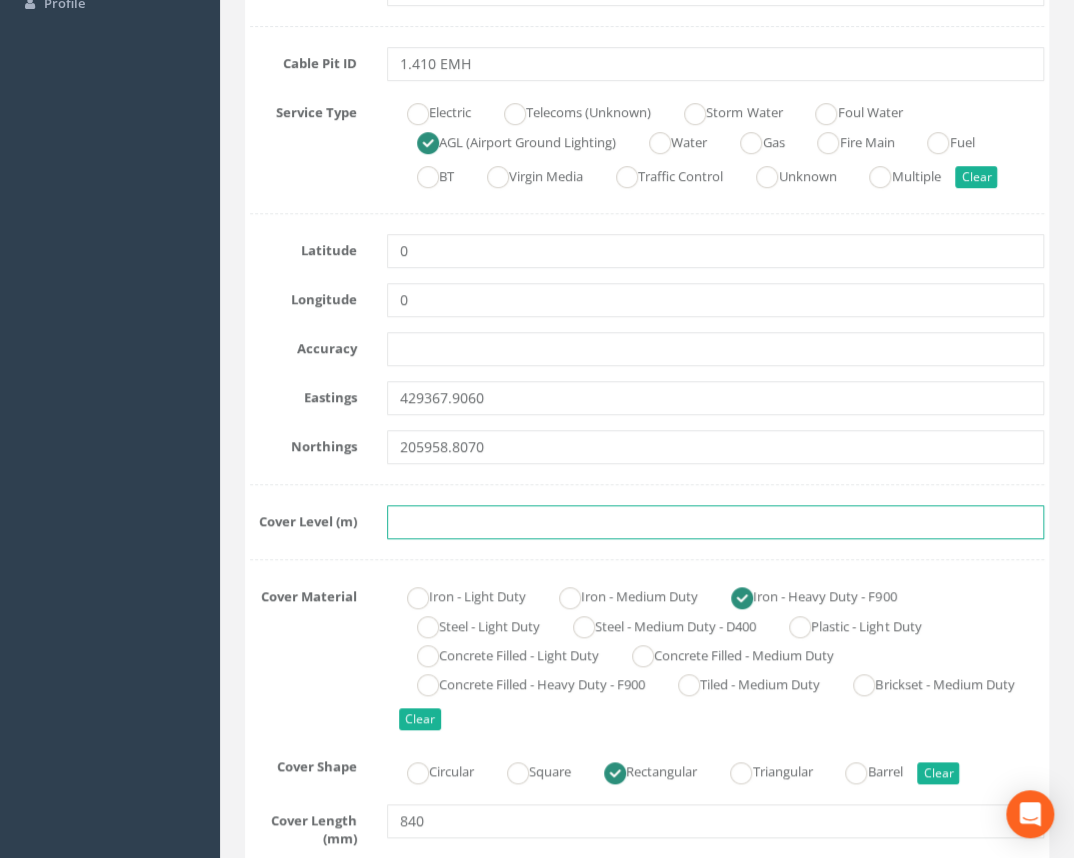 click at bounding box center (715, 522) 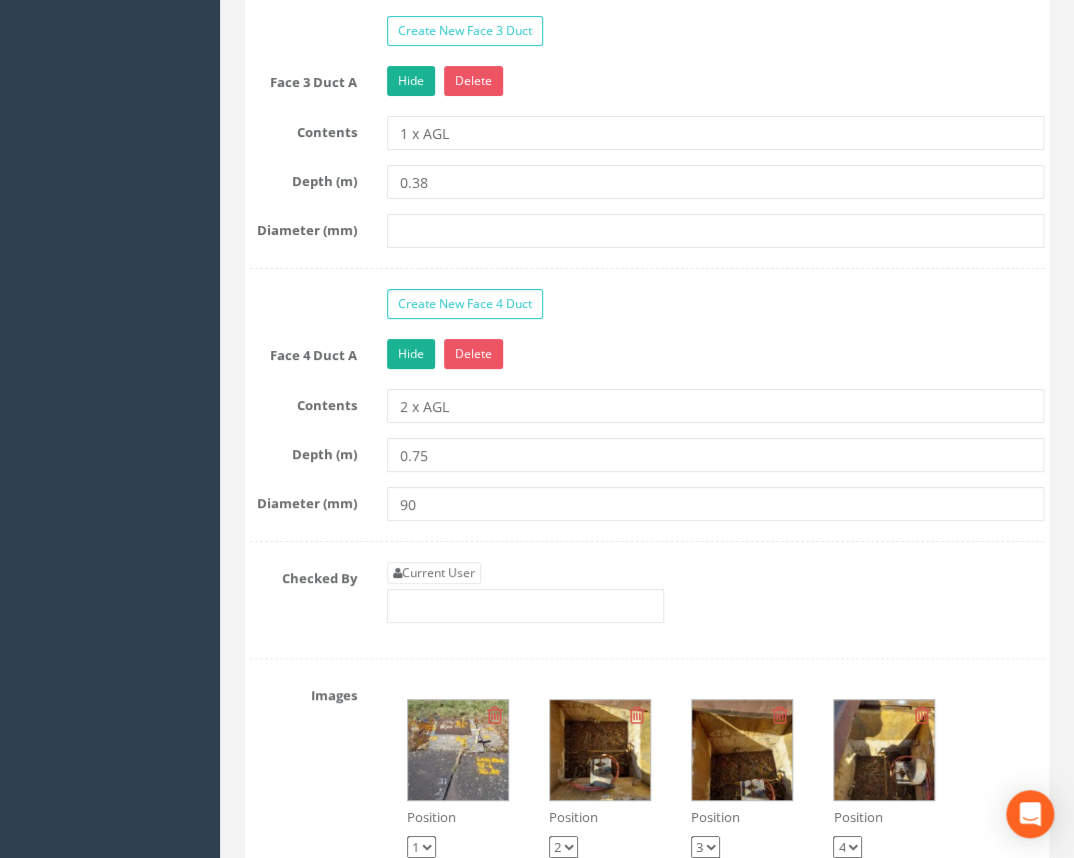 scroll, scrollTop: 2909, scrollLeft: 0, axis: vertical 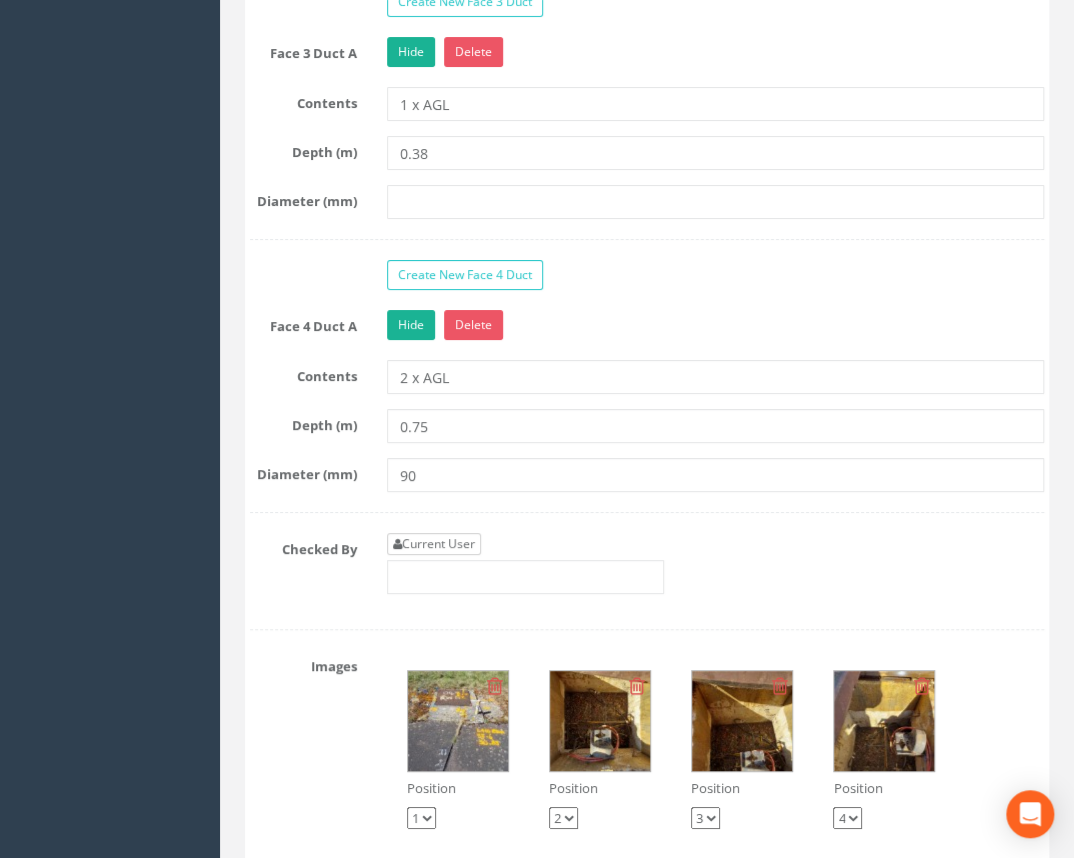 type on "81.9090" 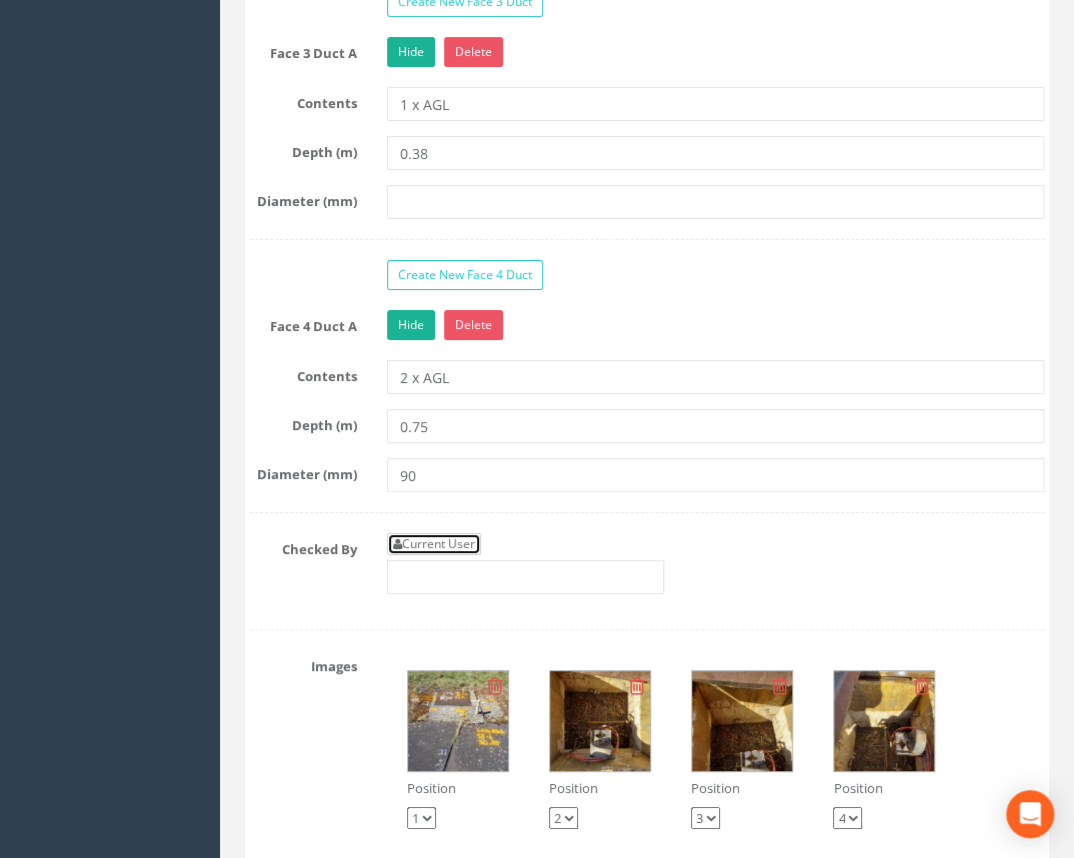 click on "Current User" at bounding box center [434, 544] 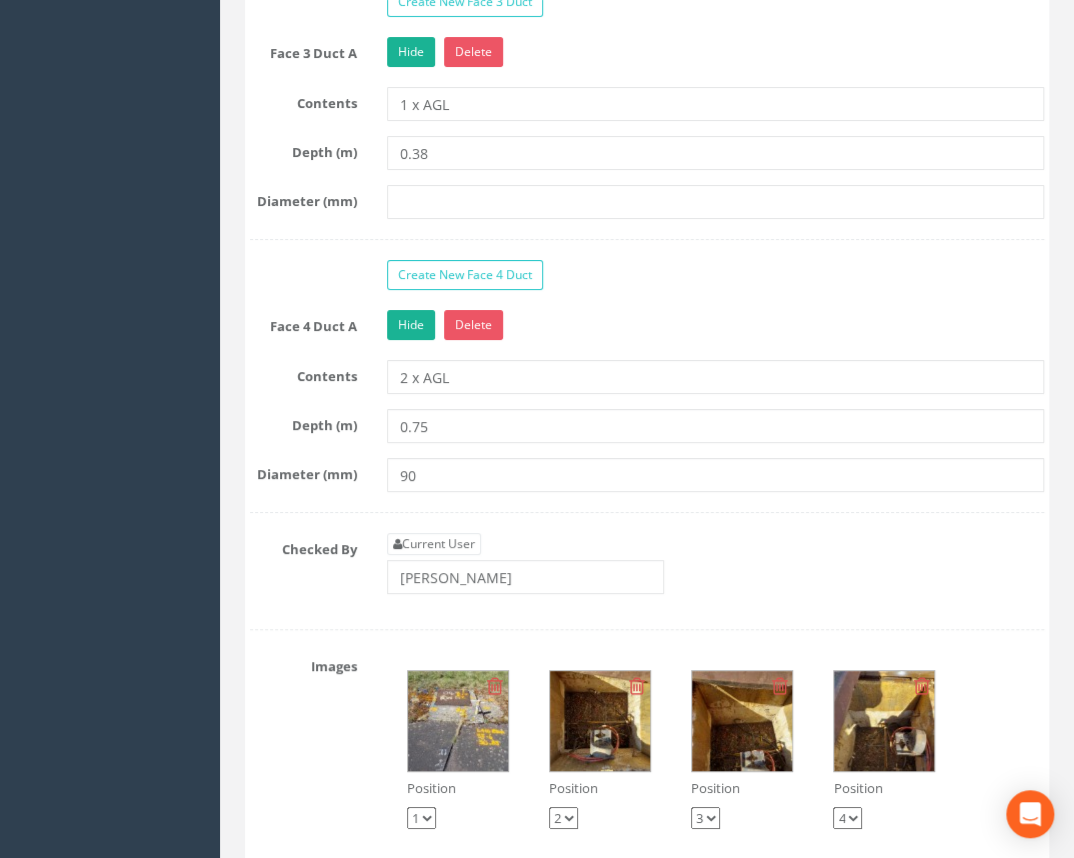 click at bounding box center [458, 721] 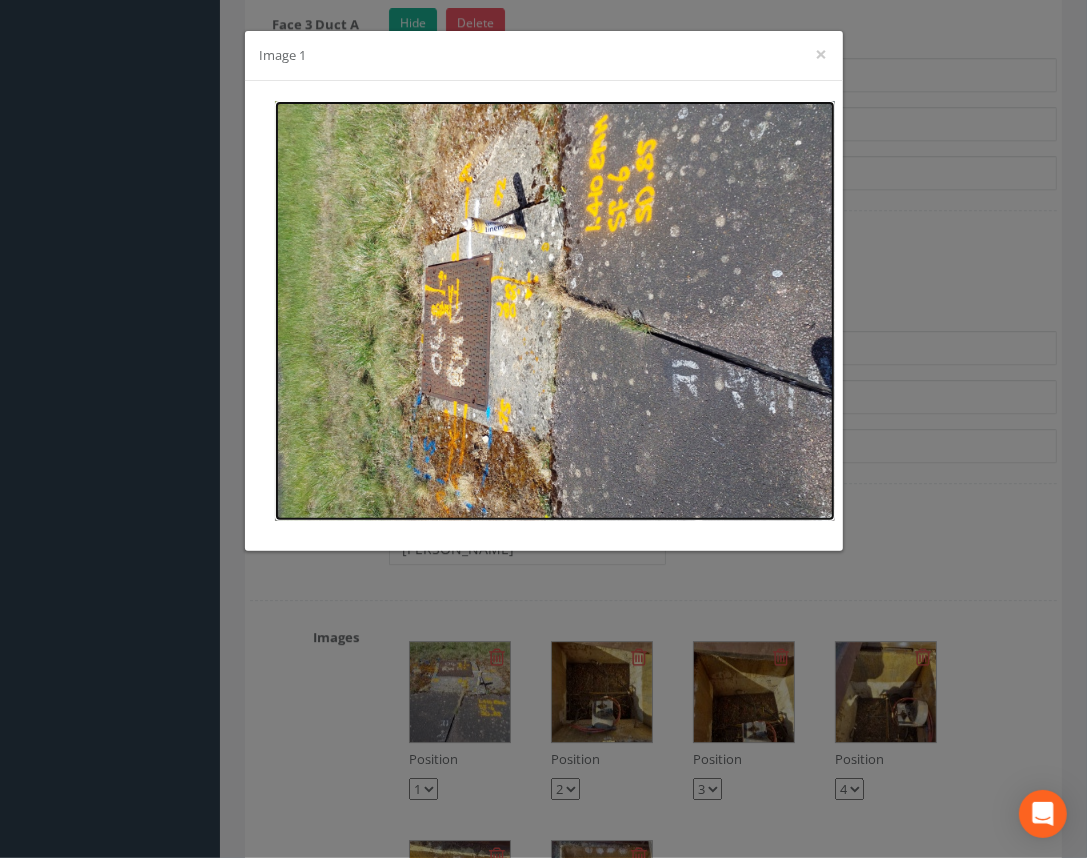 click at bounding box center (555, 311) 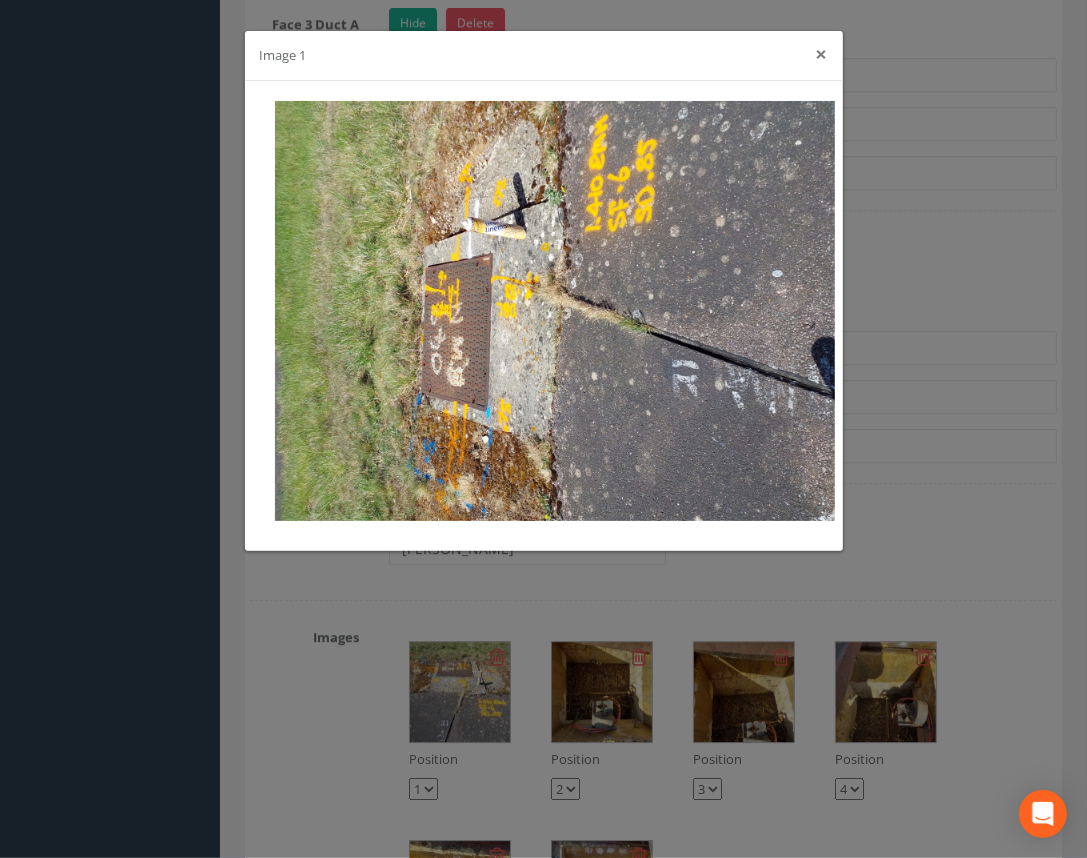 click on "×" at bounding box center [822, 54] 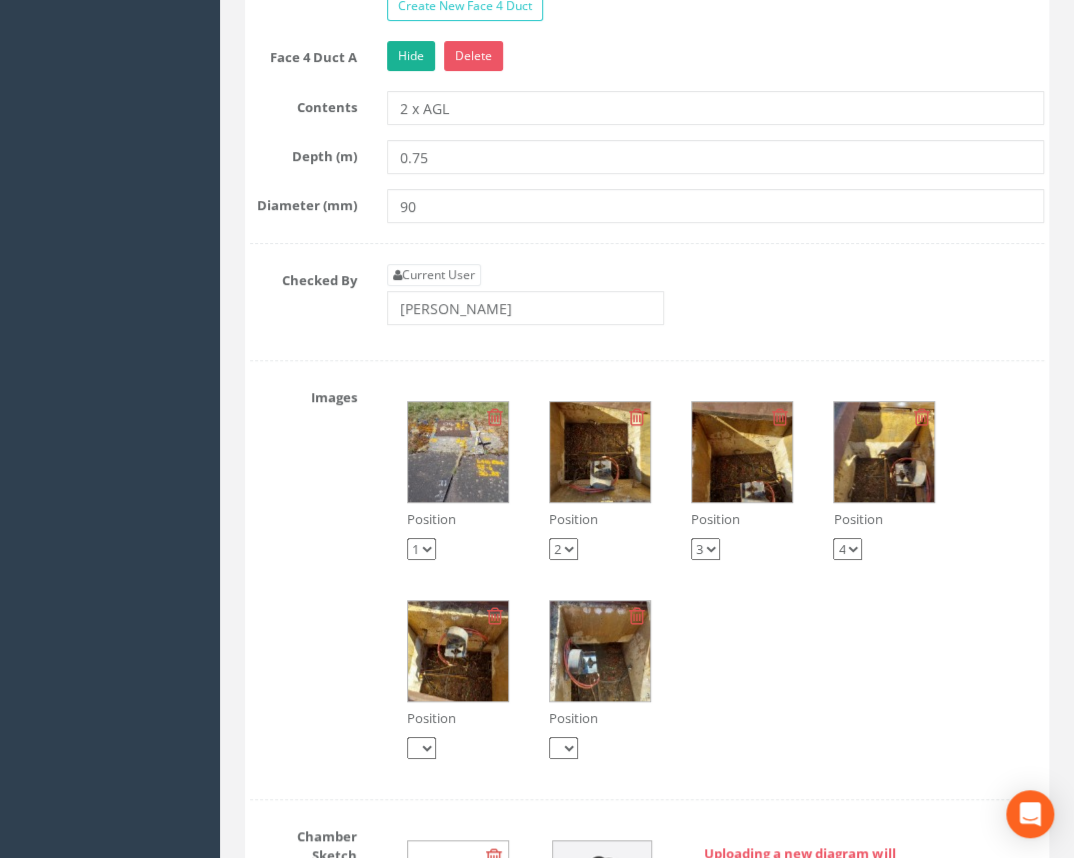 scroll, scrollTop: 3181, scrollLeft: 0, axis: vertical 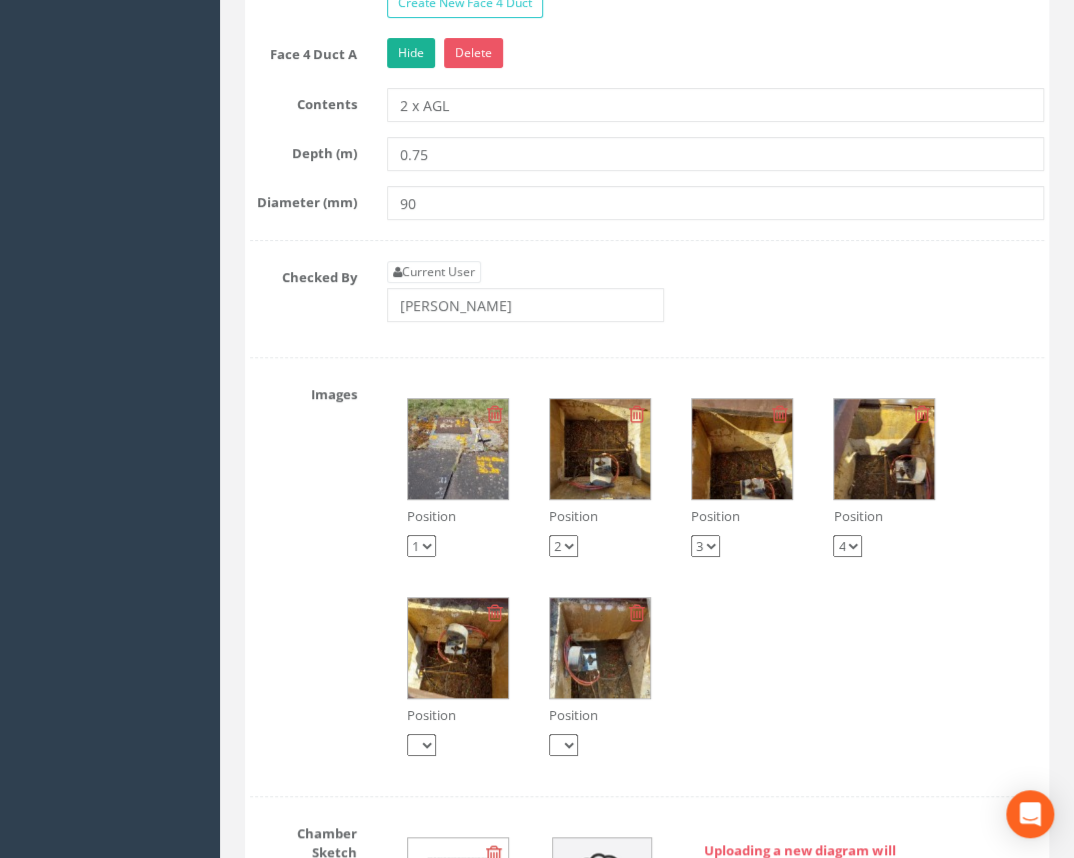 click at bounding box center [600, 449] 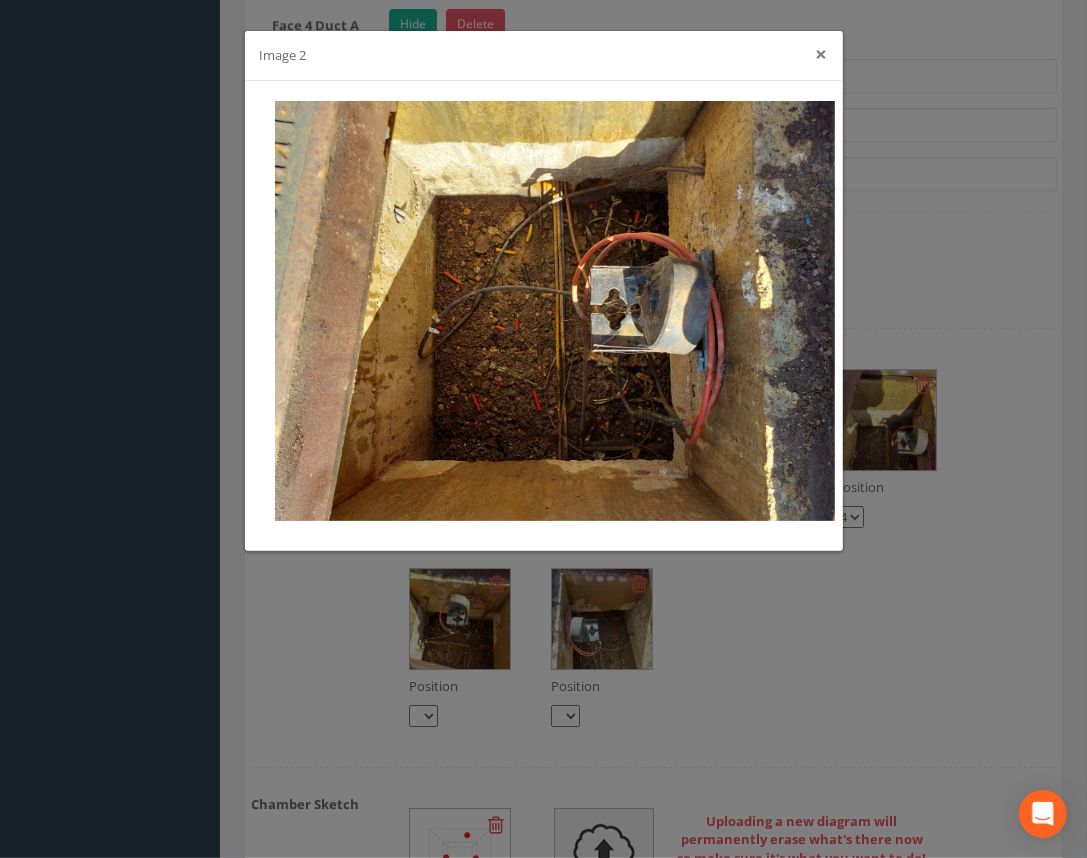 click on "×" at bounding box center [822, 54] 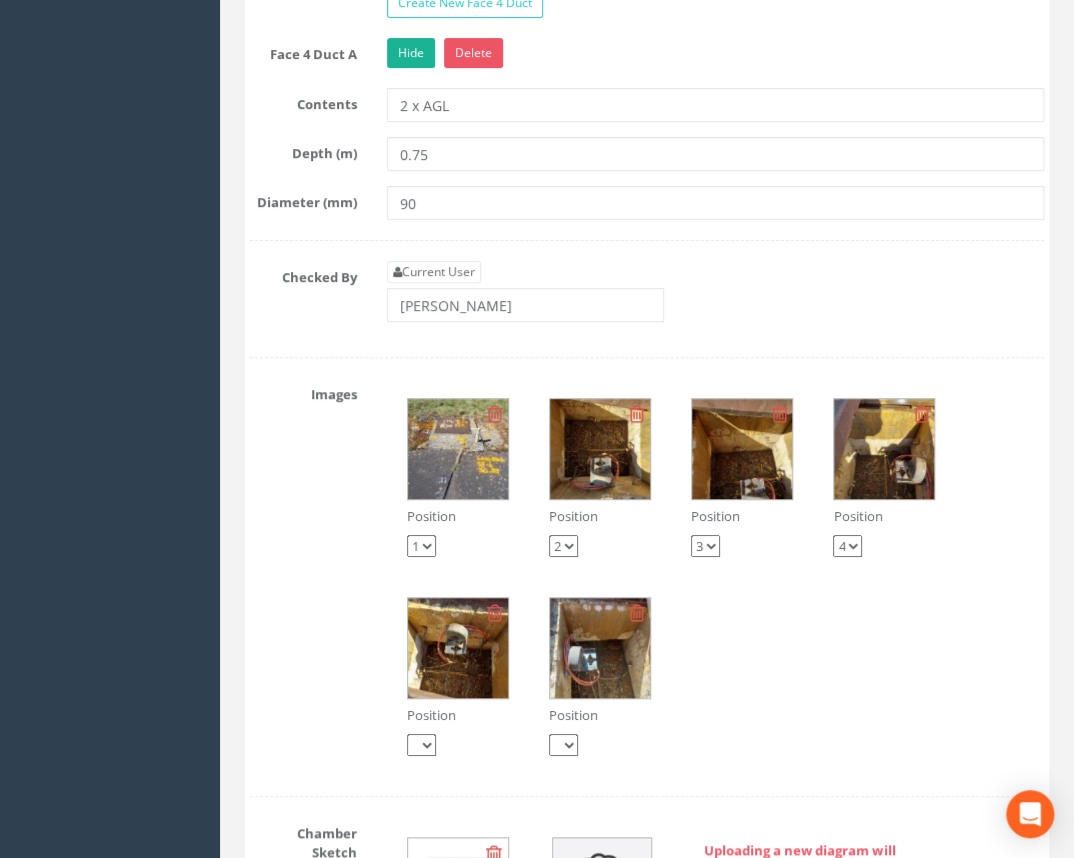 click at bounding box center (600, 449) 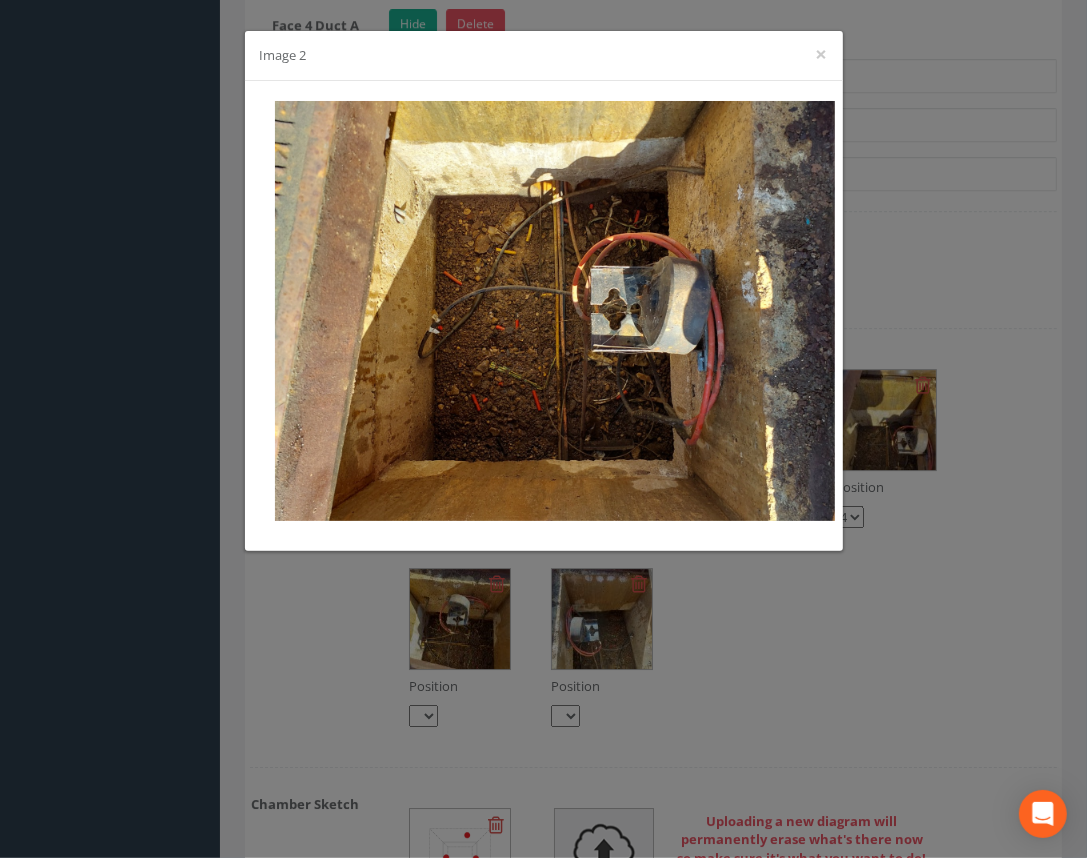 click on "Image 2  ×" at bounding box center (544, 56) 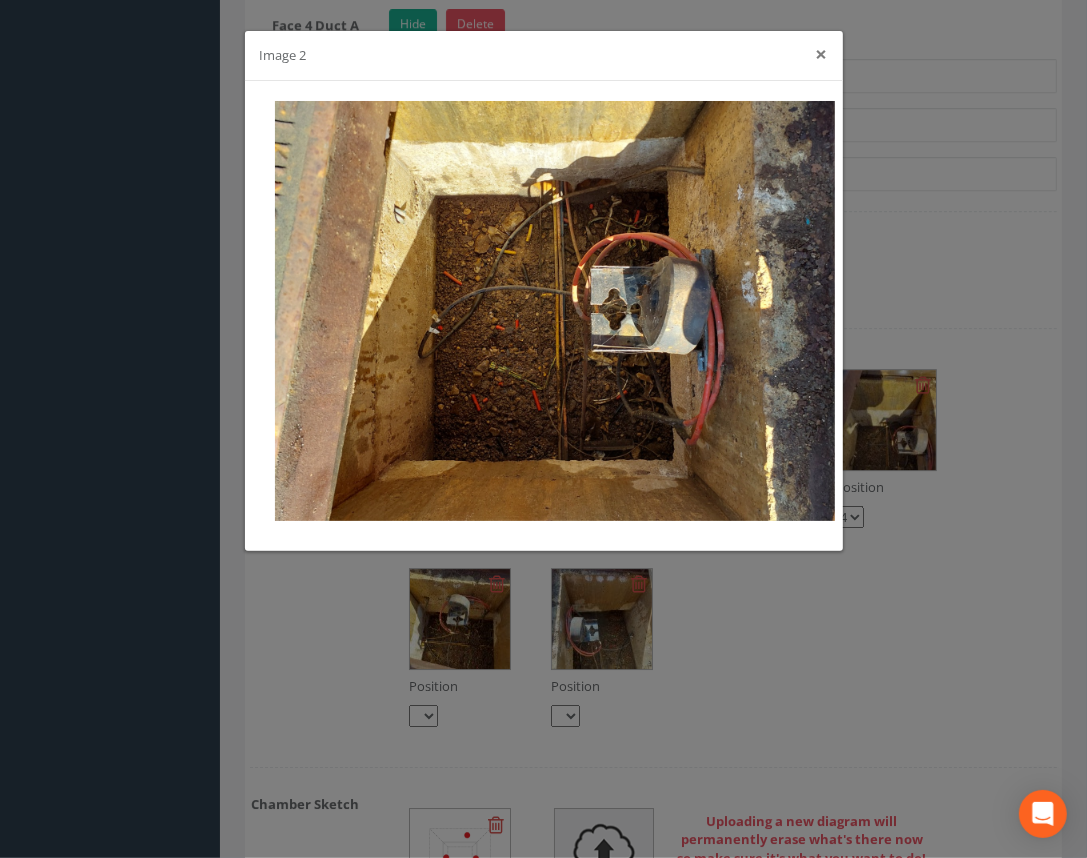 click on "×" at bounding box center (822, 54) 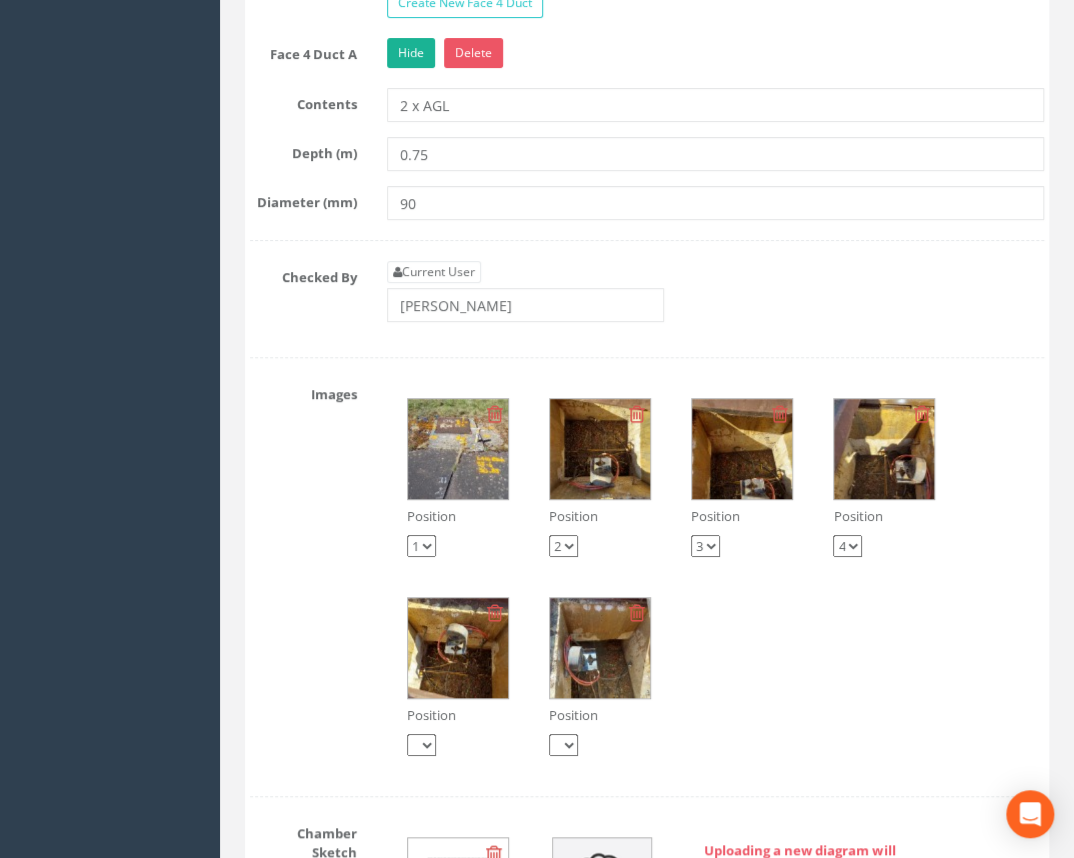 click at bounding box center (600, 648) 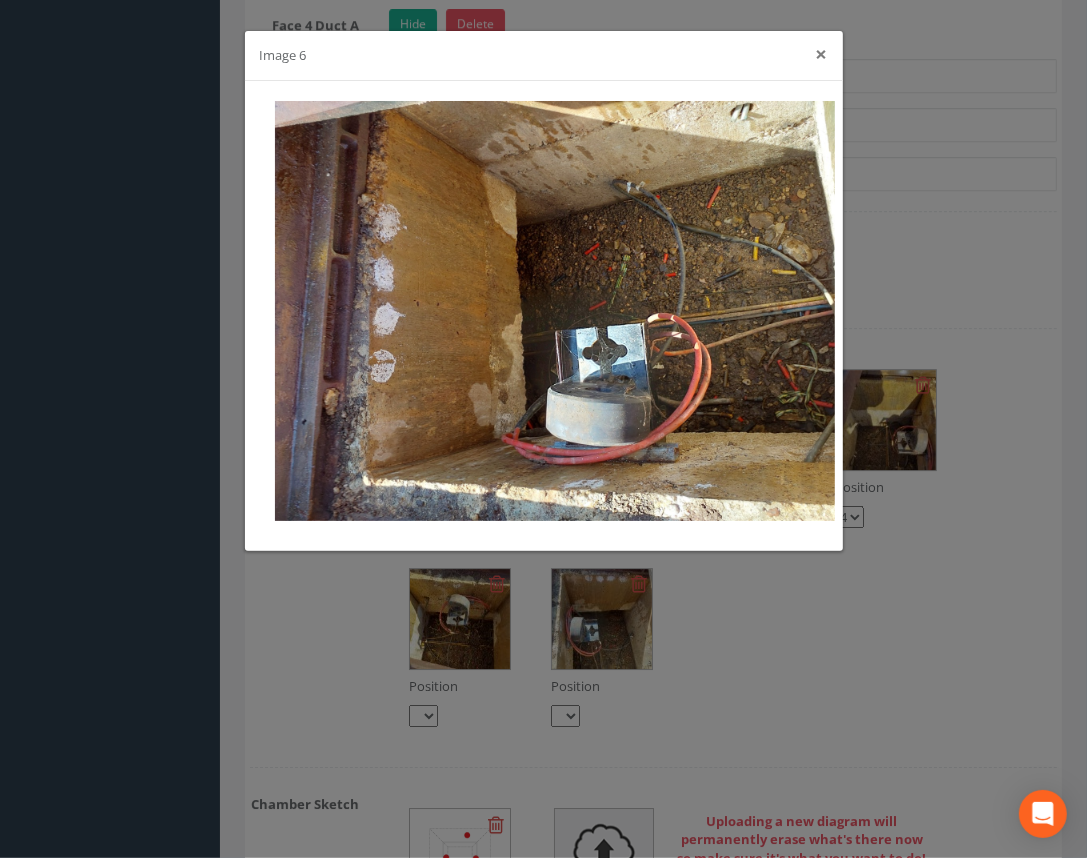 click on "×" at bounding box center [822, 54] 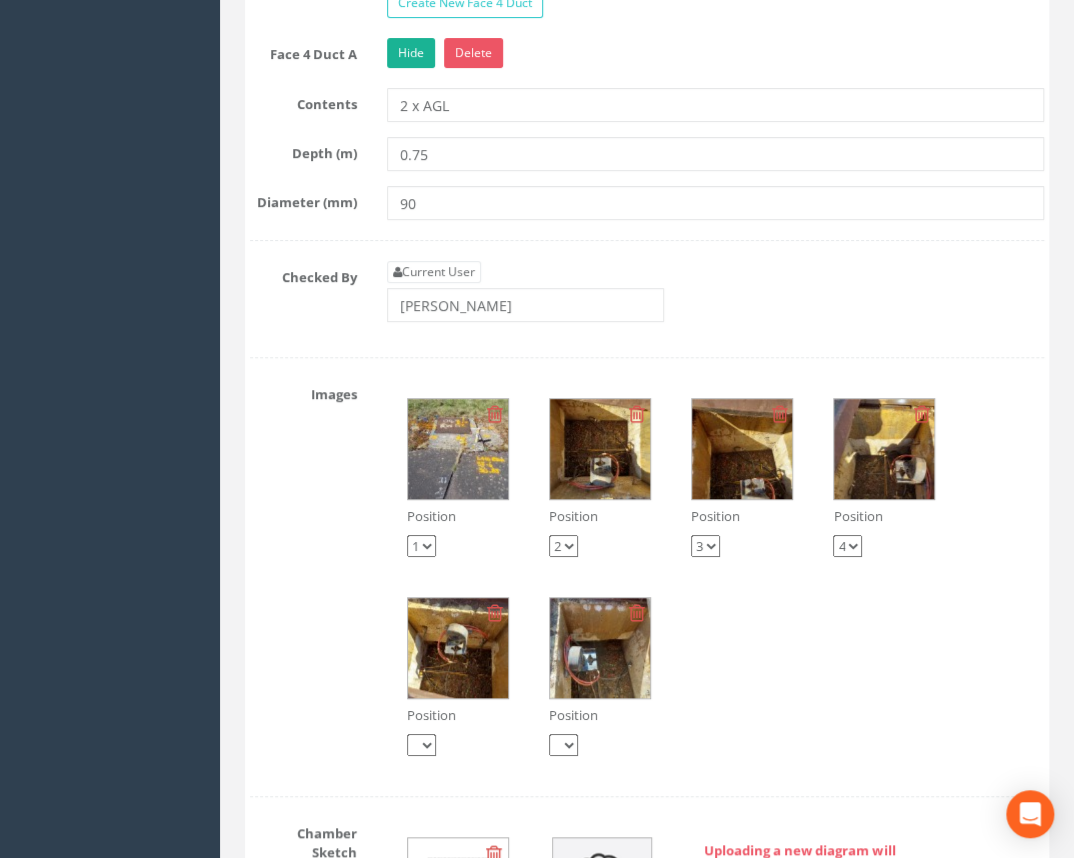 click at bounding box center (458, 449) 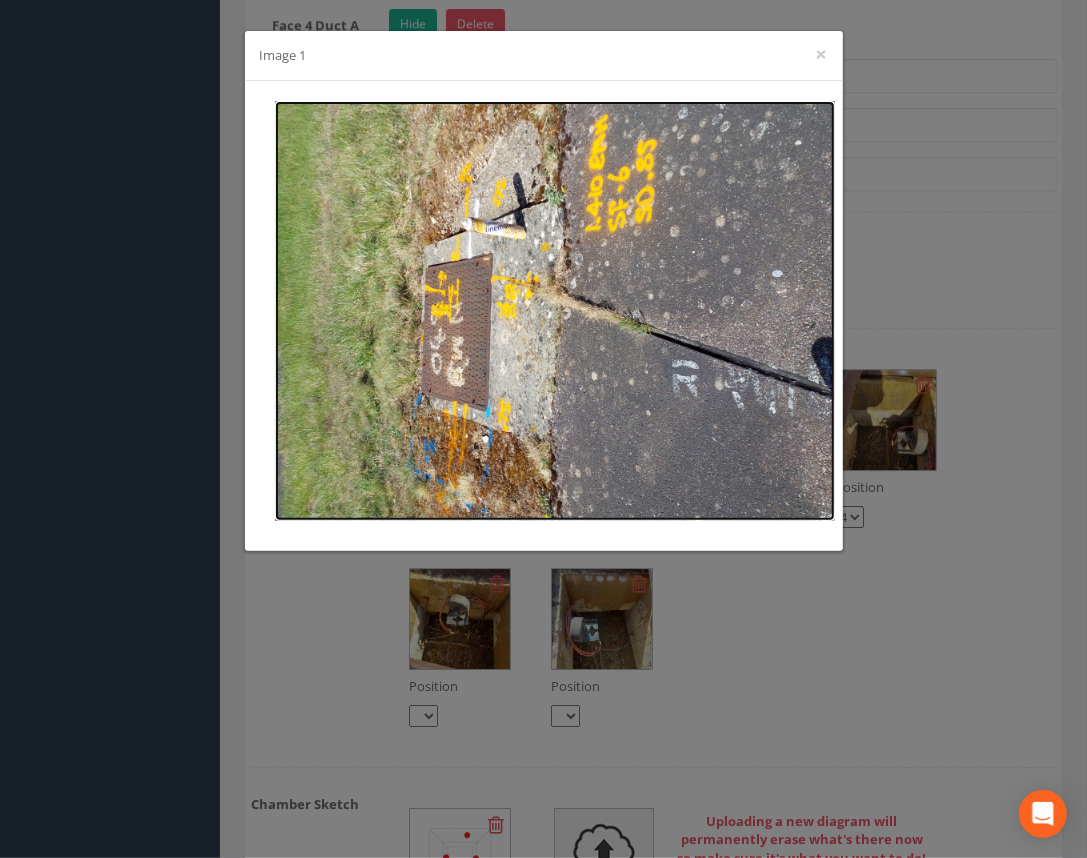 click at bounding box center [555, 311] 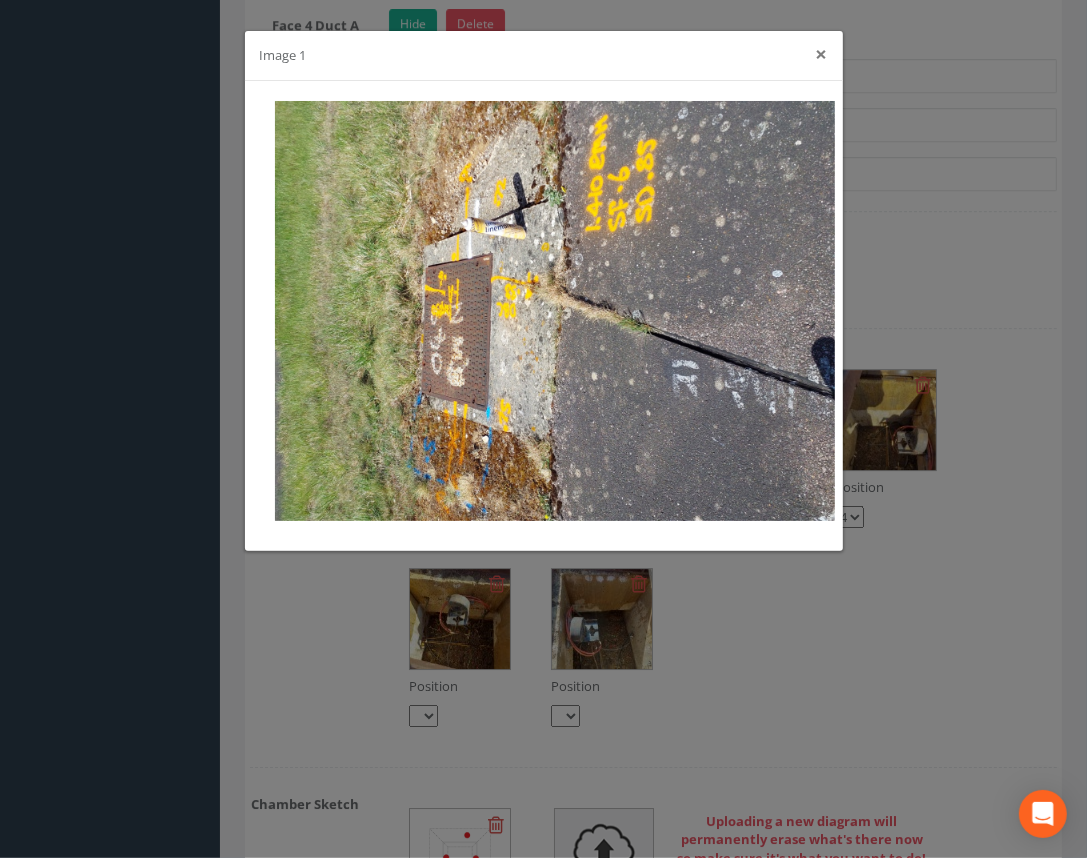 click on "×" at bounding box center [822, 54] 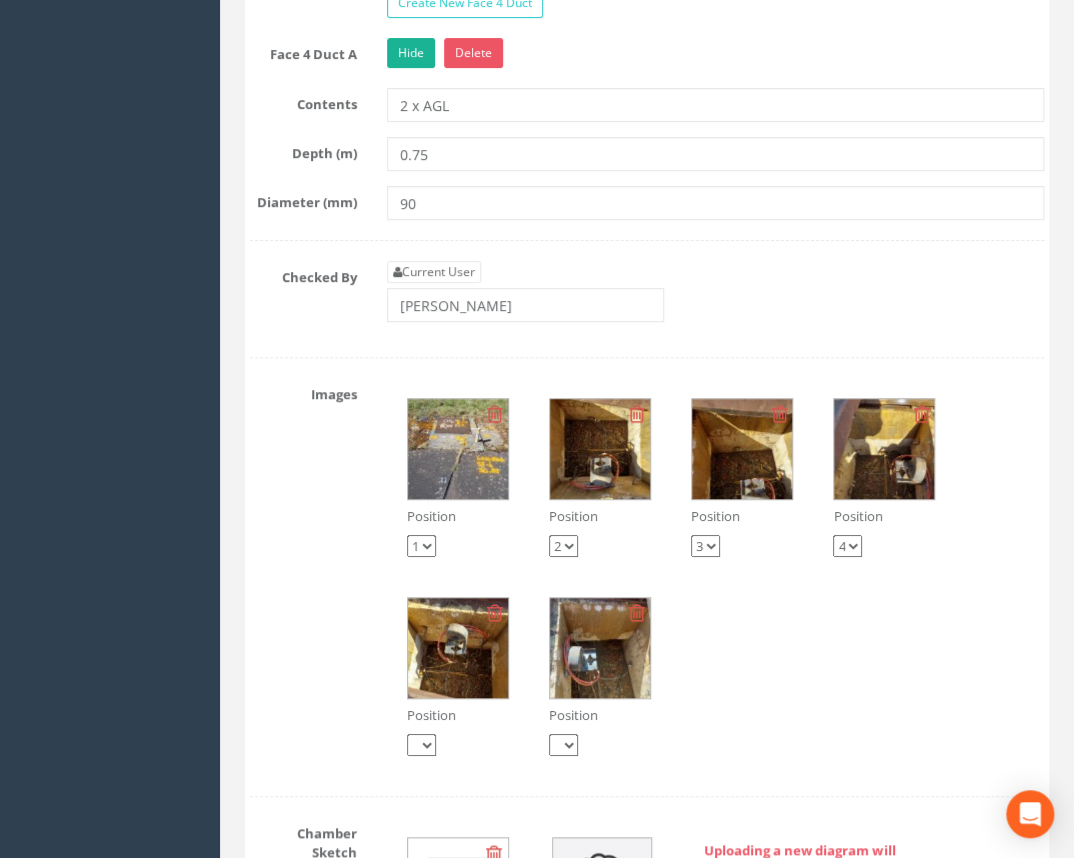 click at bounding box center (600, 449) 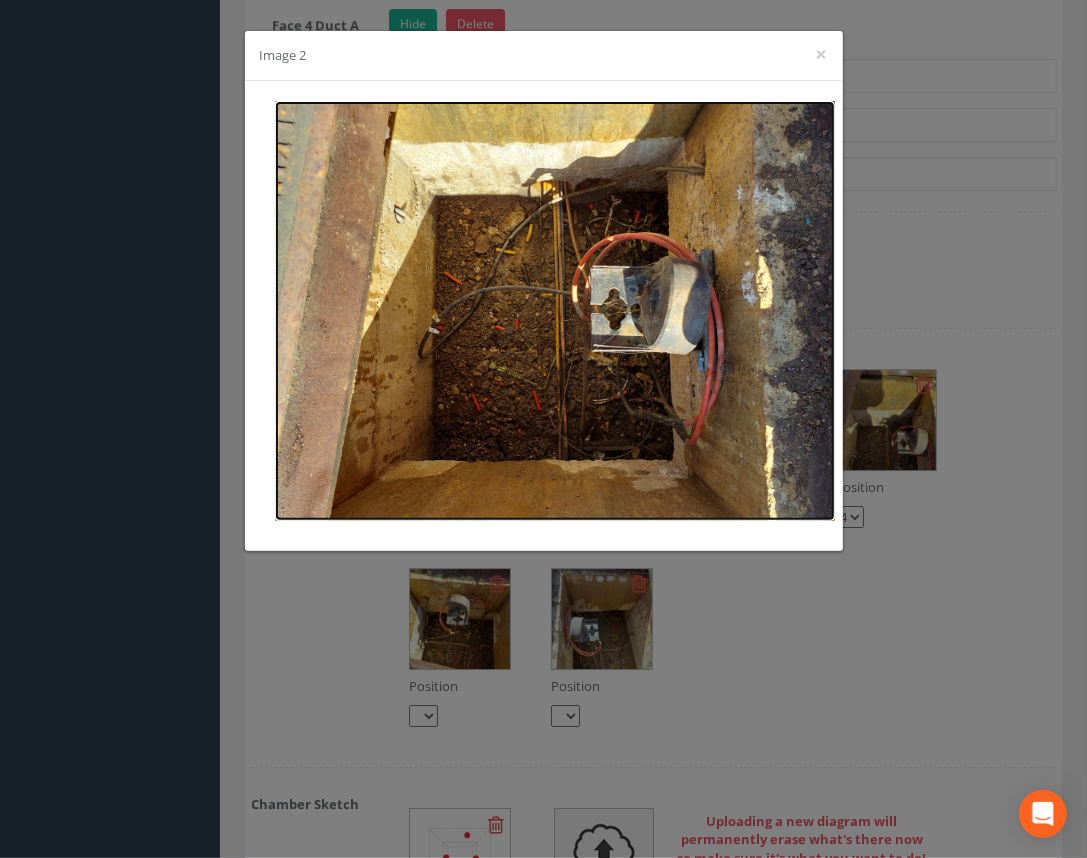 click at bounding box center (555, 311) 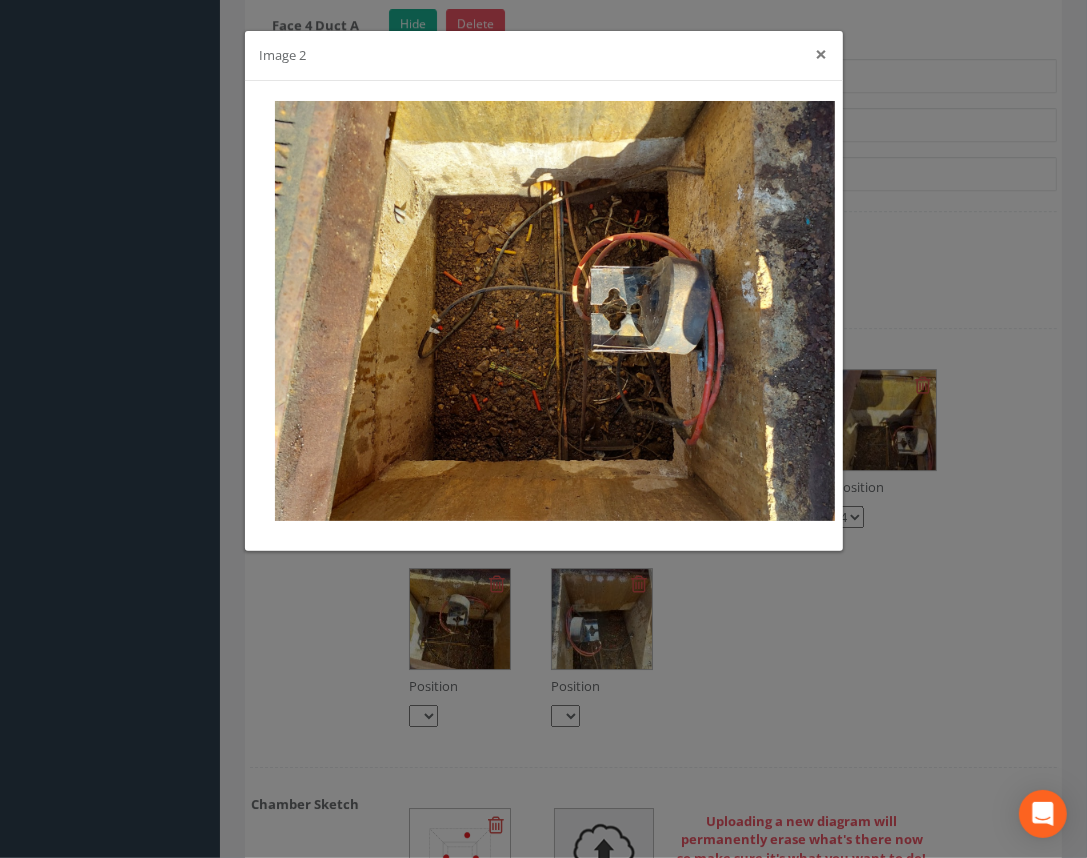 click on "×" at bounding box center (822, 54) 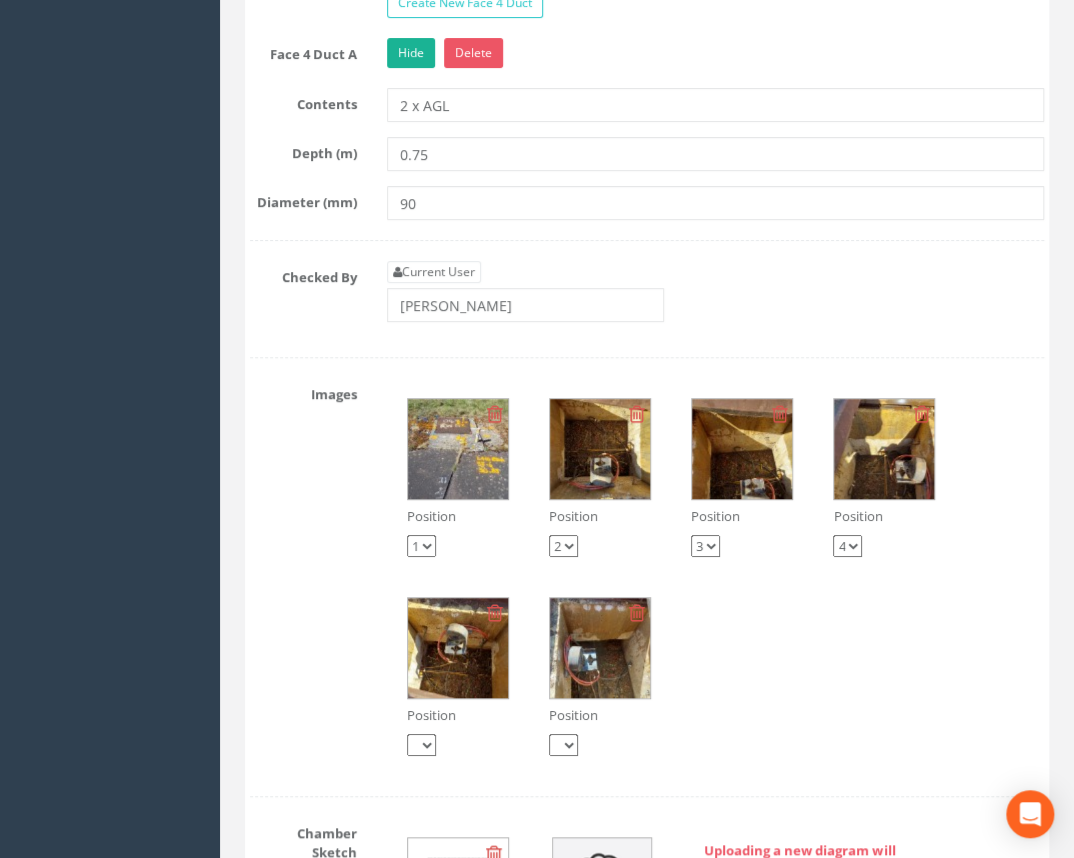 click at bounding box center (600, 648) 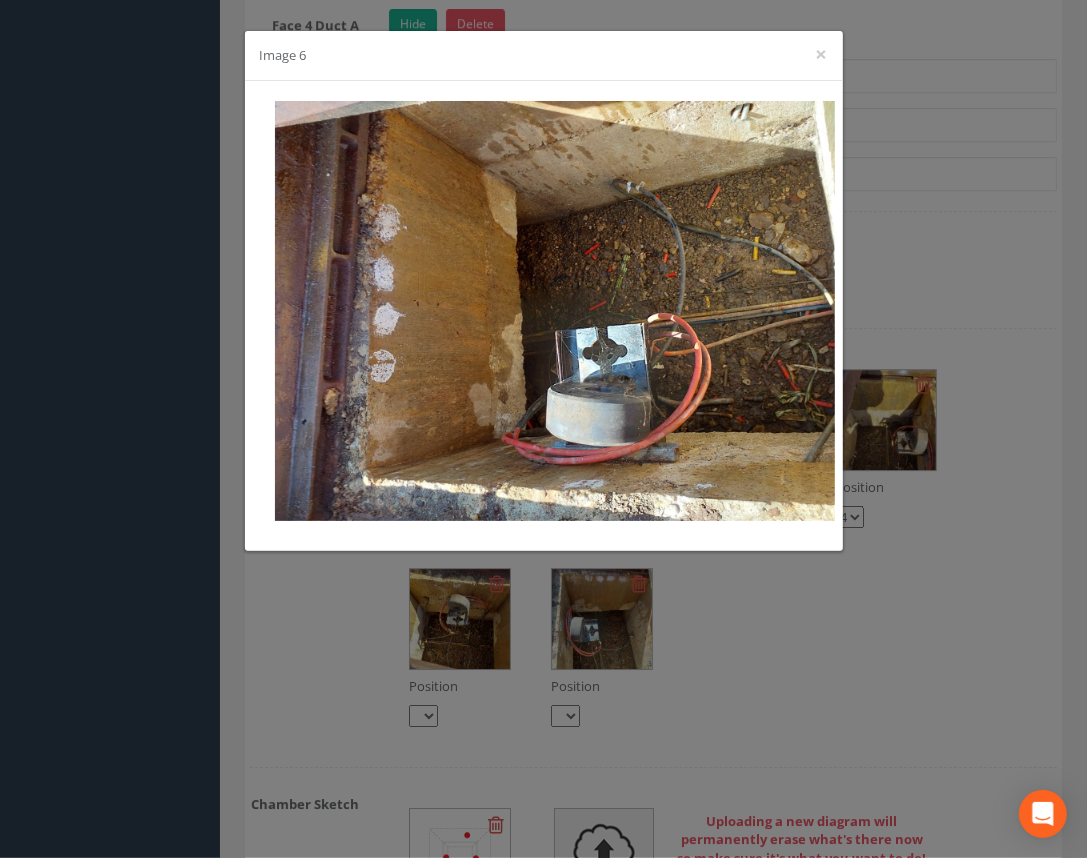 click on "Image 6  ×" at bounding box center (543, 429) 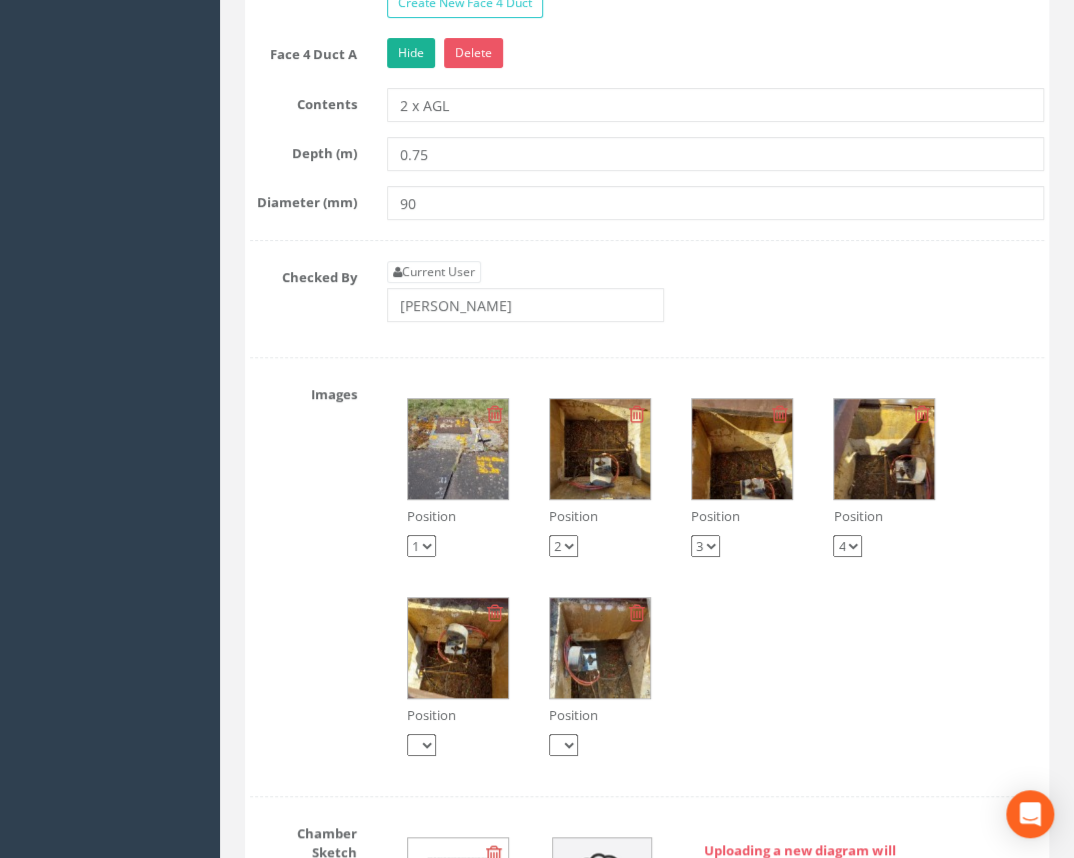 click at bounding box center [458, 648] 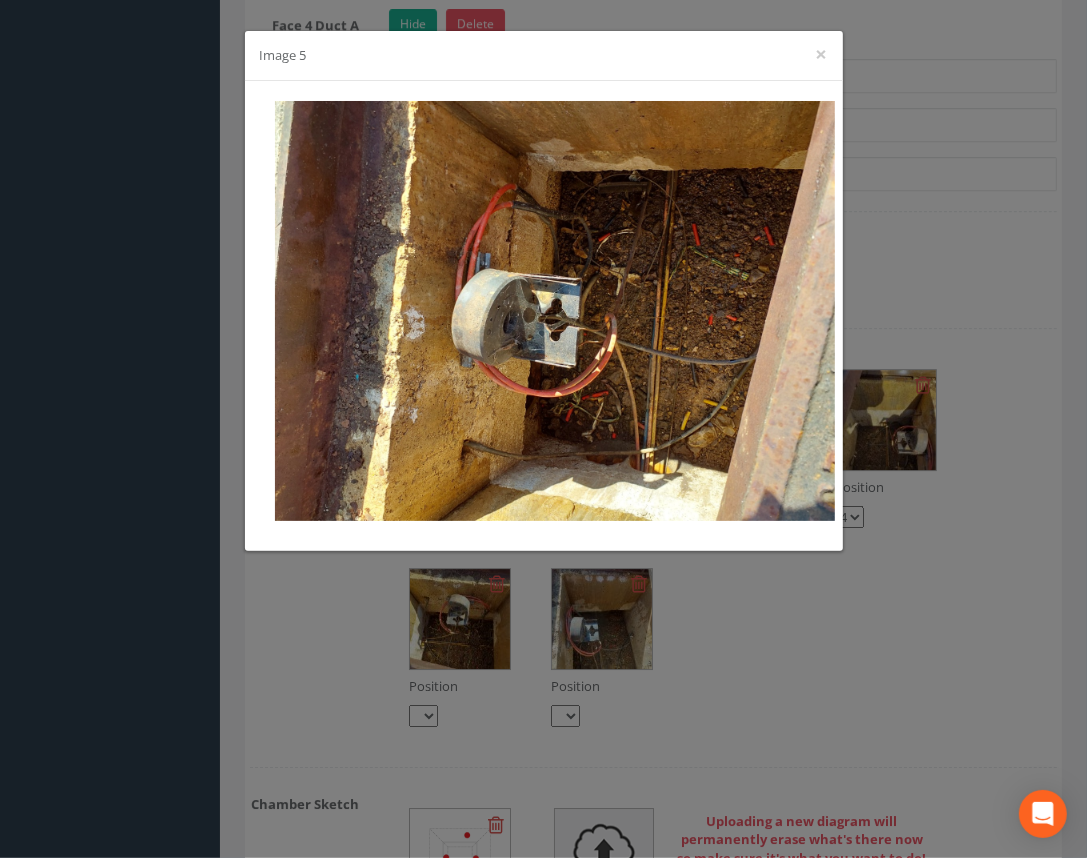 click on "Image 5  ×" at bounding box center (544, 56) 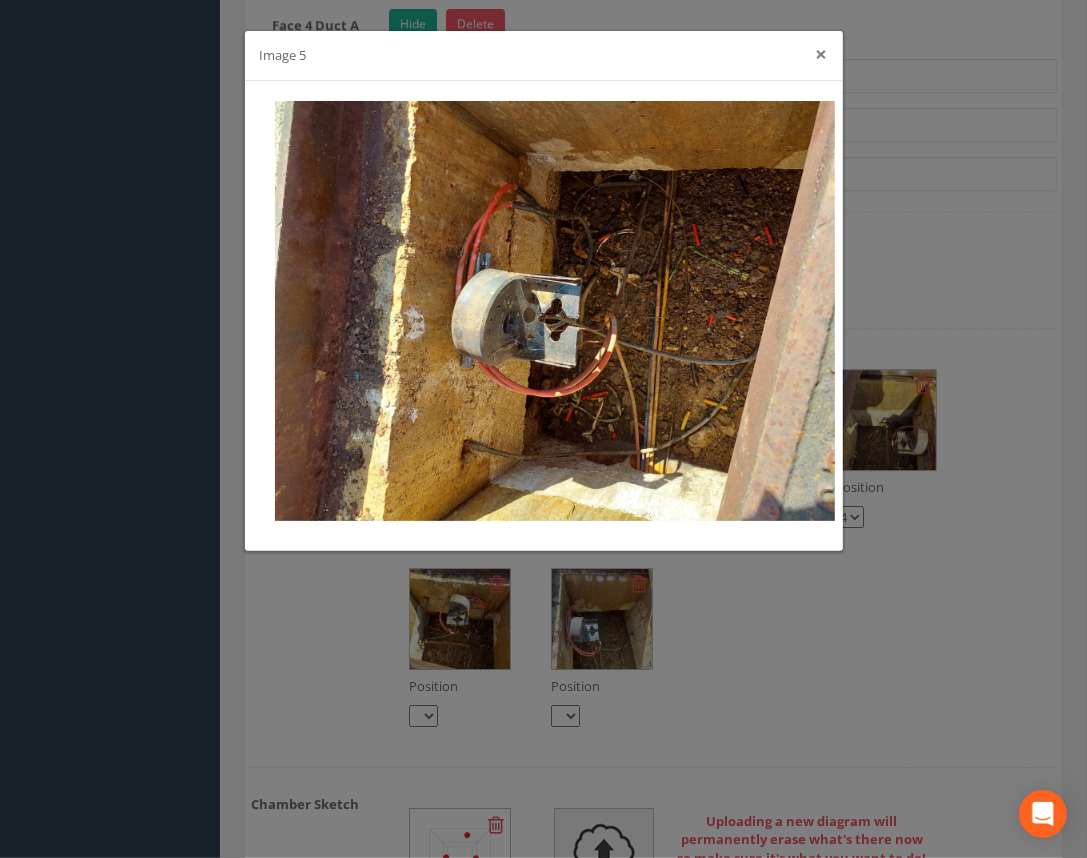 click on "×" at bounding box center [822, 54] 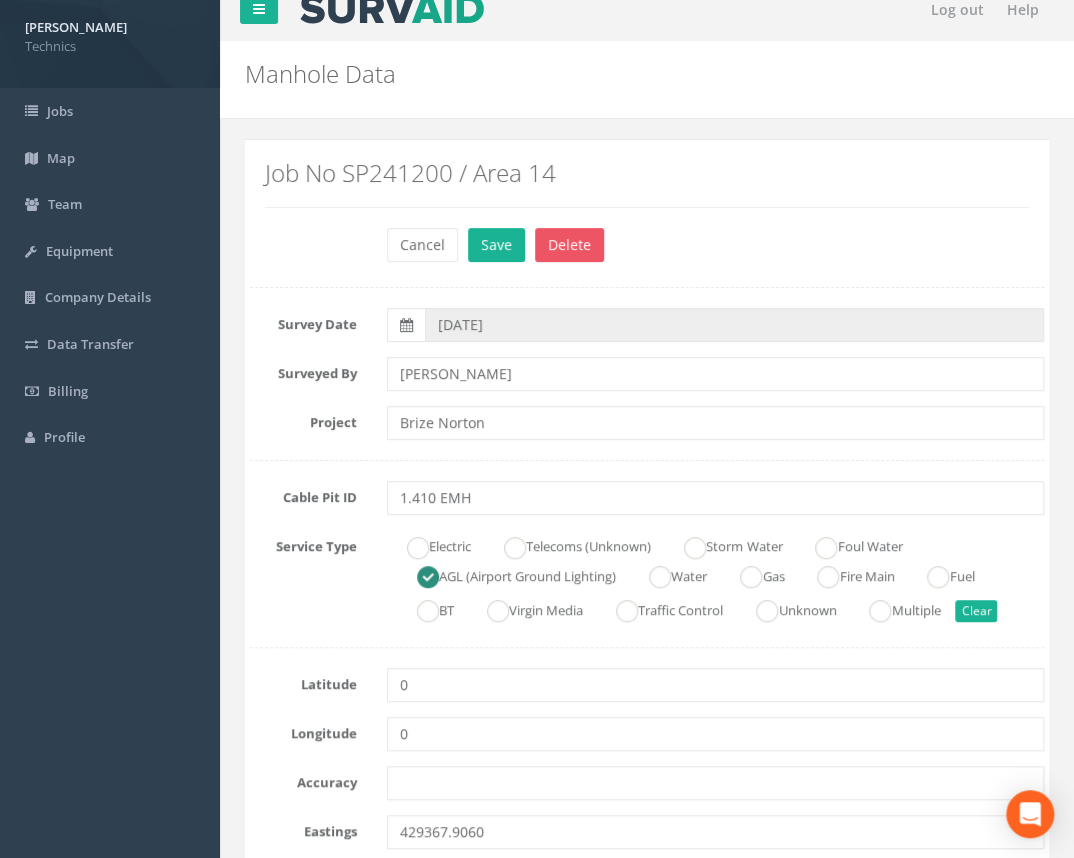 scroll, scrollTop: 0, scrollLeft: 0, axis: both 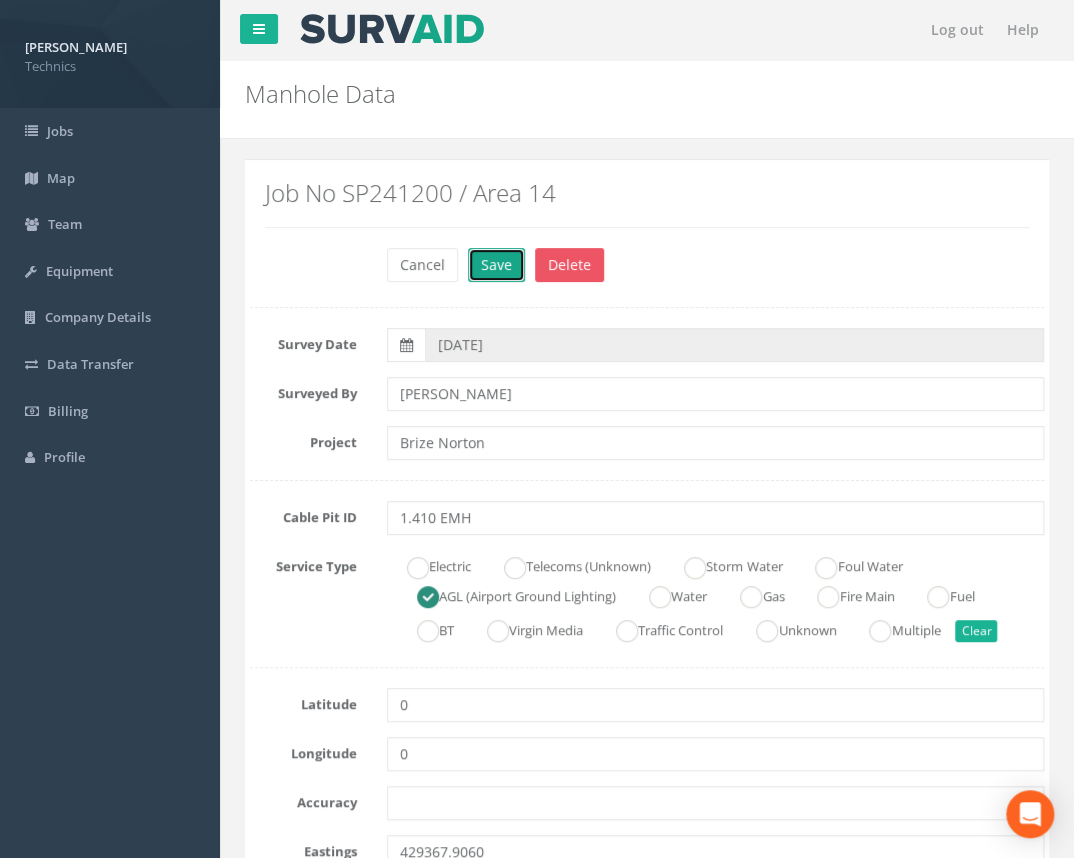 click on "Save" at bounding box center (496, 265) 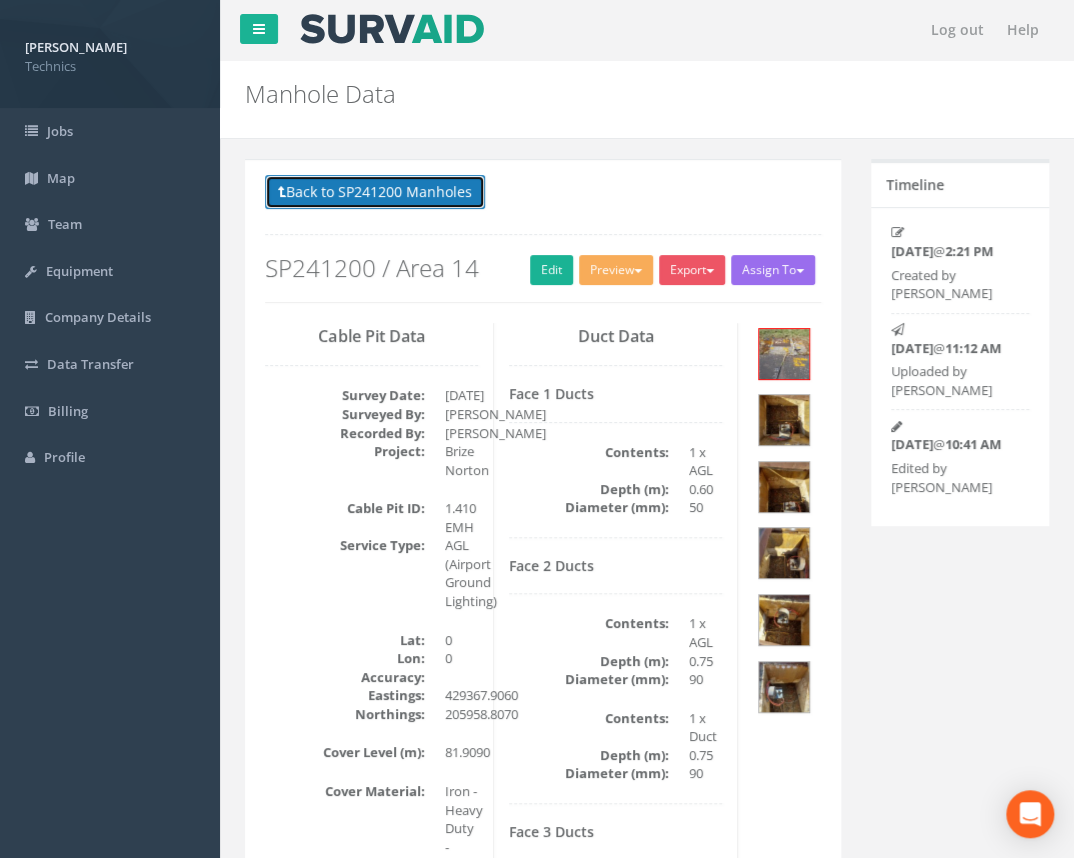click on "Back to SP241200 Manholes" at bounding box center (375, 192) 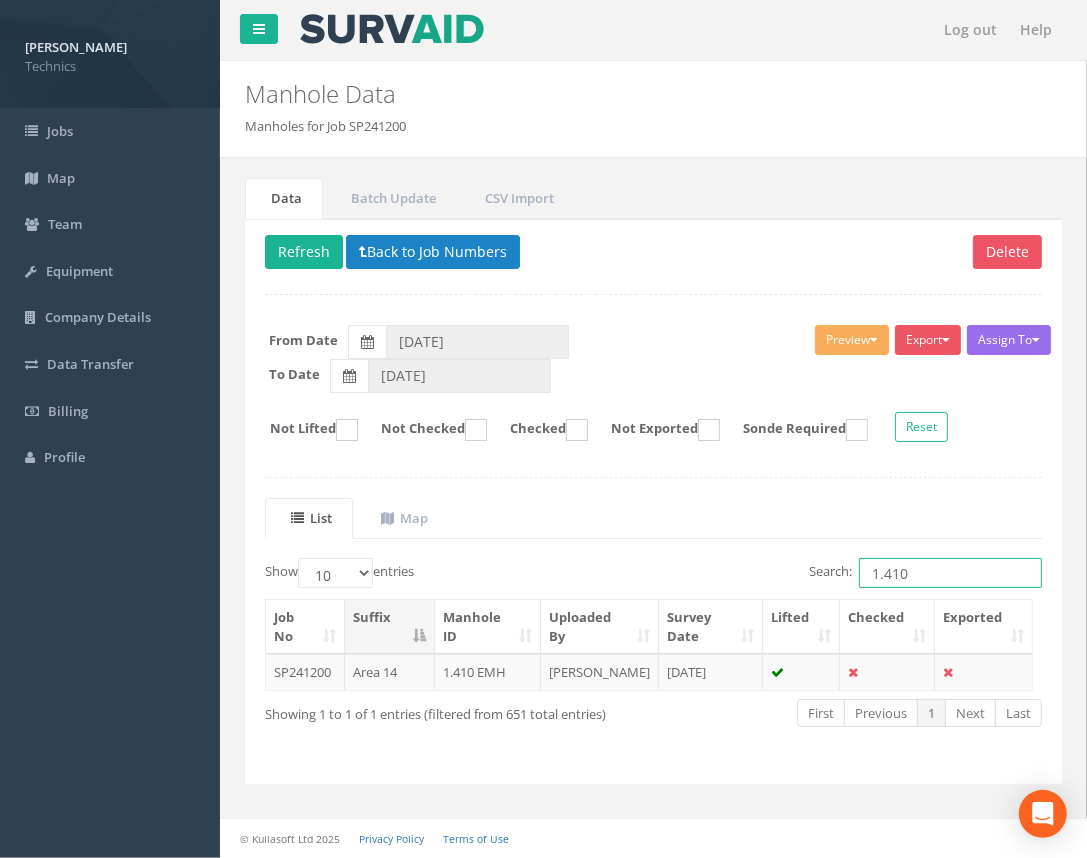 click on "1.410" at bounding box center [950, 573] 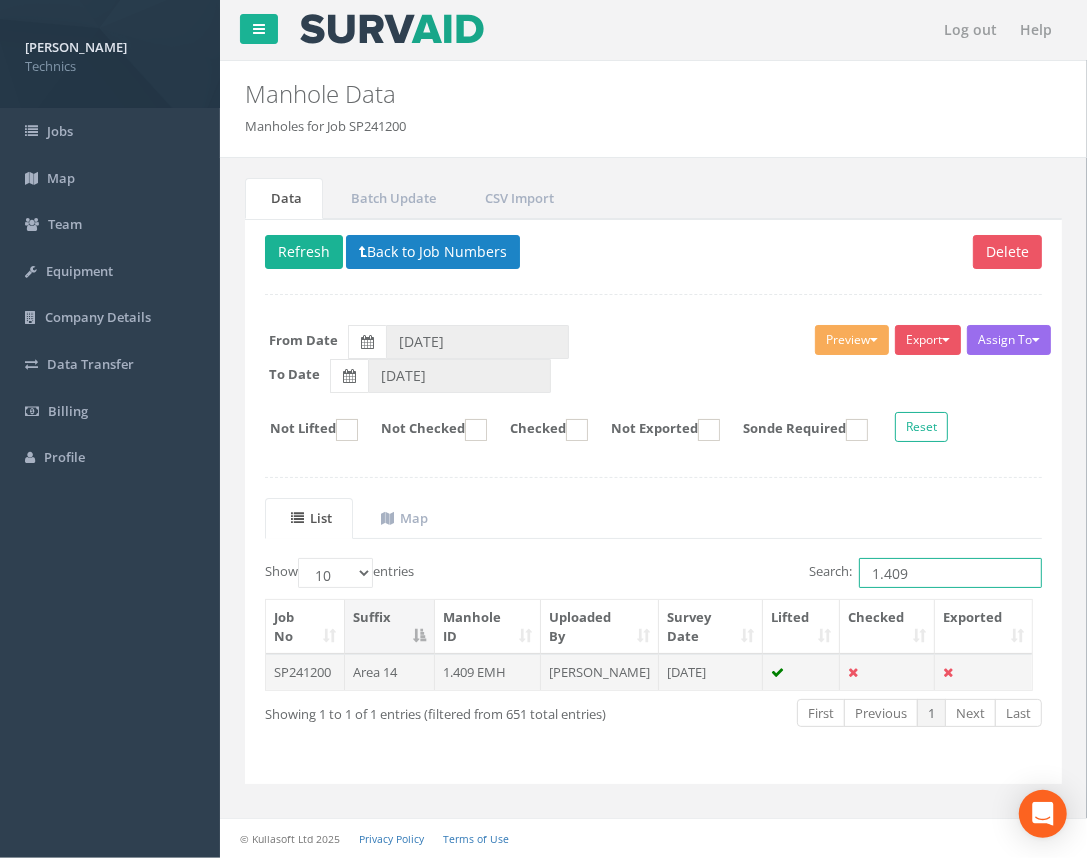 type on "1.409" 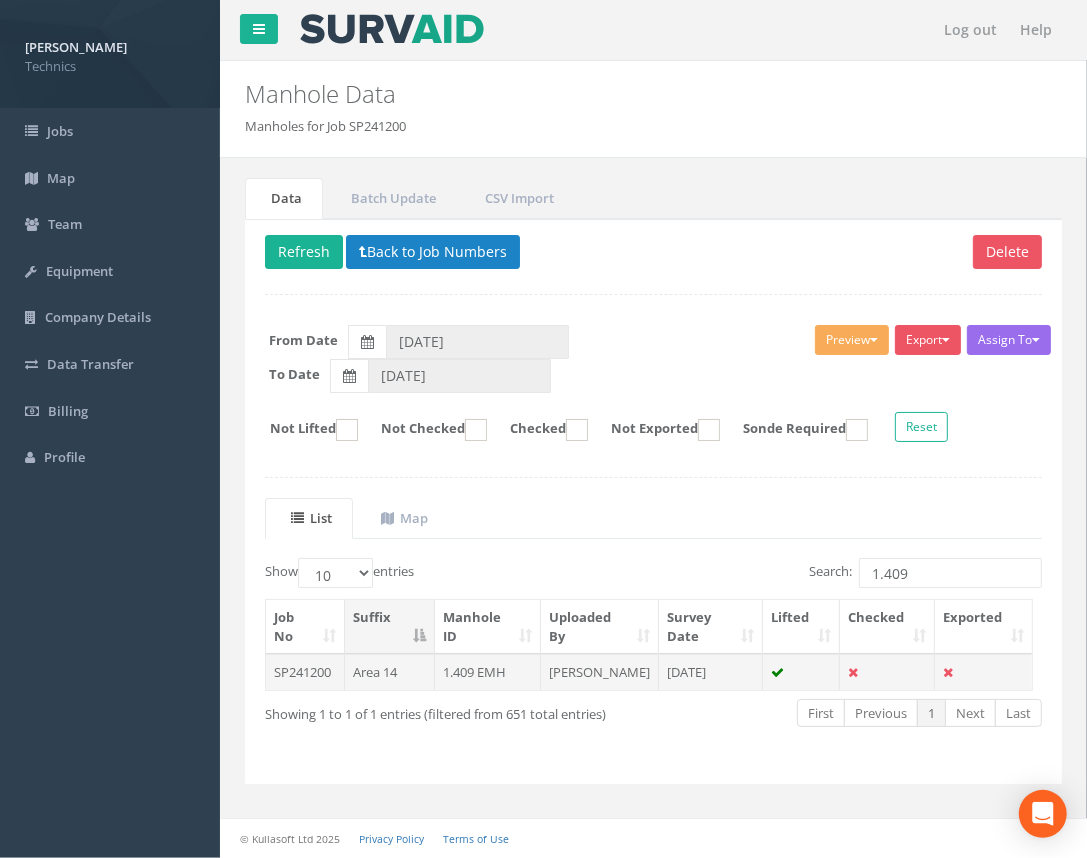 click on "1.409 EMH" at bounding box center (488, 672) 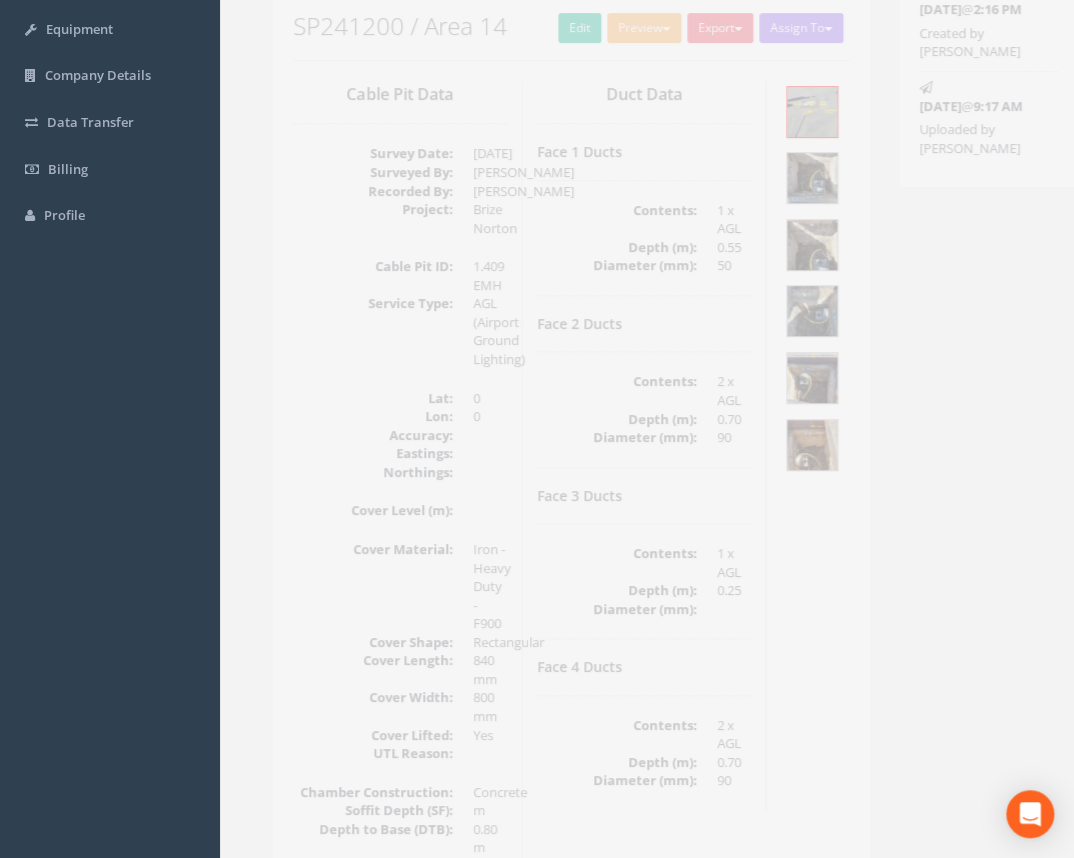 scroll, scrollTop: 0, scrollLeft: 0, axis: both 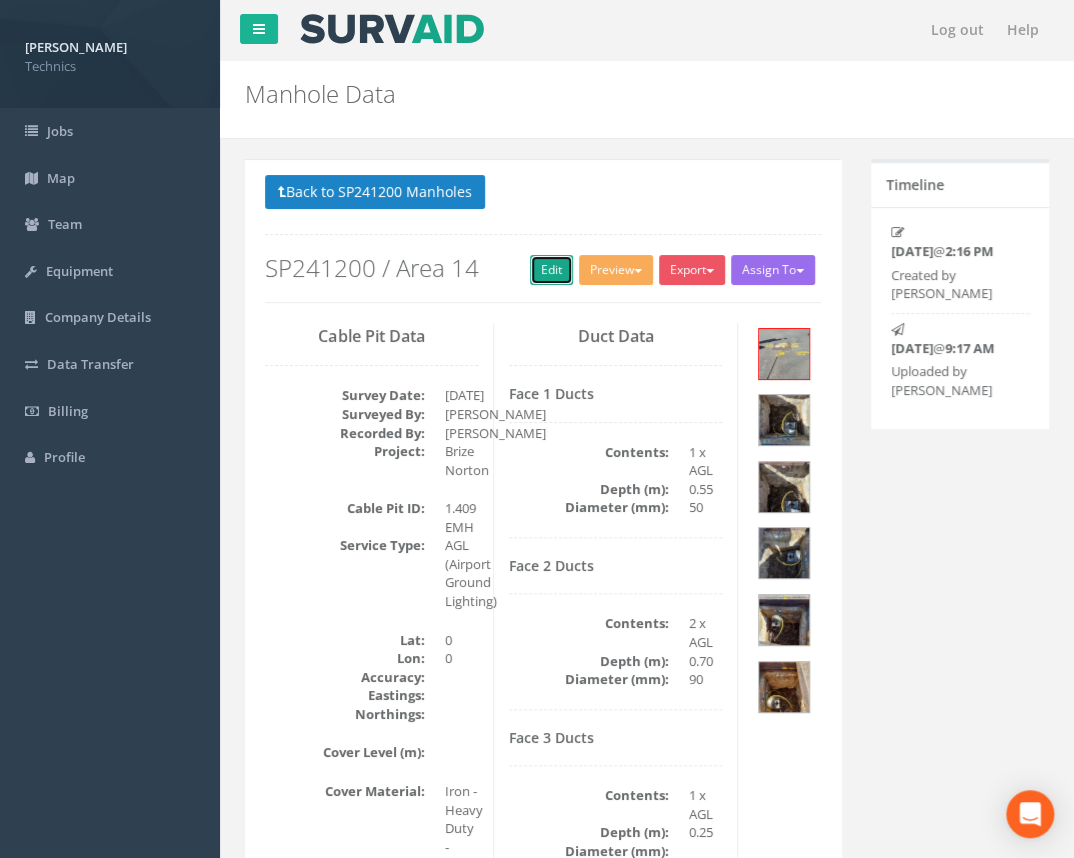 click on "Edit" at bounding box center (551, 270) 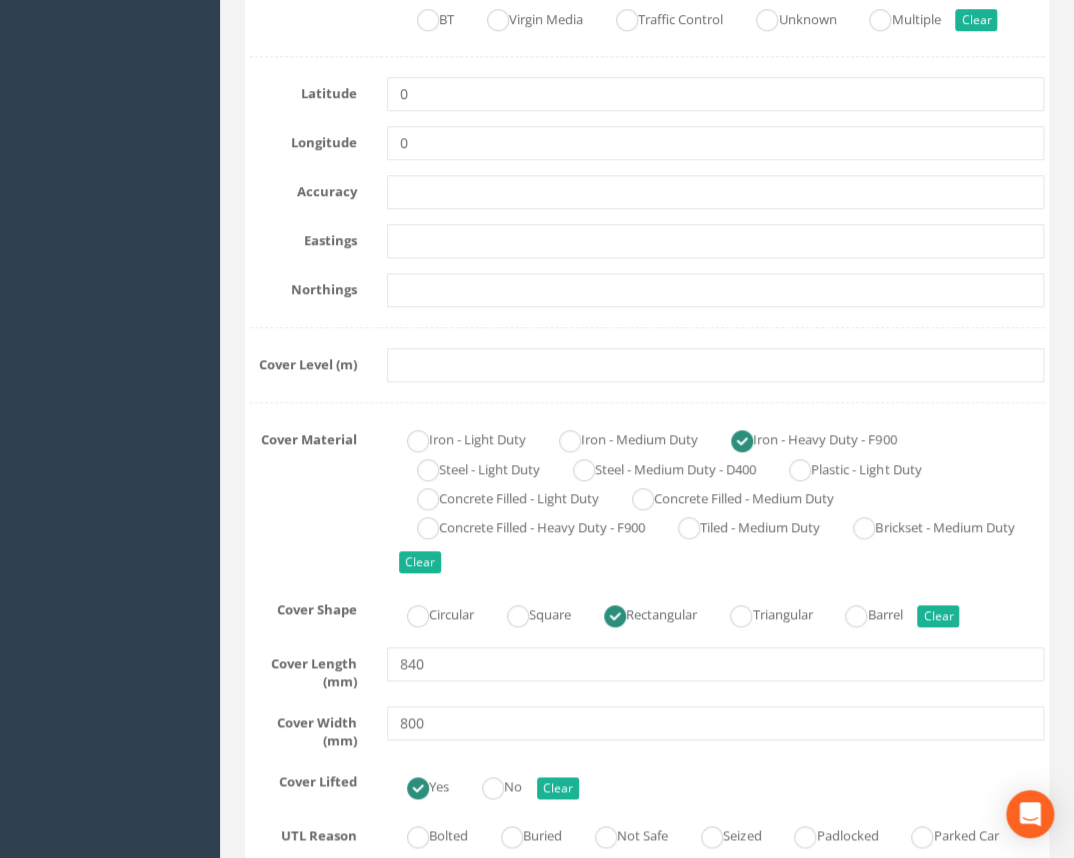 scroll, scrollTop: 636, scrollLeft: 0, axis: vertical 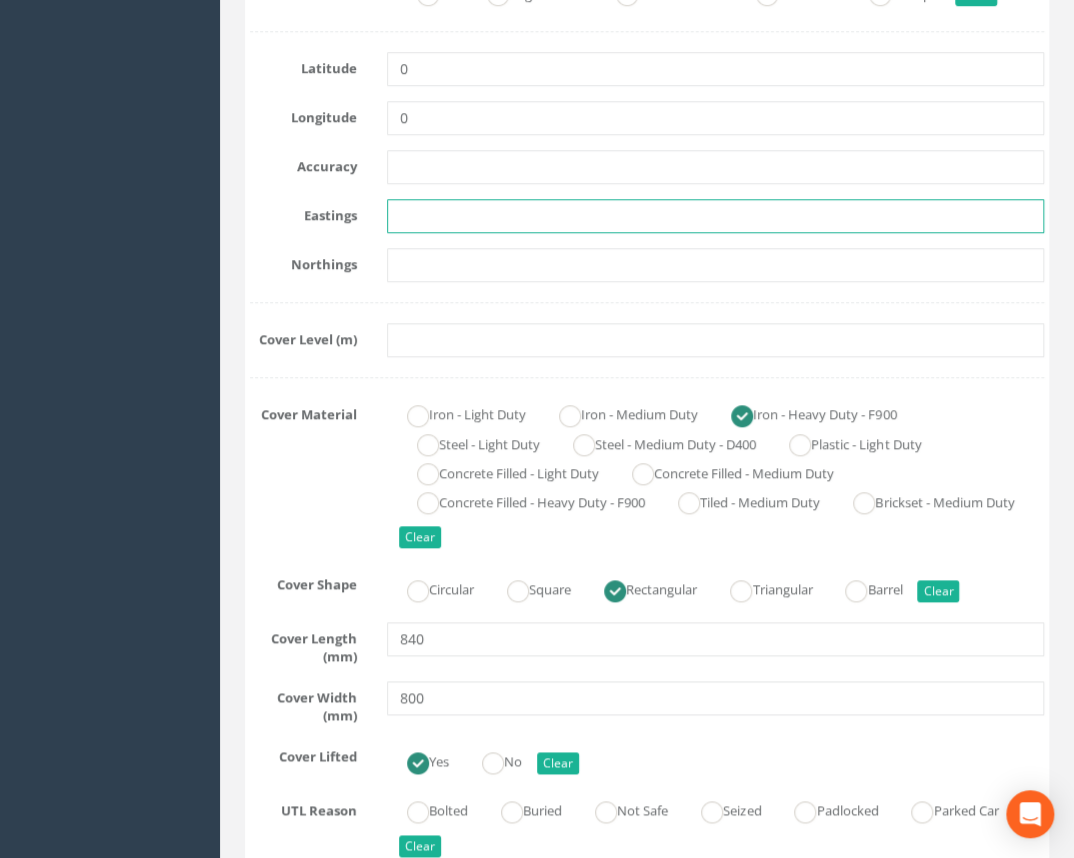 click at bounding box center [715, 216] 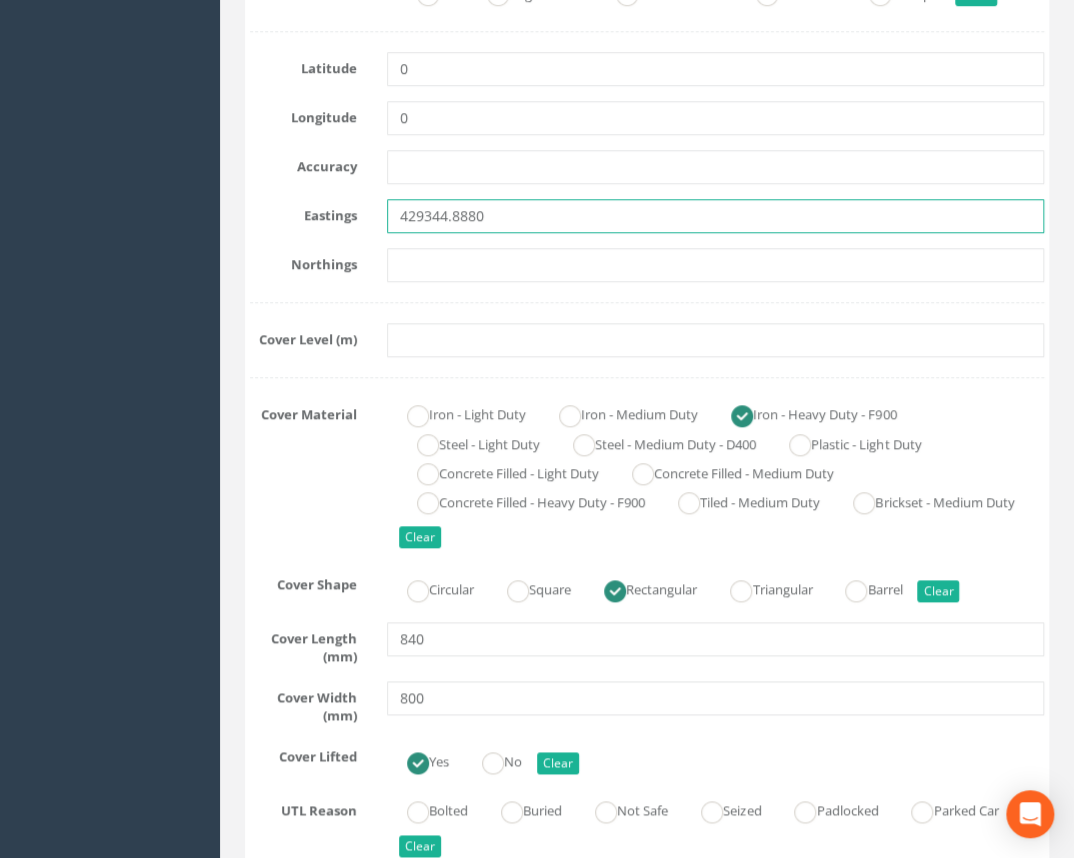 type on "429344.8880" 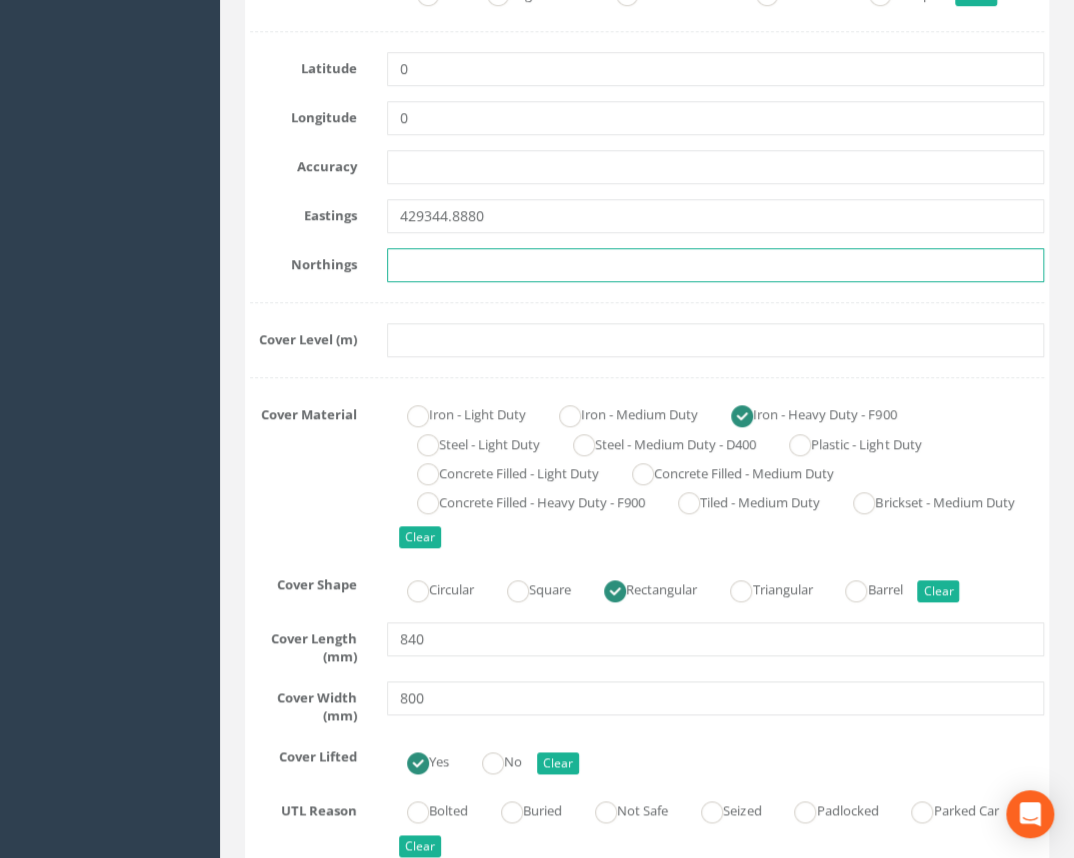 click at bounding box center (715, 265) 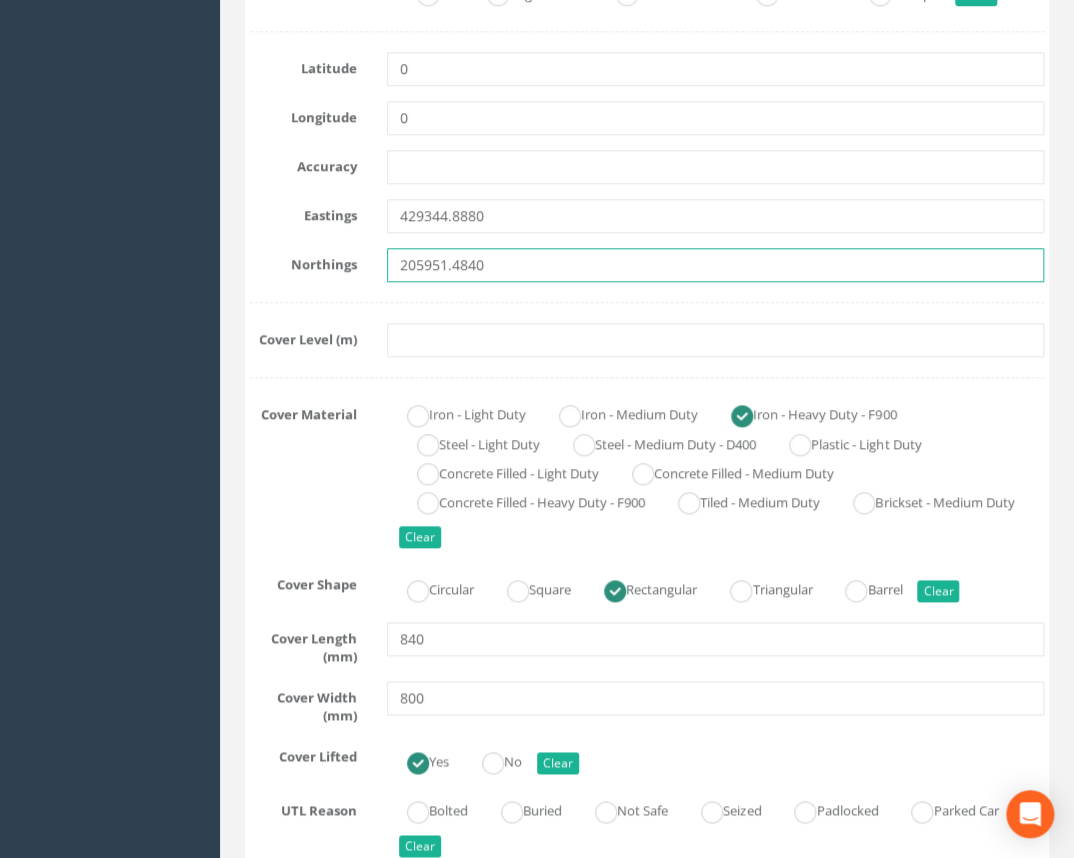 type on "205951.4840" 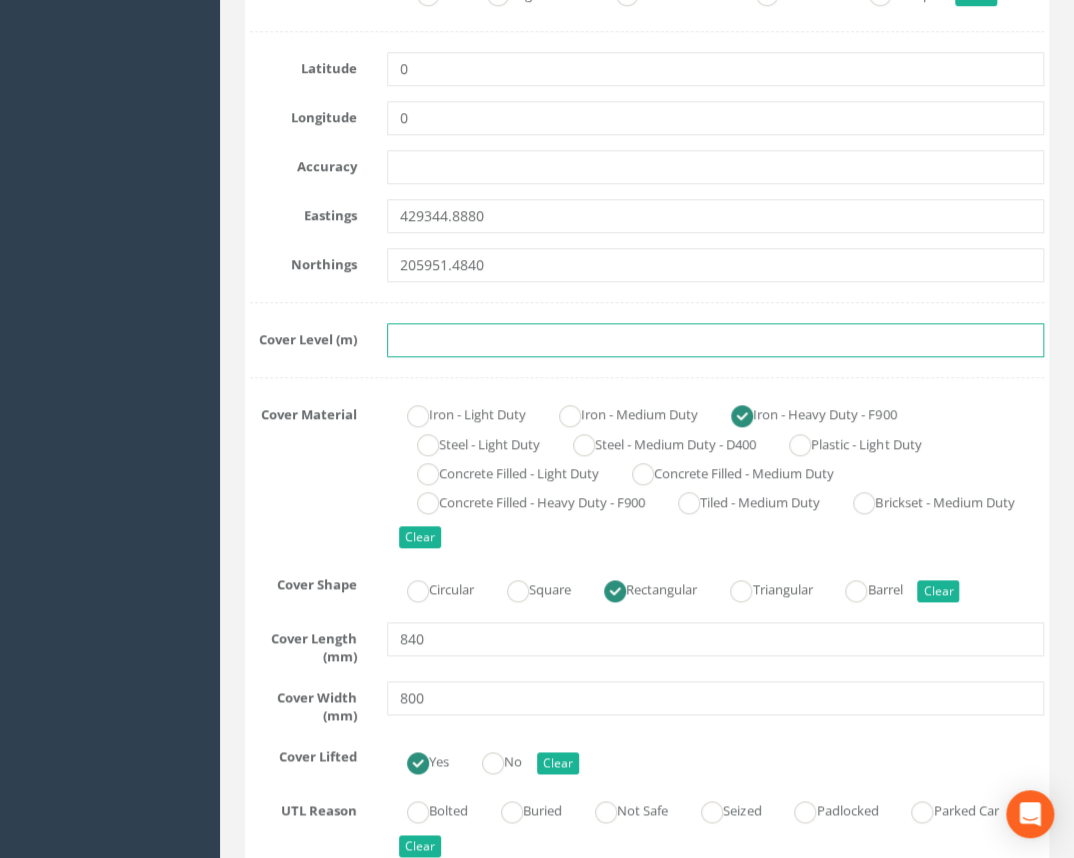 click at bounding box center [715, 340] 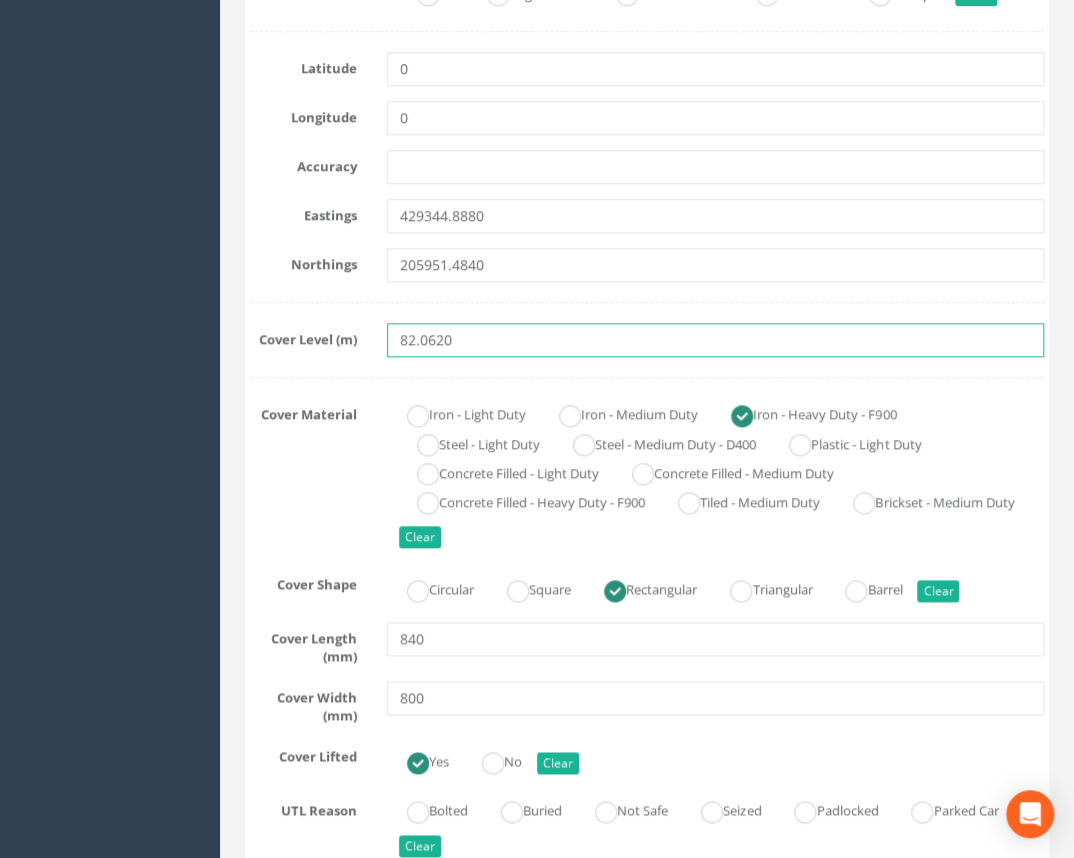 type on "82.0620" 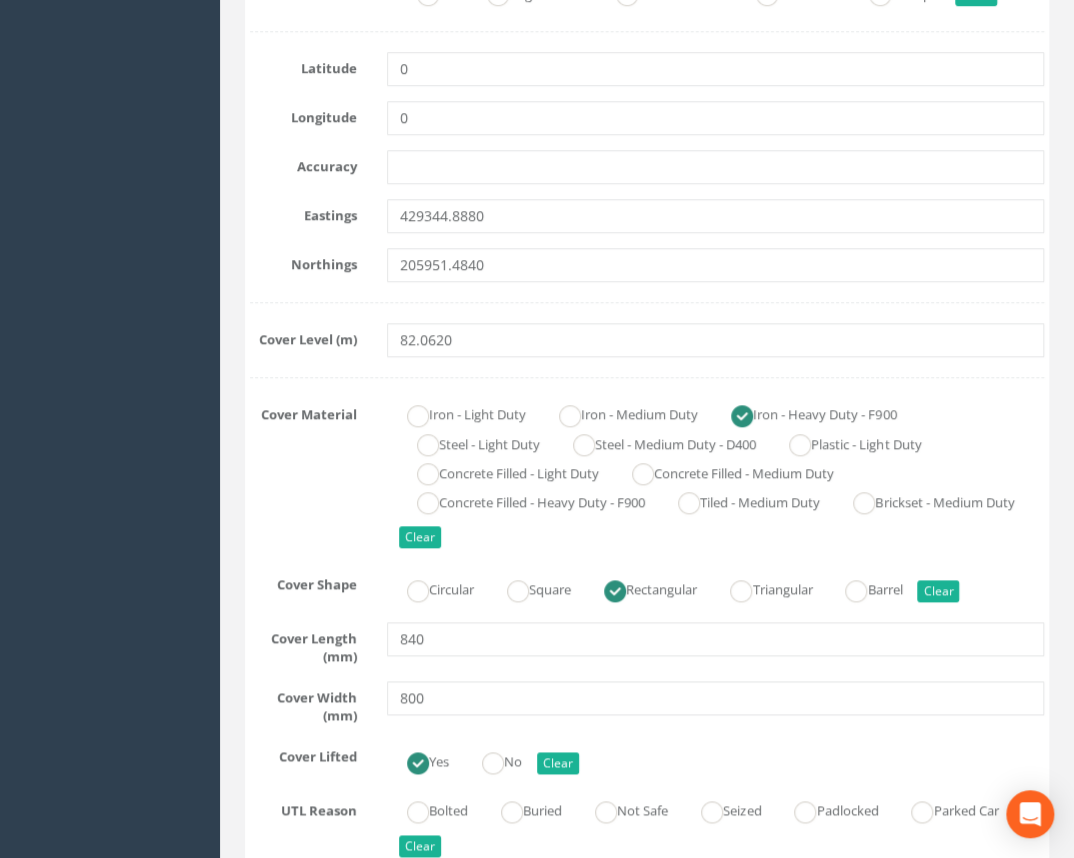 click on "Cover Material
Iron - Light Duty
Iron - Medium Duty
Iron - Heavy Duty - F900
Steel - Light Duty
Steel - Medium Duty - D400
Plastic - Light Duty
Concrete Filled - Light Duty
Concrete Filled - Medium Duty
Concrete Filled - Heavy Duty - F900
Tiled - Medium Duty
Brickset - Medium Duty
Clear" at bounding box center [647, 475] 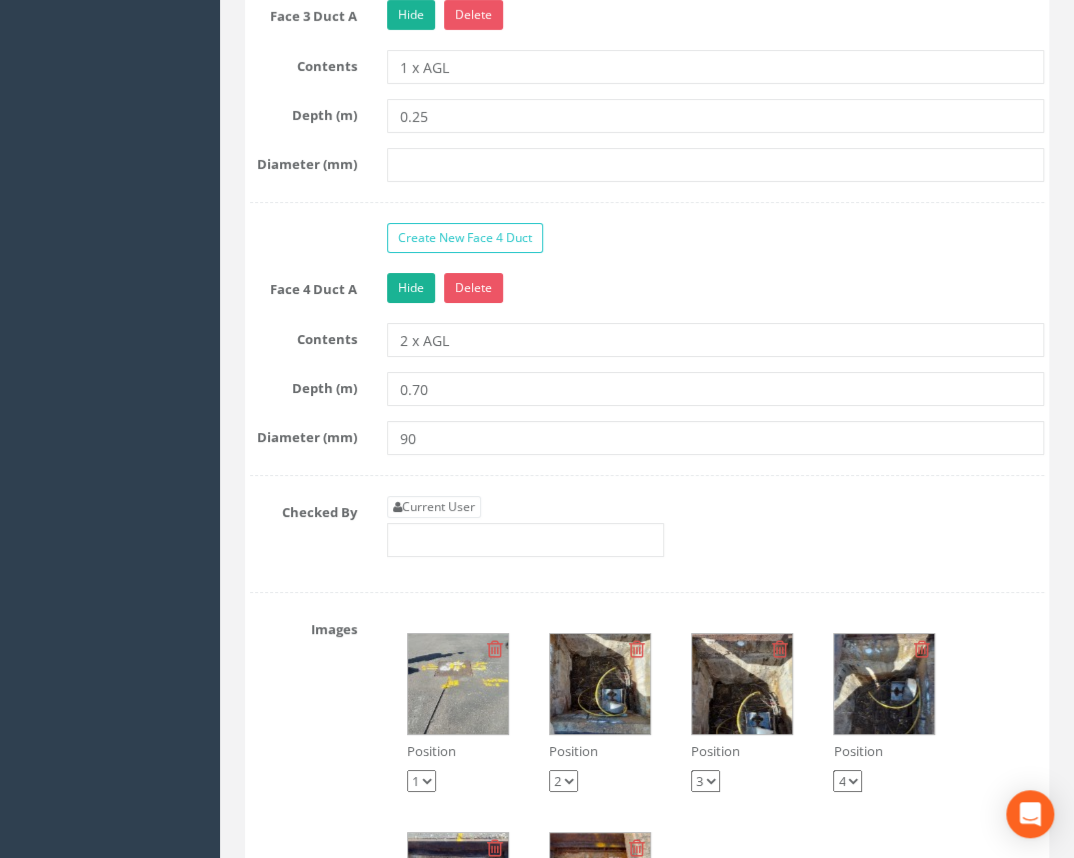 scroll, scrollTop: 2727, scrollLeft: 0, axis: vertical 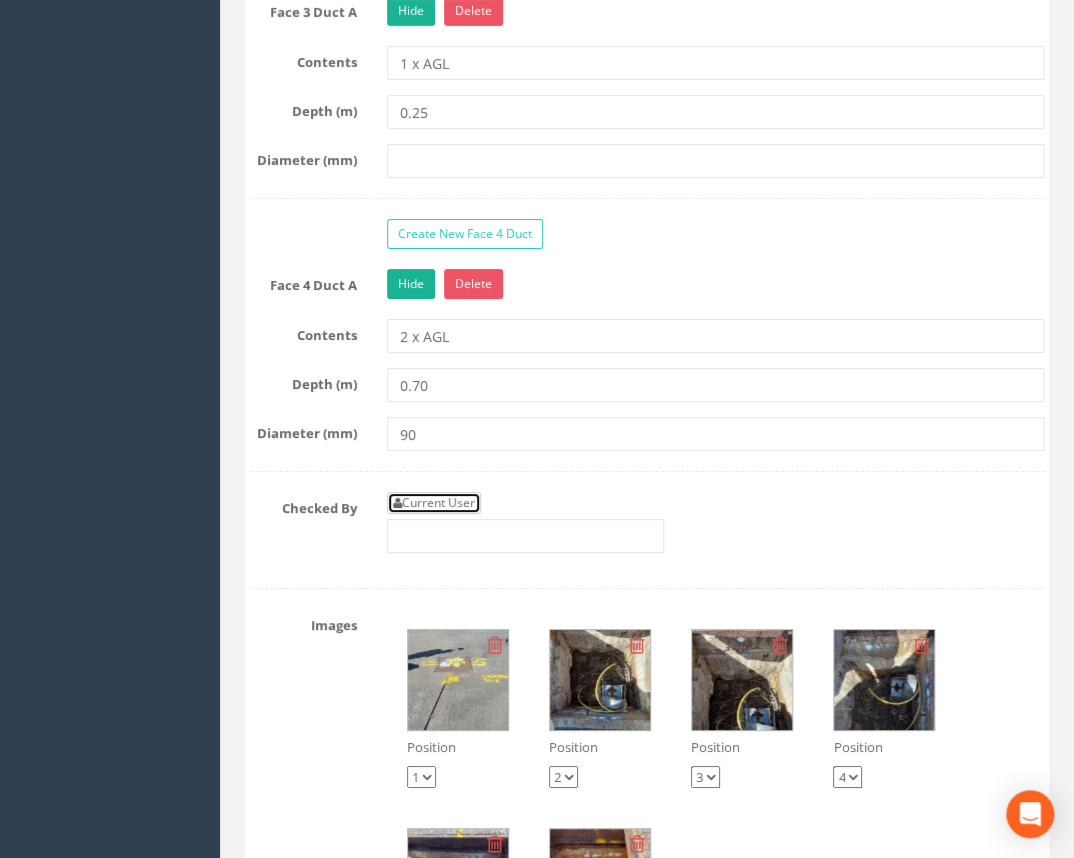 click on "Current User" at bounding box center (434, 503) 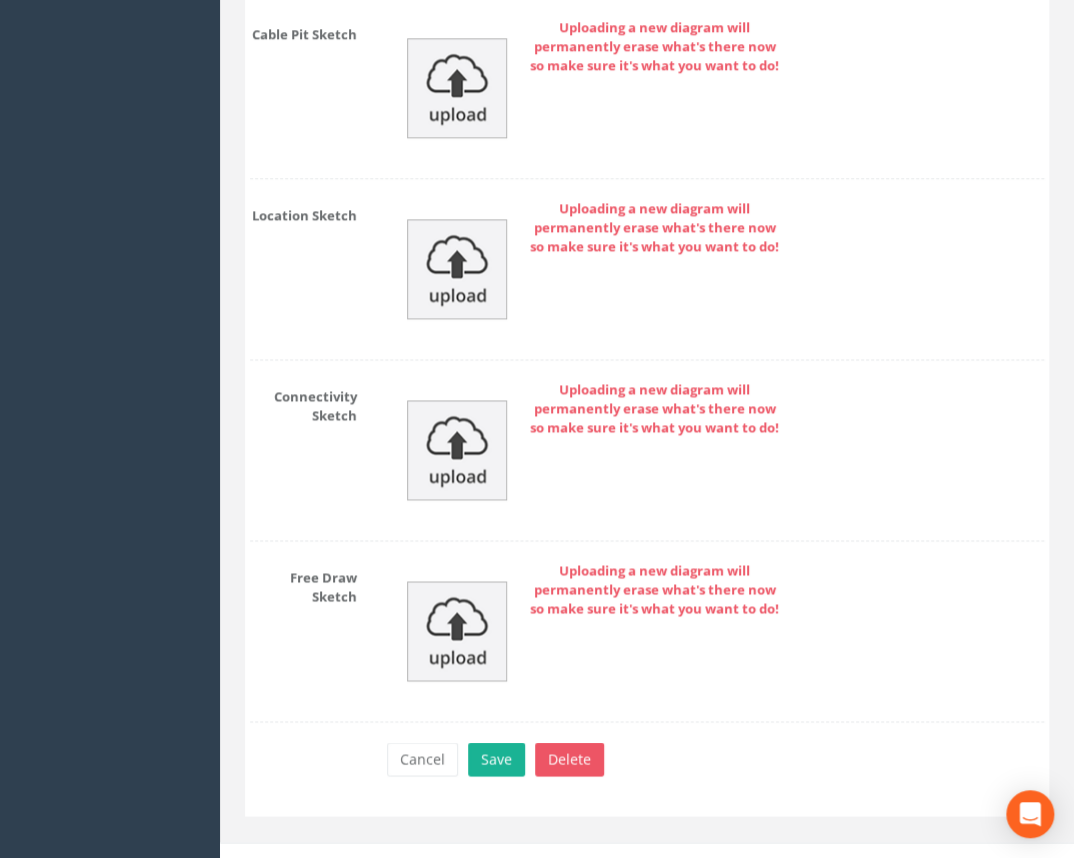 scroll, scrollTop: 3955, scrollLeft: 0, axis: vertical 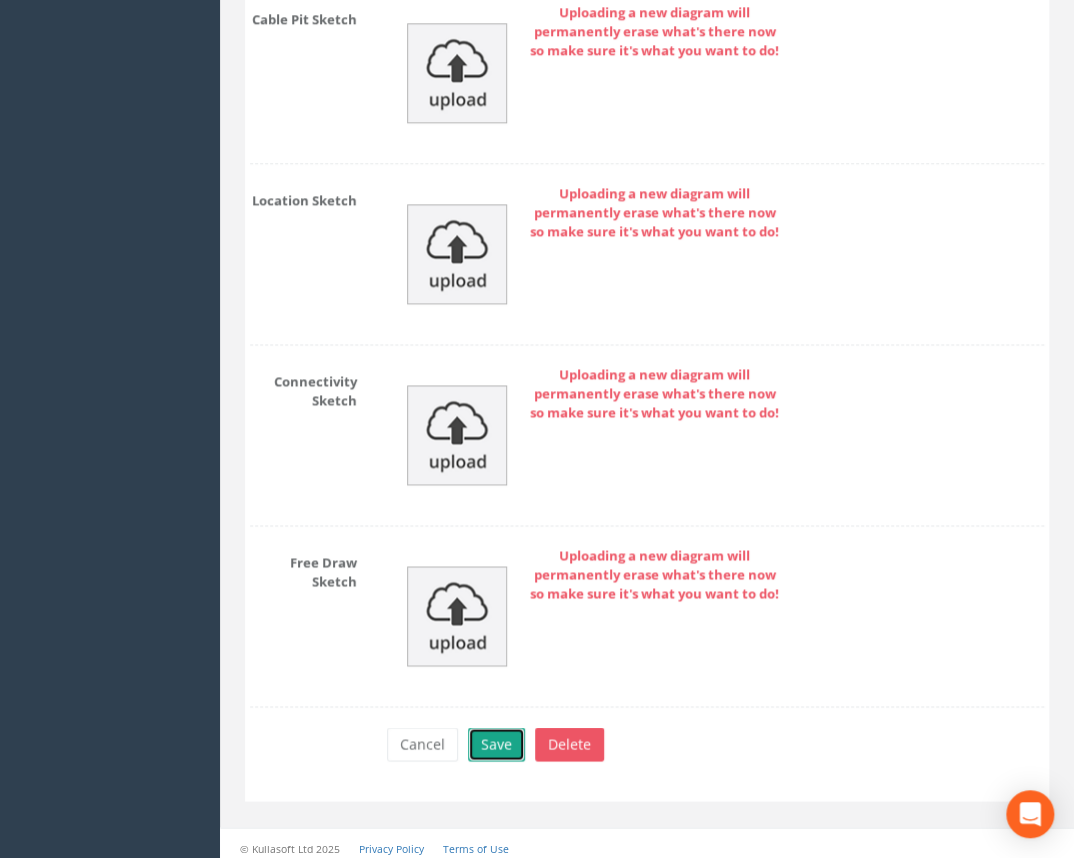 click on "Save" at bounding box center (496, 744) 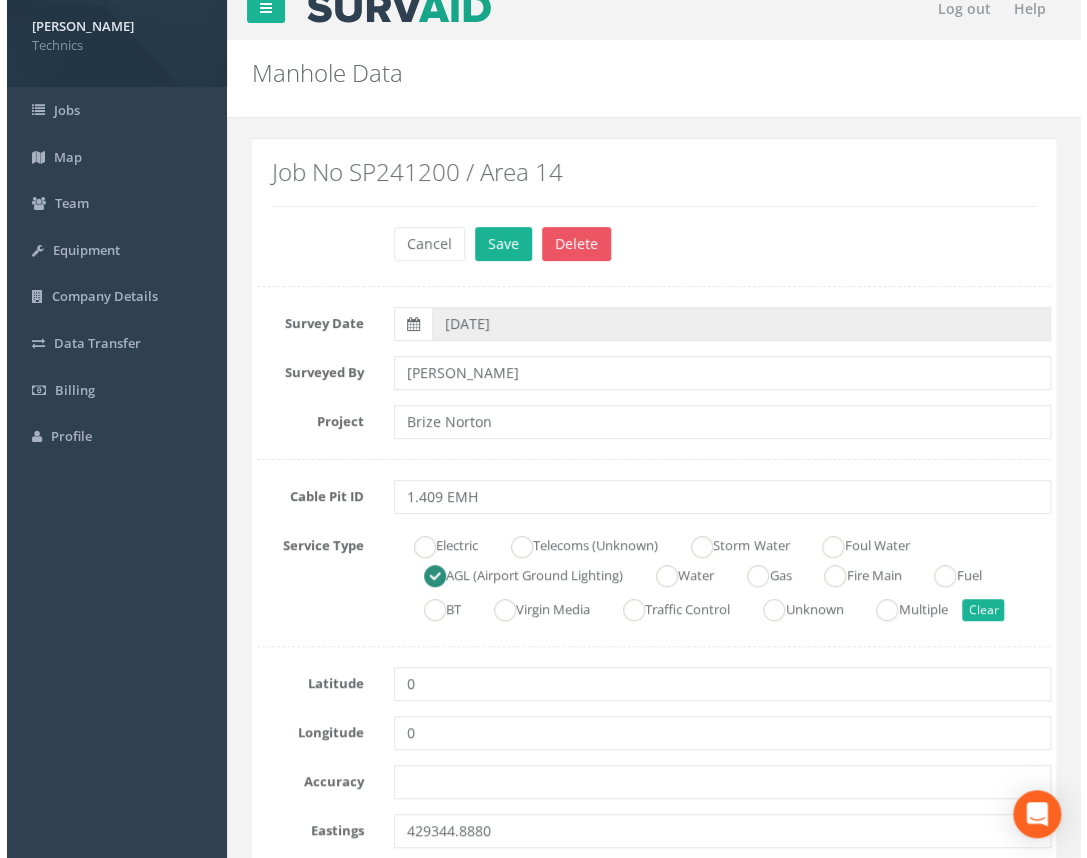 scroll, scrollTop: 0, scrollLeft: 0, axis: both 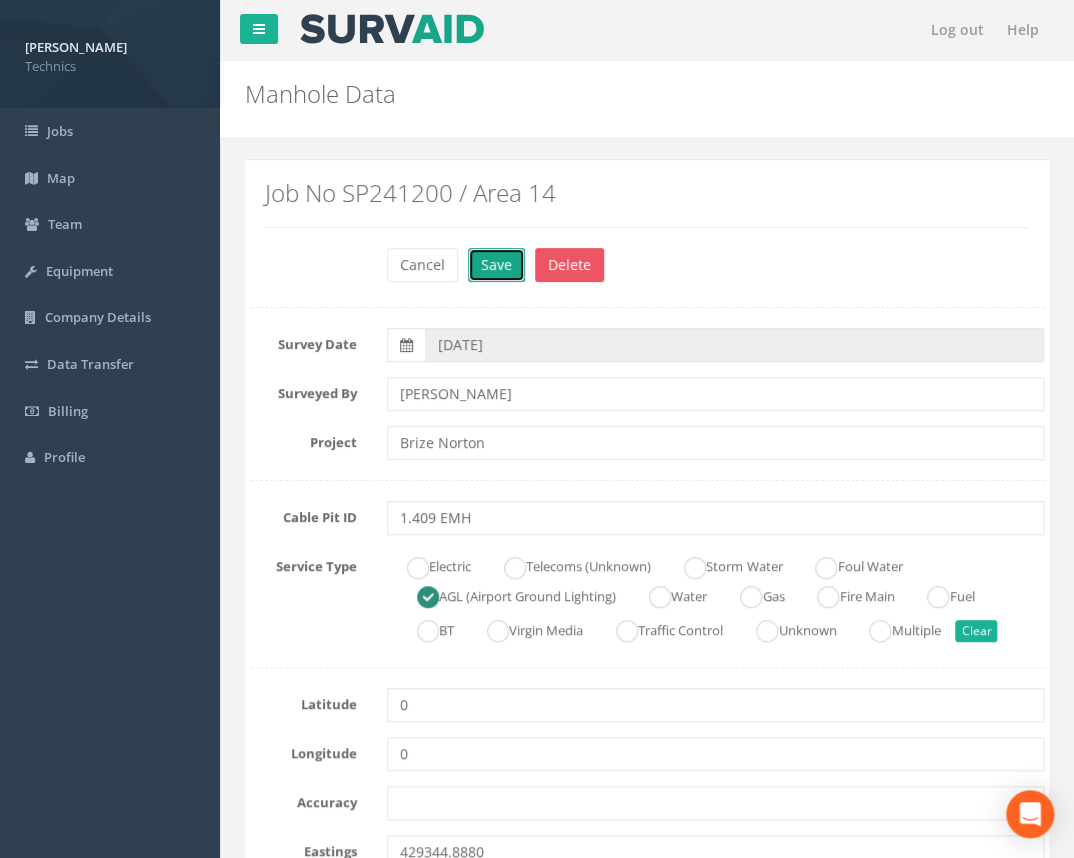 click on "Save" at bounding box center [496, 265] 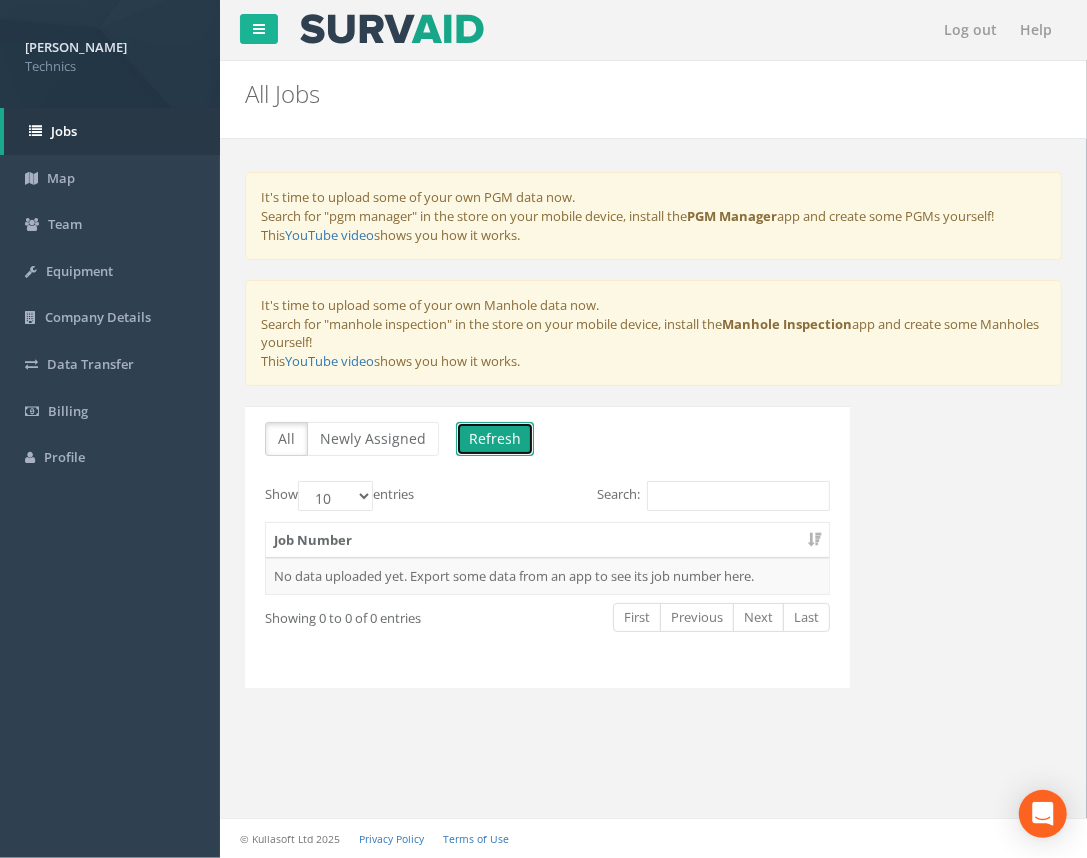 click on "Refresh" at bounding box center [495, 439] 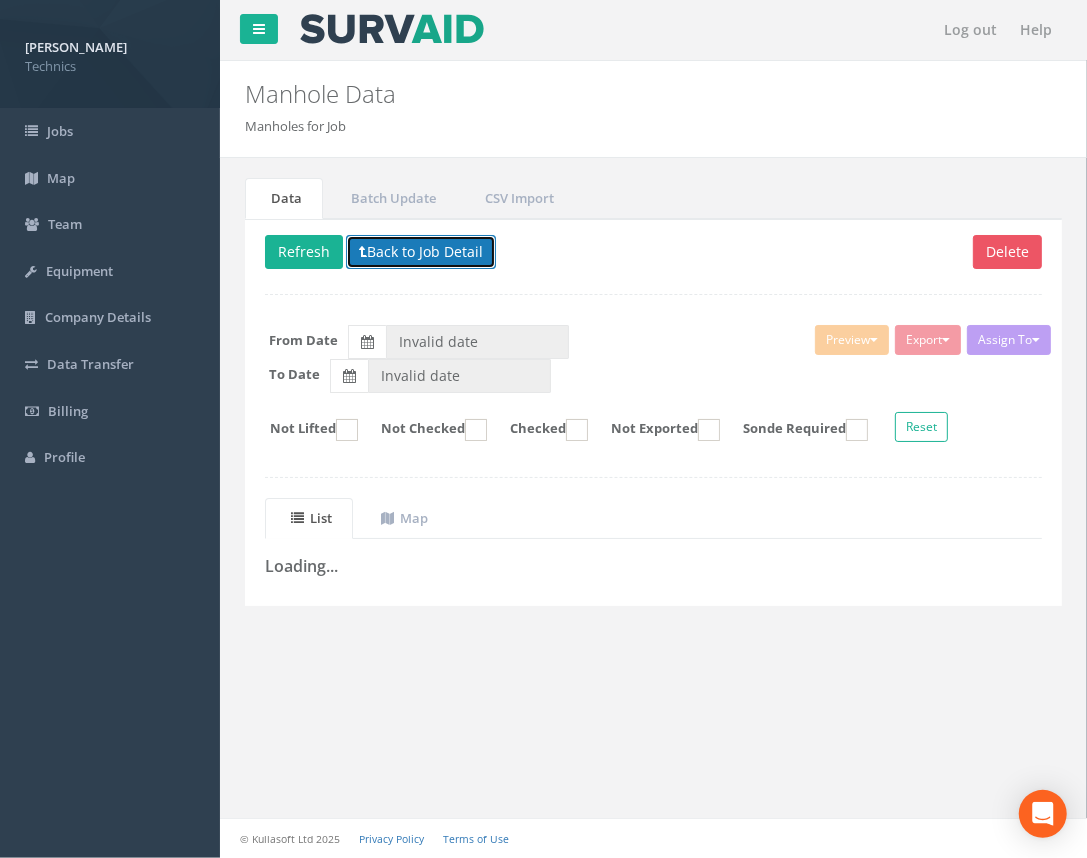 click on "Back to Job Detail" at bounding box center (421, 252) 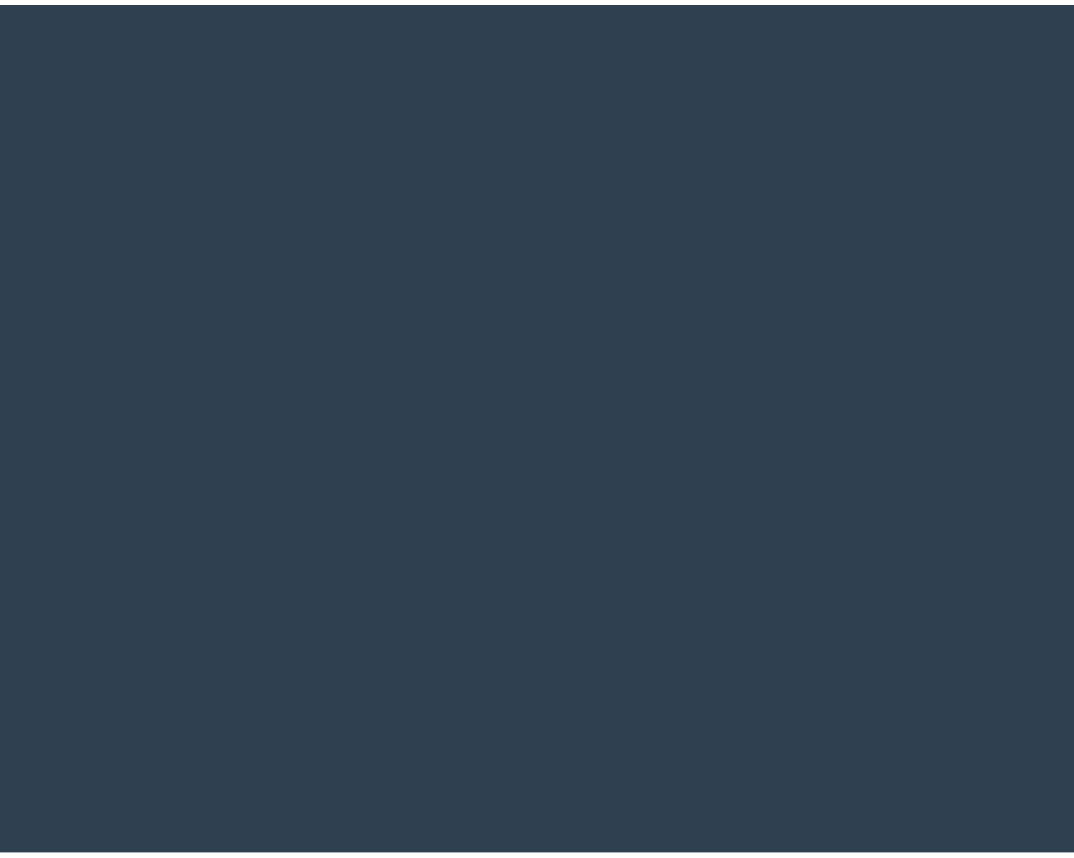 scroll, scrollTop: 0, scrollLeft: 0, axis: both 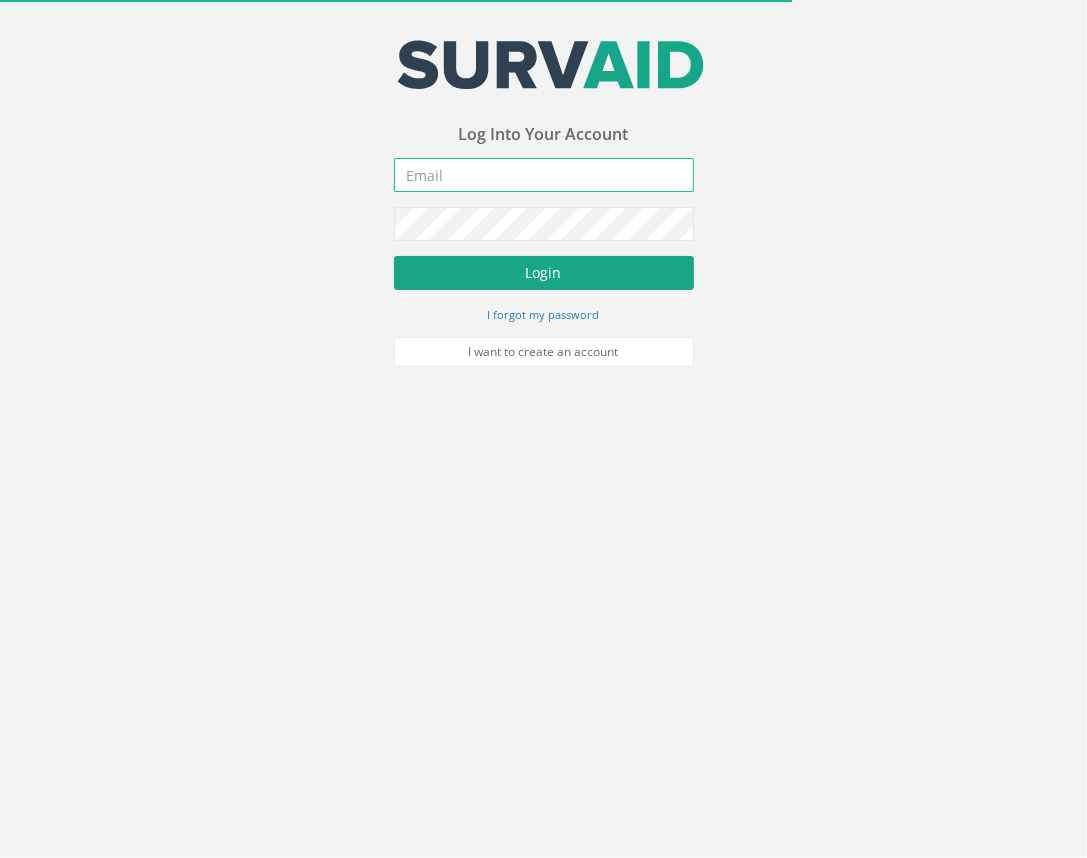 type on "[EMAIL_ADDRESS][DOMAIN_NAME]" 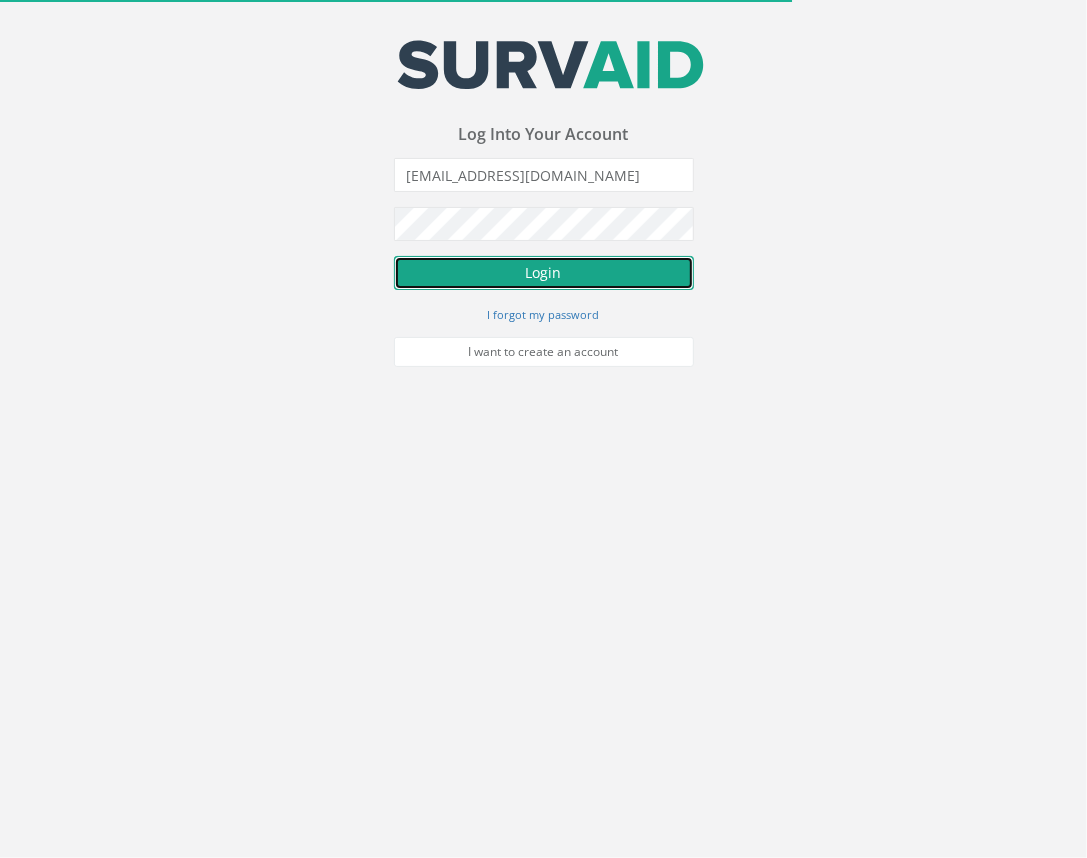 click on "Login" at bounding box center (544, 273) 